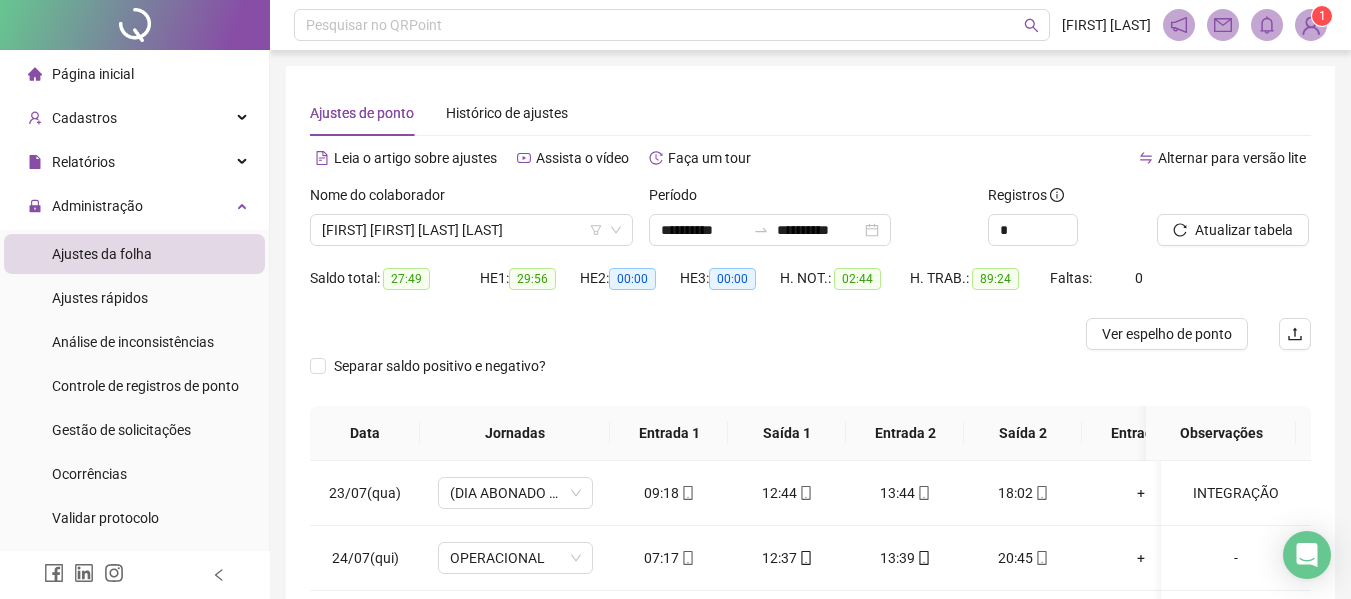scroll, scrollTop: 0, scrollLeft: 0, axis: both 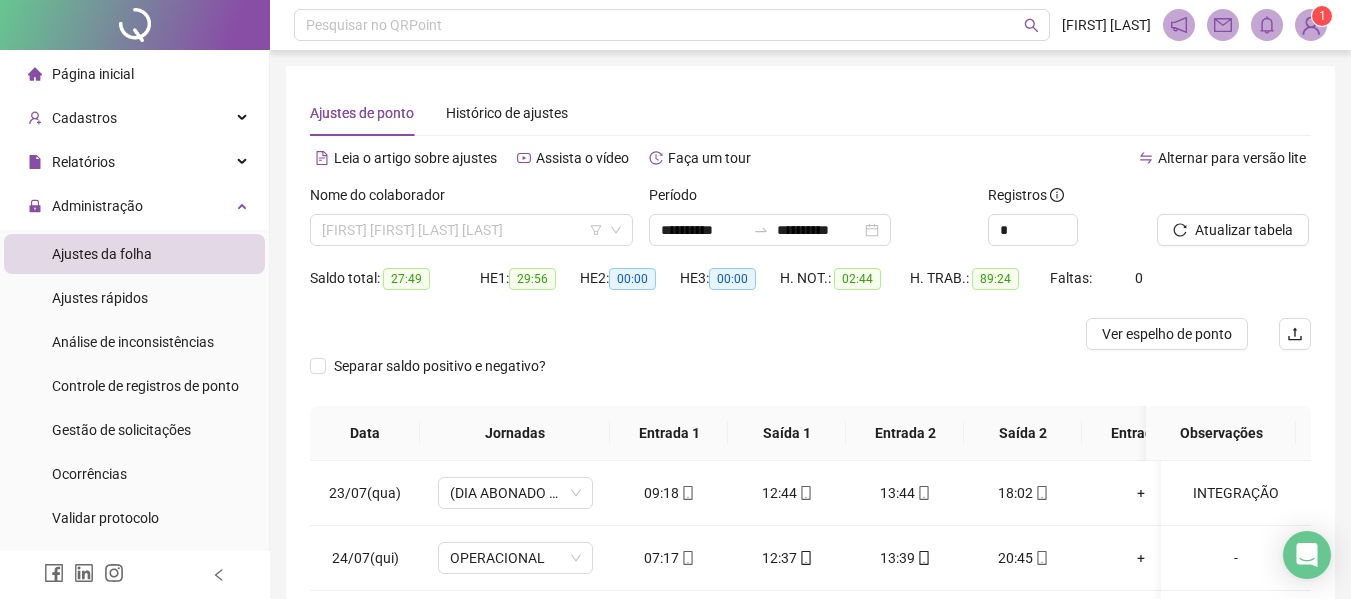 drag, startPoint x: 481, startPoint y: 222, endPoint x: 469, endPoint y: 205, distance: 20.808653 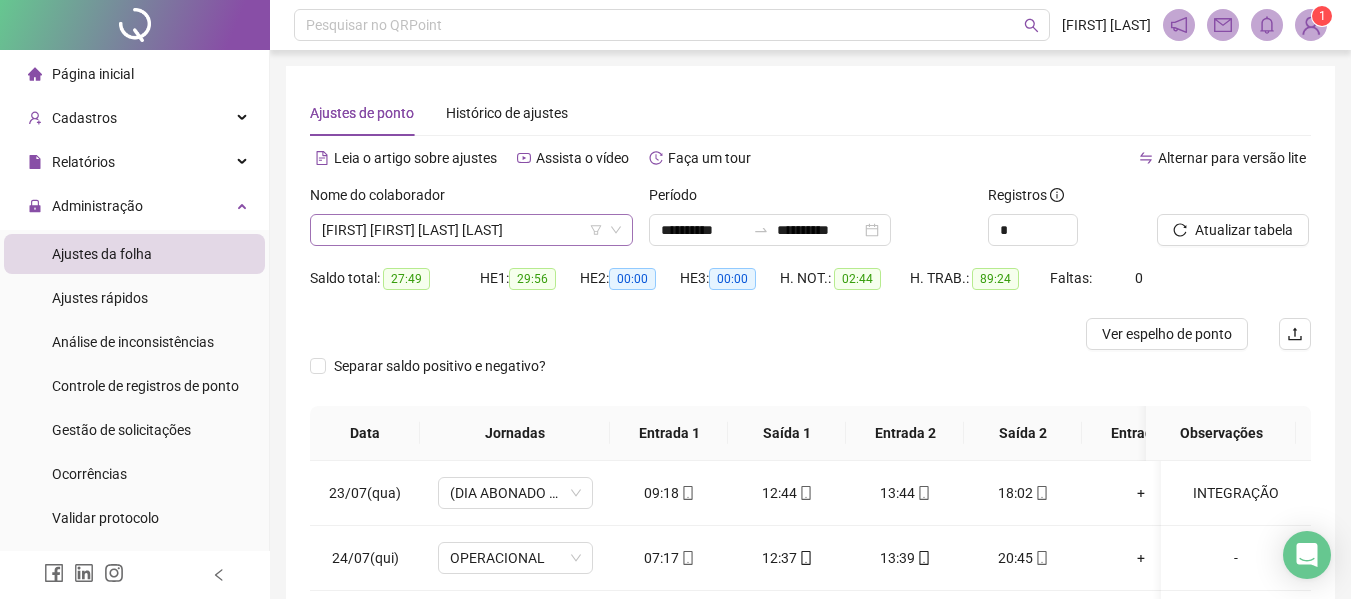 click on "[FIRST] [FIRST] [LAST] [LAST]" at bounding box center [471, 230] 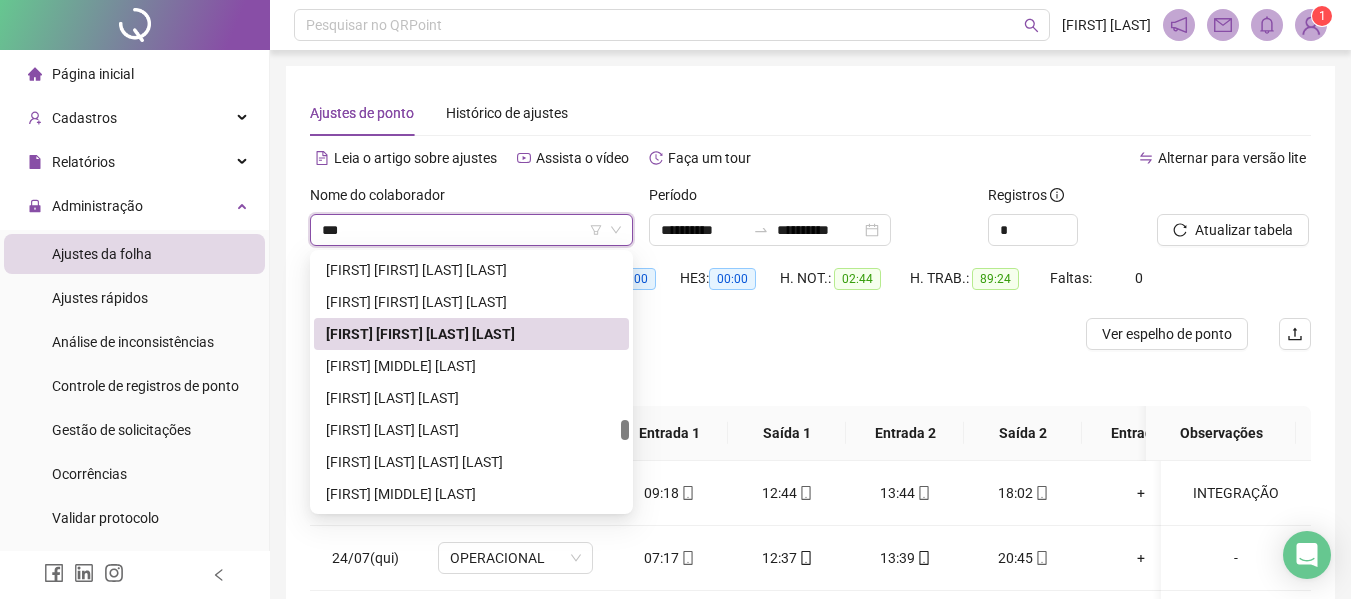 scroll, scrollTop: 0, scrollLeft: 0, axis: both 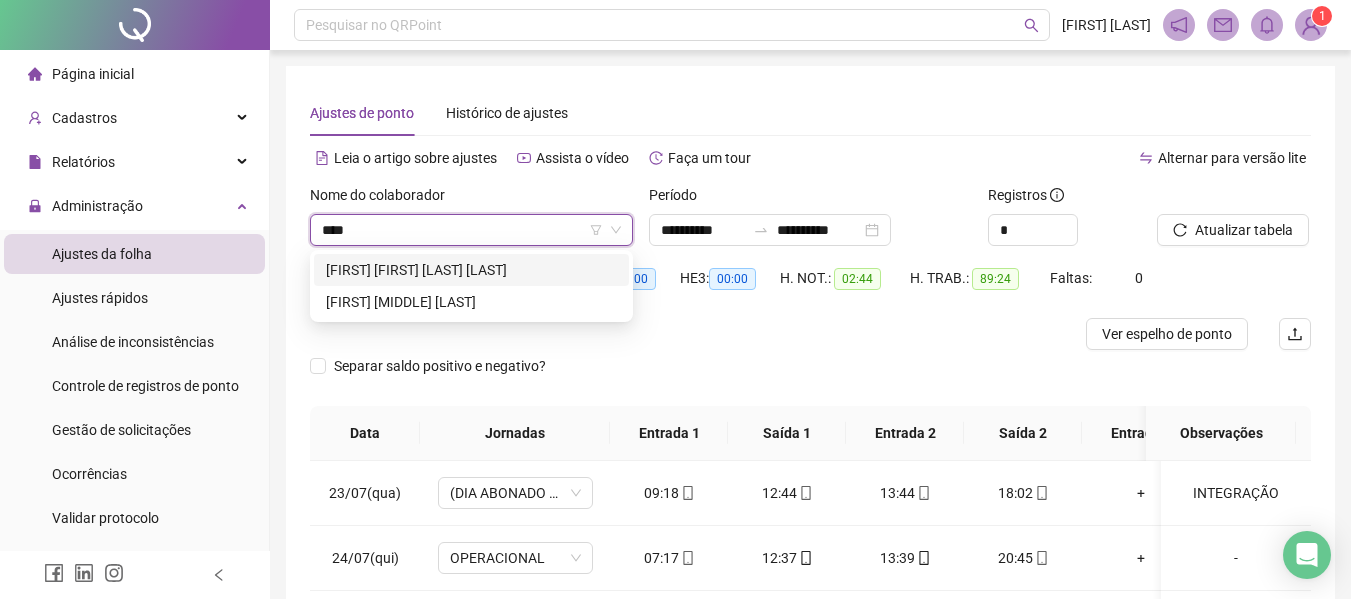 type on "*****" 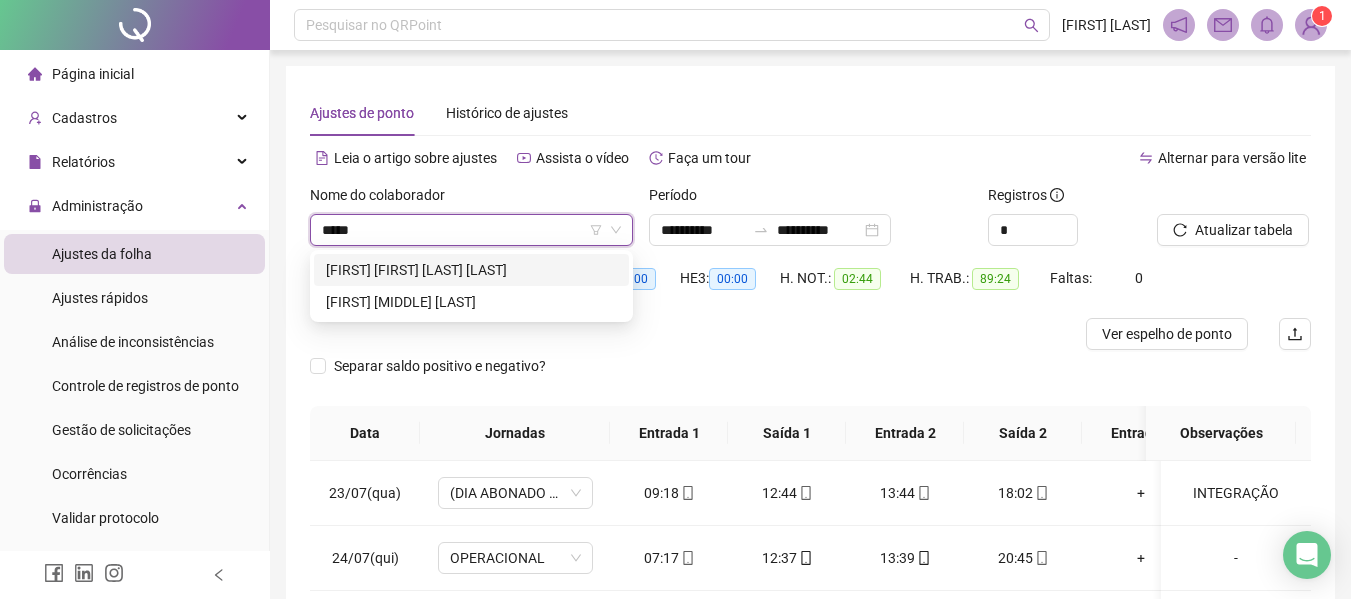 click on "[FIRST] [FIRST] [LAST] [LAST]" at bounding box center (471, 270) 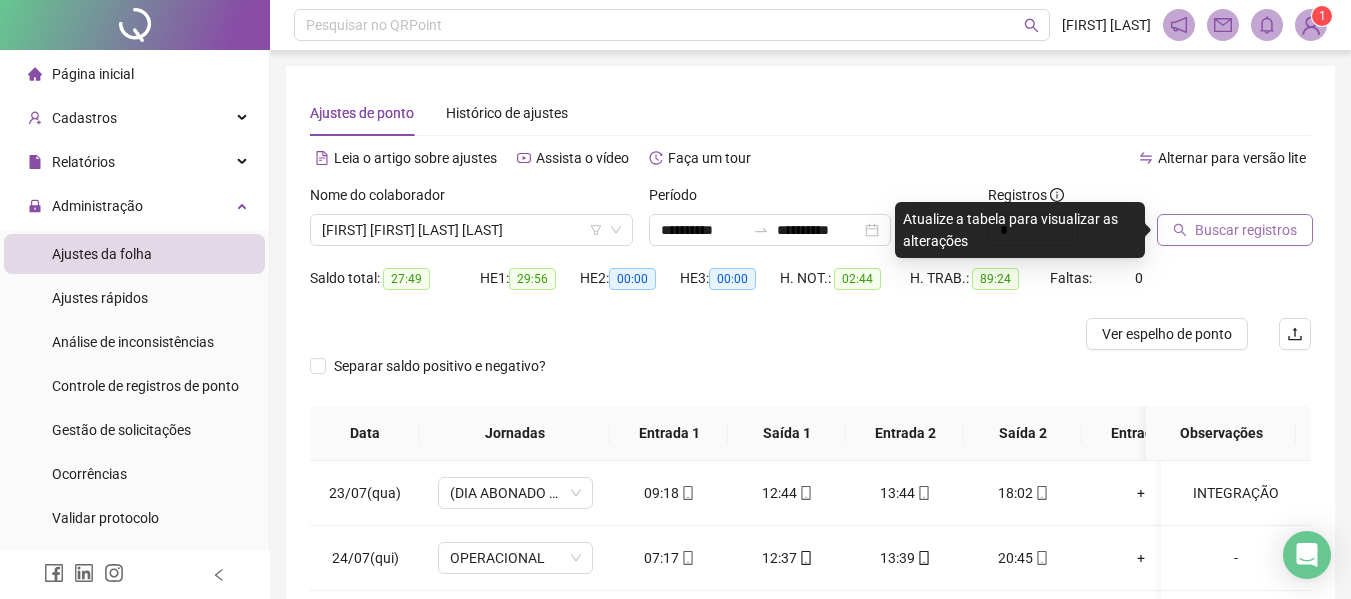 click 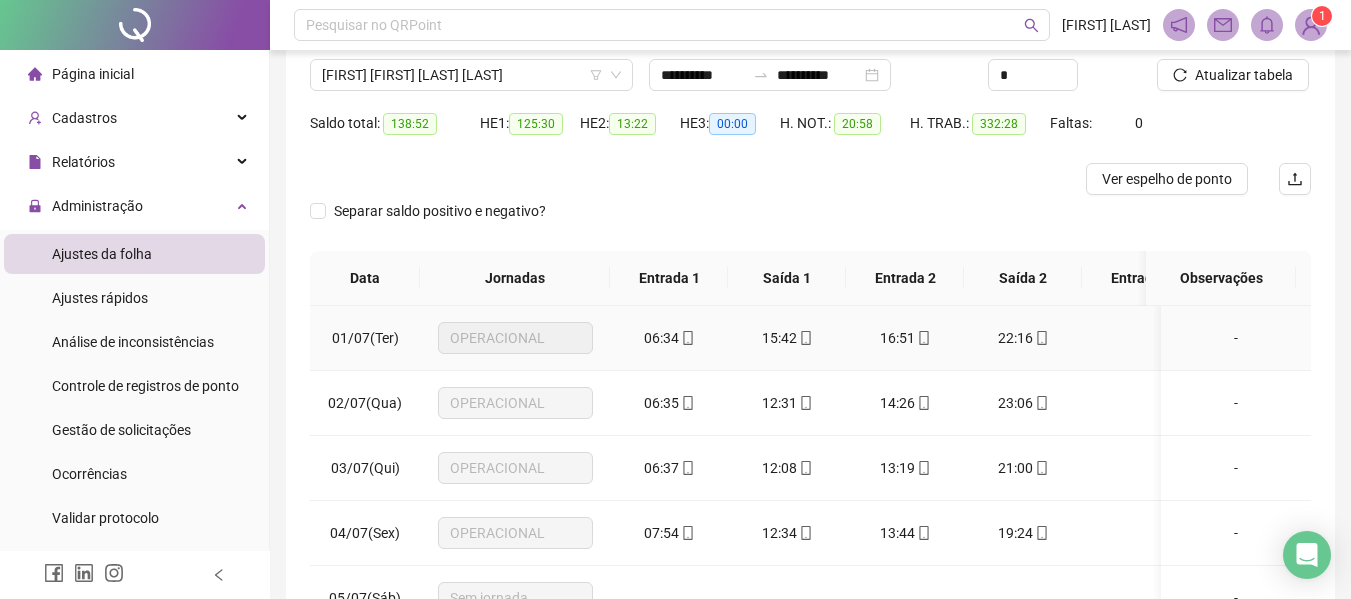 scroll, scrollTop: 200, scrollLeft: 0, axis: vertical 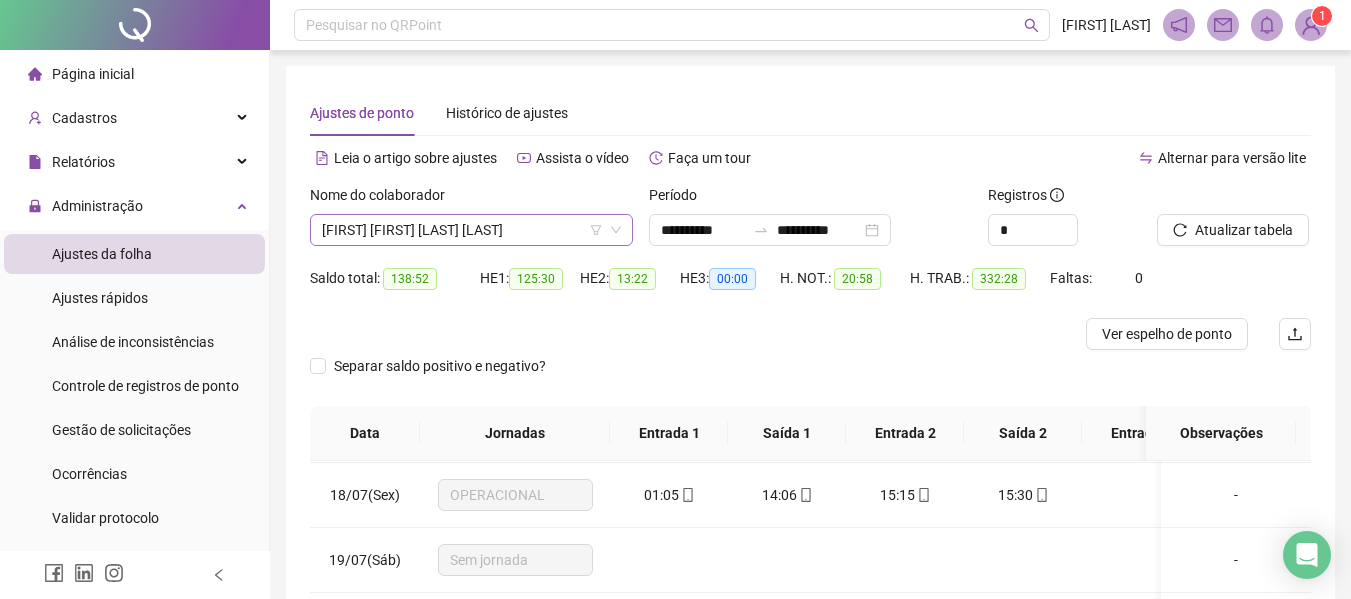 click on "[FIRST] [FIRST] [LAST] [LAST]" at bounding box center (471, 230) 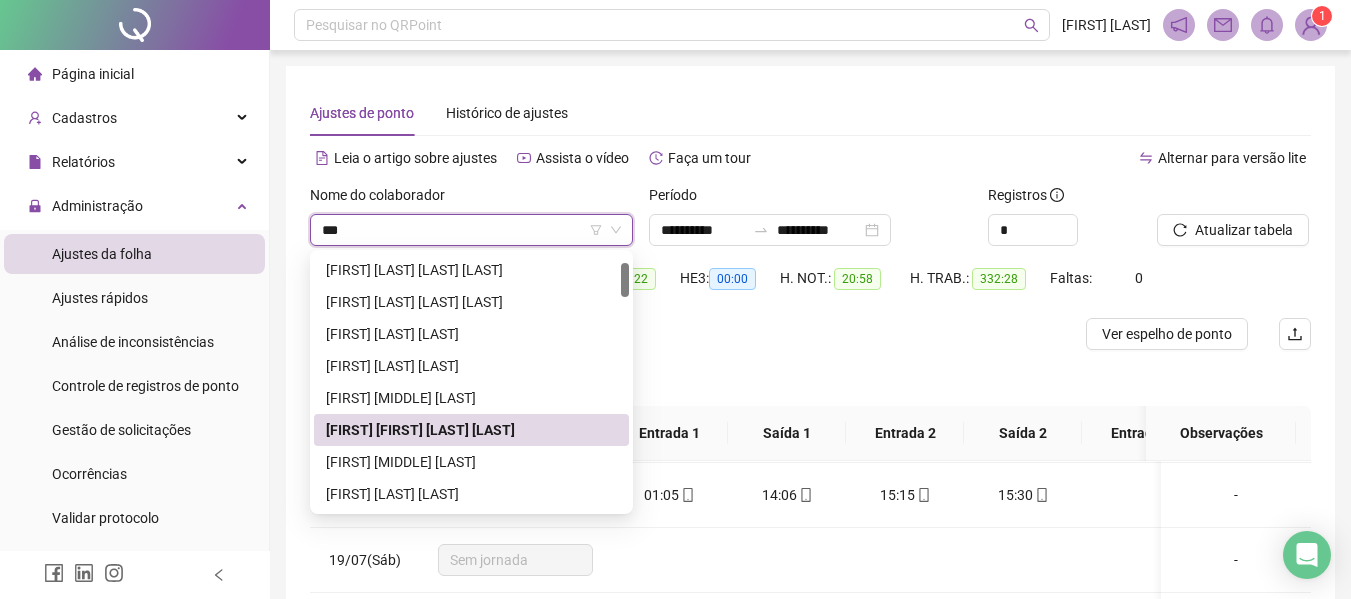 scroll, scrollTop: 0, scrollLeft: 0, axis: both 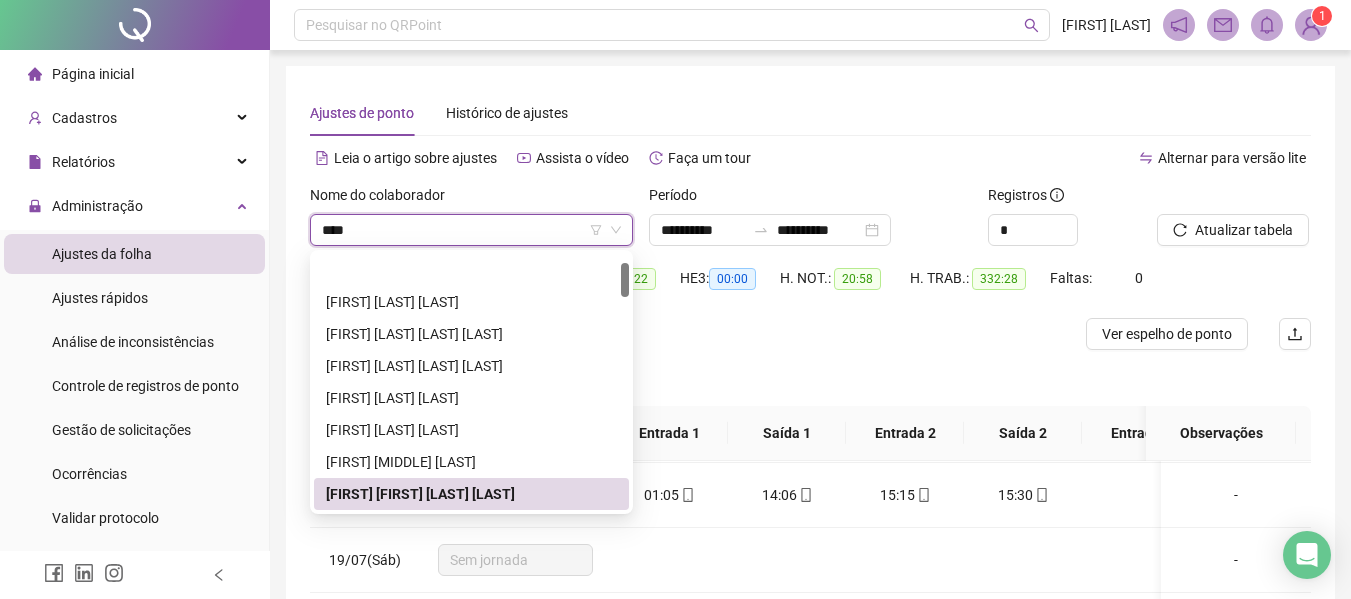 type on "*****" 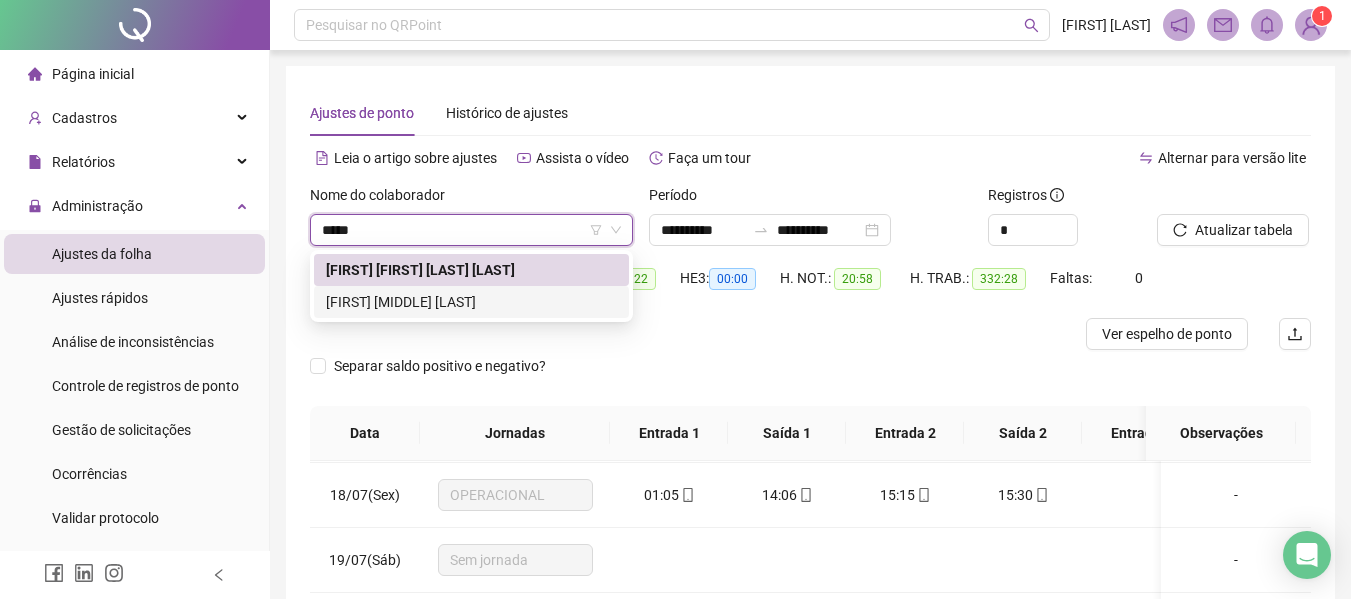 click on "[FIRST] [MIDDLE] [LAST]" at bounding box center (471, 302) 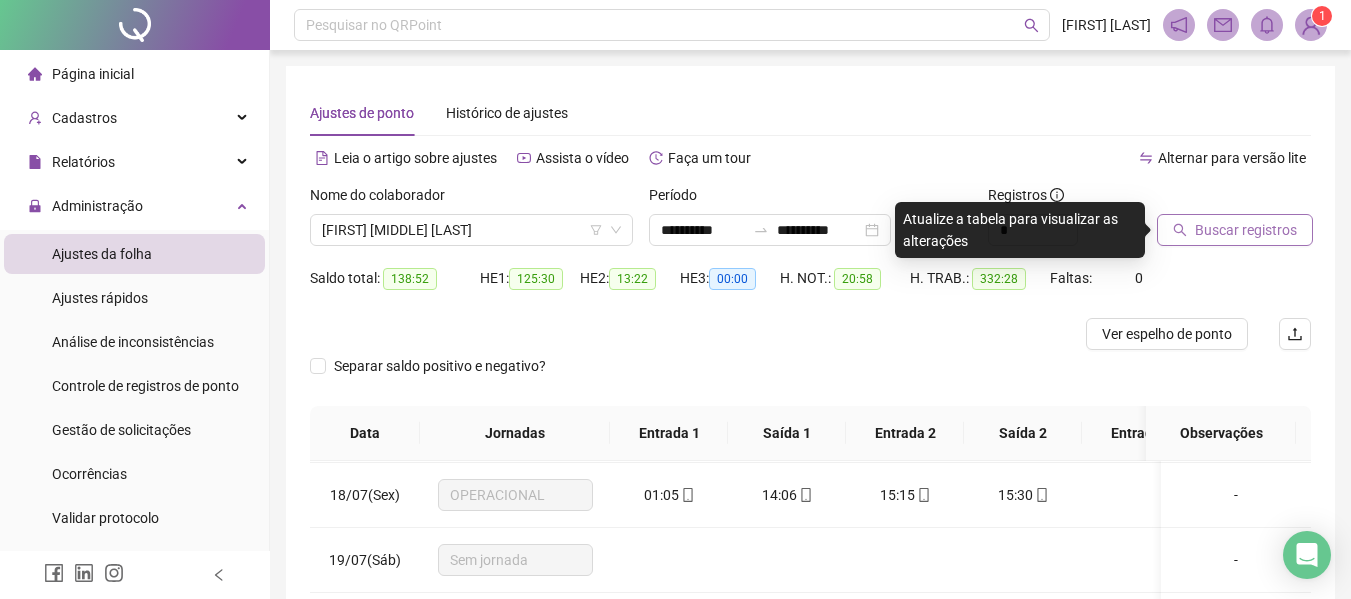click on "Buscar registros" at bounding box center [1246, 230] 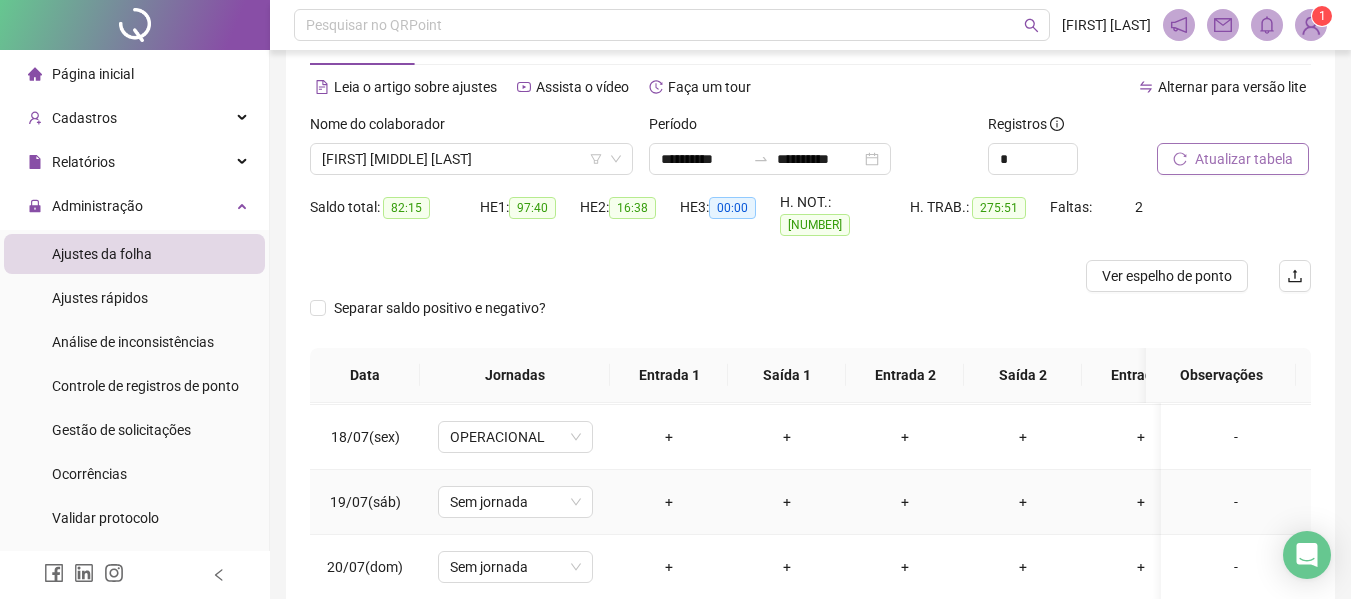 scroll, scrollTop: 100, scrollLeft: 0, axis: vertical 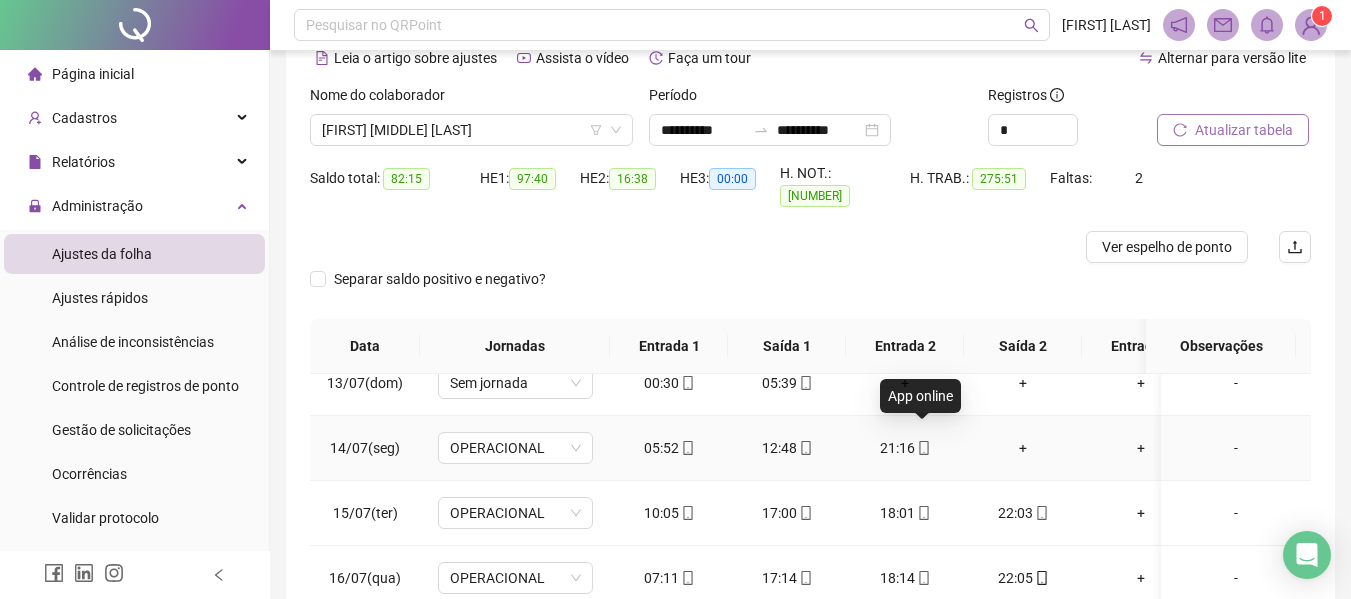 click 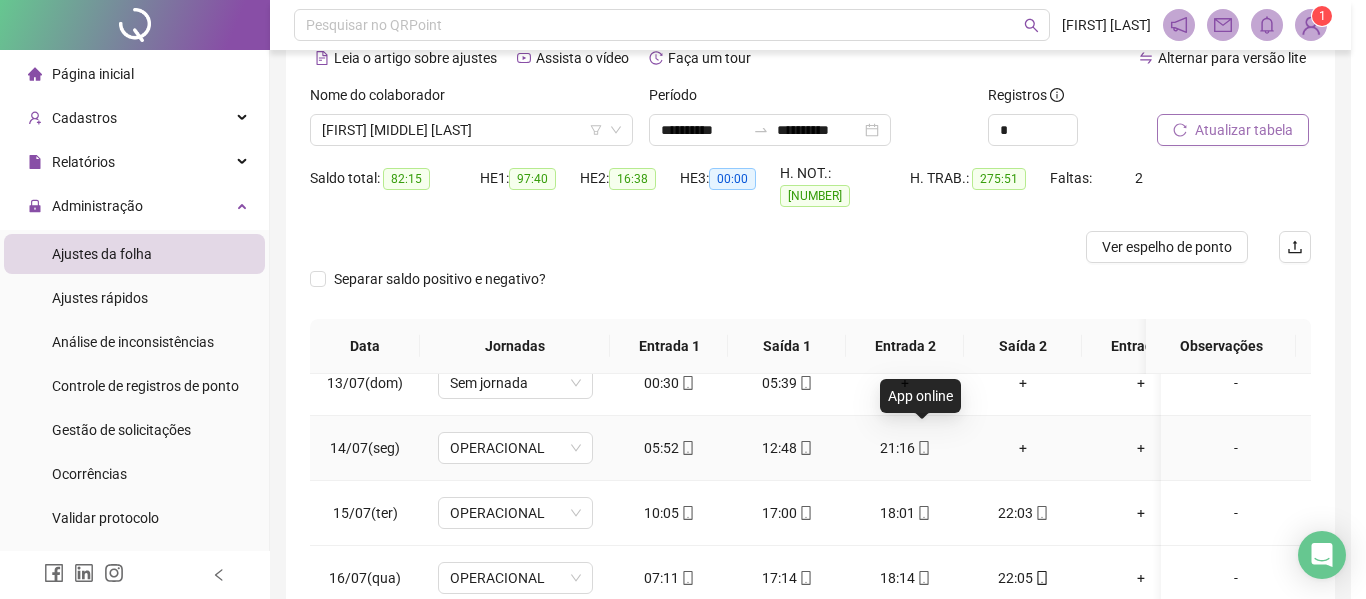 type on "**********" 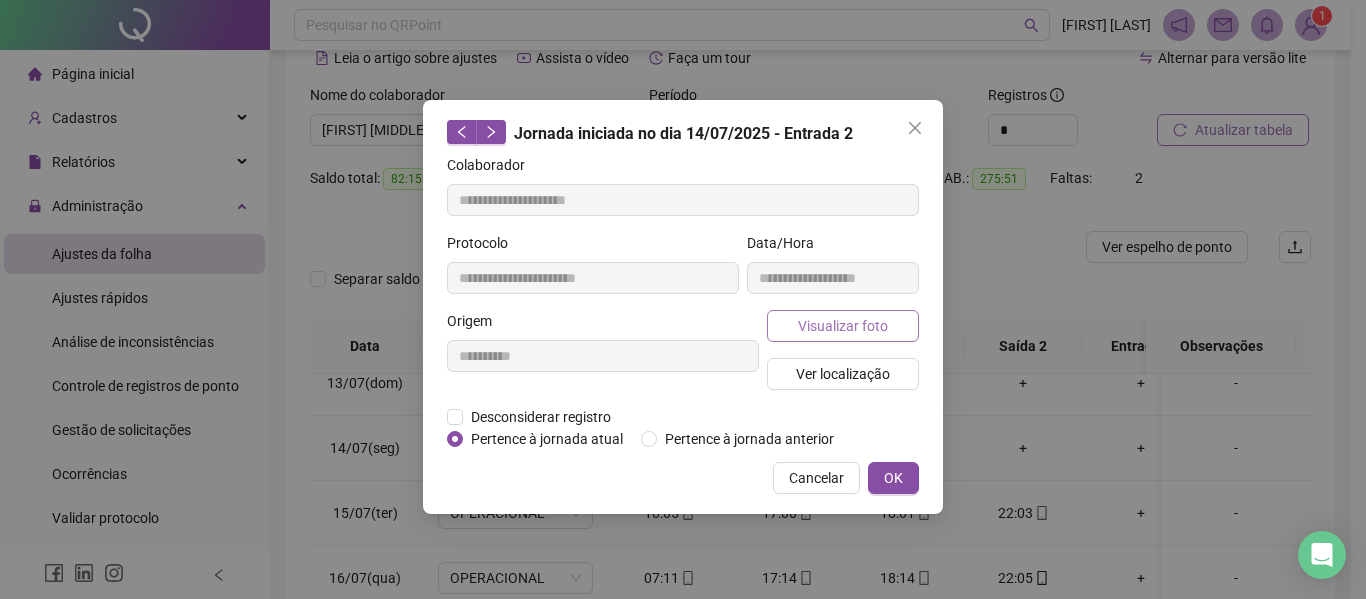 click on "Visualizar foto" at bounding box center [843, 326] 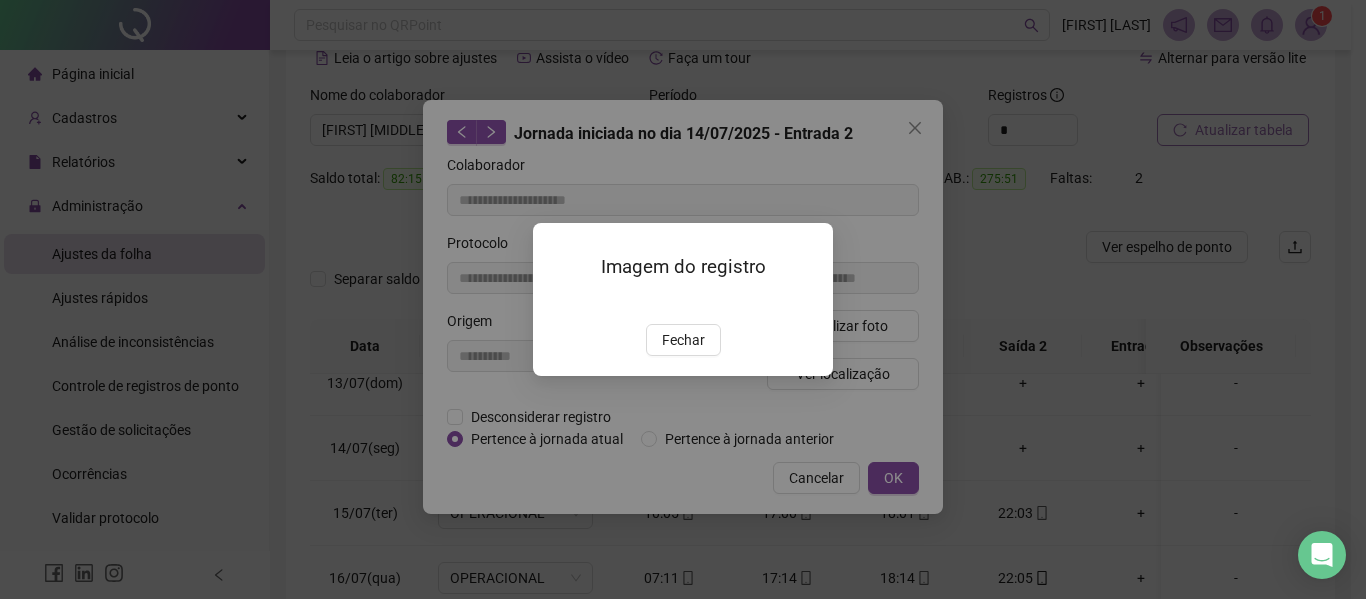 drag, startPoint x: 683, startPoint y: 453, endPoint x: 731, endPoint y: 398, distance: 73 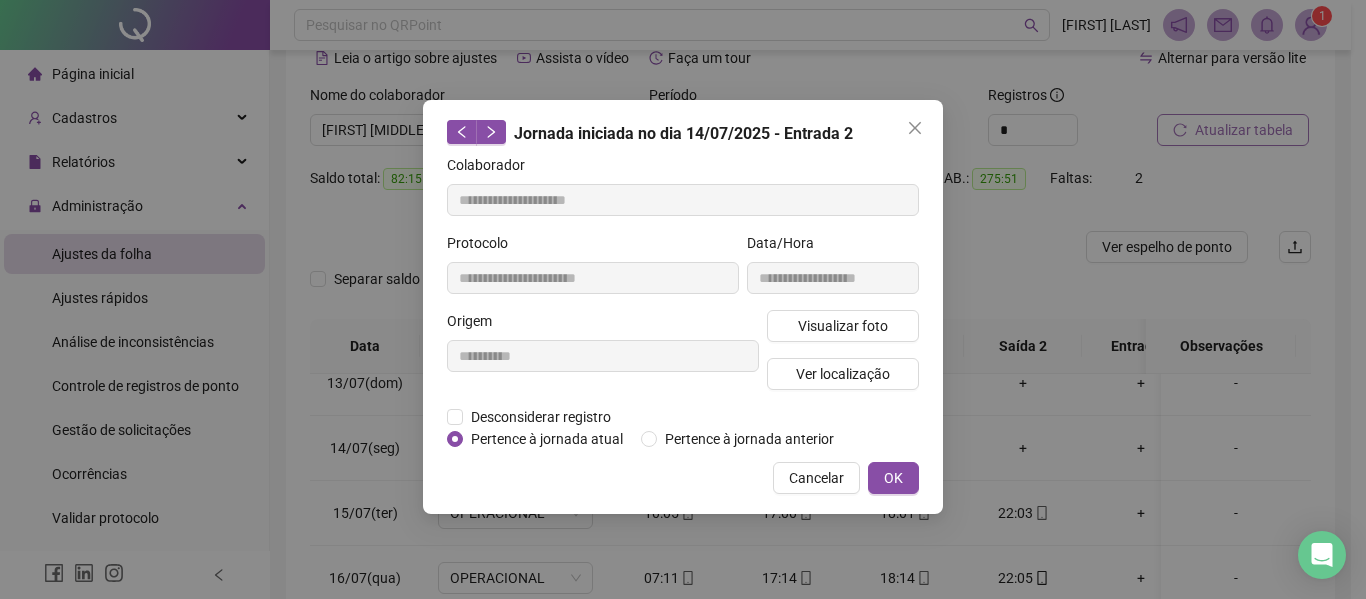 click 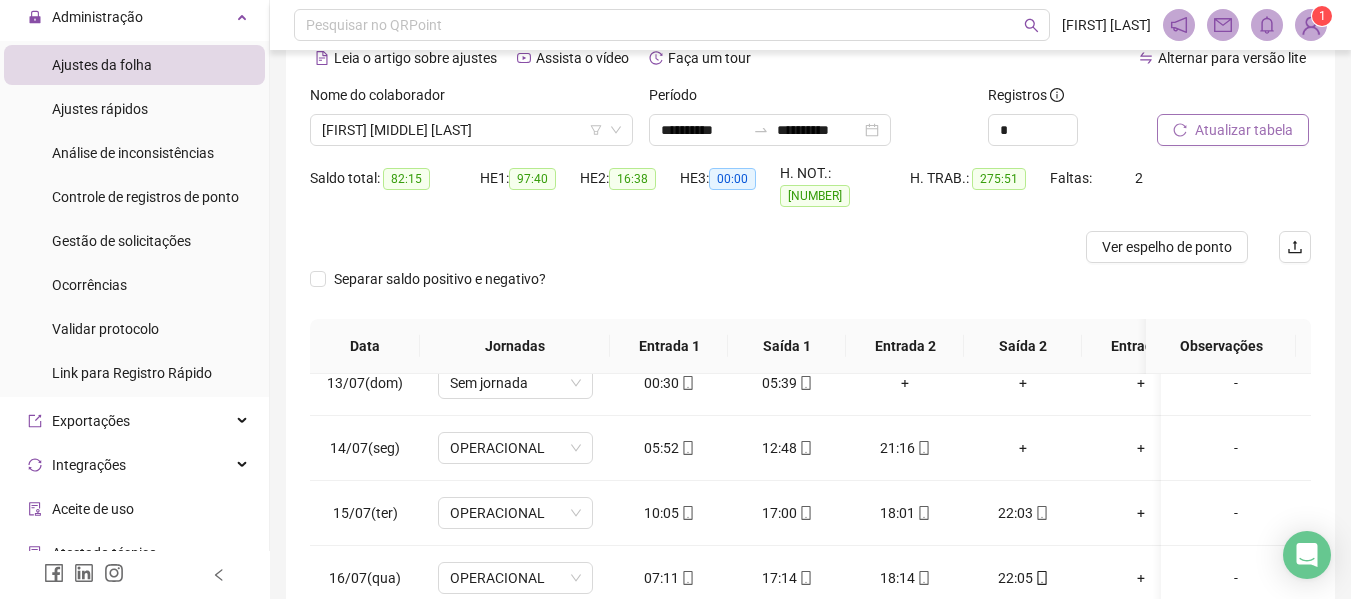scroll, scrollTop: 299, scrollLeft: 0, axis: vertical 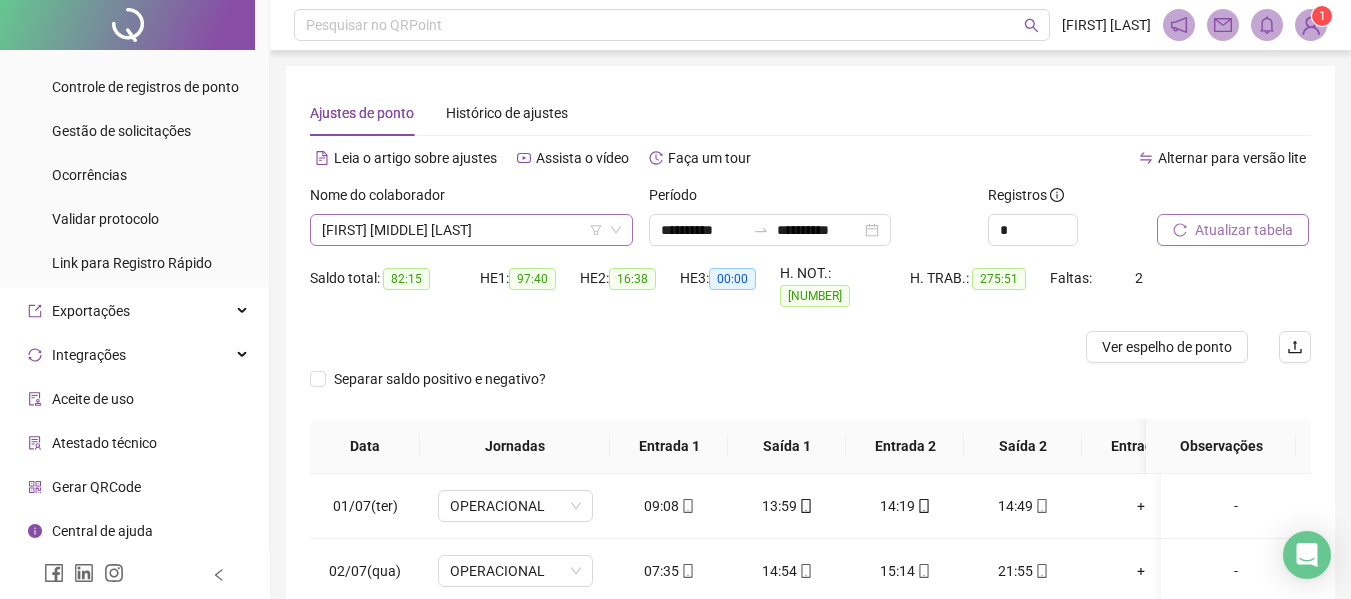 click on "[FIRST] [MIDDLE] [LAST]" at bounding box center [471, 230] 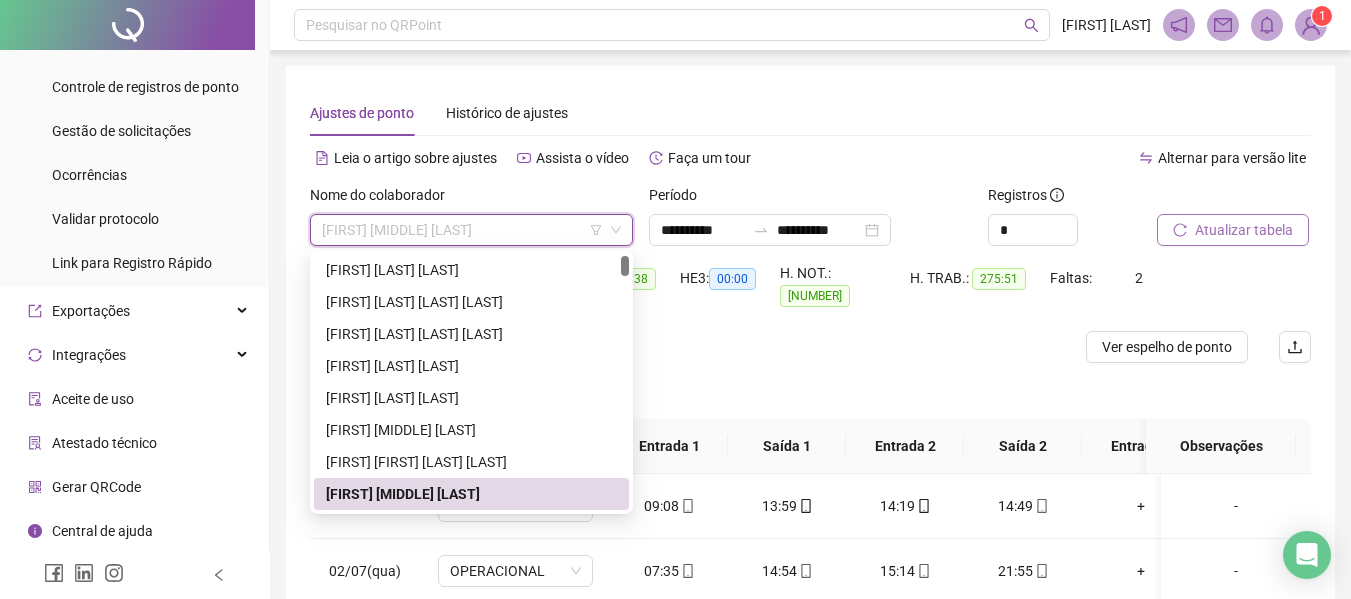 paste on "**********" 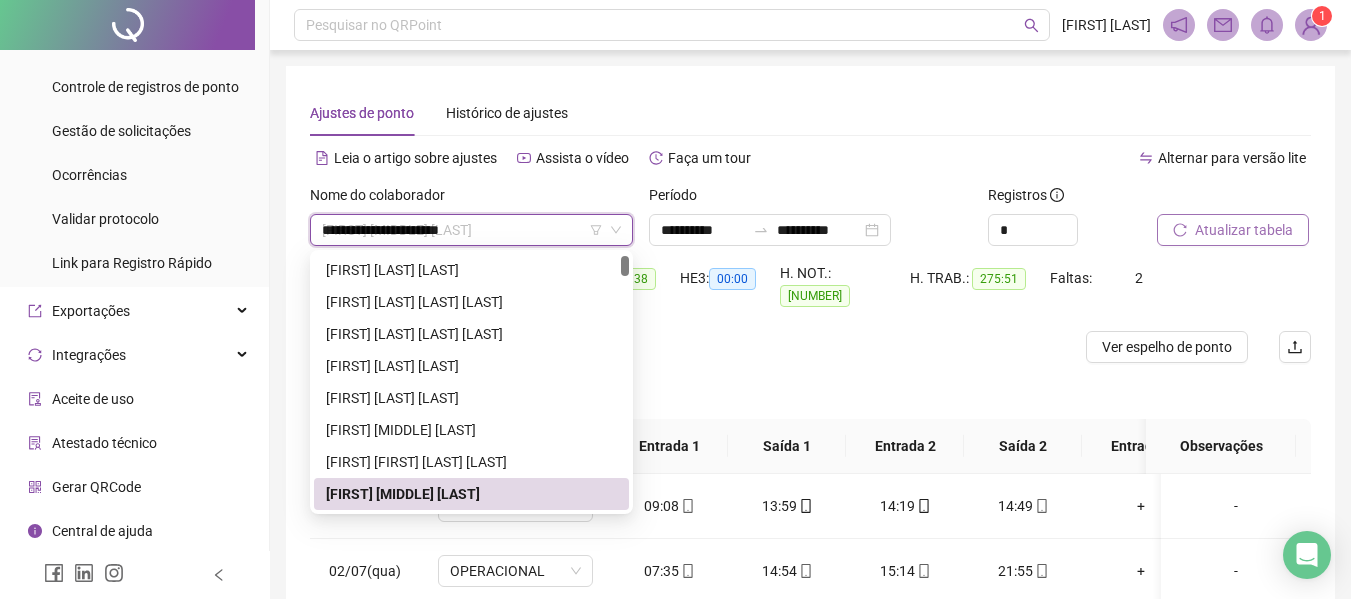 scroll, scrollTop: 0, scrollLeft: 0, axis: both 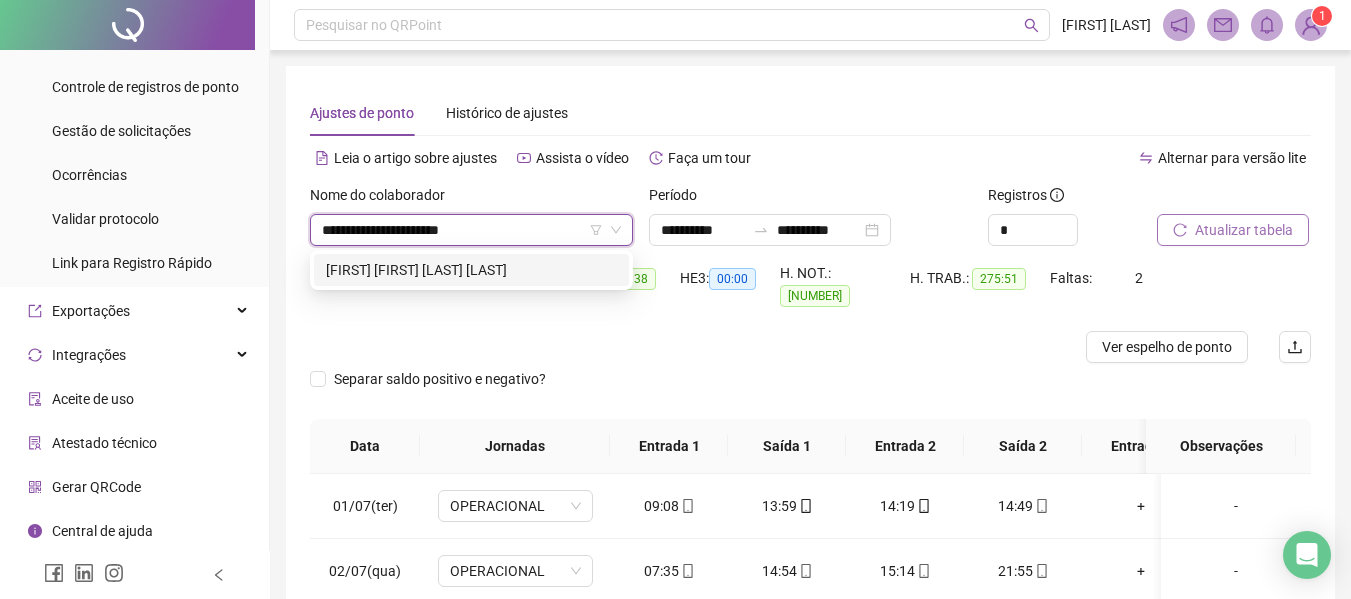 click on "[FIRST] [FIRST] [LAST] [LAST]" at bounding box center (471, 270) 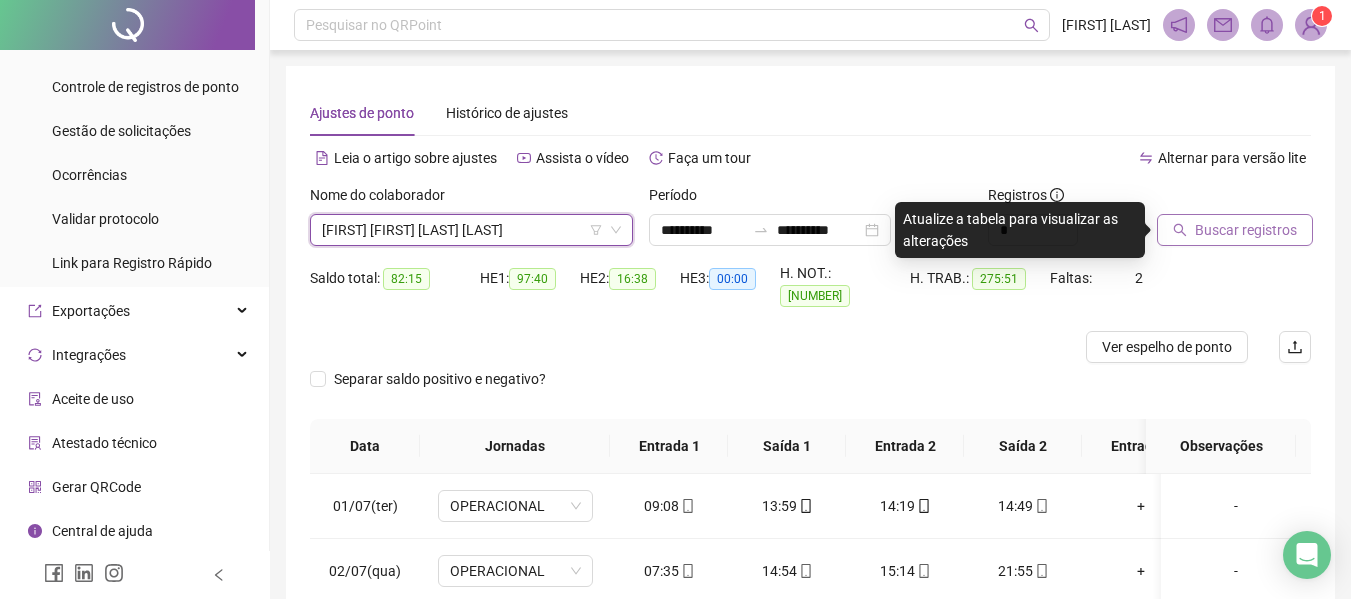 click at bounding box center (1209, 199) 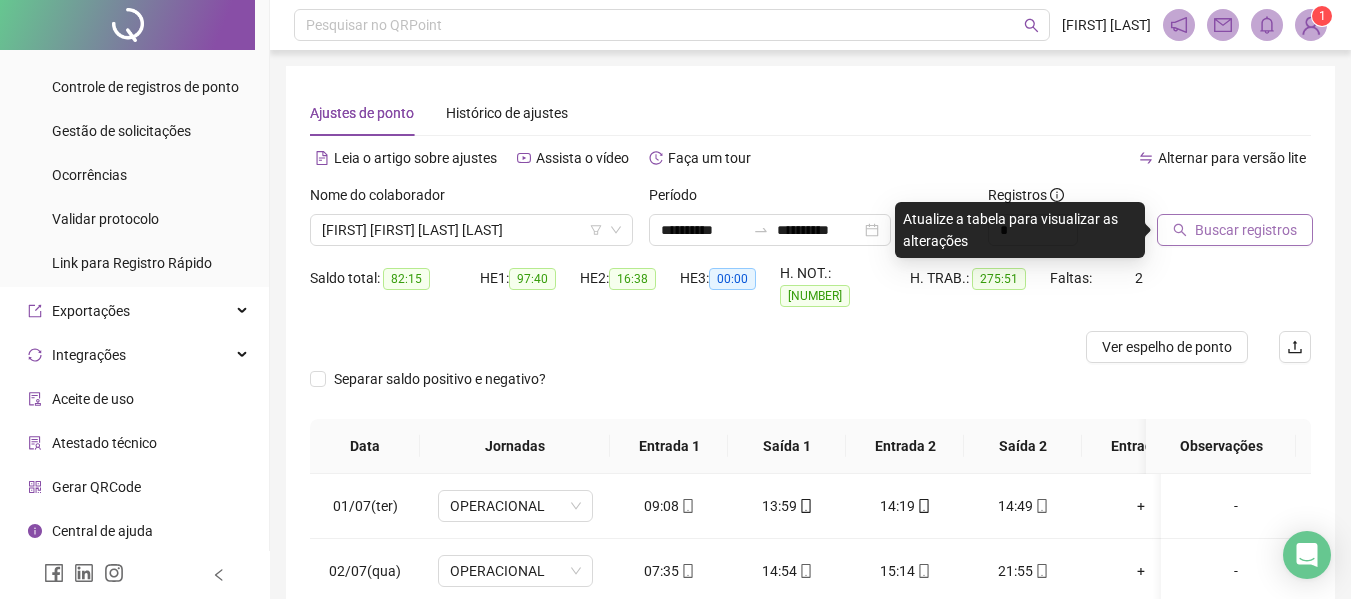 click on "Buscar registros" at bounding box center [1246, 230] 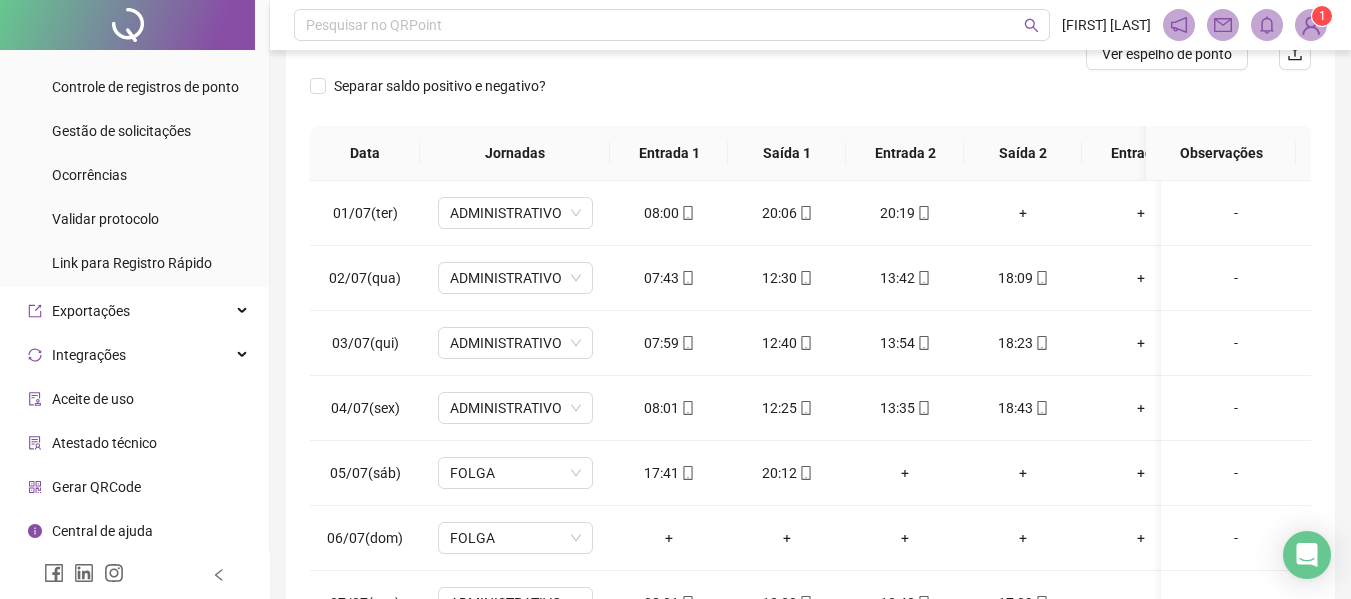 scroll, scrollTop: 293, scrollLeft: 0, axis: vertical 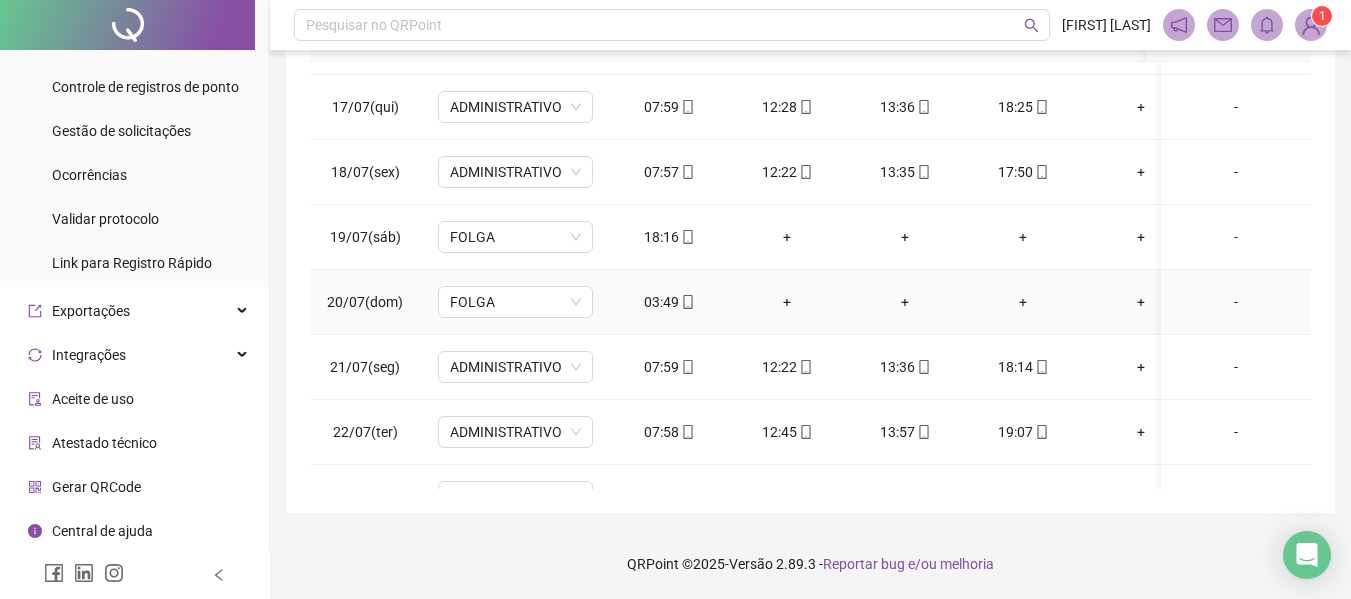 click 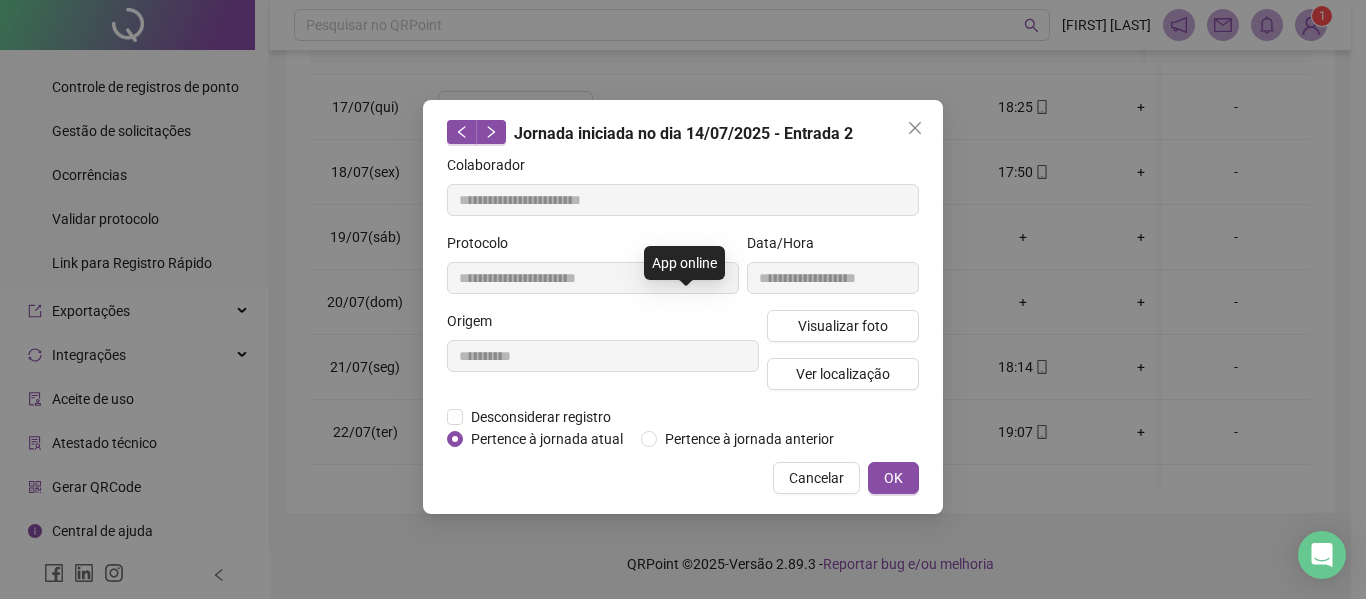 type on "**********" 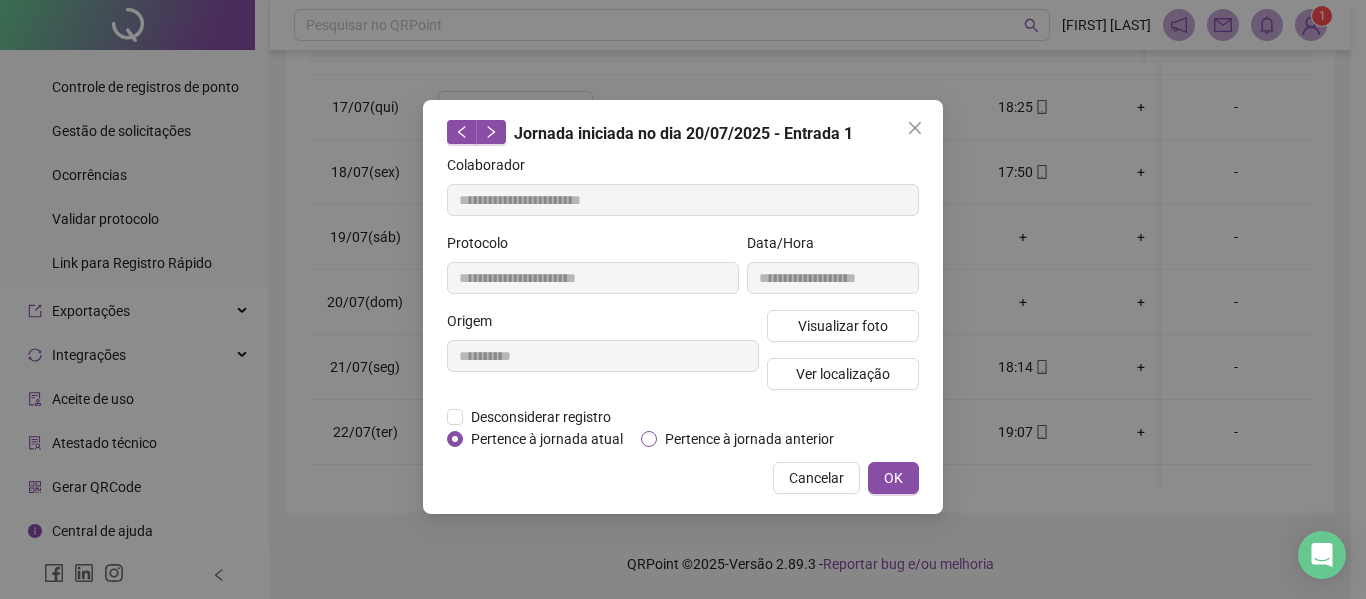 click on "Pertence à jornada anterior" at bounding box center [749, 439] 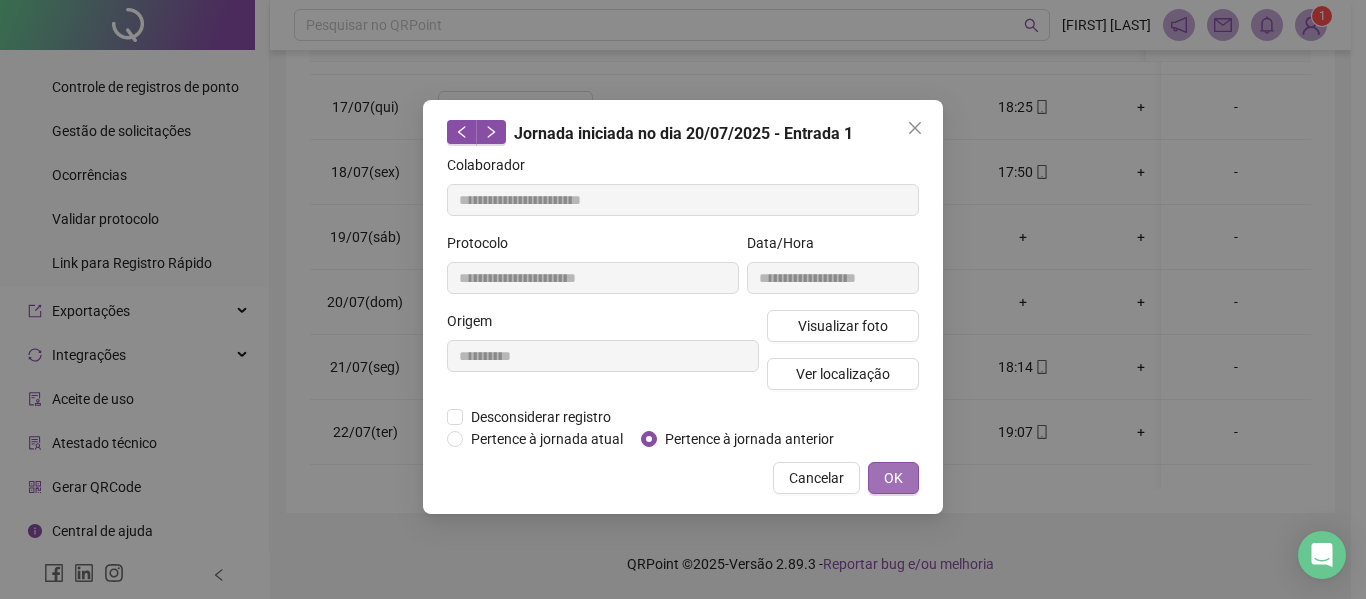 click on "OK" at bounding box center (893, 478) 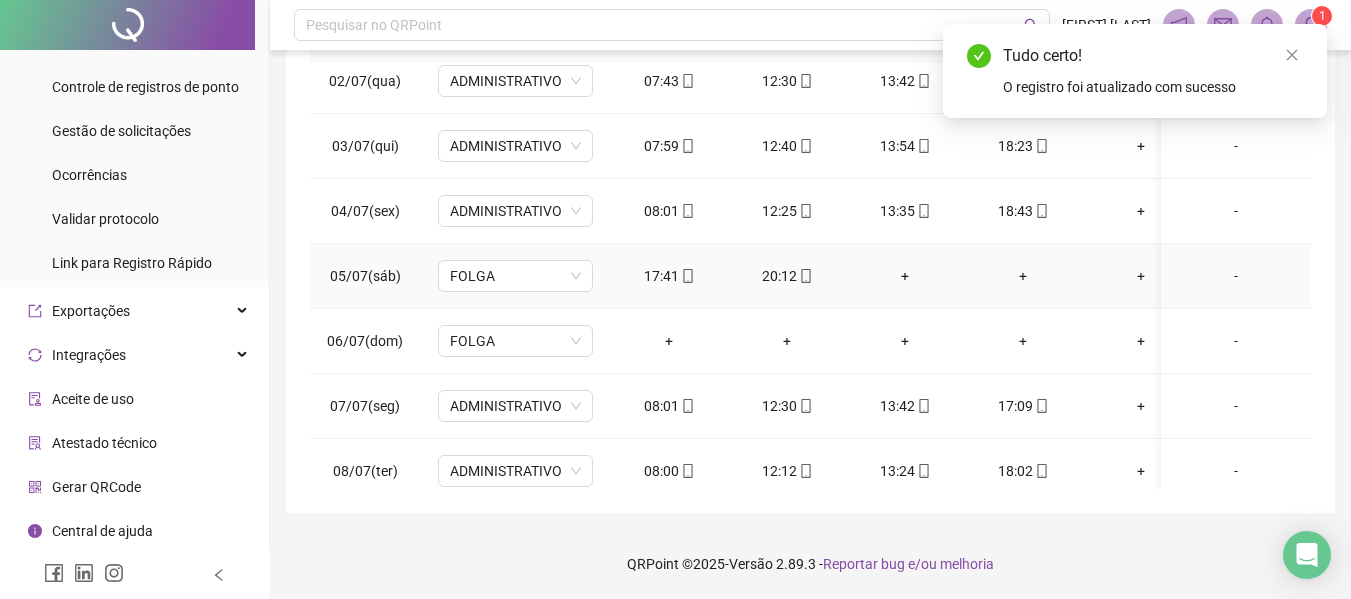 scroll, scrollTop: 0, scrollLeft: 0, axis: both 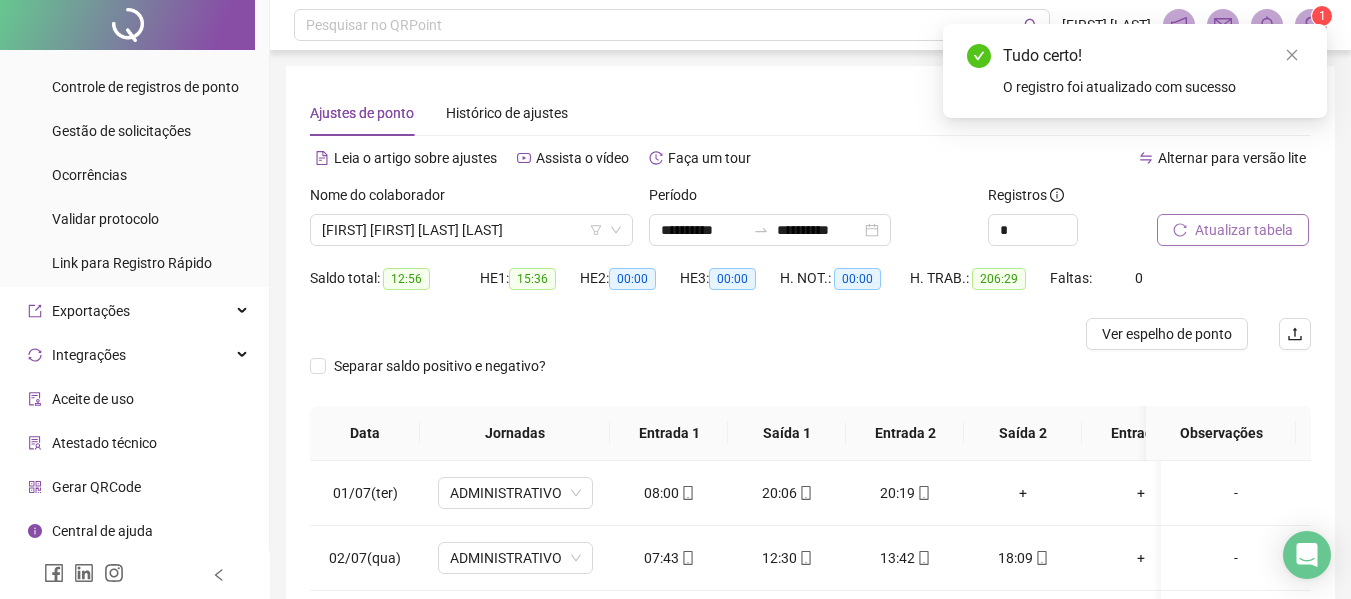 click on "Atualizar tabela" at bounding box center (1244, 230) 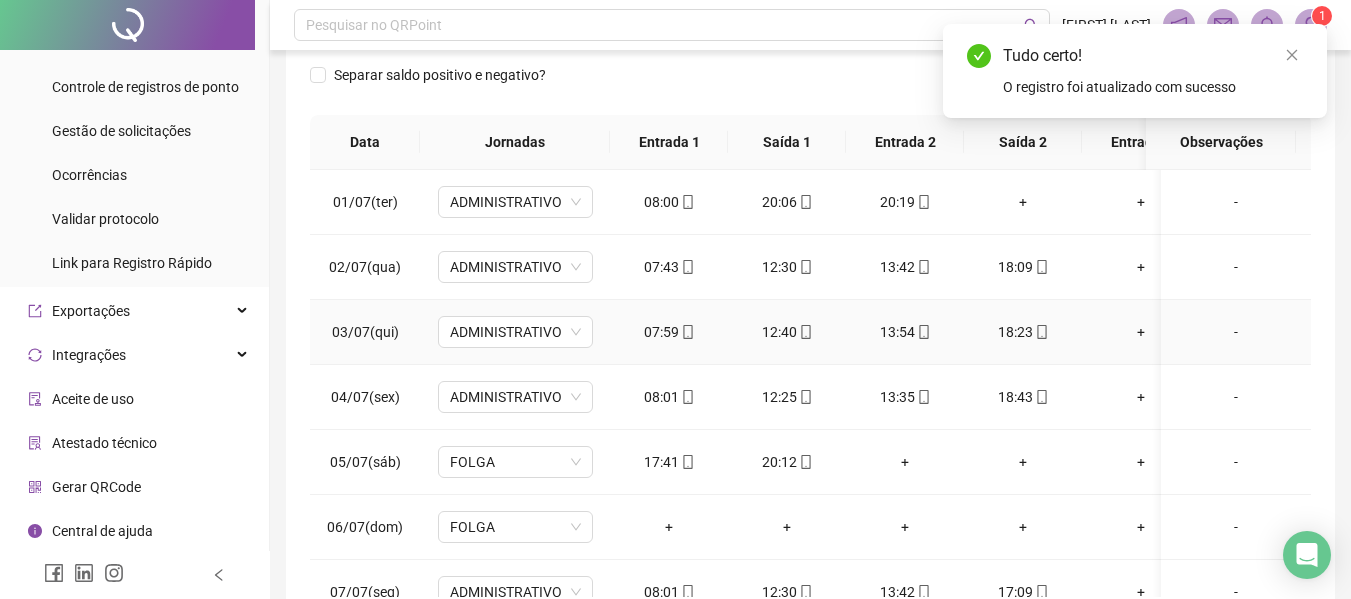 scroll, scrollTop: 300, scrollLeft: 0, axis: vertical 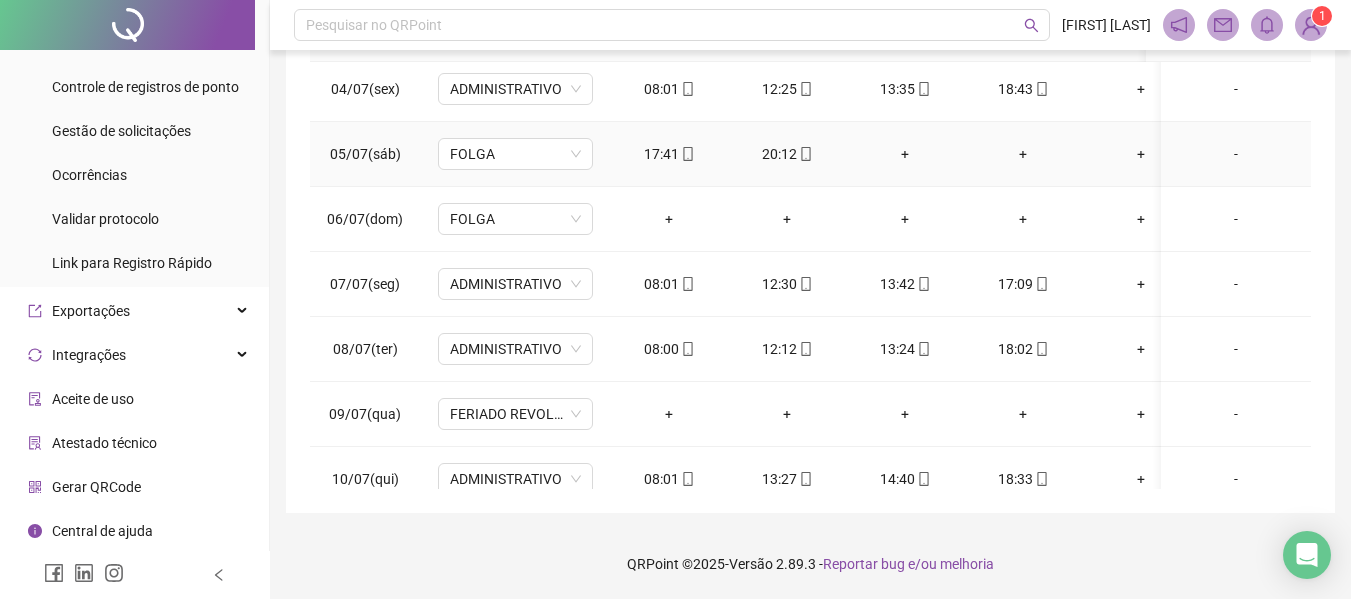 click on "05/07(sáb)" at bounding box center (365, 154) 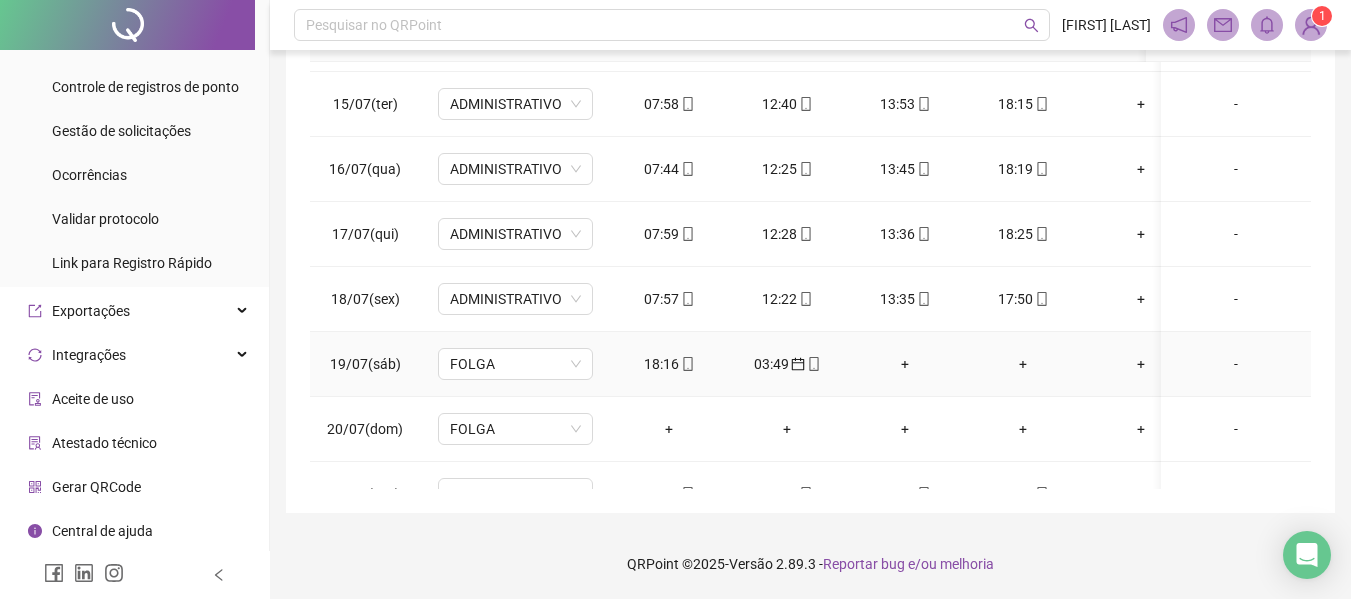 scroll, scrollTop: 1000, scrollLeft: 0, axis: vertical 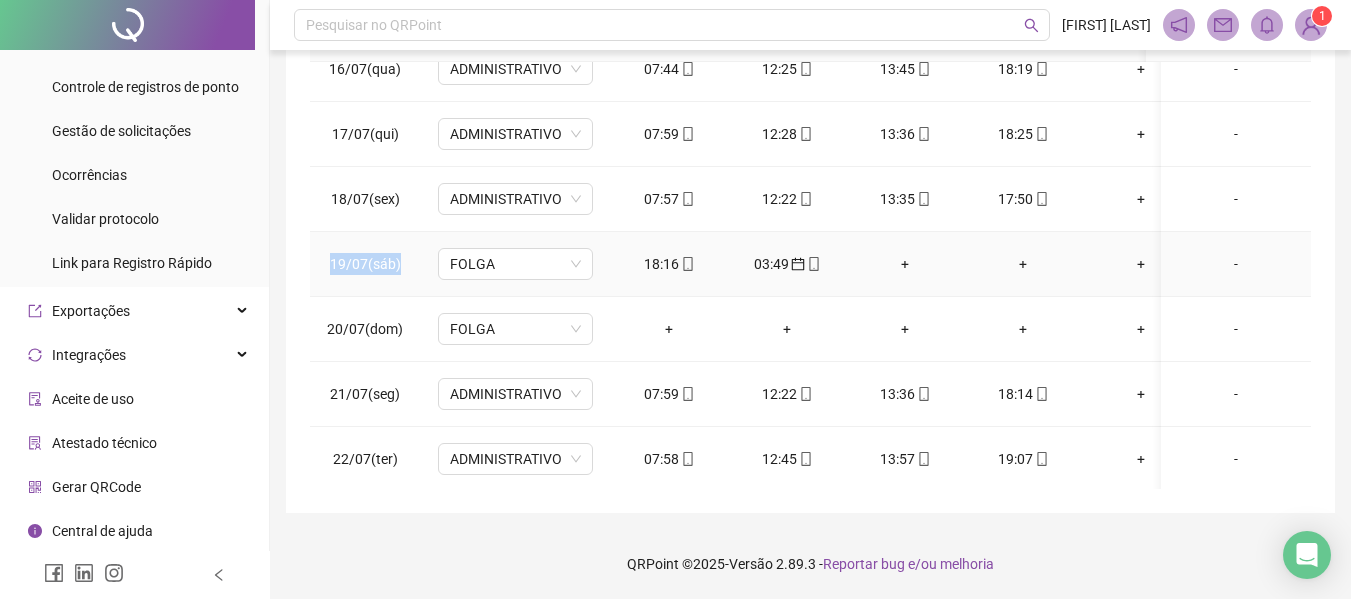 drag, startPoint x: 311, startPoint y: 252, endPoint x: 436, endPoint y: 260, distance: 125.25574 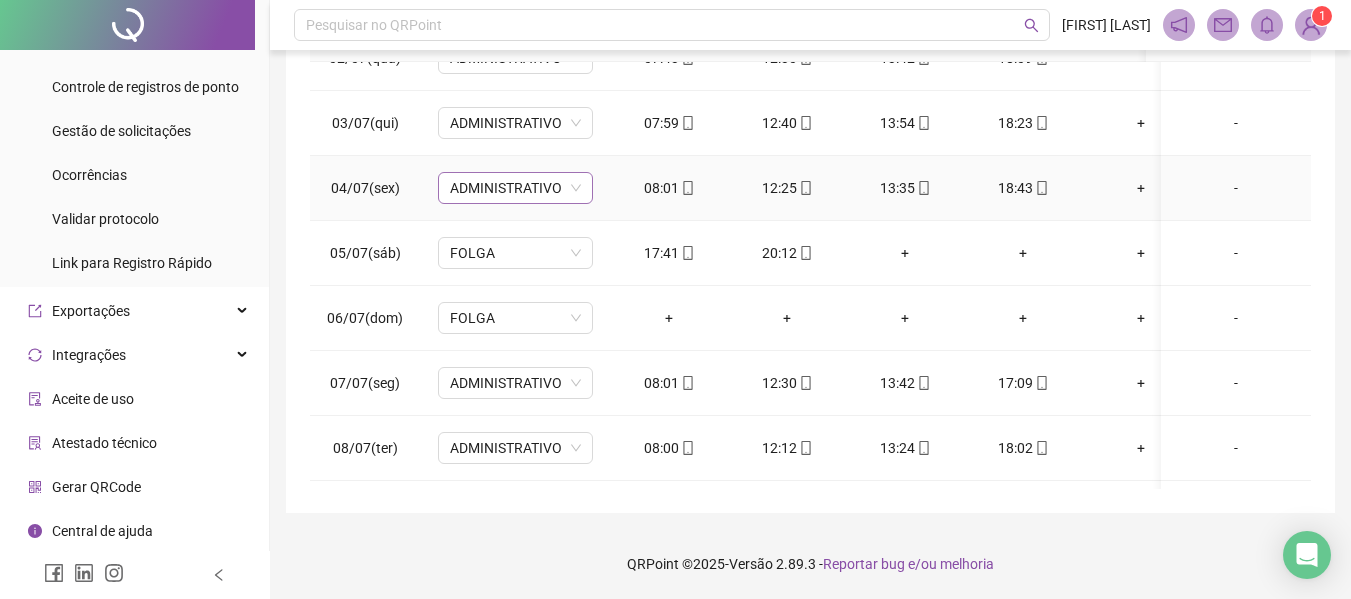 scroll, scrollTop: 0, scrollLeft: 0, axis: both 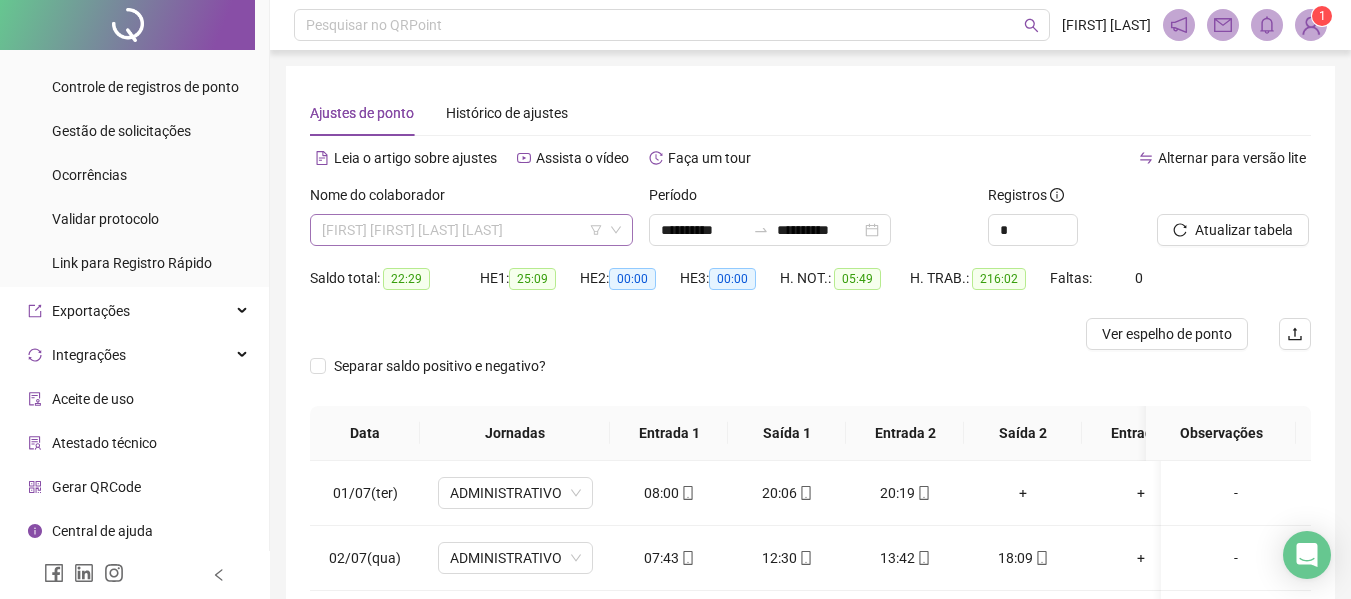 click on "[FIRST] [FIRST] [LAST] [LAST]" at bounding box center [471, 230] 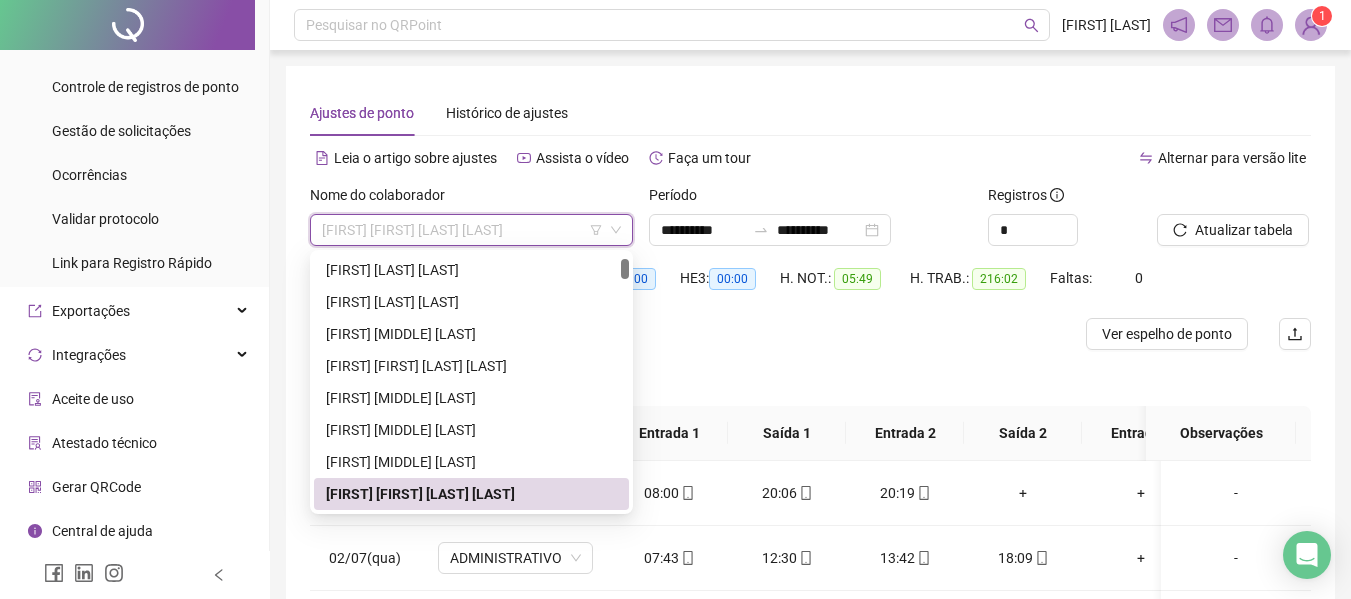 paste on "**********" 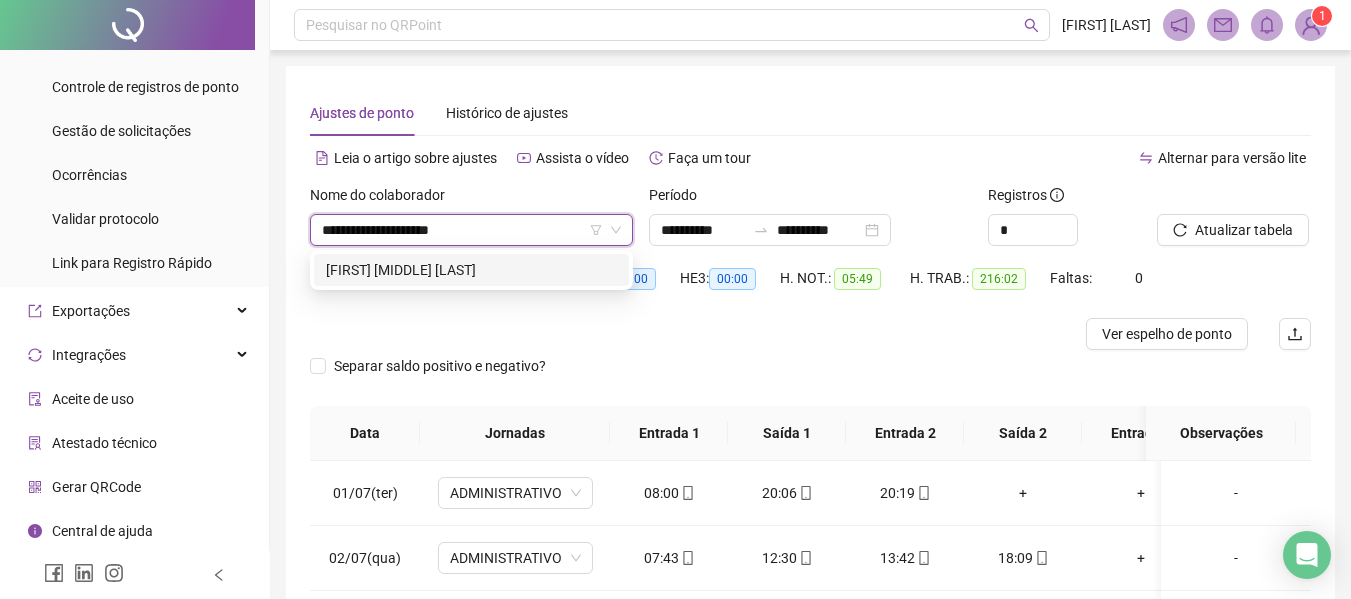 scroll, scrollTop: 0, scrollLeft: 0, axis: both 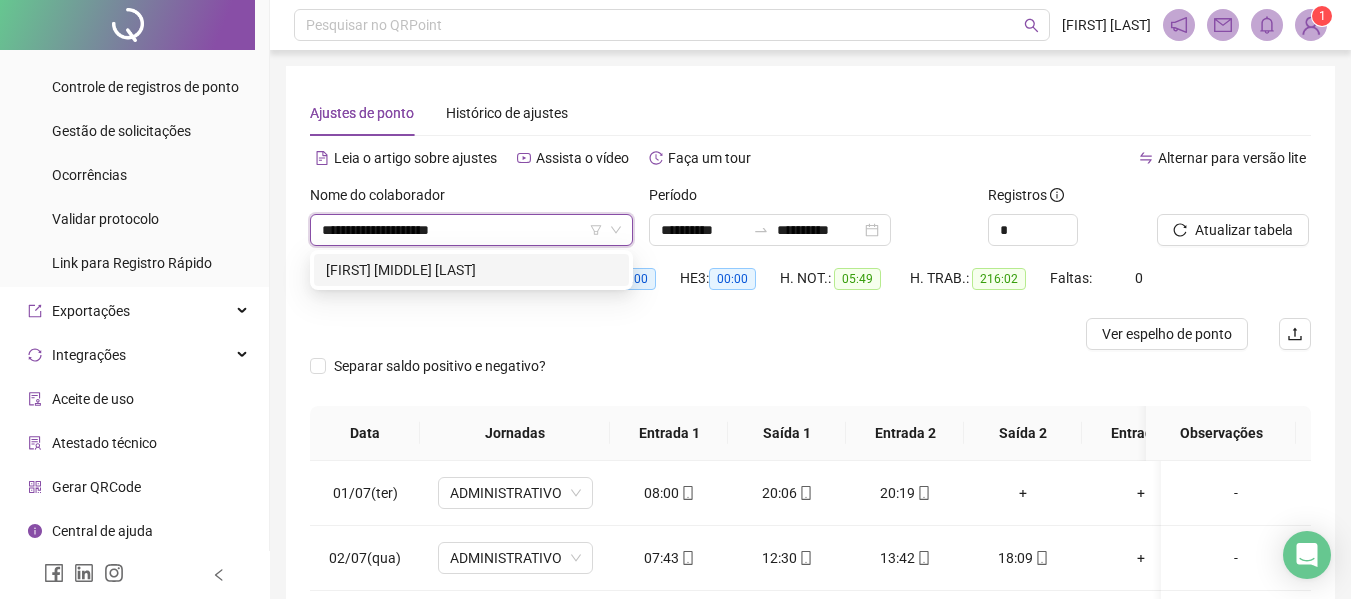 click on "[FIRST] [MIDDLE] [LAST]" at bounding box center (471, 270) 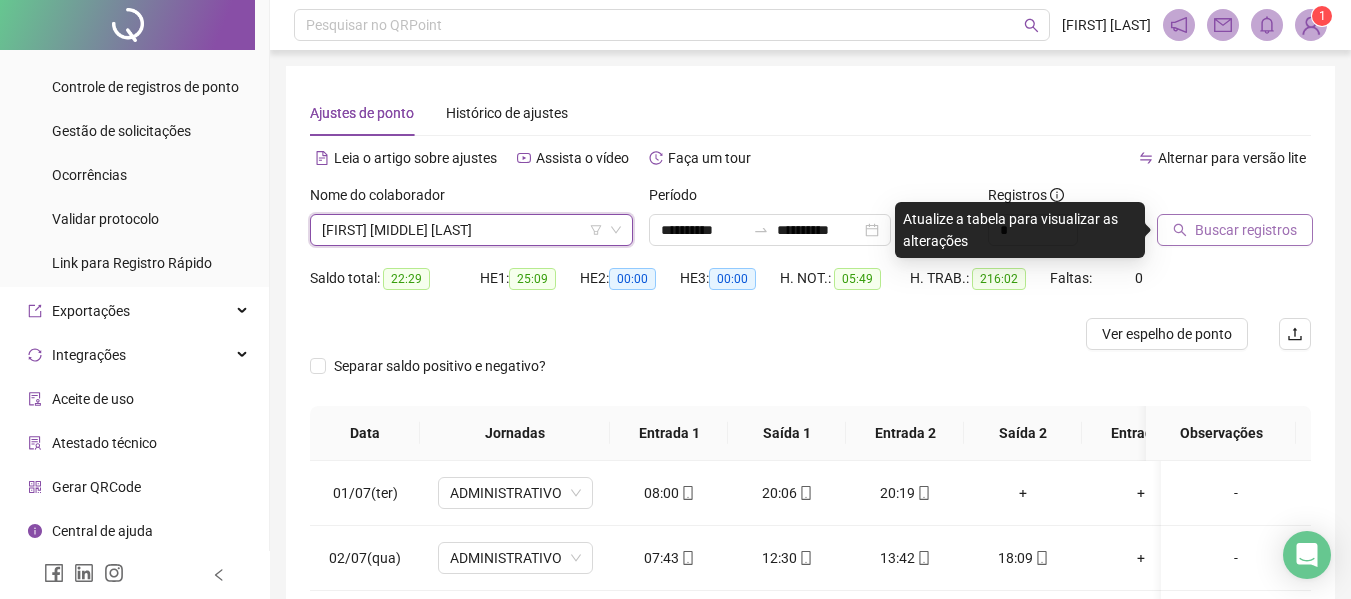 click on "Buscar registros" at bounding box center [1246, 230] 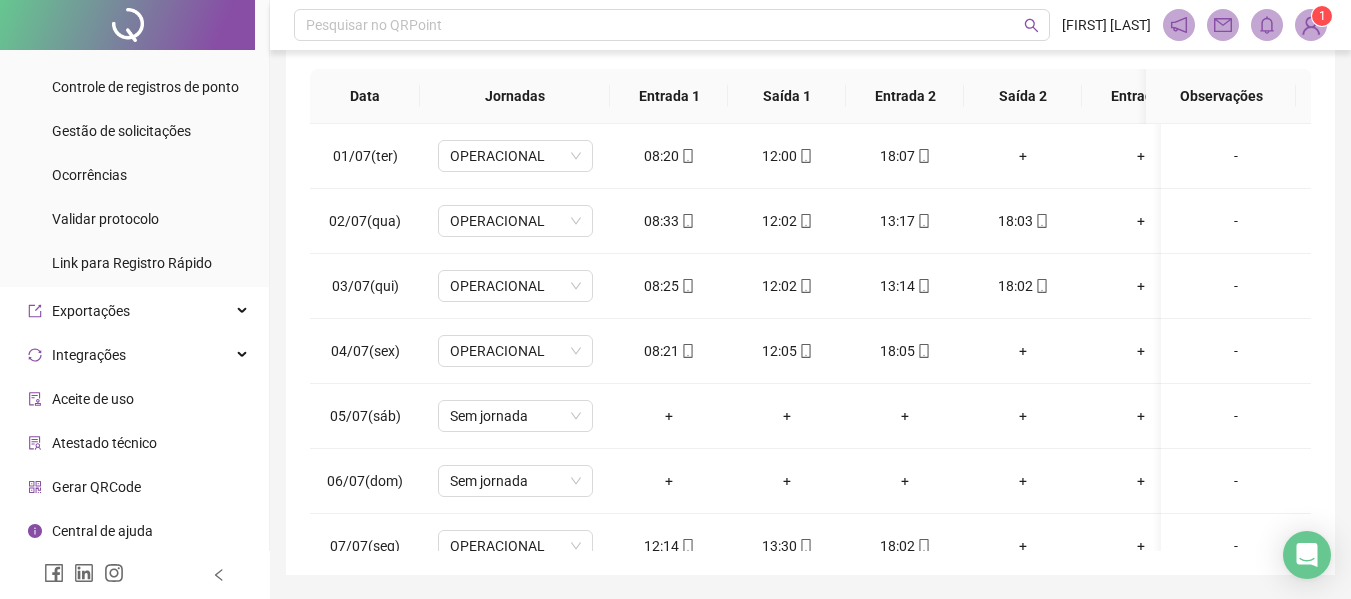 scroll, scrollTop: 339, scrollLeft: 0, axis: vertical 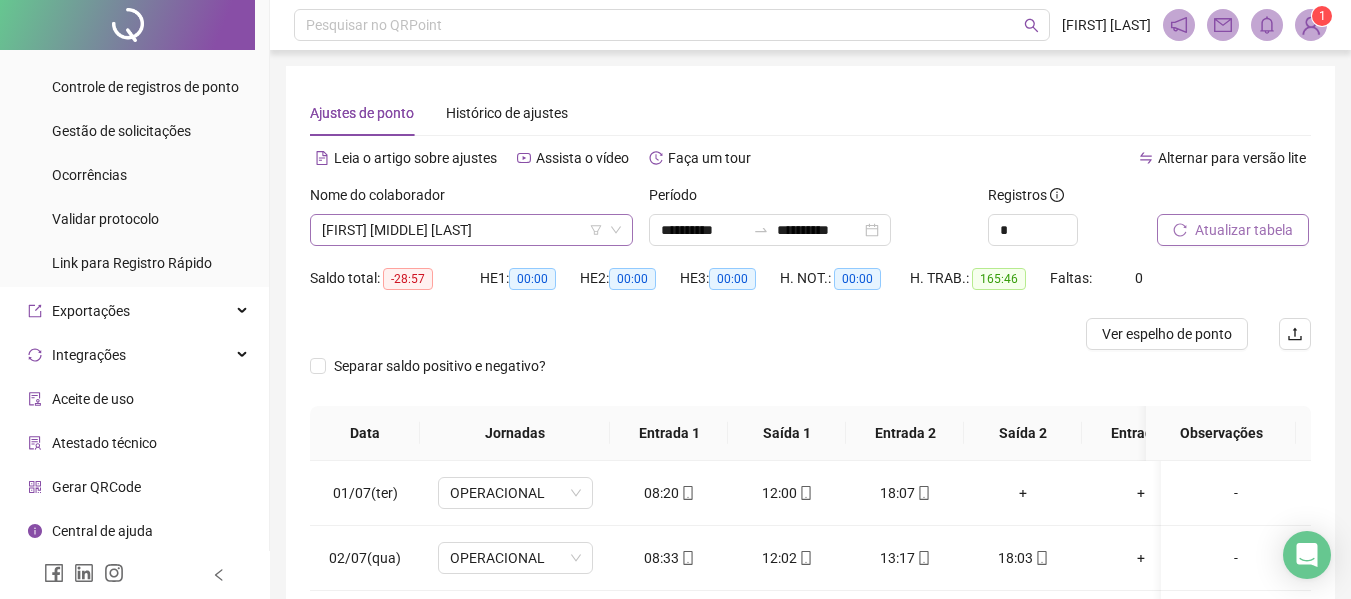 click on "[FIRST] [MIDDLE] [LAST]" at bounding box center [471, 230] 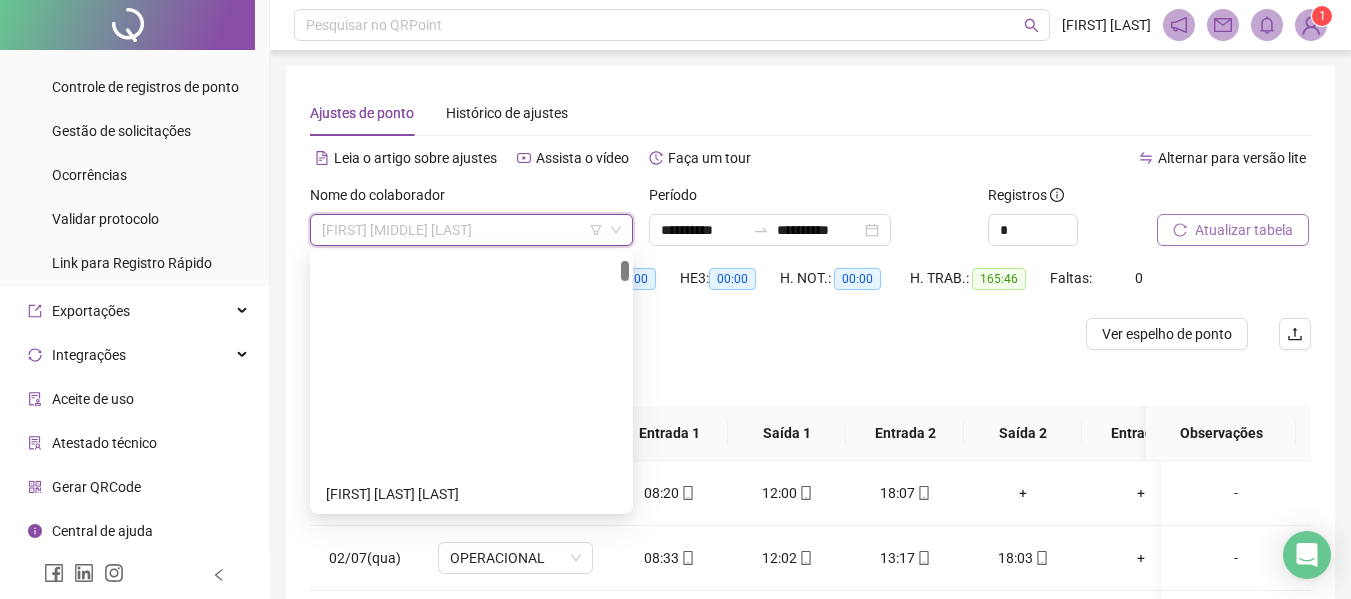 scroll, scrollTop: 256, scrollLeft: 0, axis: vertical 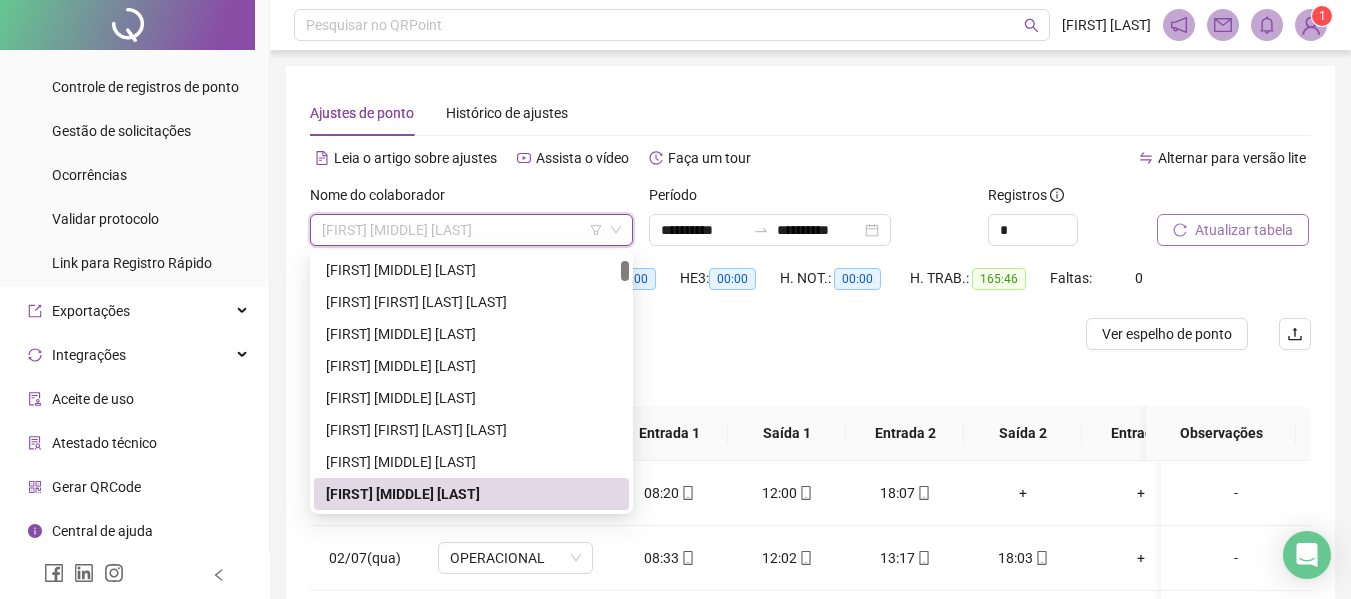 paste on "**********" 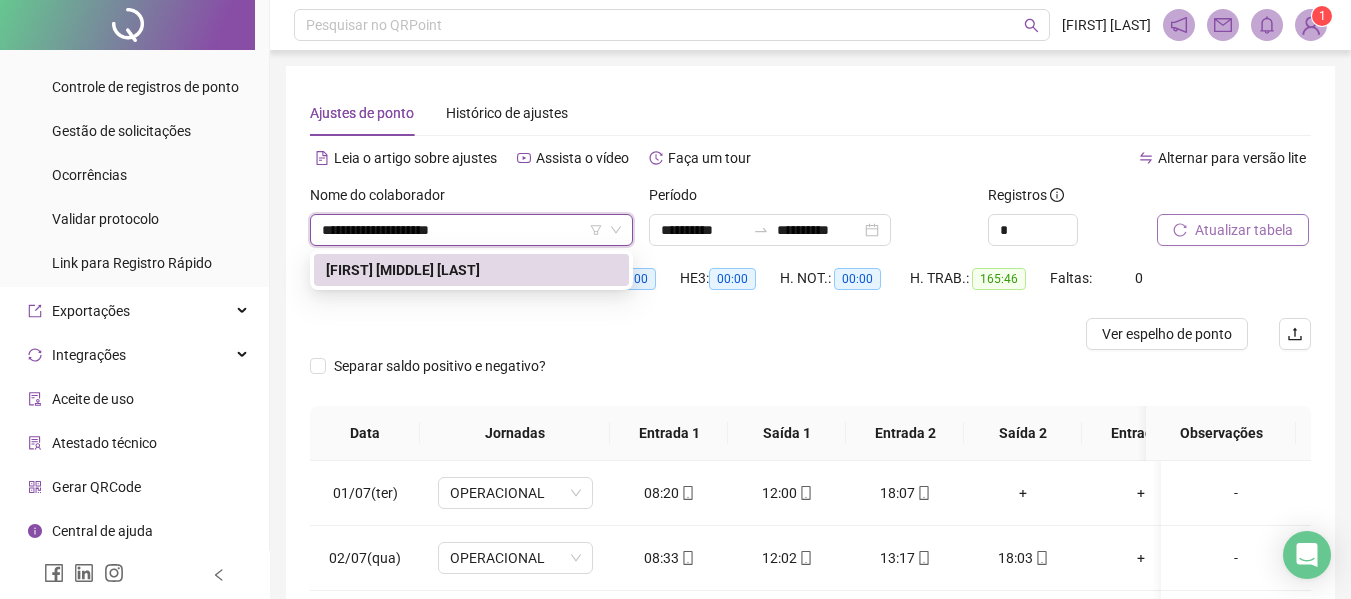scroll, scrollTop: 0, scrollLeft: 0, axis: both 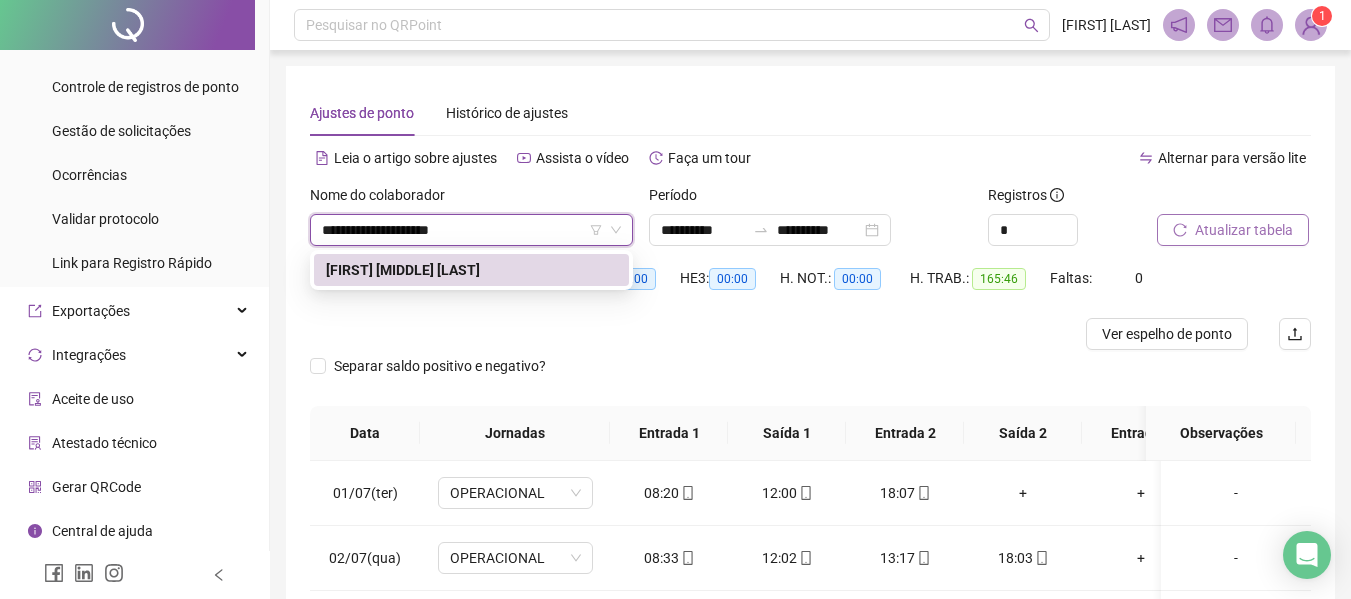 click on "[FIRST] [MIDDLE] [LAST]" at bounding box center [471, 270] 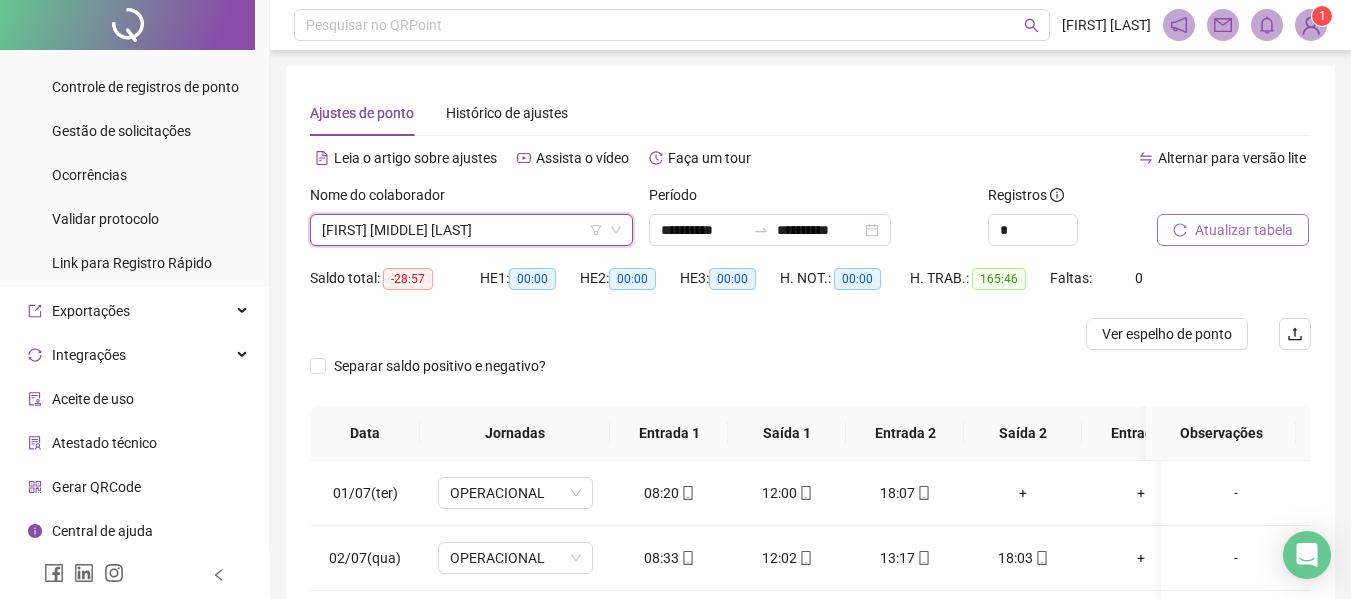 click on "Atualizar tabela" at bounding box center [1244, 230] 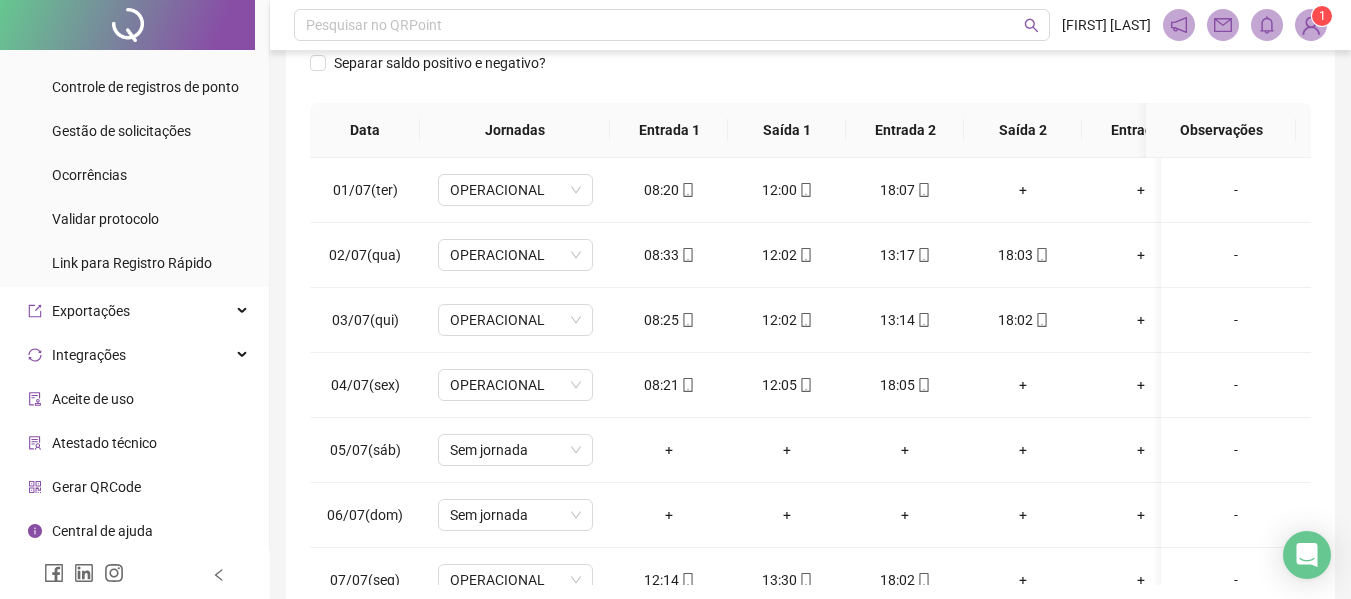 scroll, scrollTop: 305, scrollLeft: 0, axis: vertical 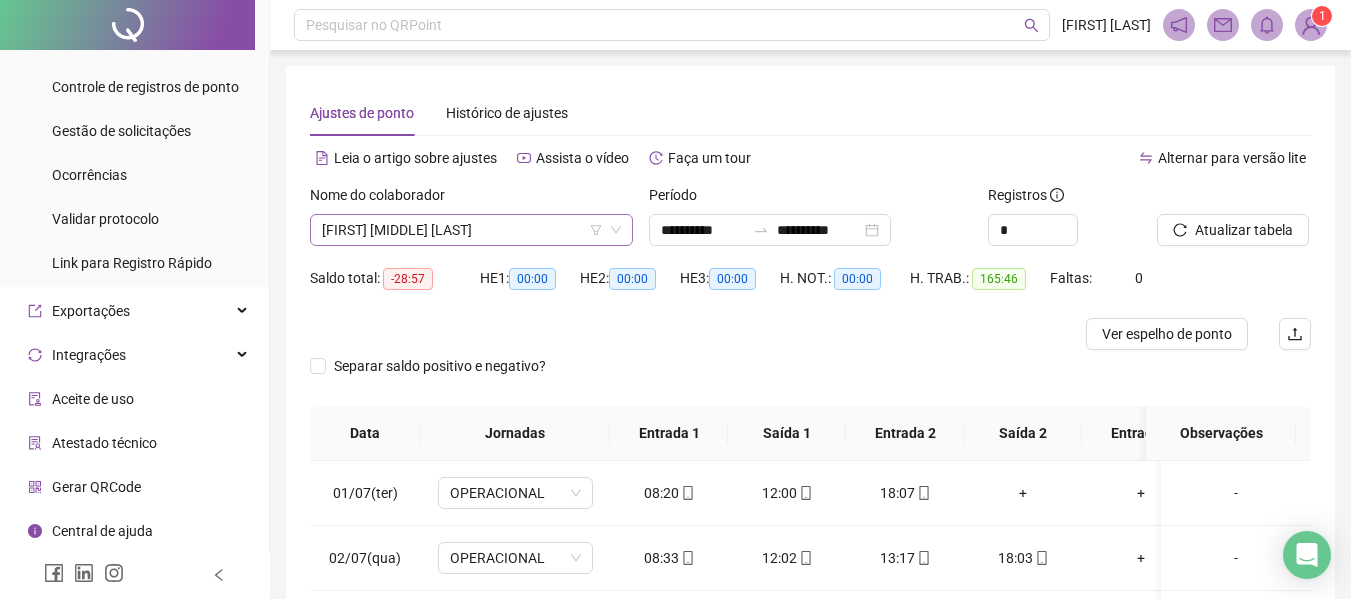 drag, startPoint x: 437, startPoint y: 231, endPoint x: 434, endPoint y: 221, distance: 10.440307 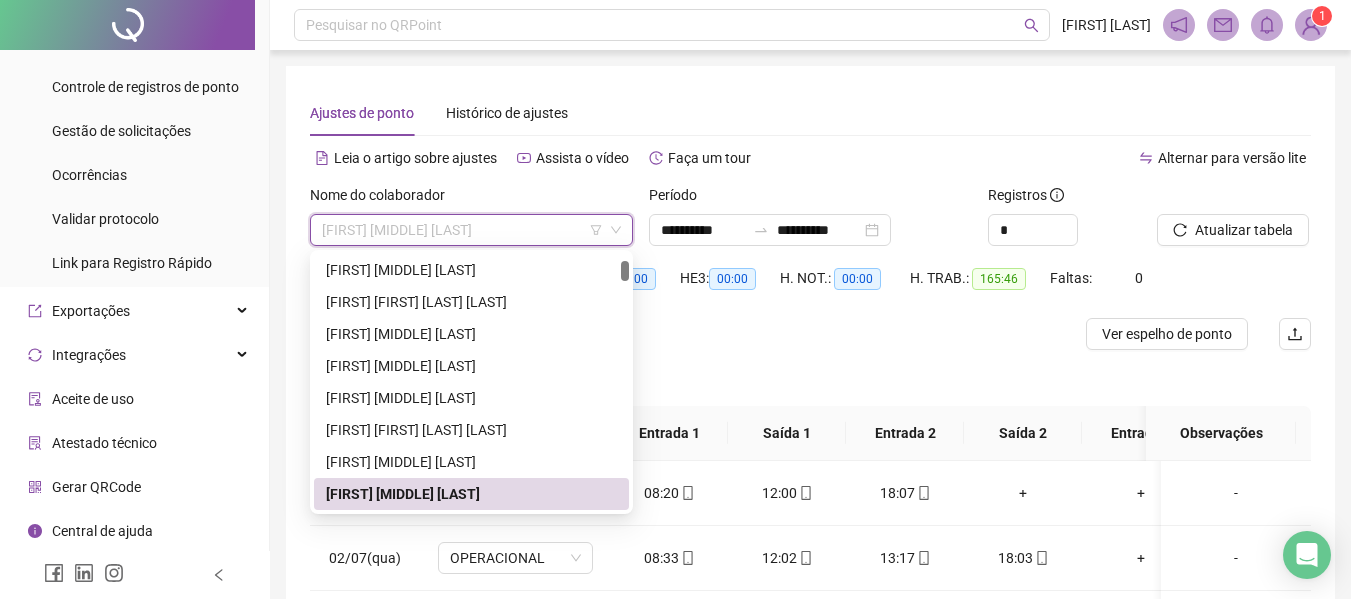 paste on "**********" 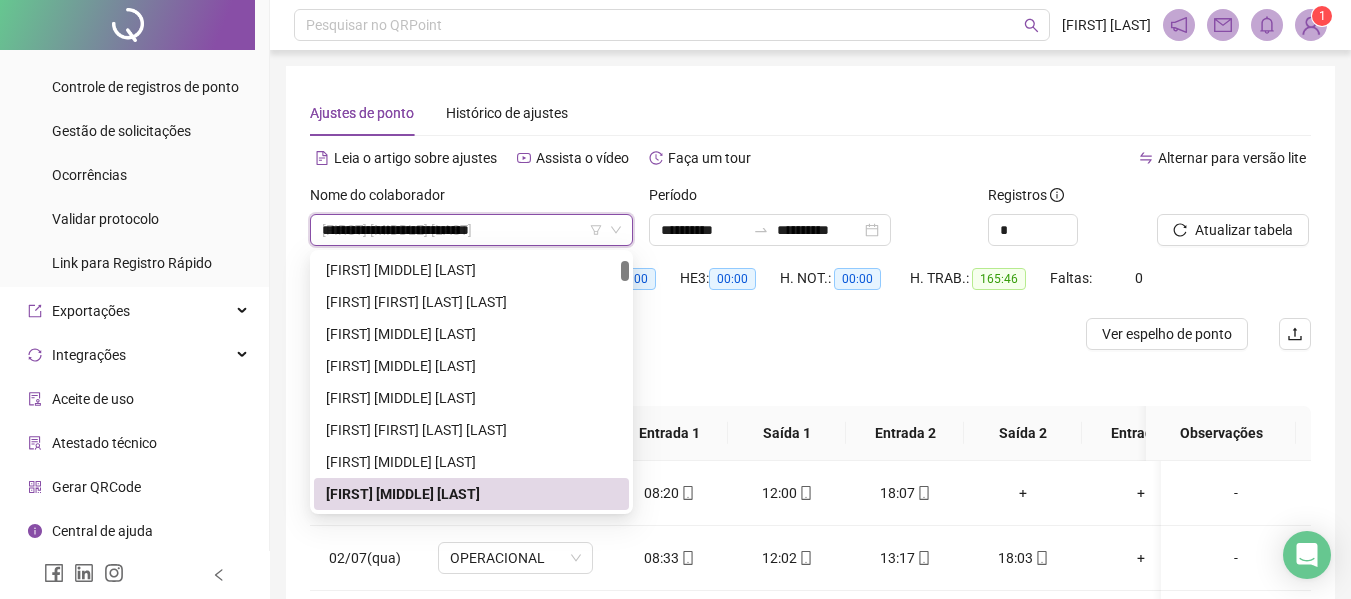 scroll, scrollTop: 0, scrollLeft: 0, axis: both 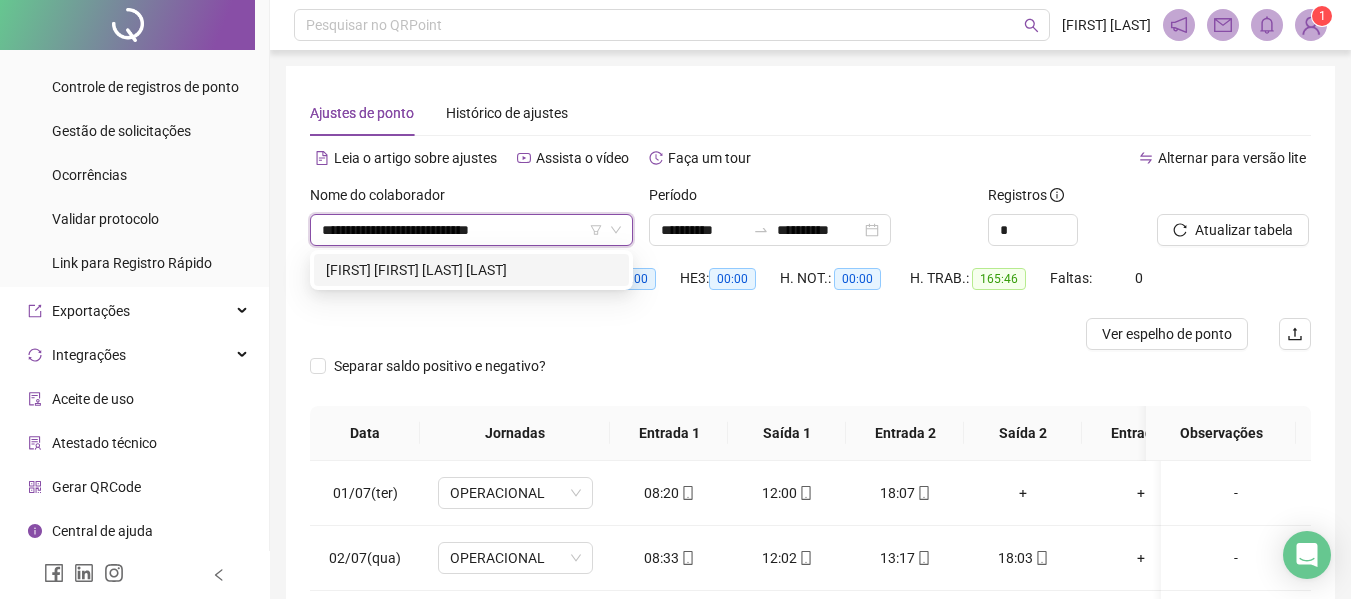 click on "[FIRST] [FIRST] [LAST] [LAST]" at bounding box center [471, 270] 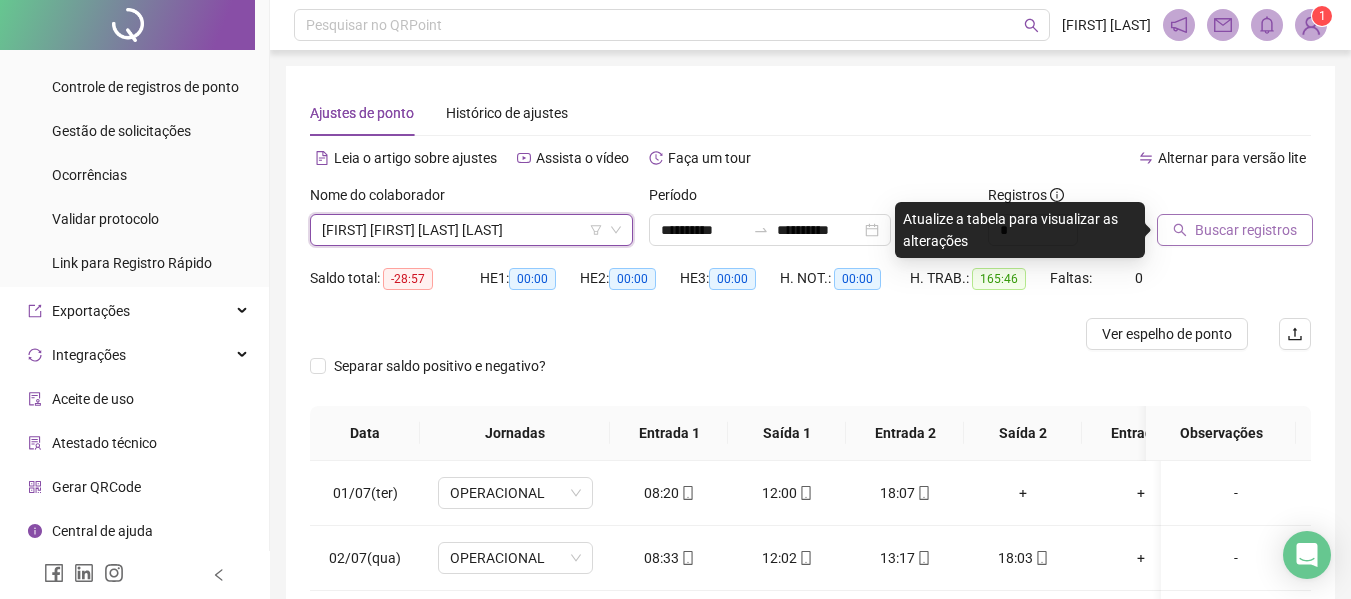 click on "Buscar registros" at bounding box center (1246, 230) 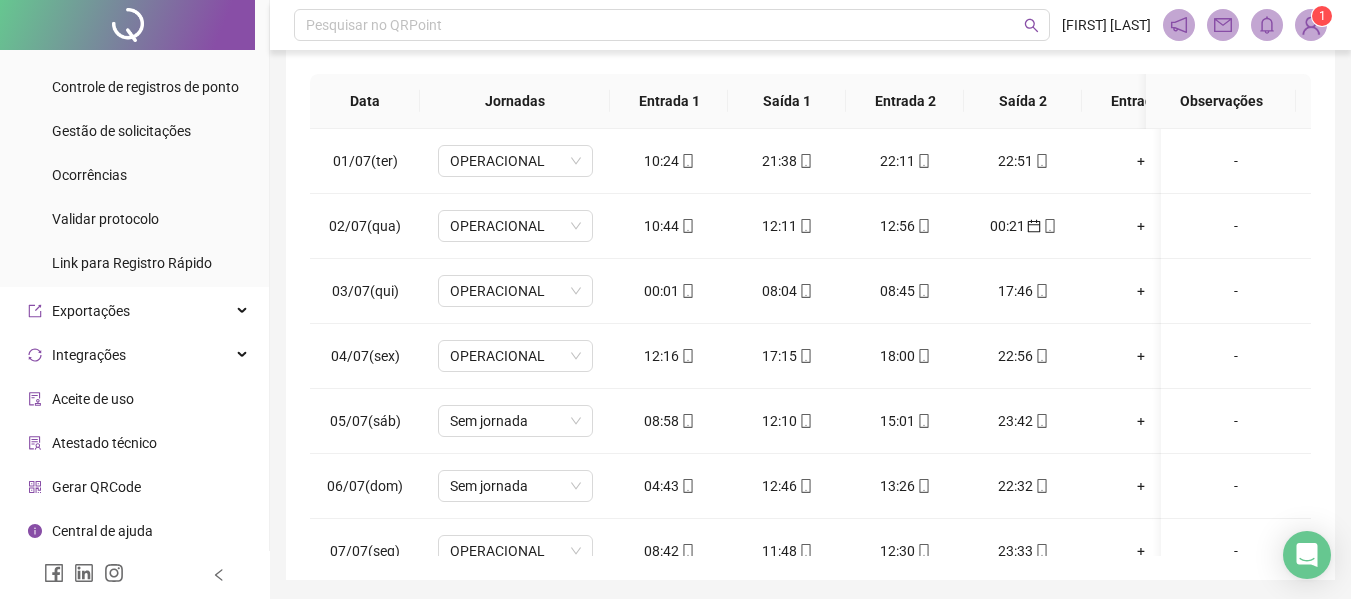 scroll, scrollTop: 339, scrollLeft: 0, axis: vertical 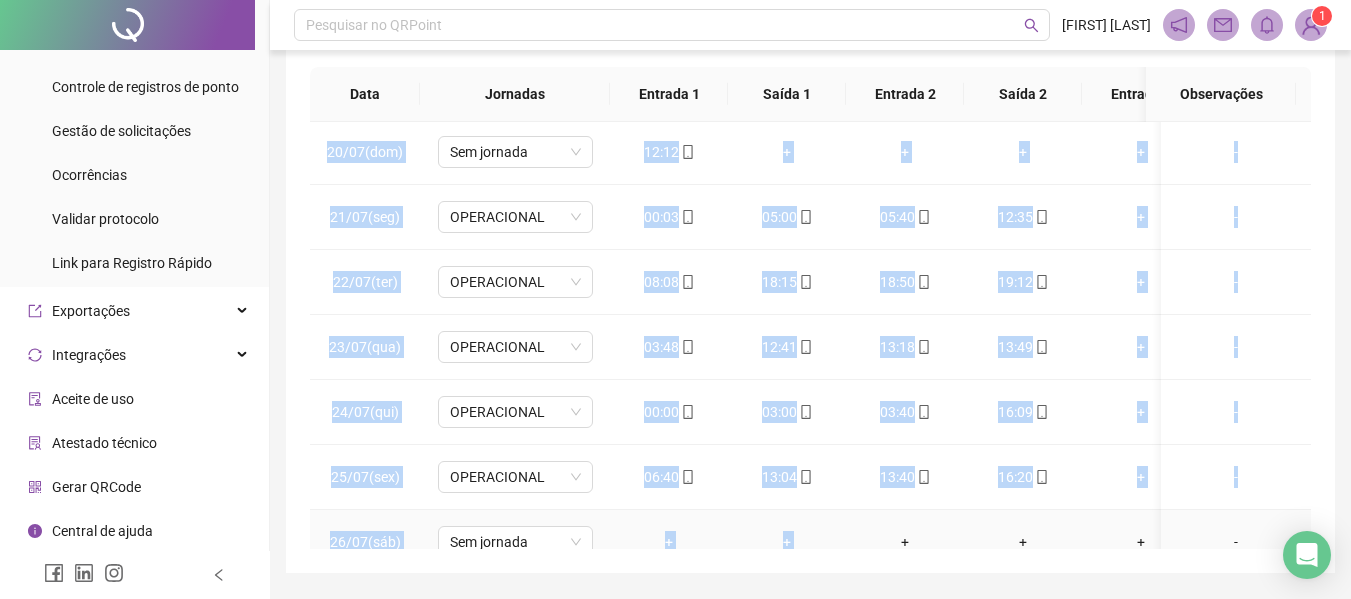 drag, startPoint x: 748, startPoint y: 532, endPoint x: 841, endPoint y: 524, distance: 93.34345 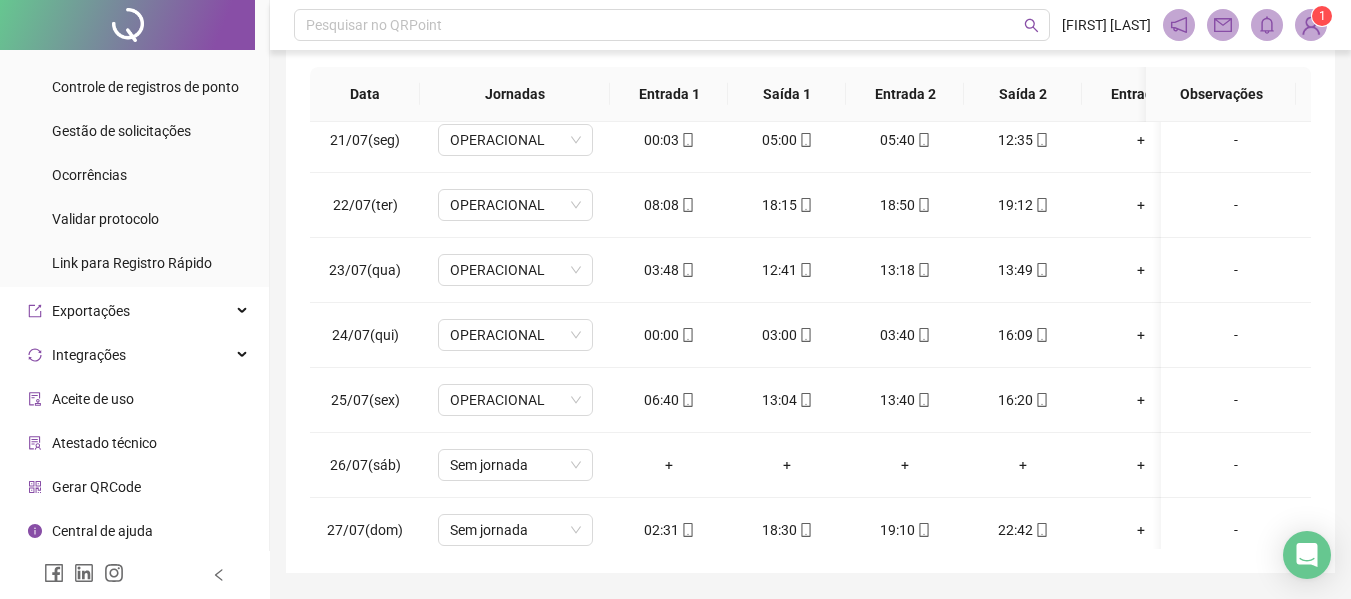 click on "**********" at bounding box center [810, 160] 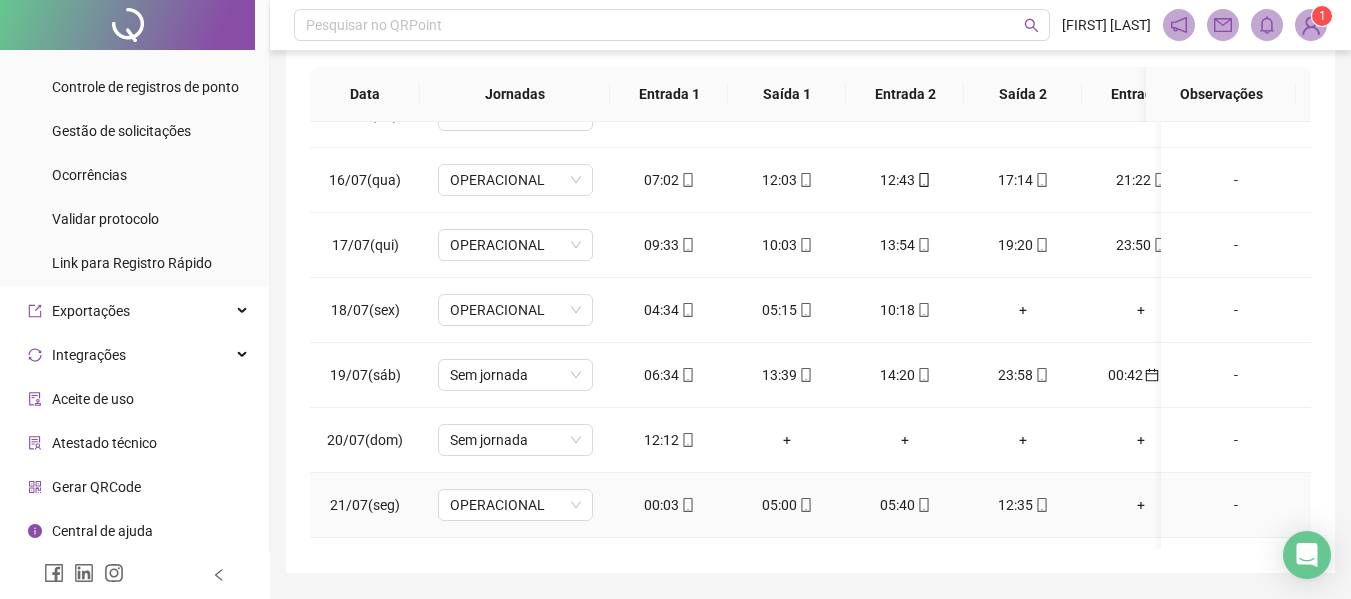 scroll, scrollTop: 914, scrollLeft: 0, axis: vertical 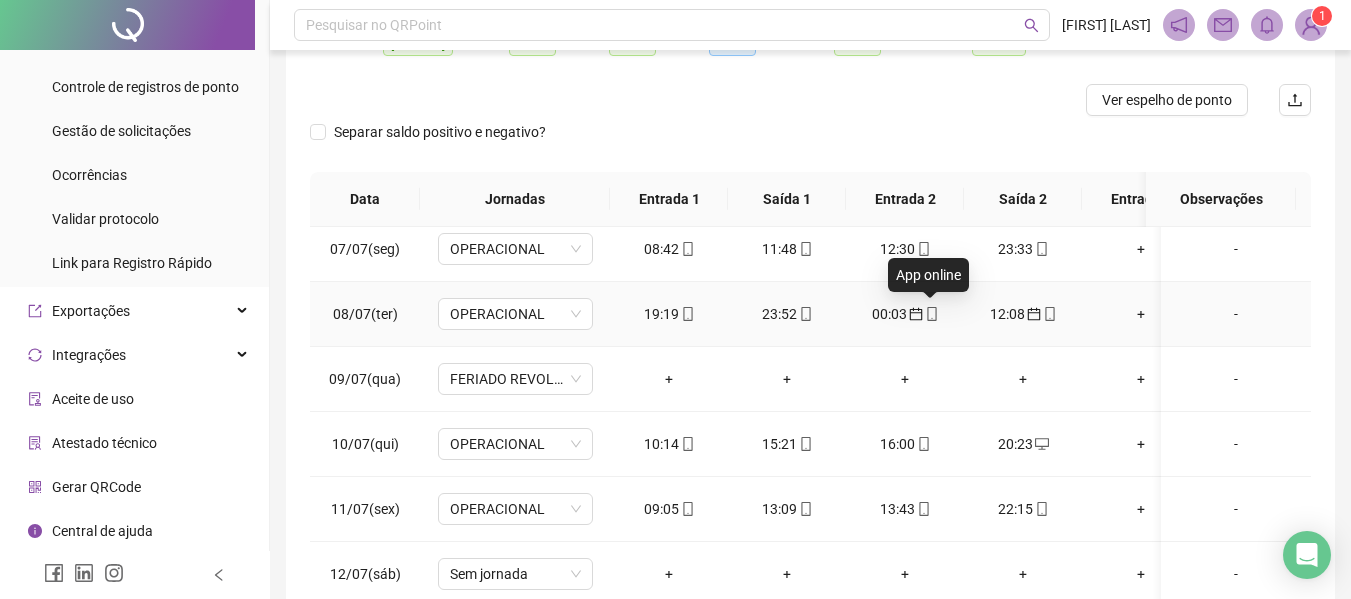 click 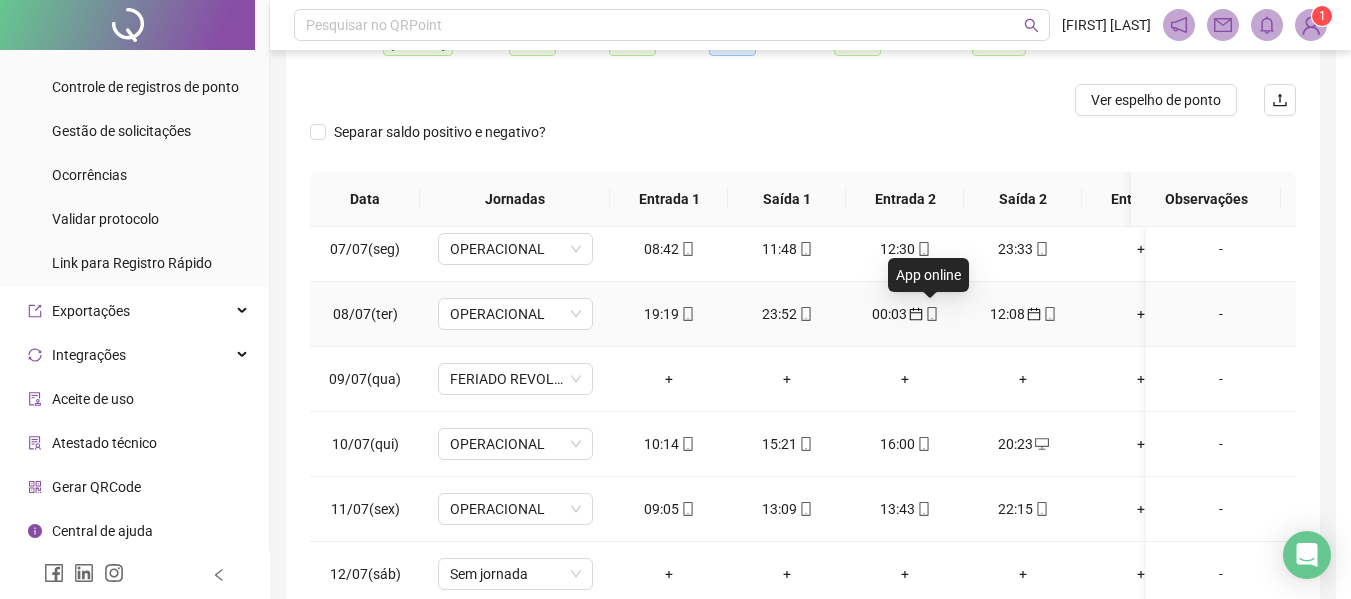 type on "**********" 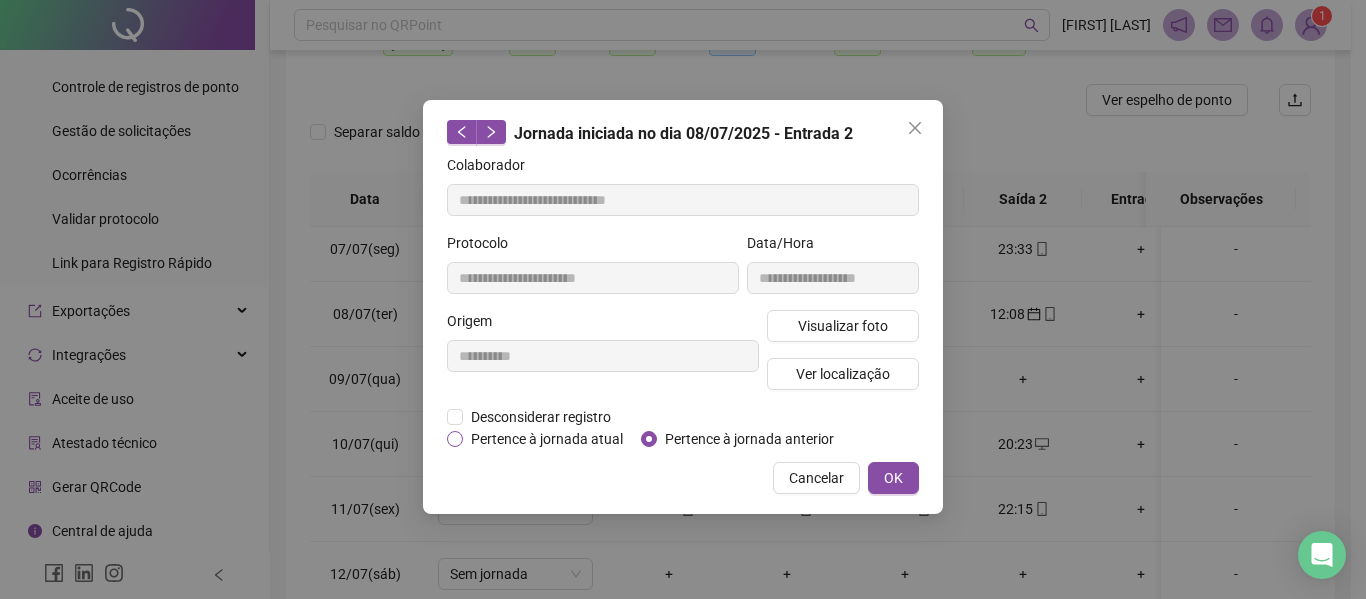 click on "Pertence à jornada atual" at bounding box center (547, 439) 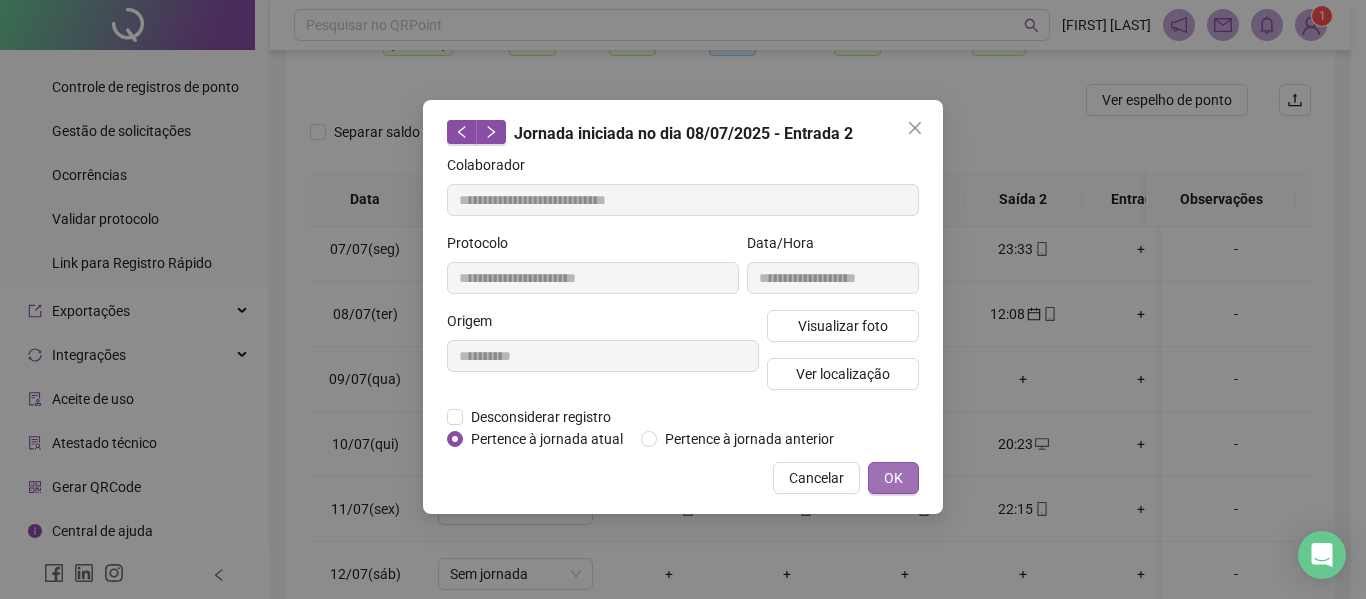 click on "OK" at bounding box center (893, 478) 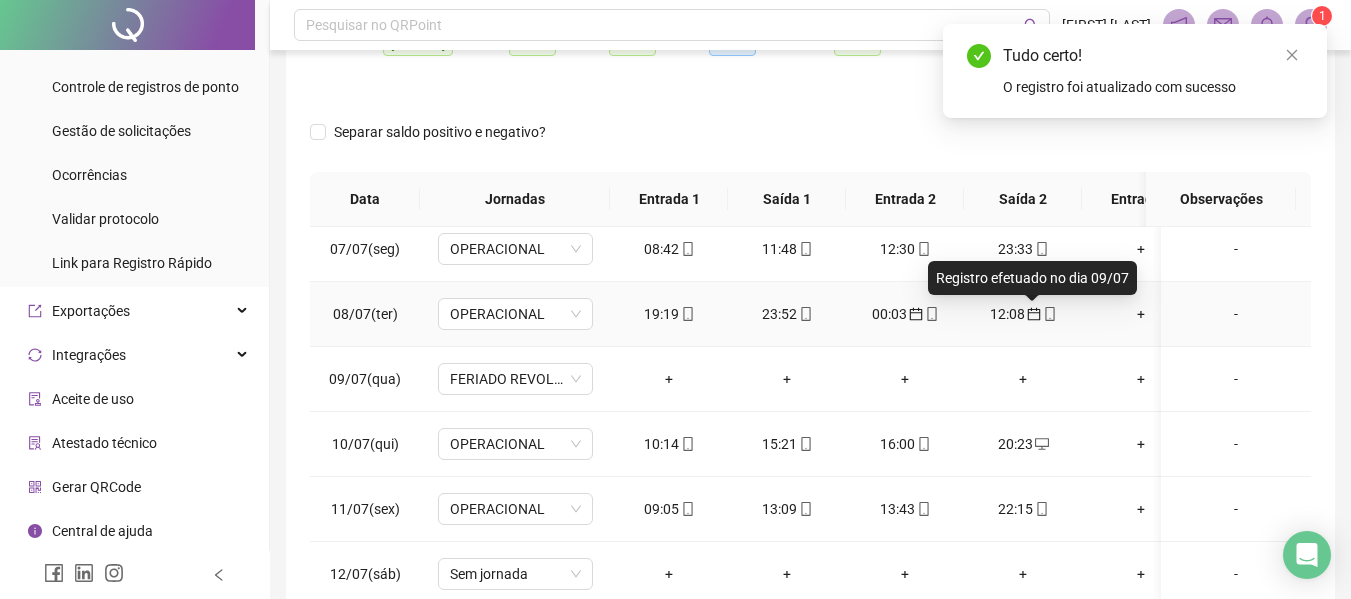 click 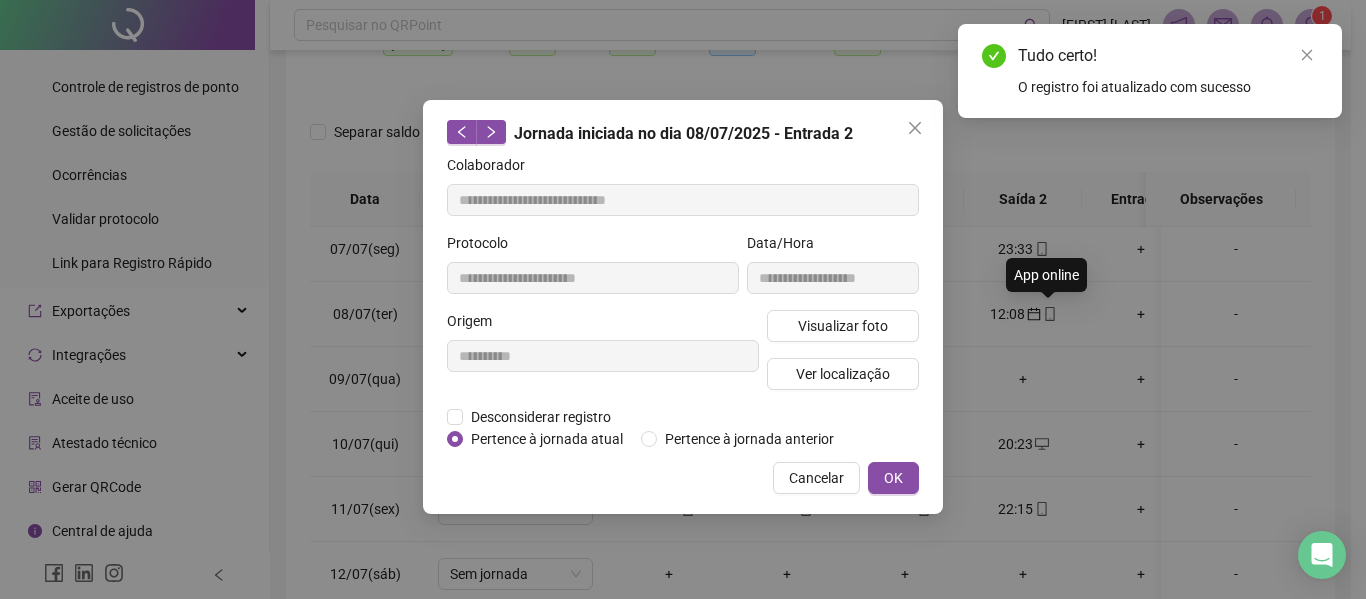 type on "**********" 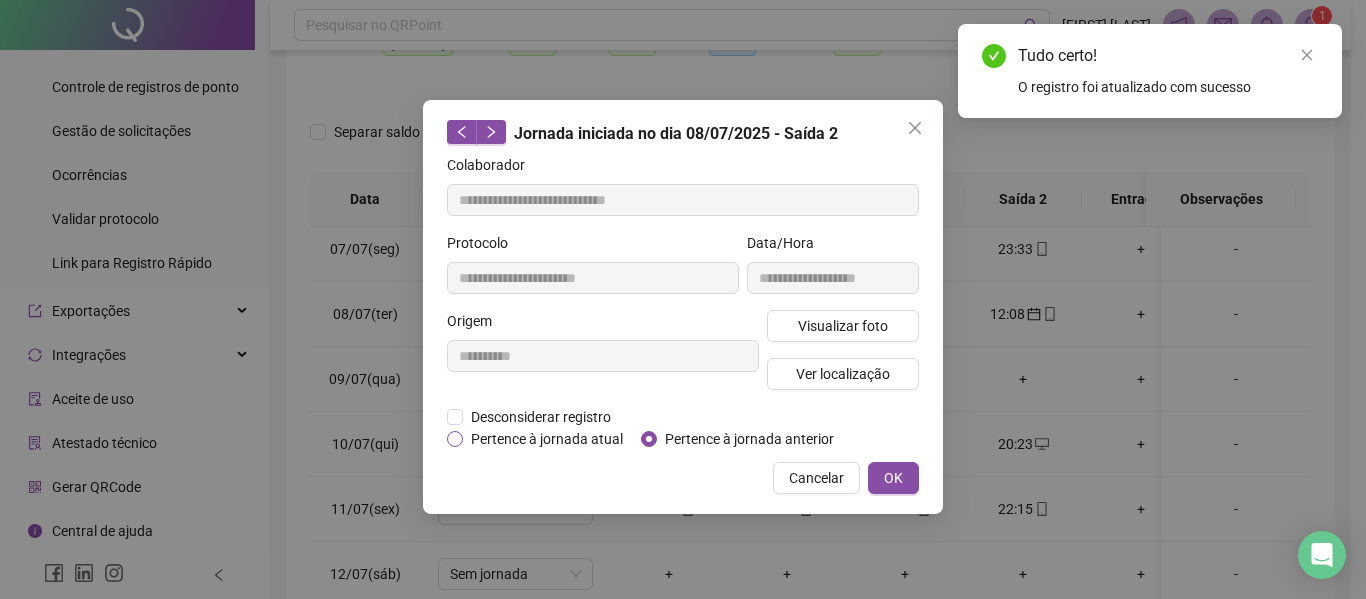 click on "**********" at bounding box center [683, 307] 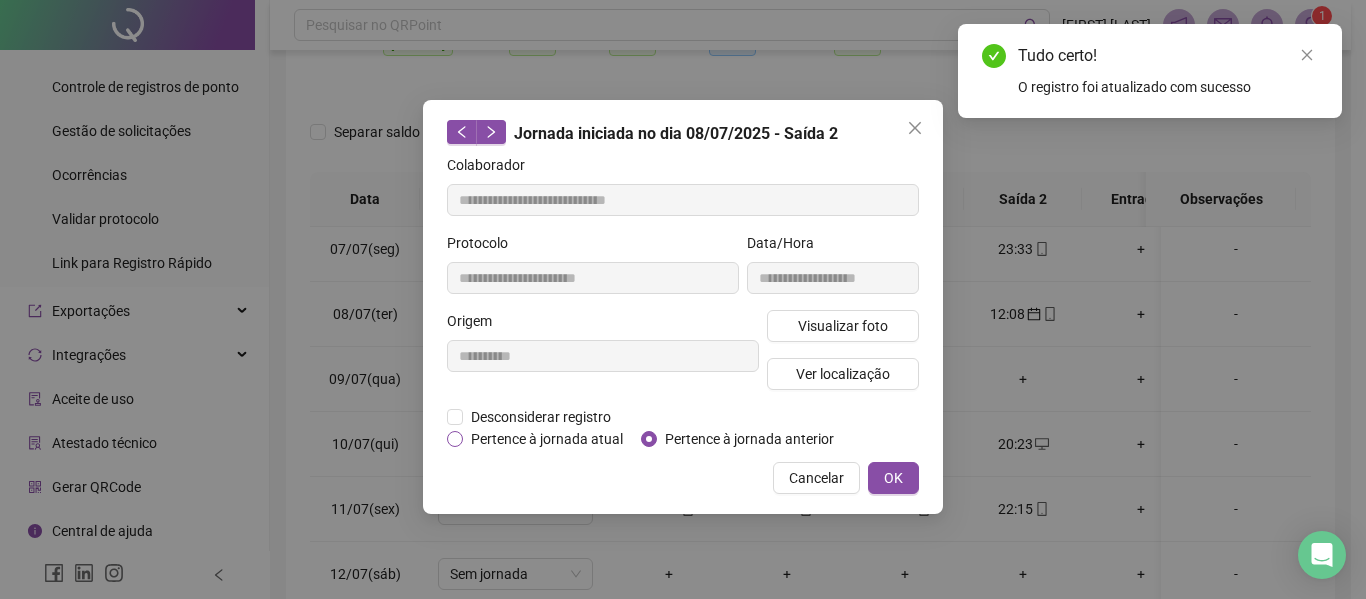 click on "Pertence à jornada atual" at bounding box center (547, 439) 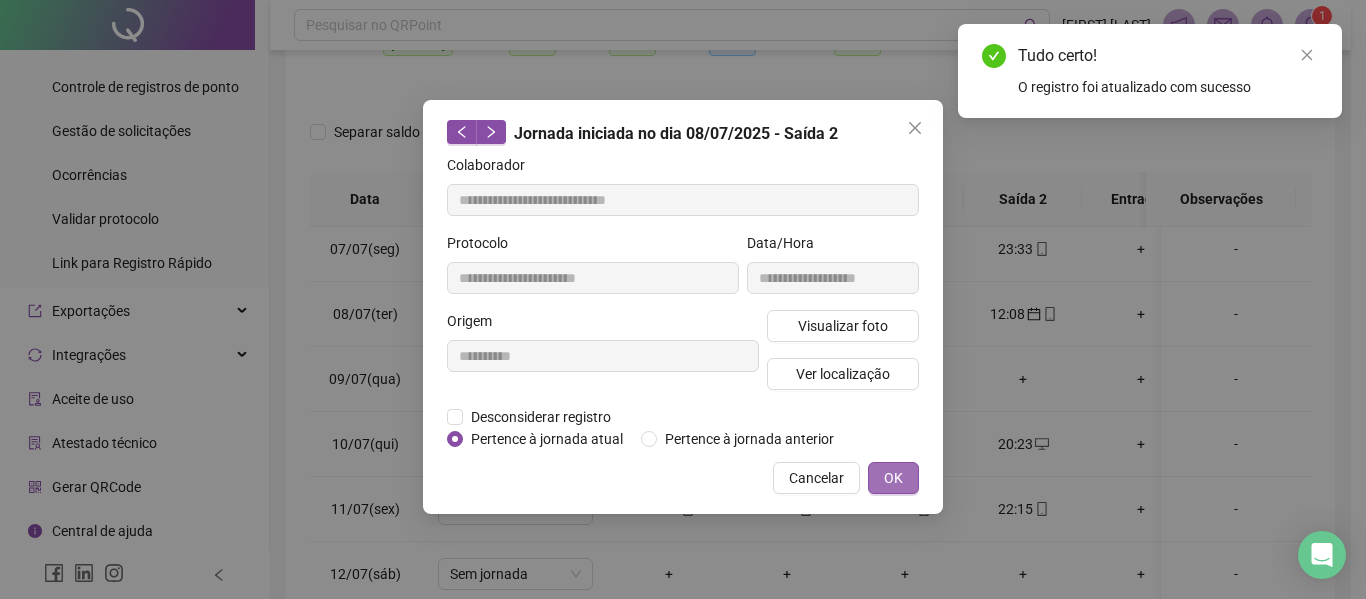click on "OK" at bounding box center (893, 478) 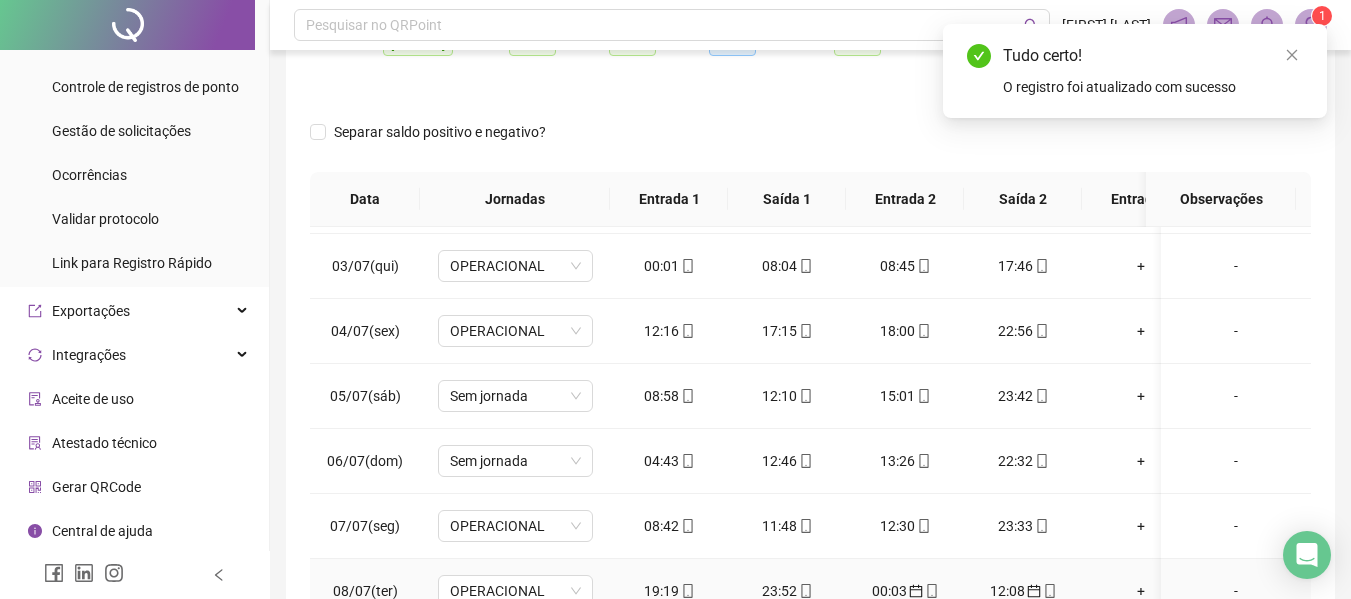 scroll, scrollTop: 0, scrollLeft: 0, axis: both 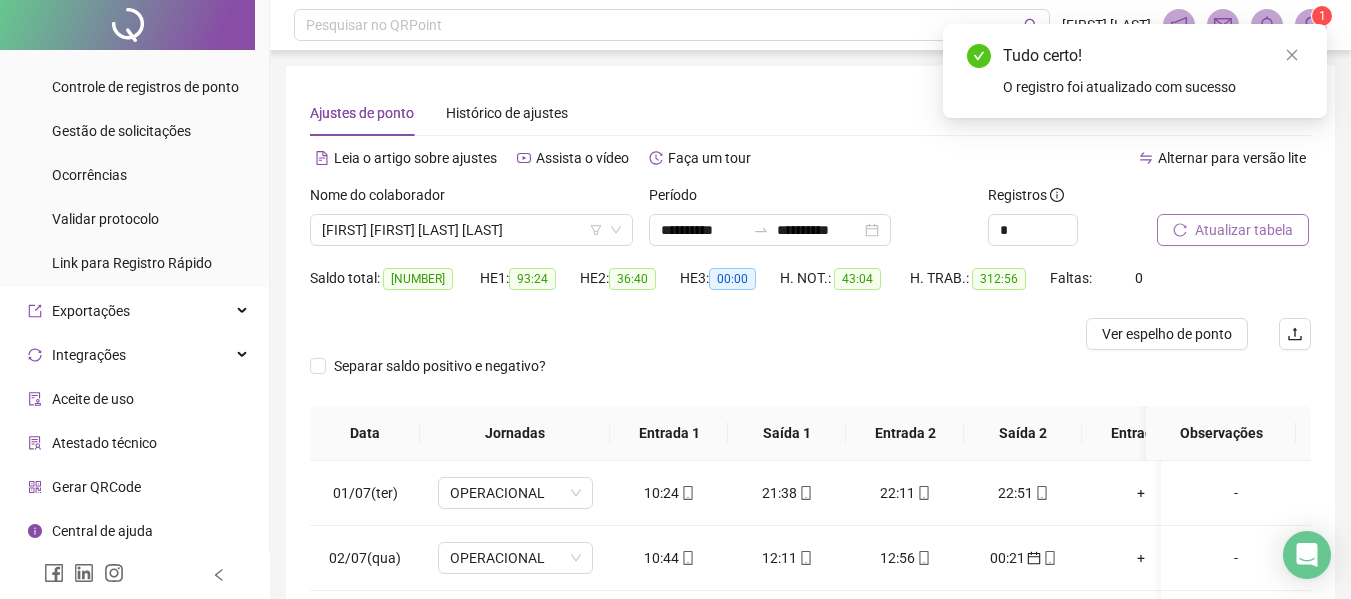 click on "Atualizar tabela" at bounding box center (1233, 230) 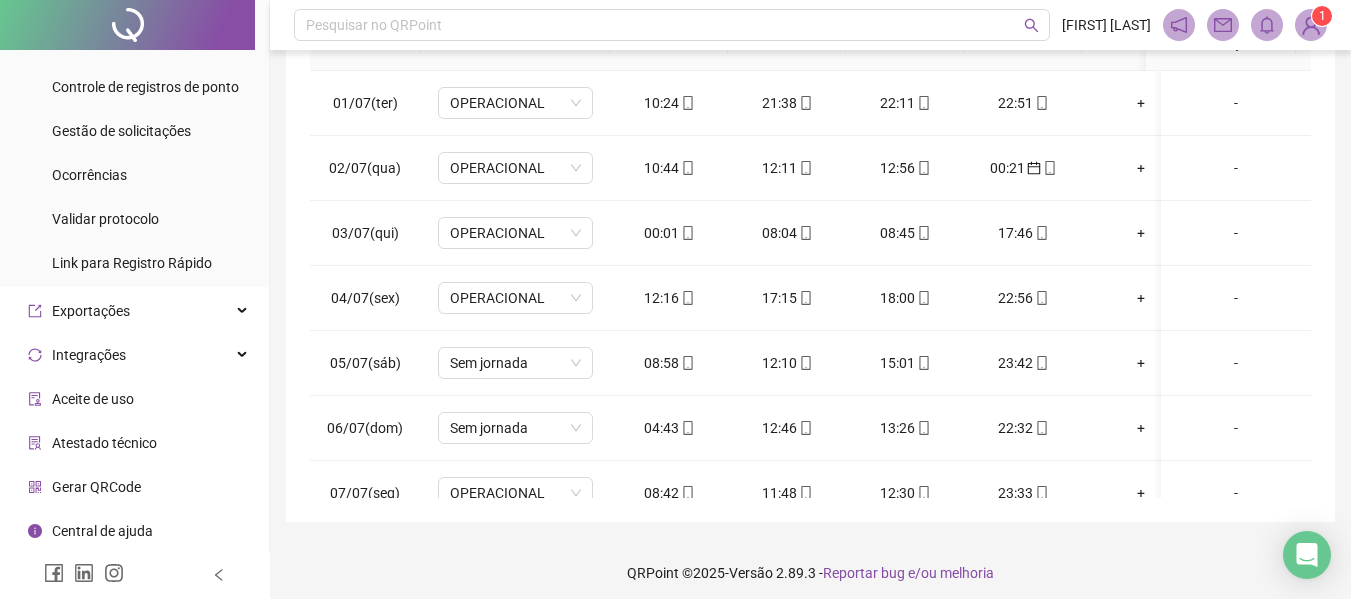 scroll, scrollTop: 399, scrollLeft: 0, axis: vertical 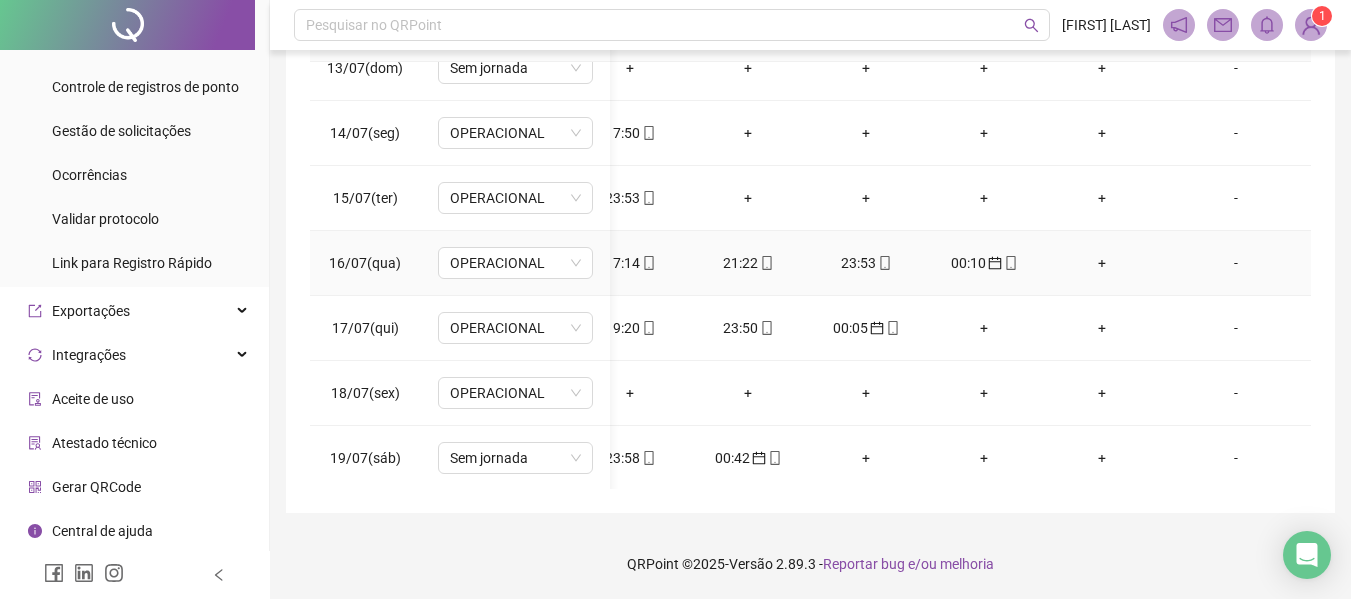 click 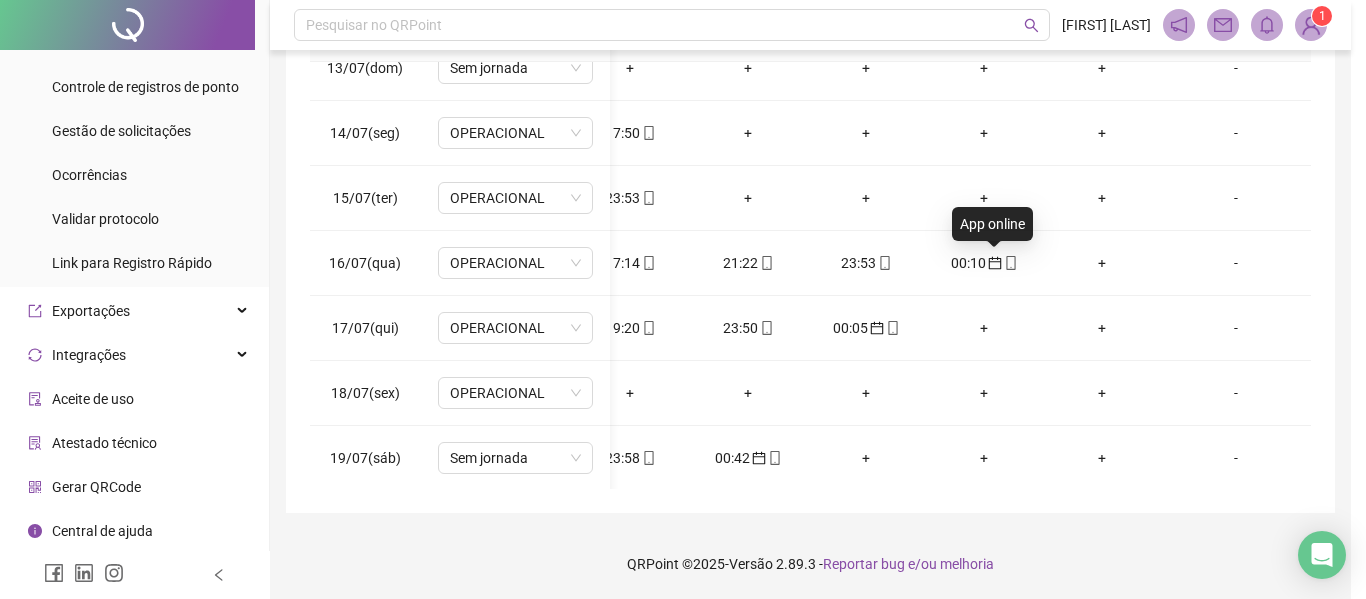 type on "**********" 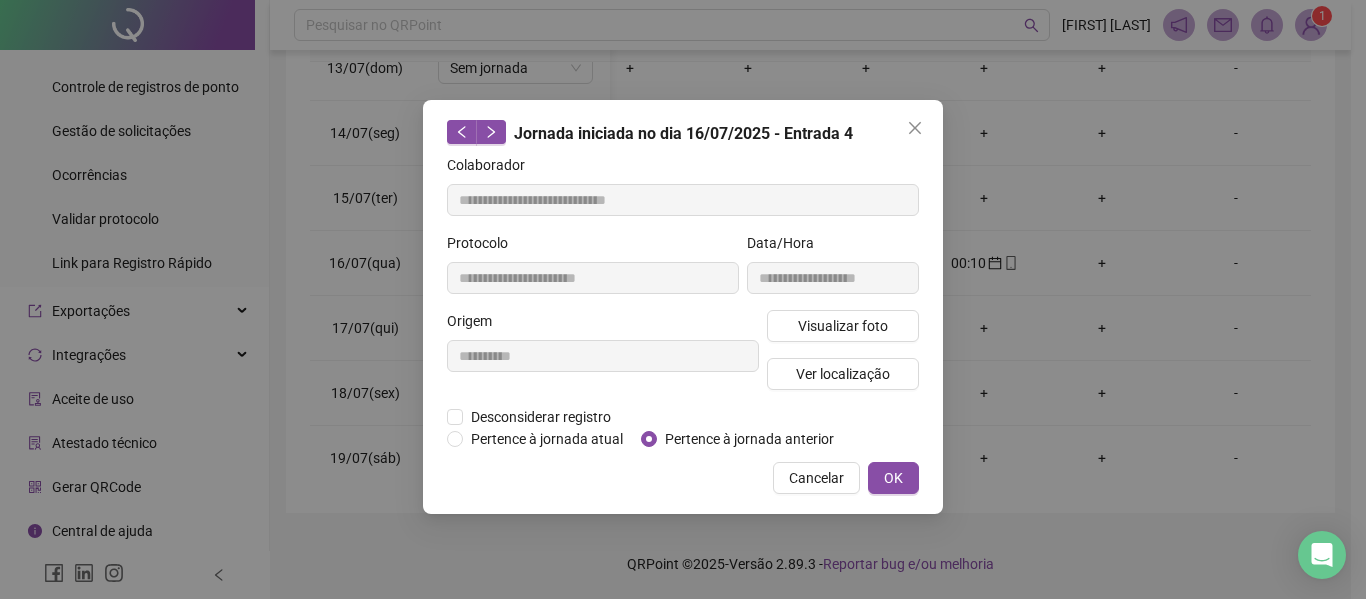 click on "Pertence à jornada anterior" at bounding box center (749, 439) 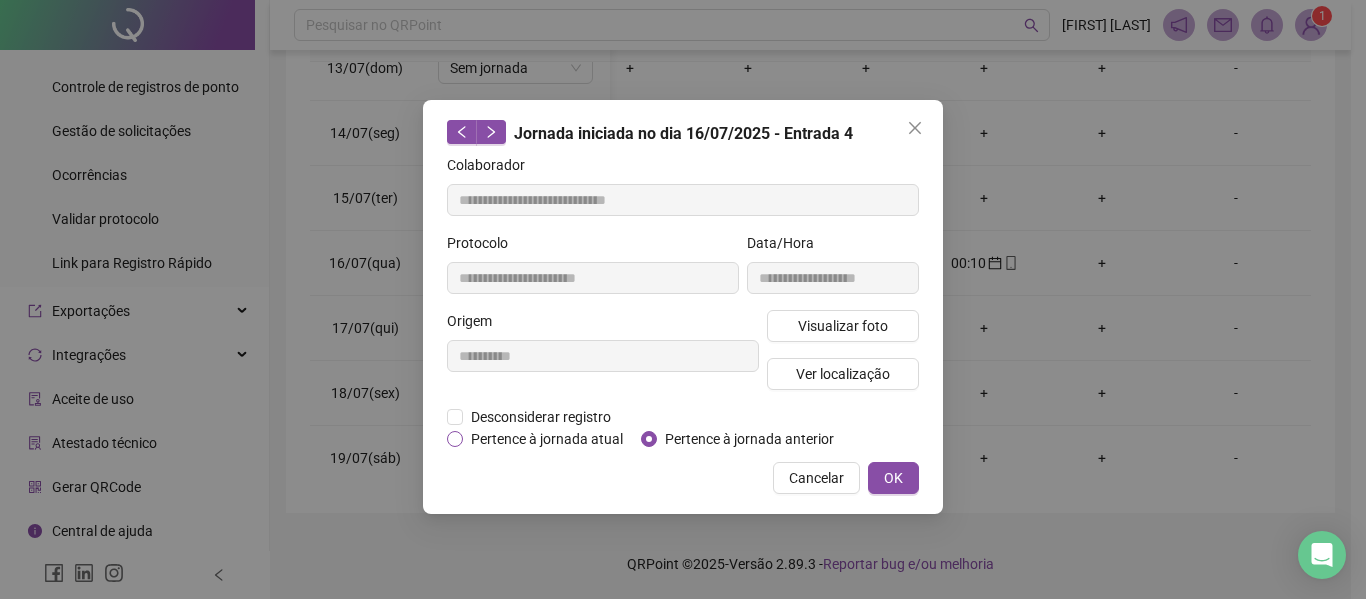 click on "Pertence à jornada atual" at bounding box center [547, 439] 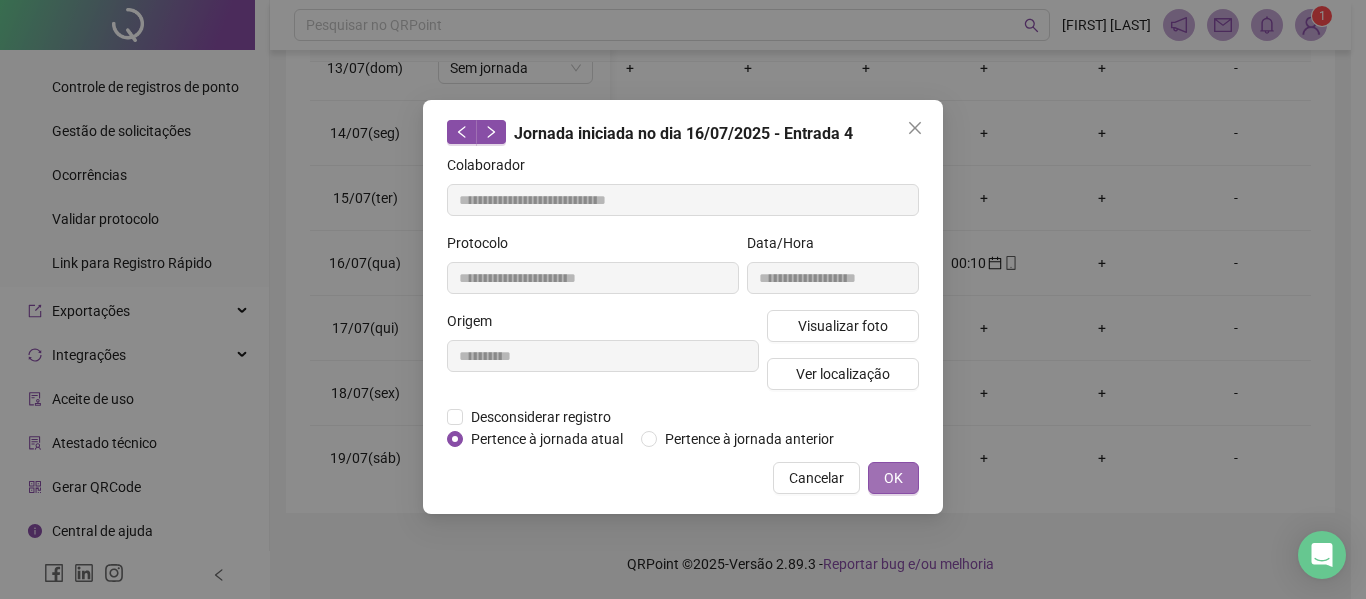 click on "OK" at bounding box center [893, 478] 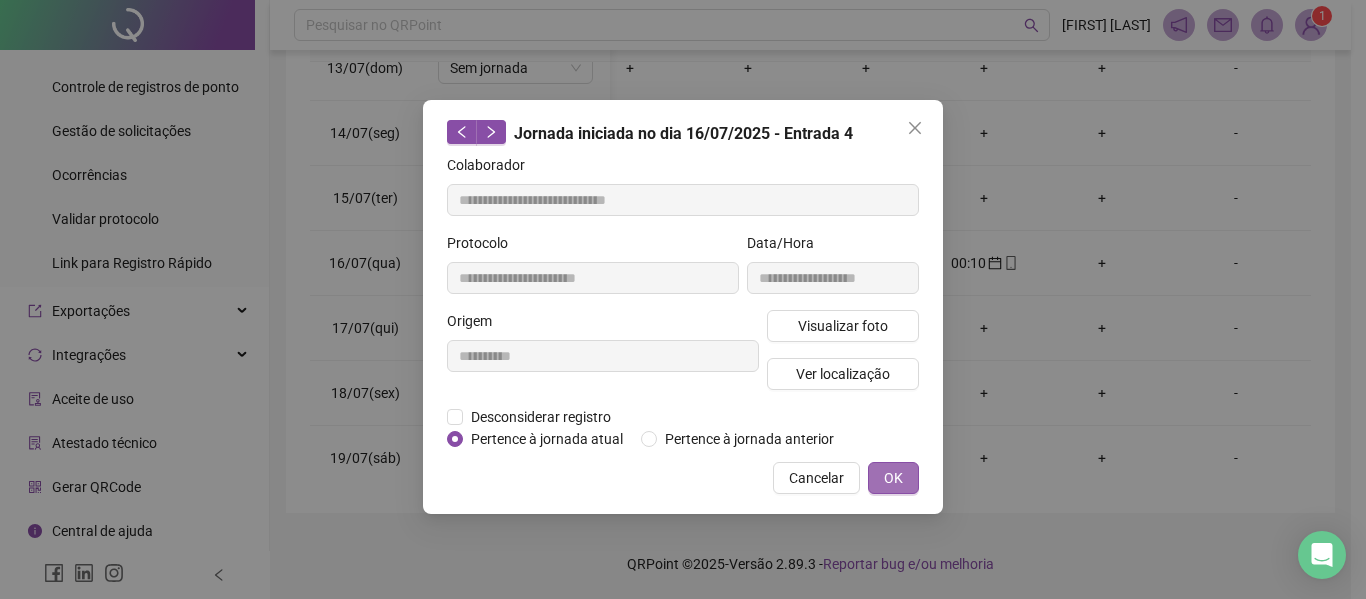 click on "OK" at bounding box center [893, 478] 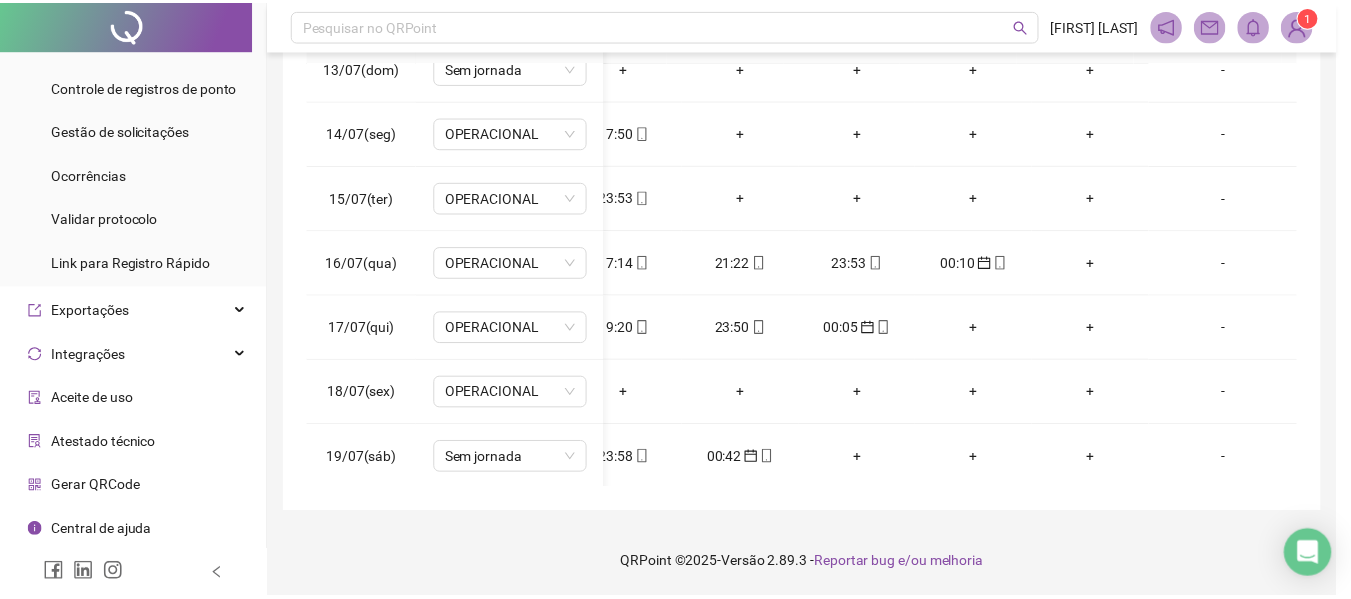 scroll, scrollTop: 0, scrollLeft: 393, axis: horizontal 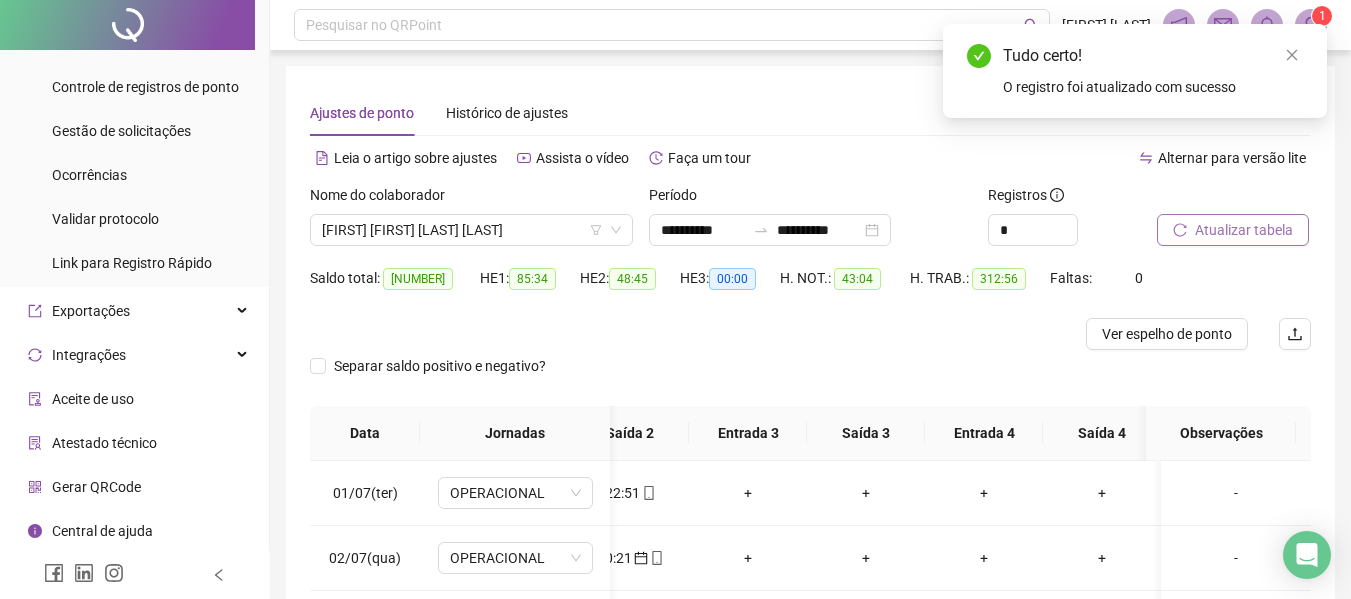 click on "Atualizar tabela" at bounding box center (1244, 230) 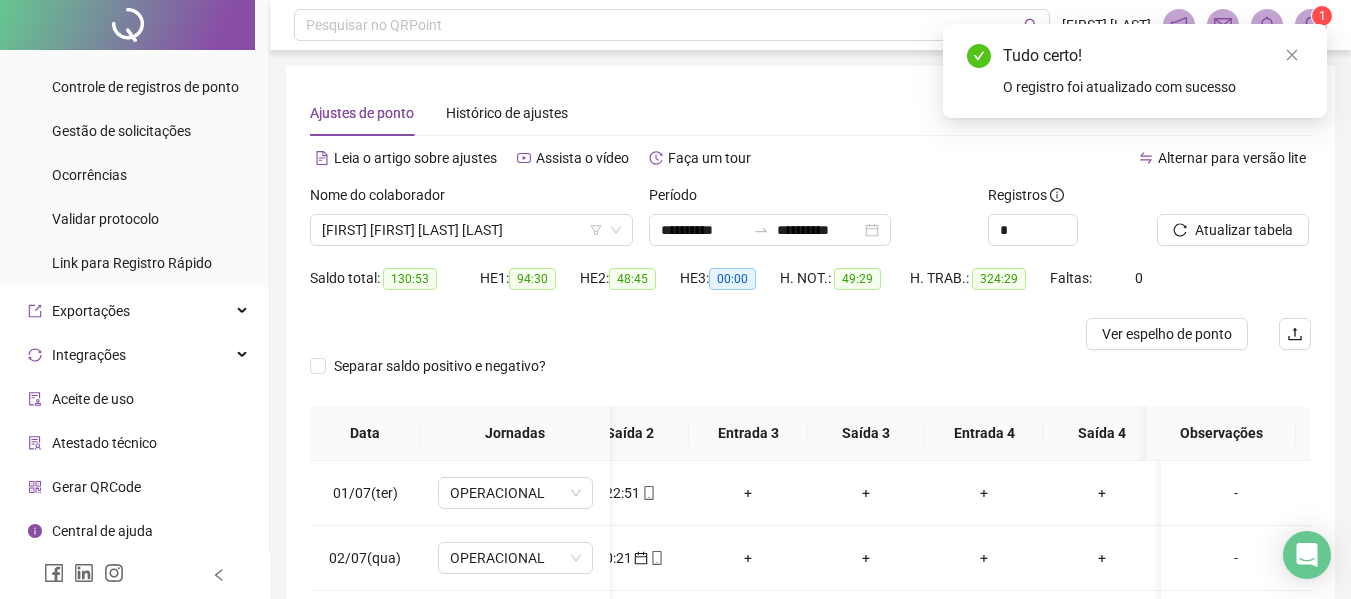 scroll, scrollTop: 300, scrollLeft: 0, axis: vertical 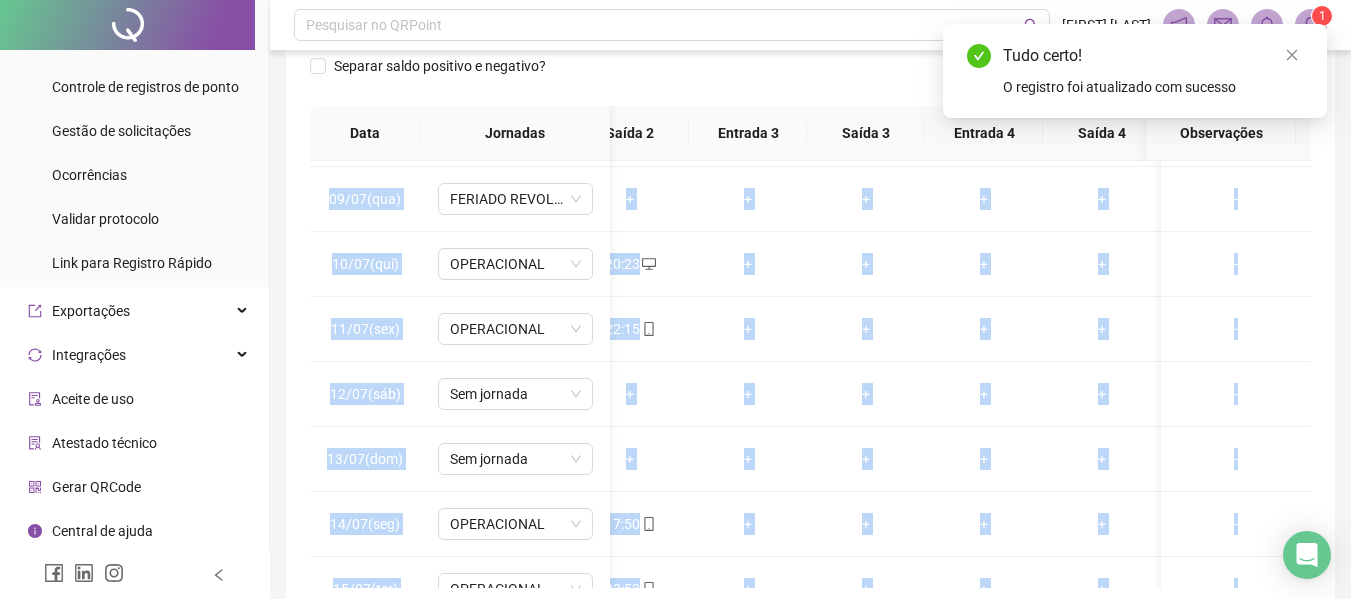 drag, startPoint x: 761, startPoint y: 567, endPoint x: 523, endPoint y: 582, distance: 238.47221 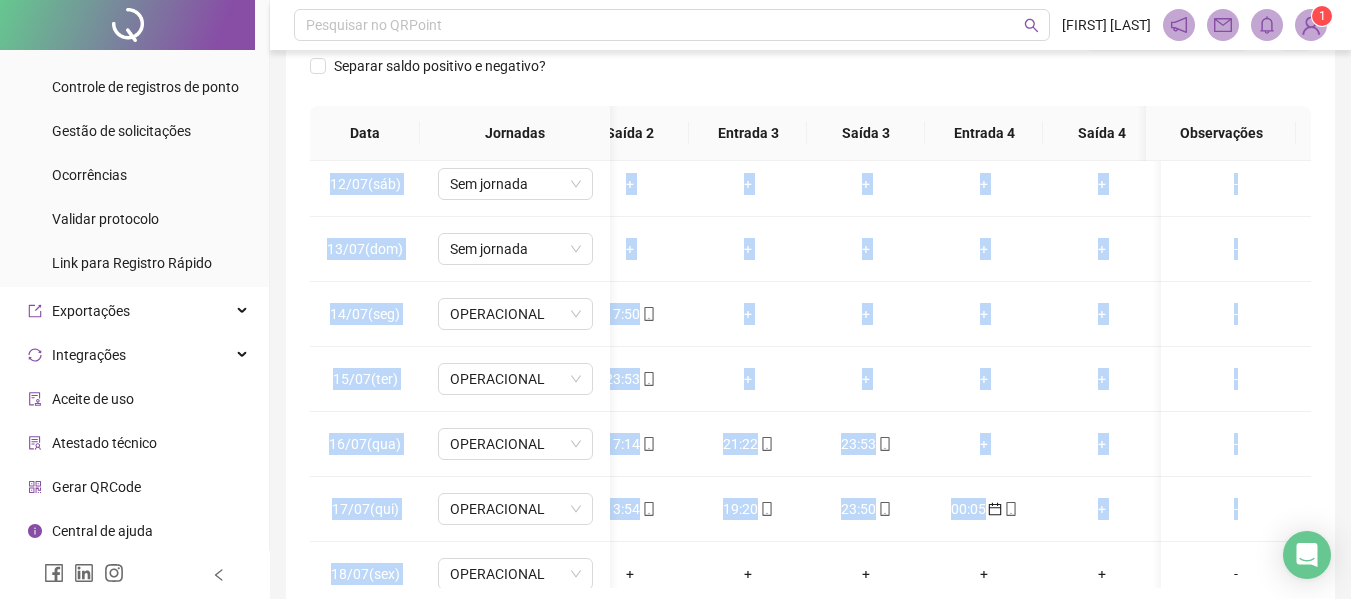 scroll, scrollTop: 724, scrollLeft: 25, axis: both 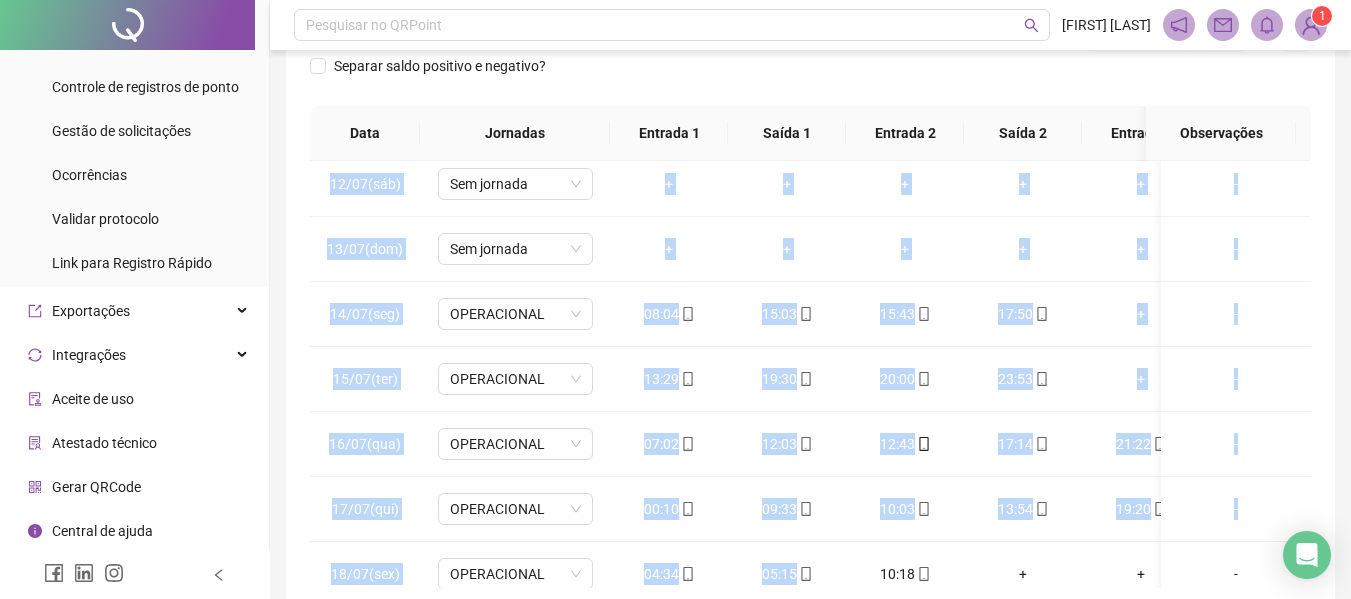 drag, startPoint x: 586, startPoint y: 73, endPoint x: 795, endPoint y: 156, distance: 224.87775 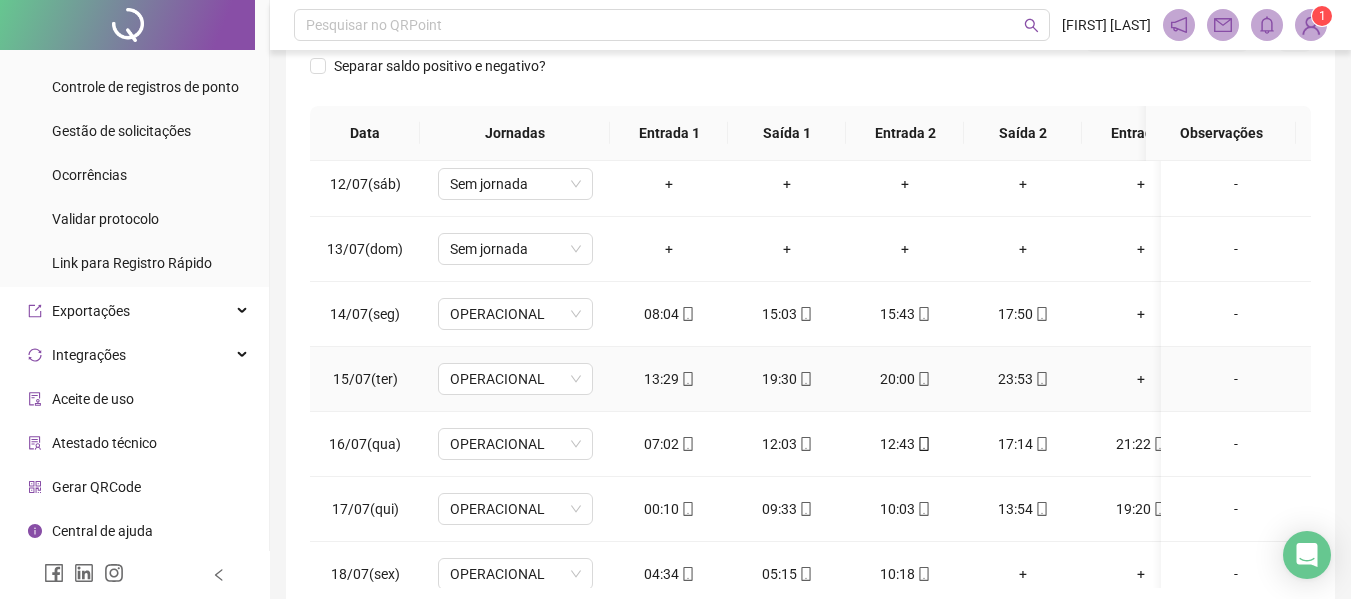 scroll, scrollTop: 724, scrollLeft: 138, axis: both 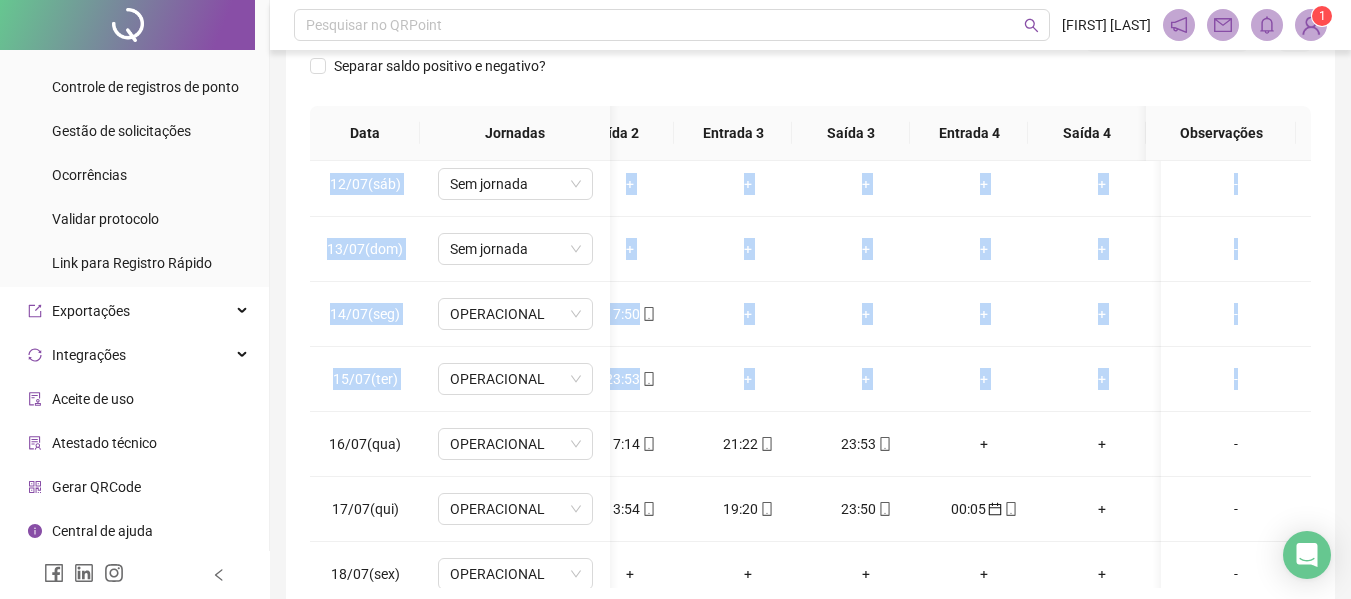 drag, startPoint x: 1295, startPoint y: 361, endPoint x: 1301, endPoint y: 380, distance: 19.924858 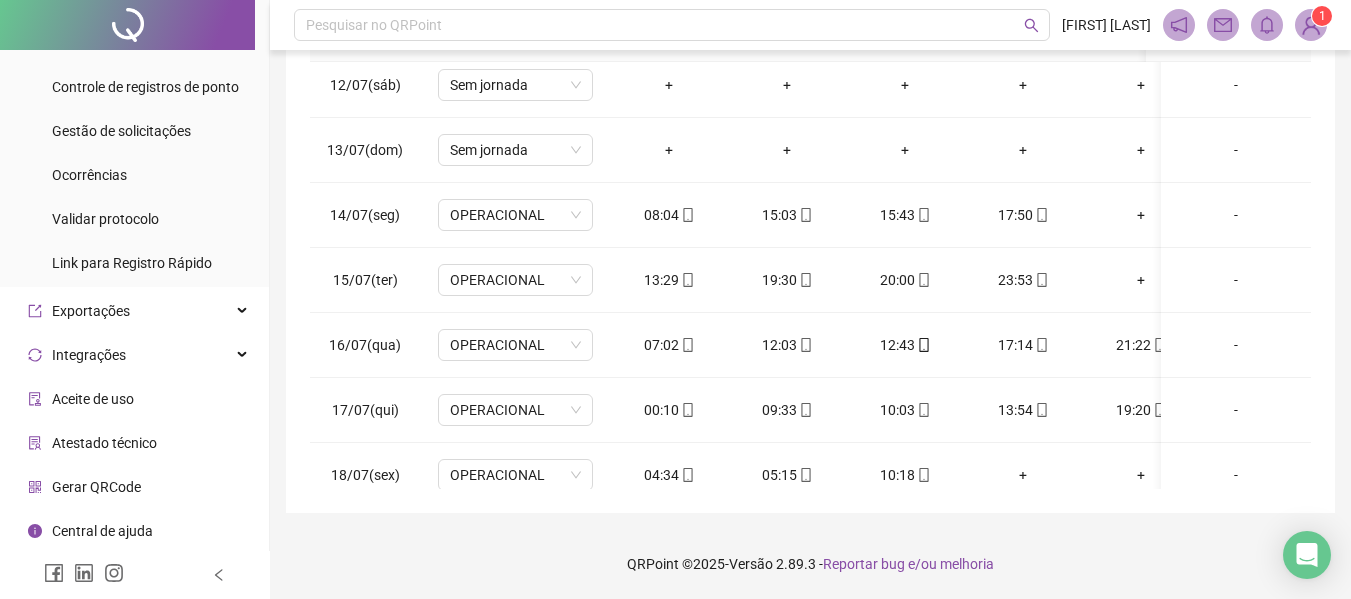 click on "**********" at bounding box center [810, 90] 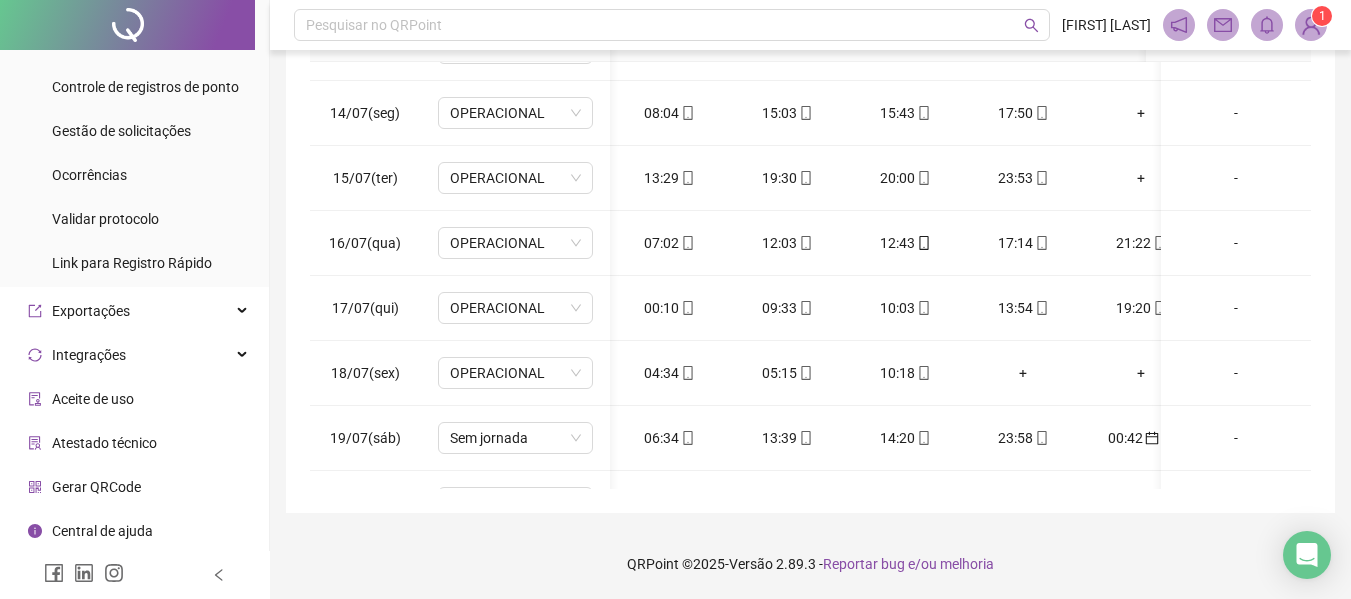 scroll, scrollTop: 826, scrollLeft: 258, axis: both 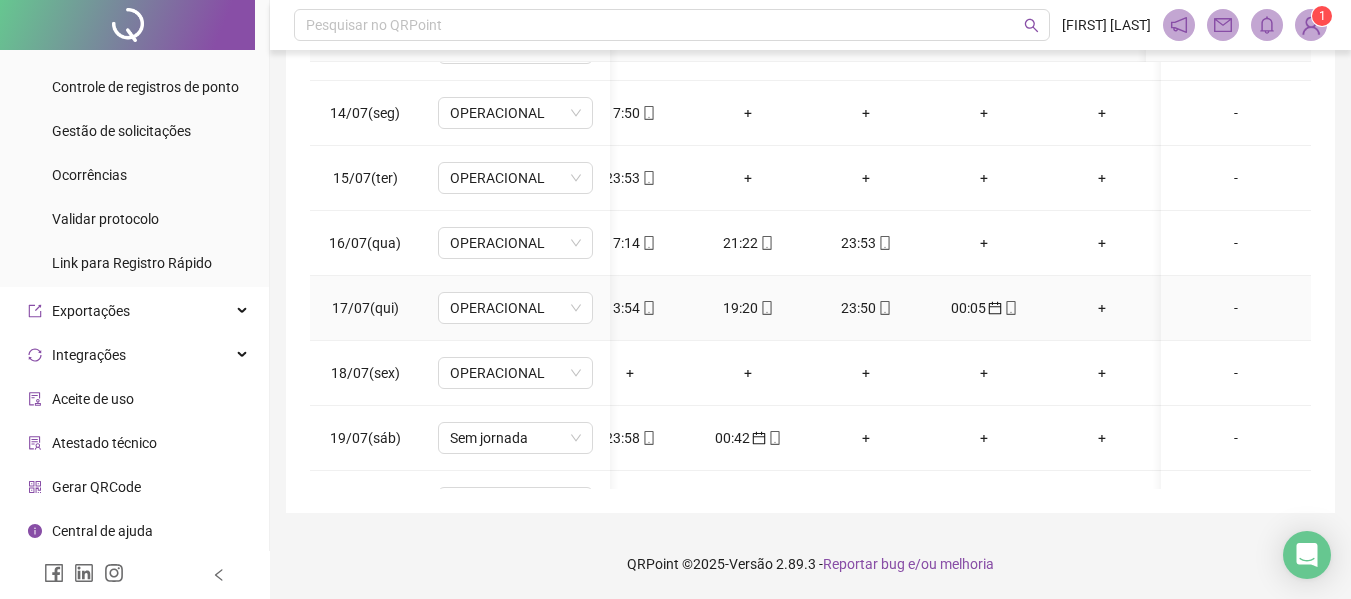 click 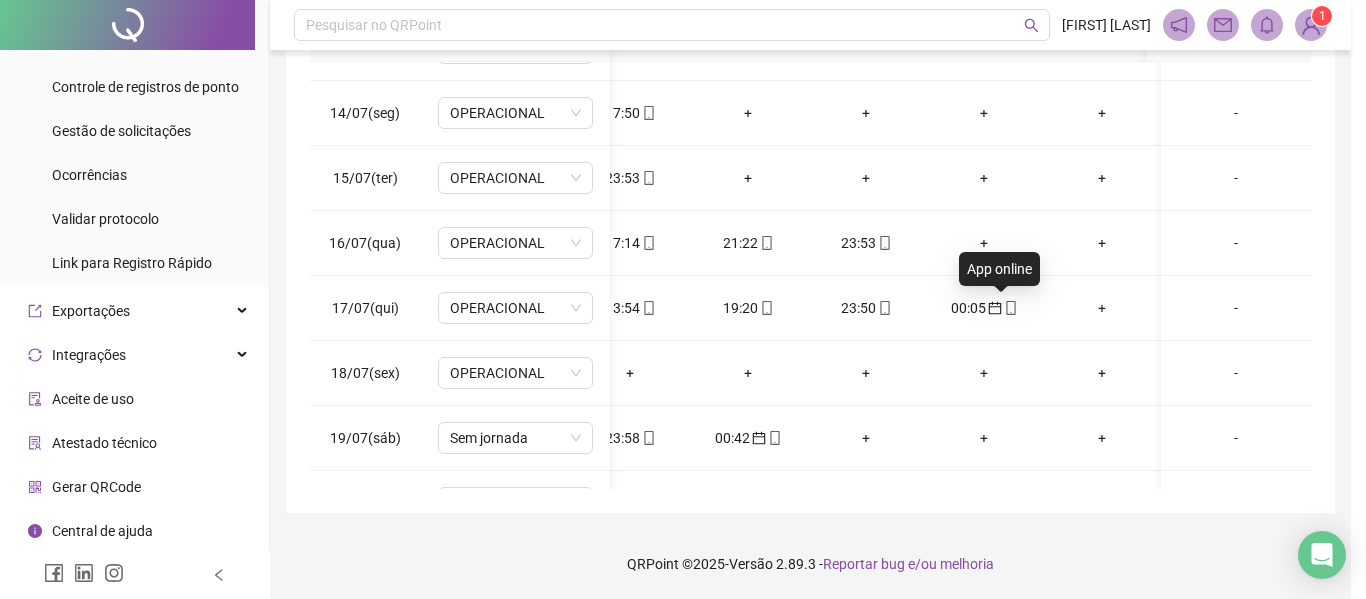 type on "**********" 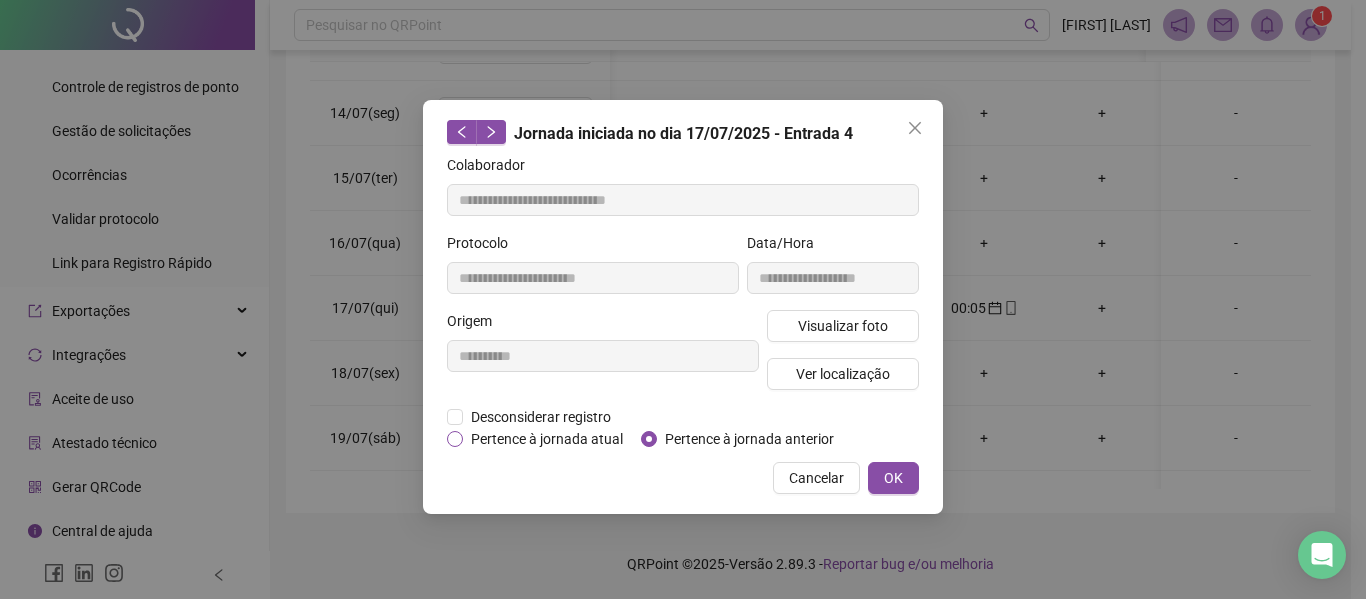 click on "Pertence à jornada atual" at bounding box center [547, 439] 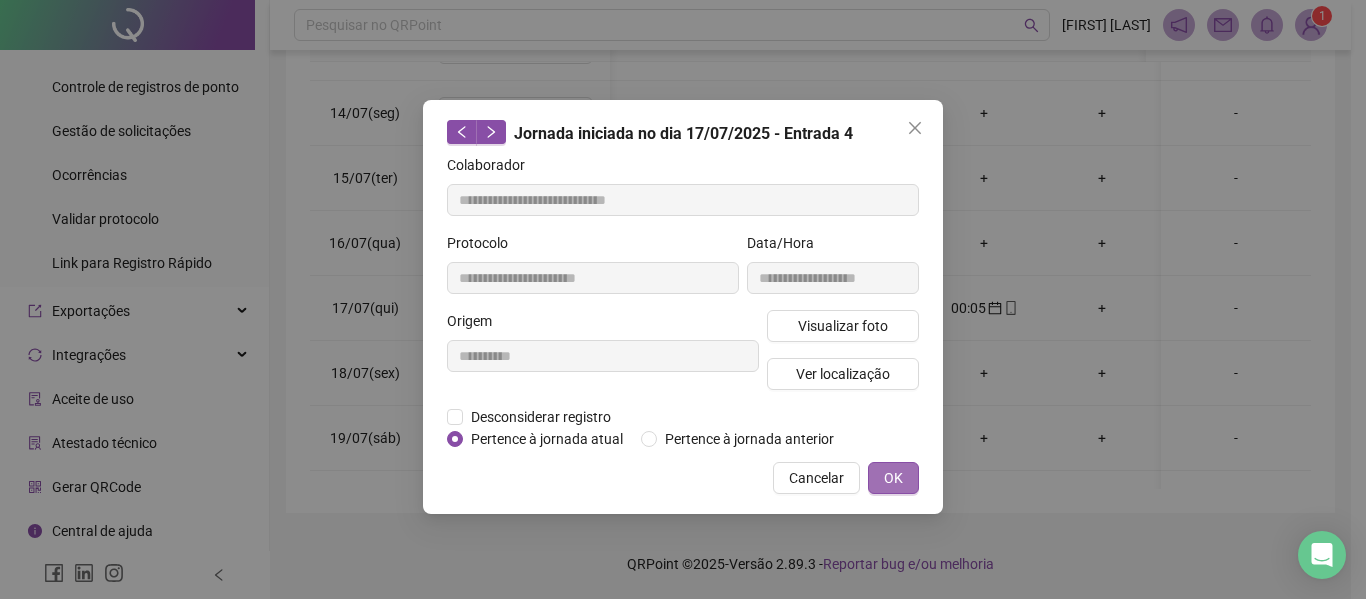click on "OK" at bounding box center [893, 478] 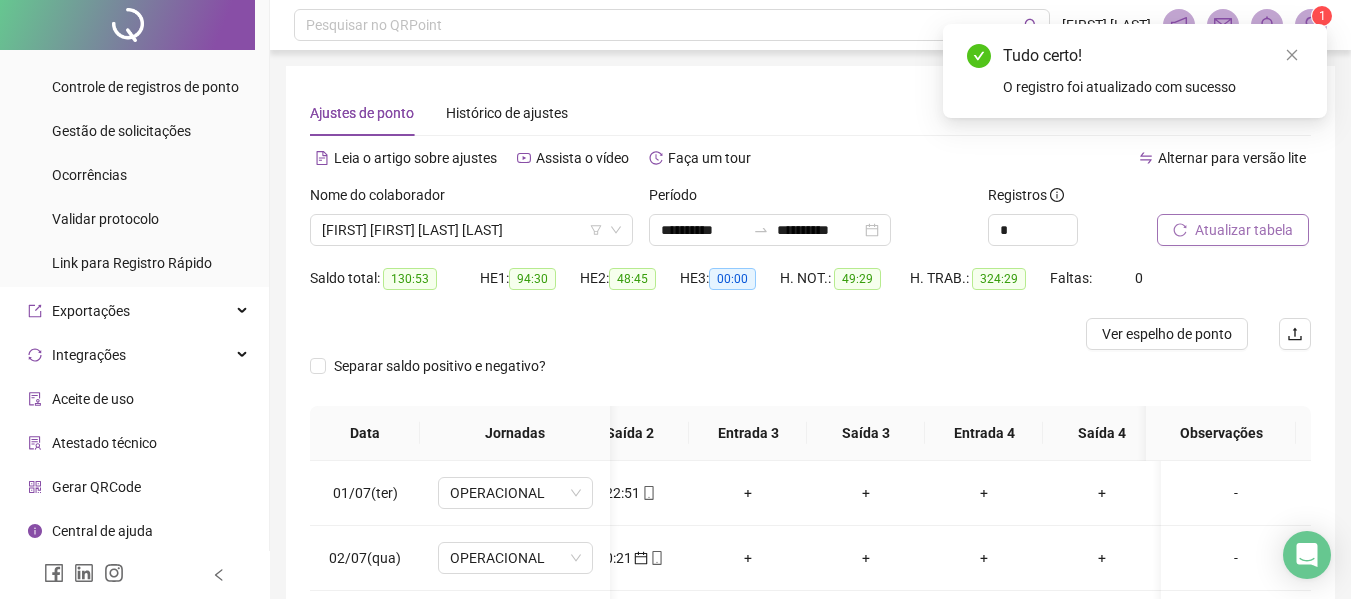 click on "Atualizar tabela" at bounding box center [1244, 230] 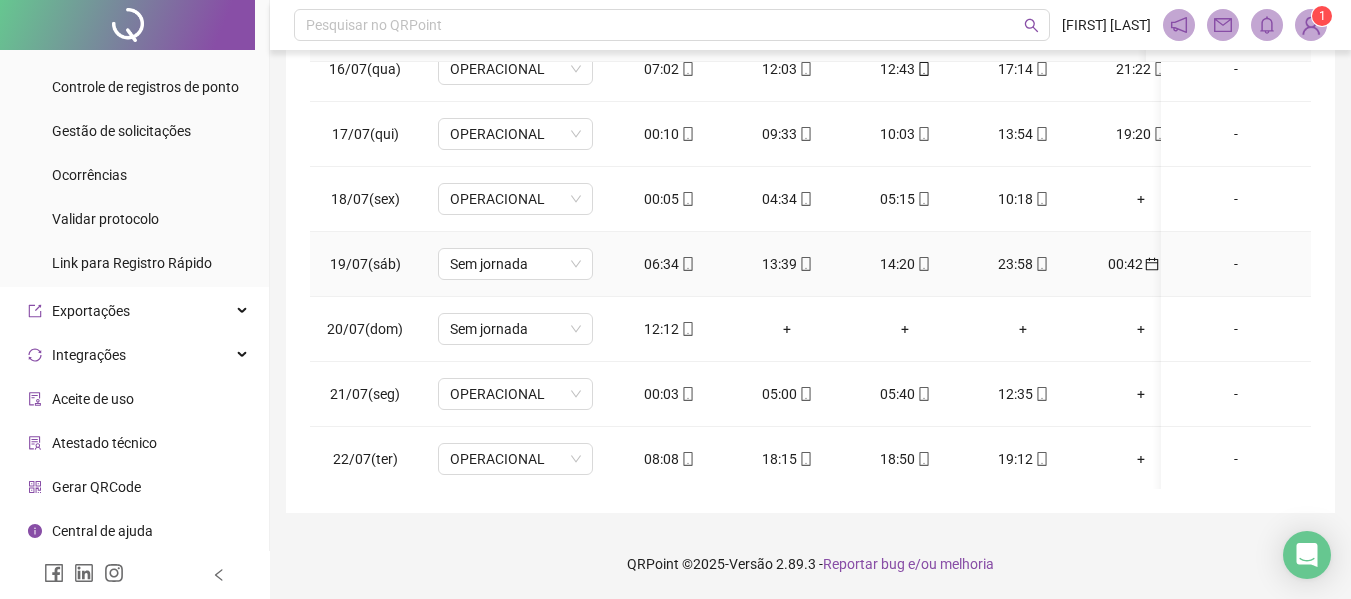 click on "00:42" at bounding box center (1141, 264) 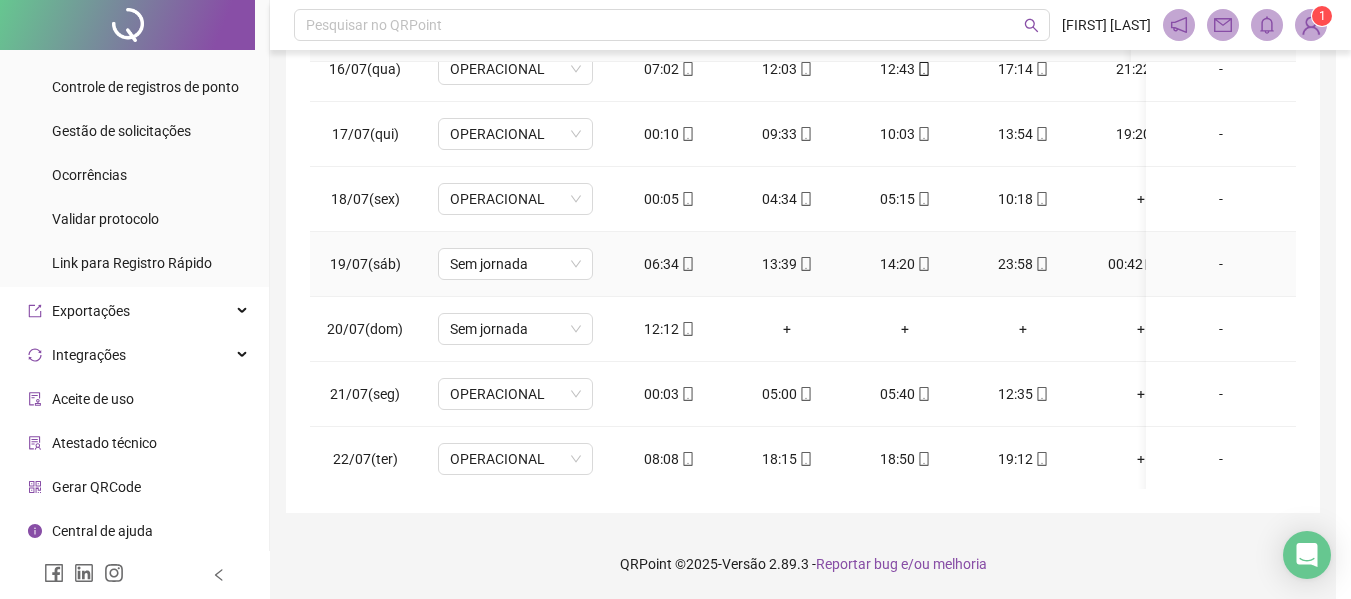 type on "**********" 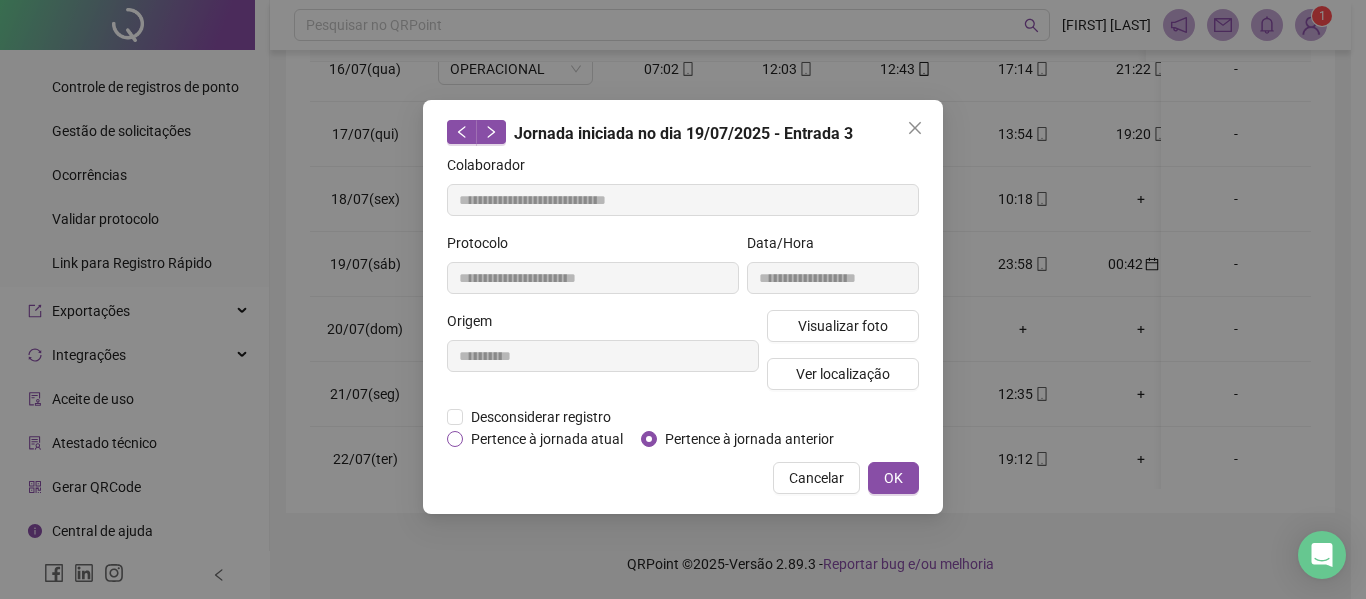 click on "Pertence à jornada atual" at bounding box center [547, 439] 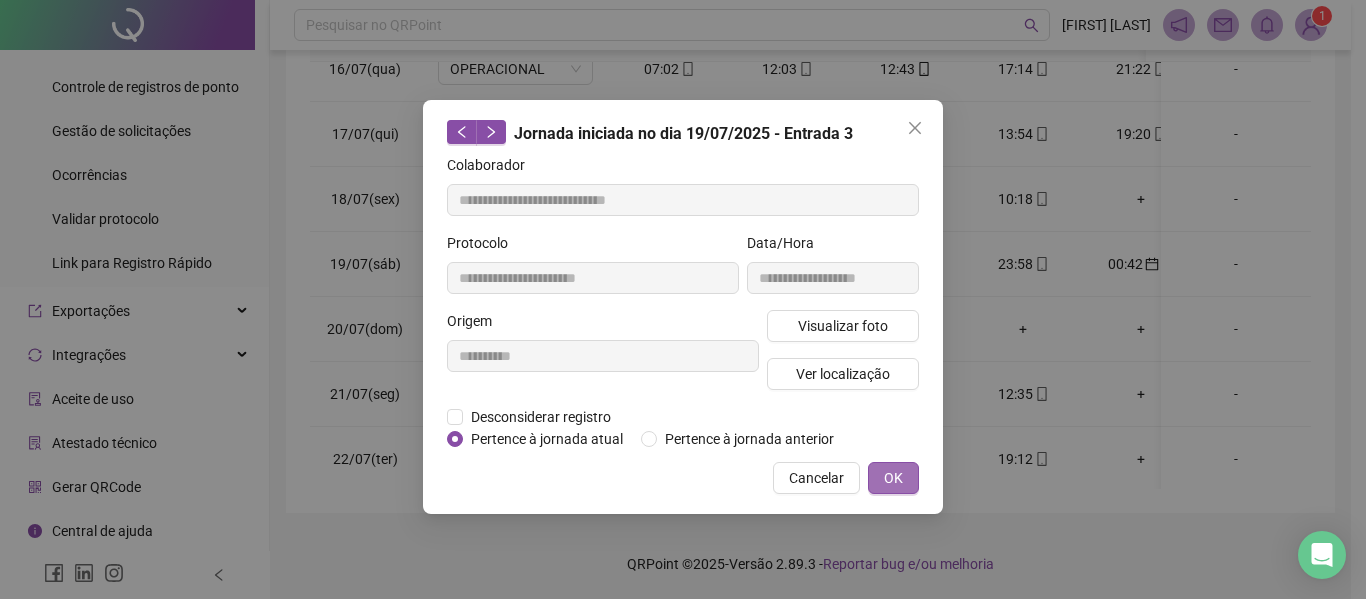 click on "OK" at bounding box center (893, 478) 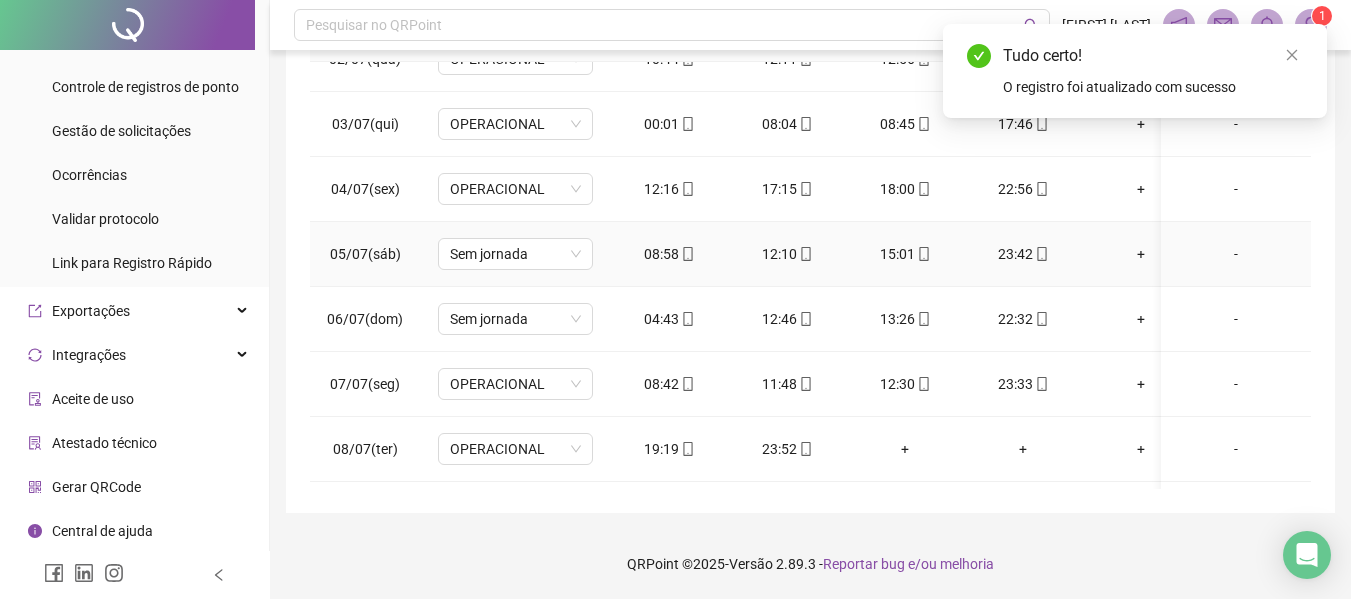 scroll, scrollTop: 0, scrollLeft: 0, axis: both 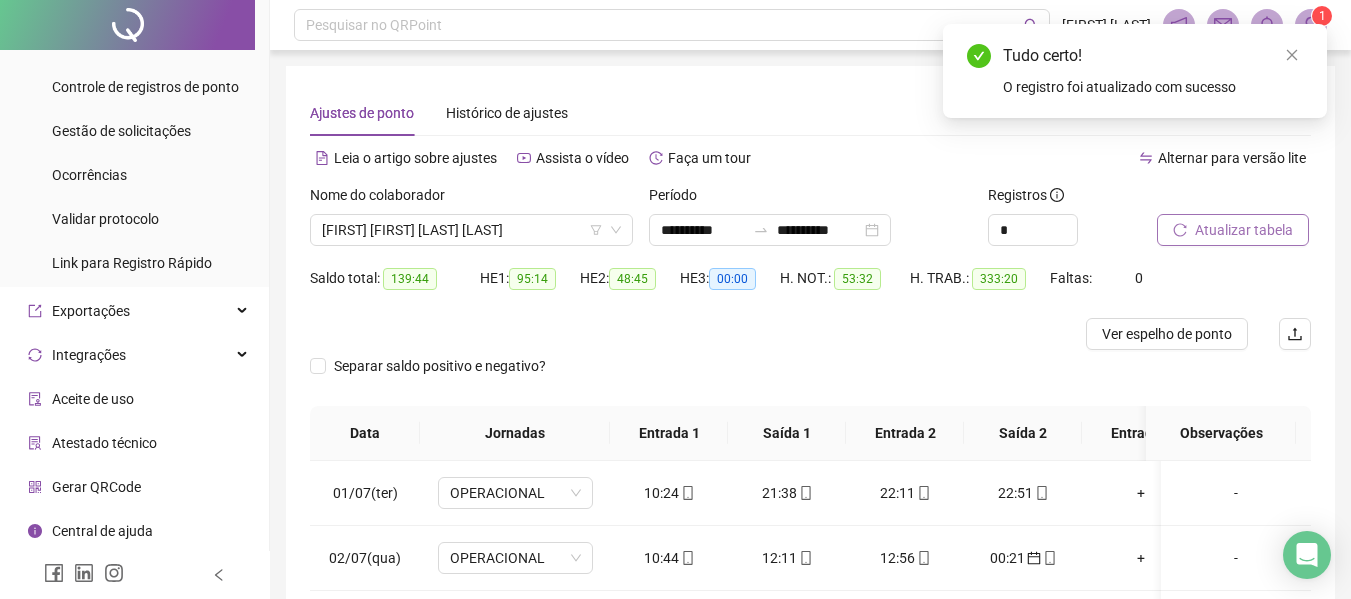 click on "Atualizar tabela" at bounding box center [1244, 230] 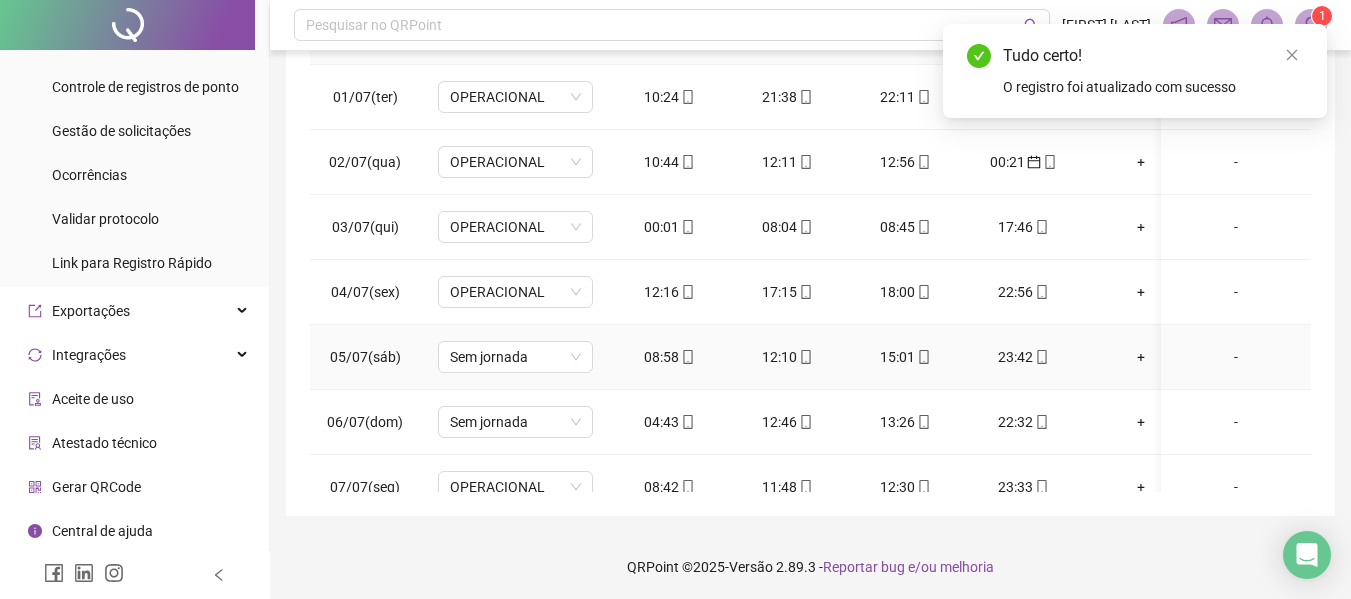 scroll, scrollTop: 399, scrollLeft: 0, axis: vertical 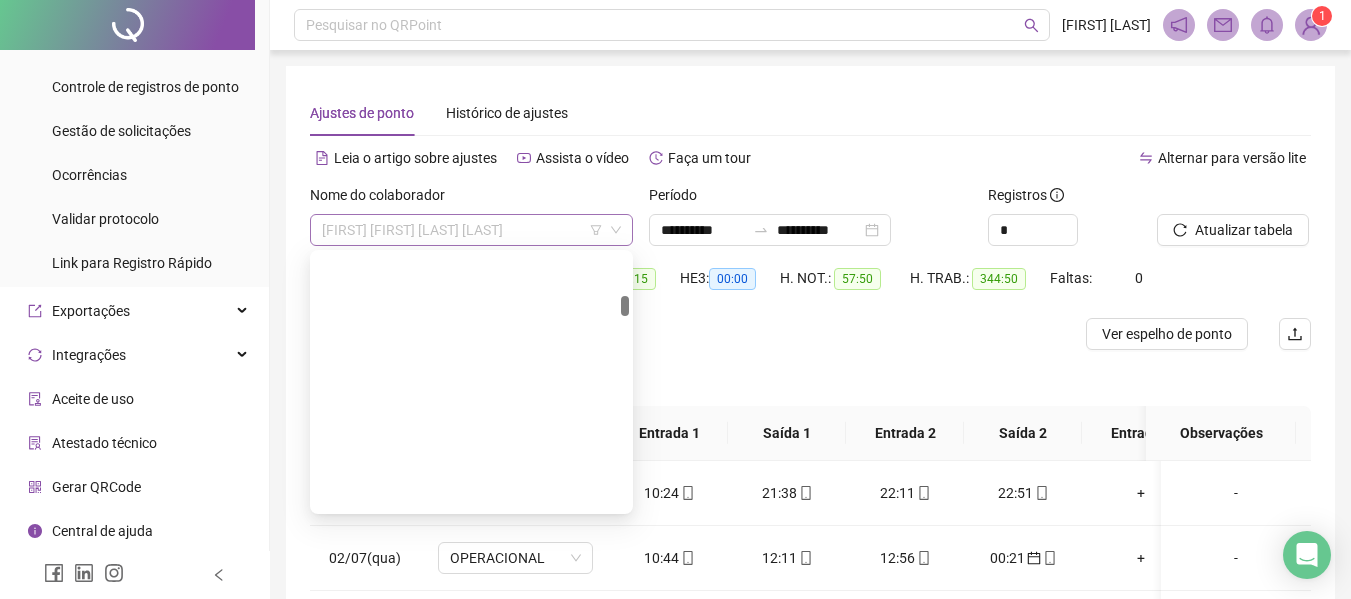 drag, startPoint x: 433, startPoint y: 238, endPoint x: 448, endPoint y: 225, distance: 19.849434 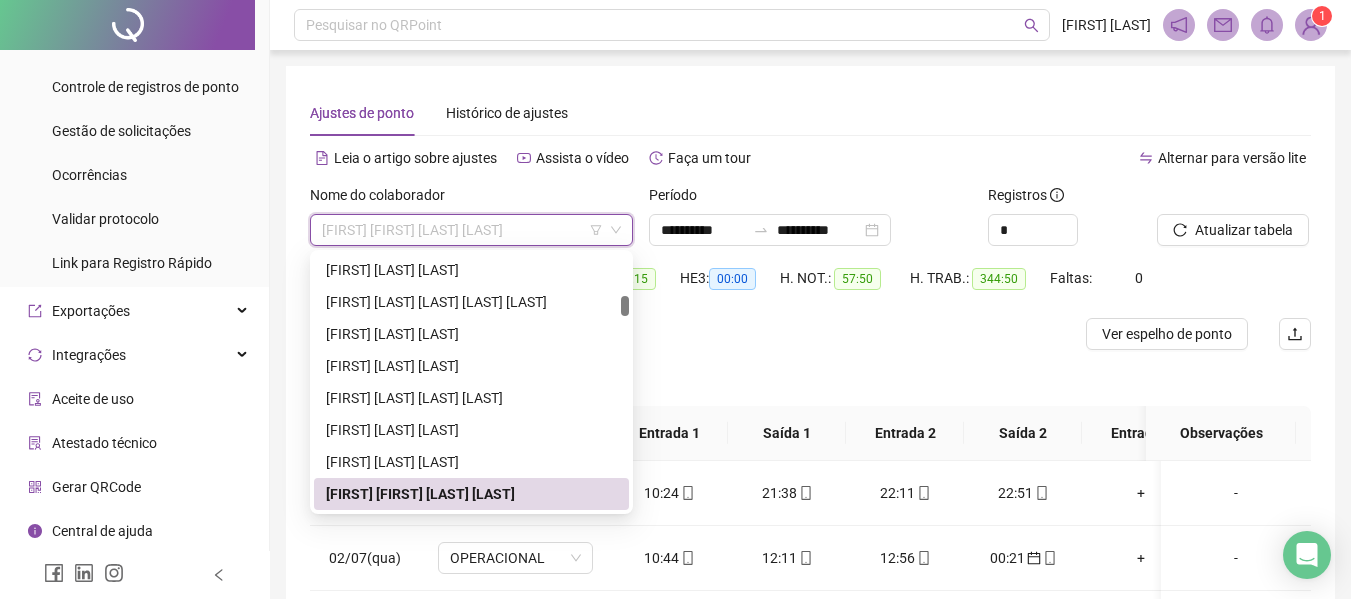 paste on "**********" 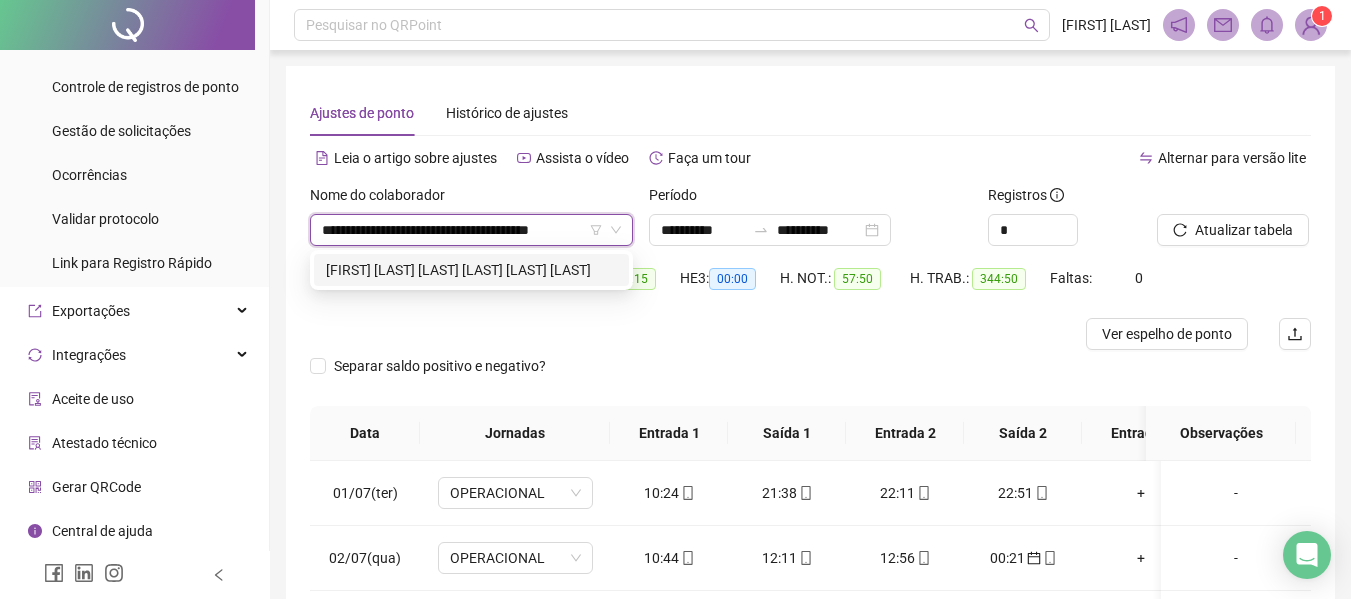 scroll, scrollTop: 0, scrollLeft: 40, axis: horizontal 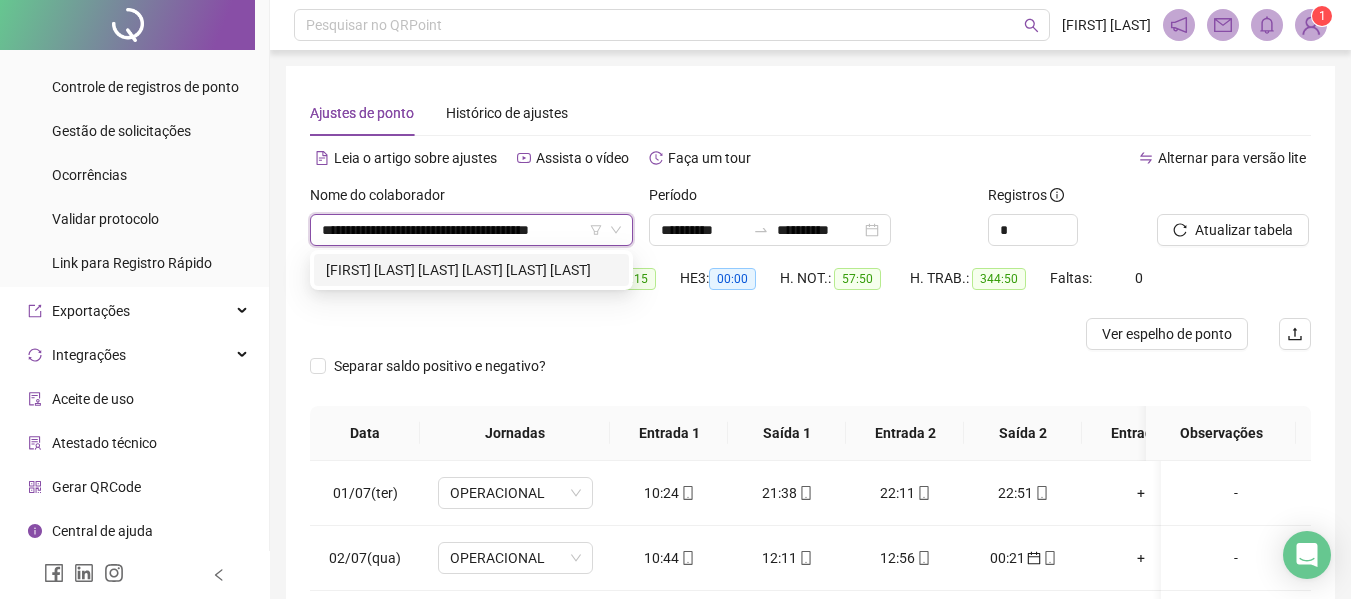 click on "[FIRST] [LAST] [LAST] [LAST] [LAST] [LAST]" at bounding box center (471, 270) 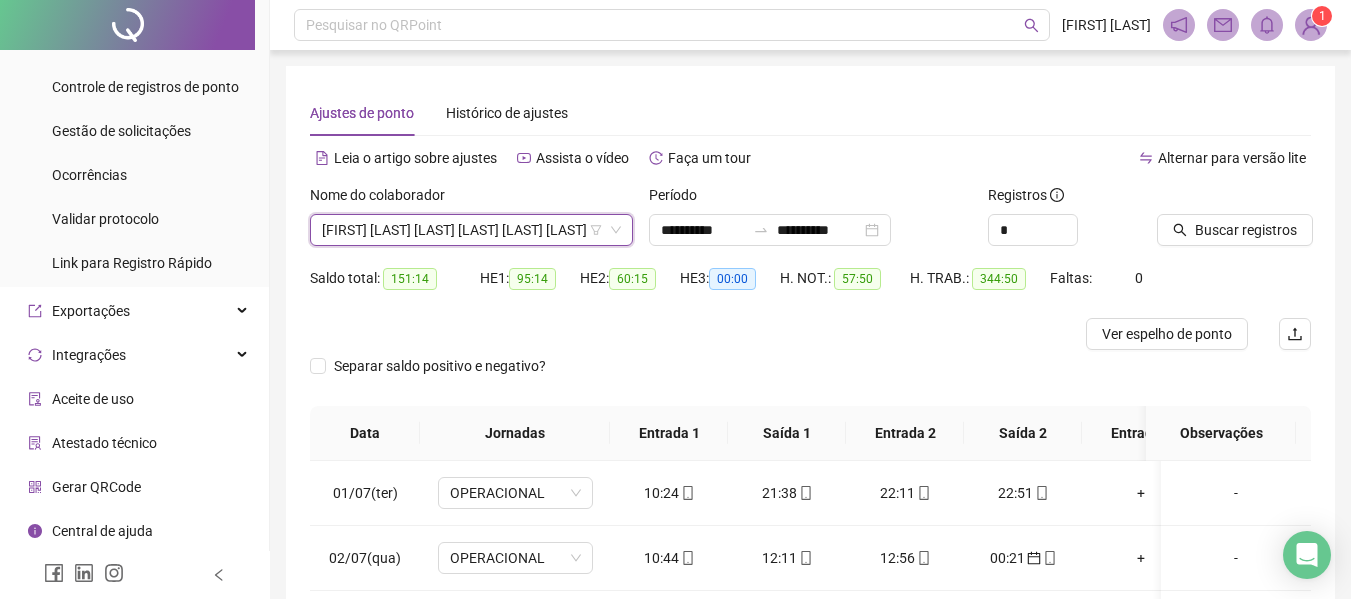 scroll, scrollTop: 0, scrollLeft: 0, axis: both 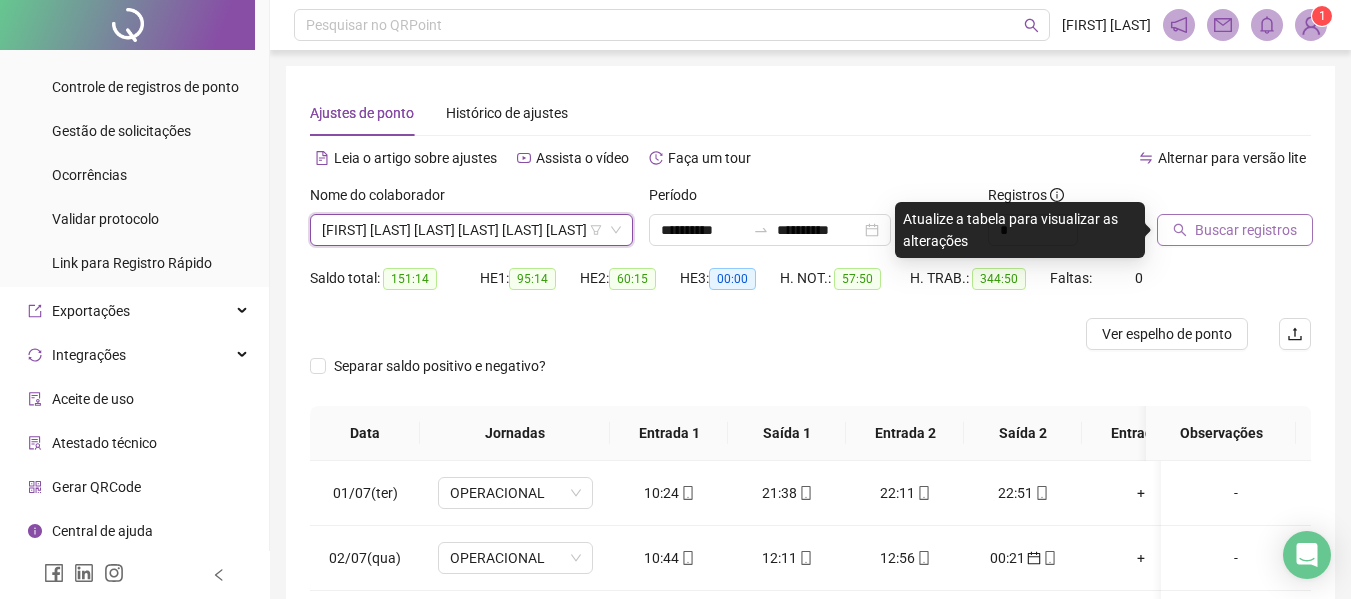 click on "Buscar registros" at bounding box center (1246, 230) 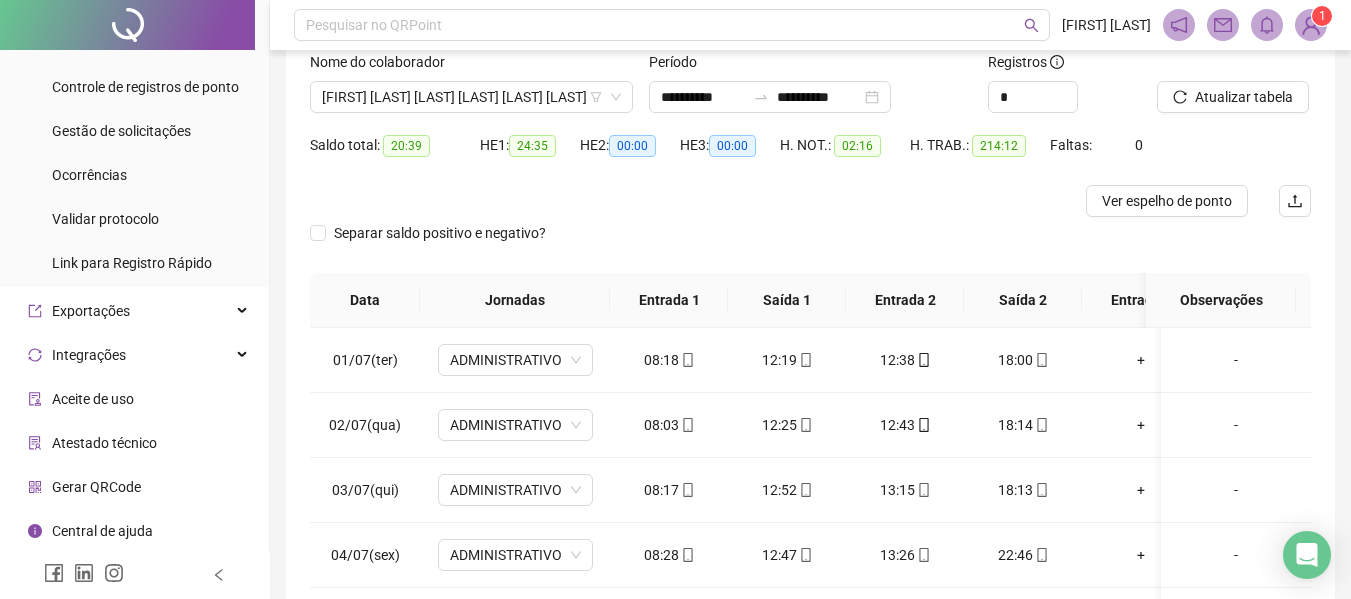 scroll, scrollTop: 129, scrollLeft: 0, axis: vertical 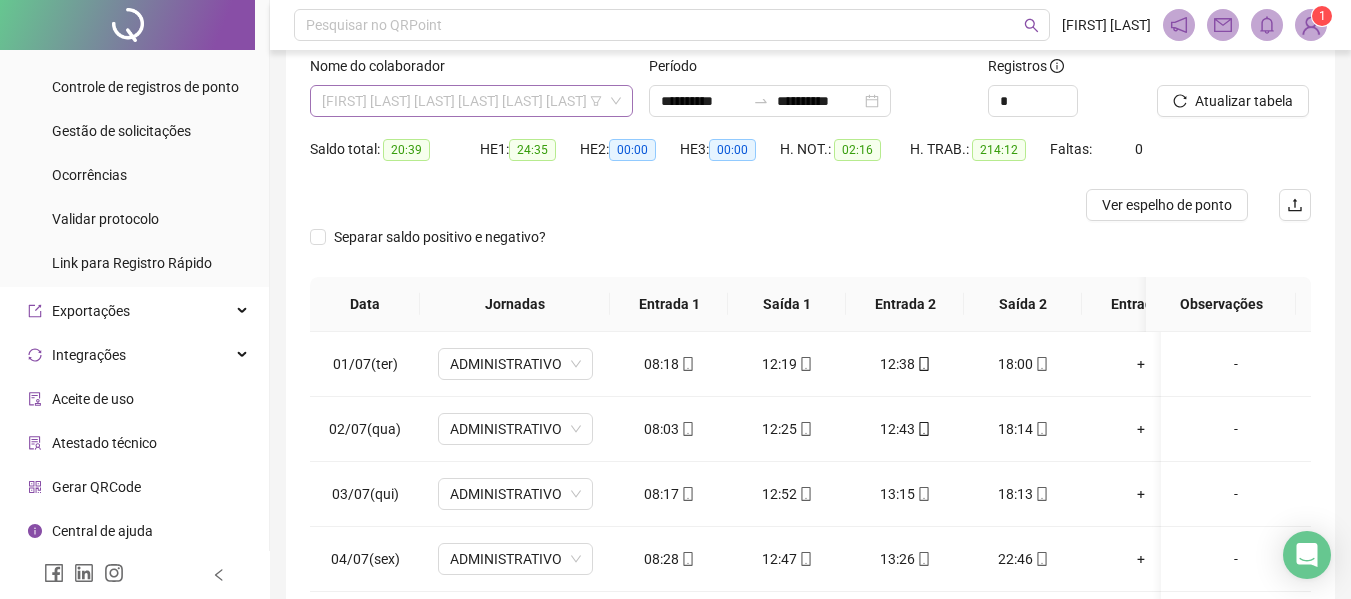 click on "[FIRST] [LAST] [LAST] [LAST] [LAST] [LAST]" at bounding box center [471, 101] 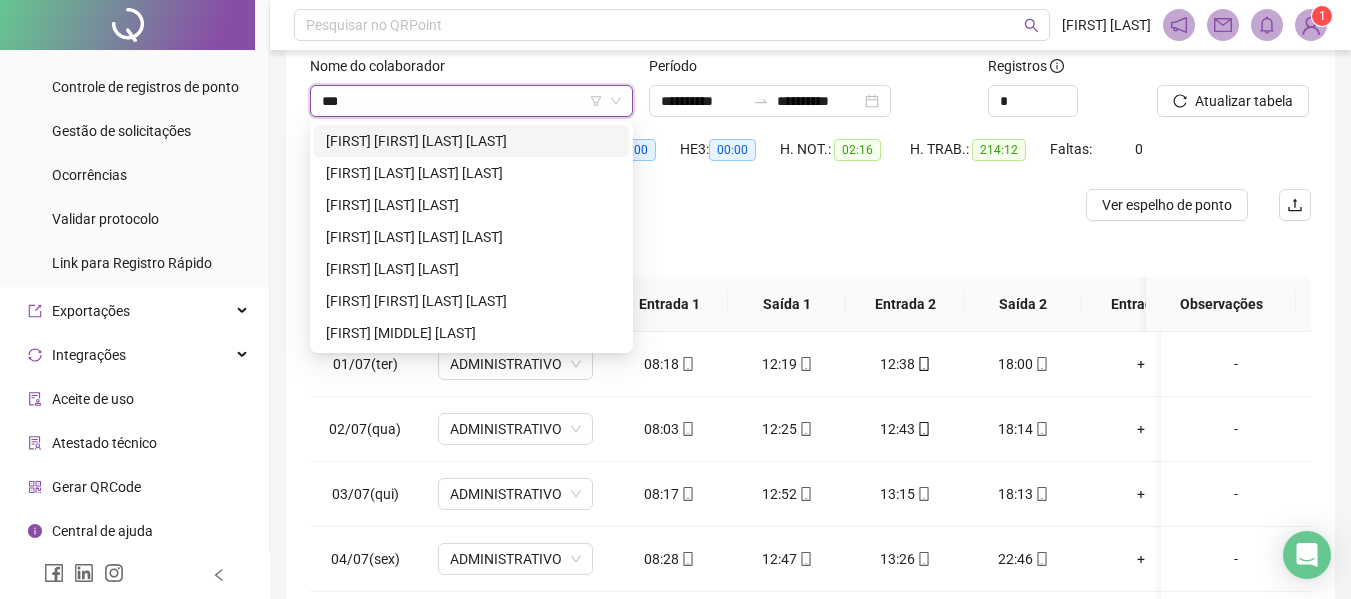 scroll, scrollTop: 0, scrollLeft: 0, axis: both 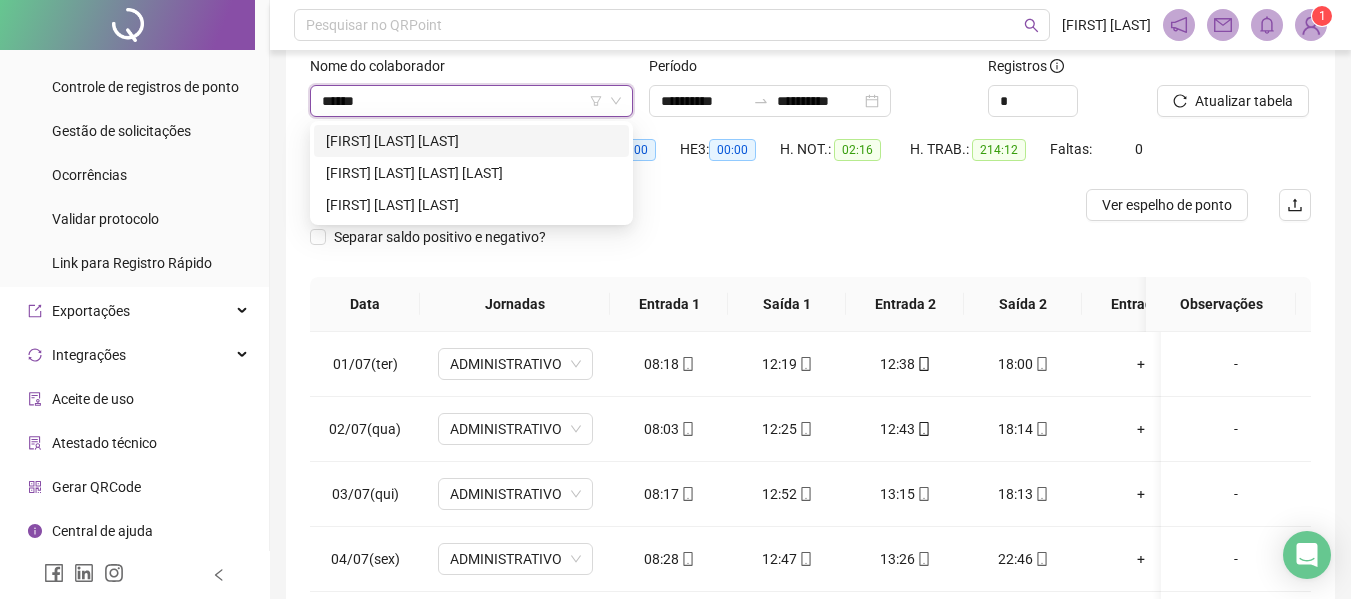 type on "*******" 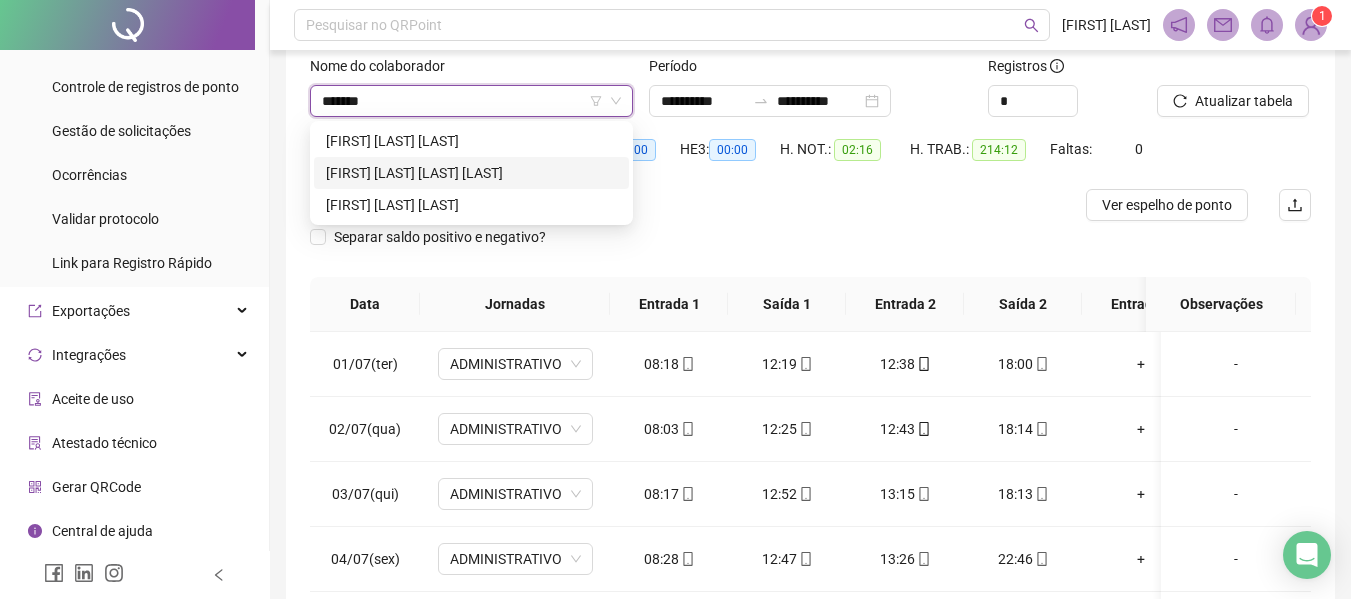 click on "[FIRST] [LAST] [LAST] [LAST]" at bounding box center (471, 173) 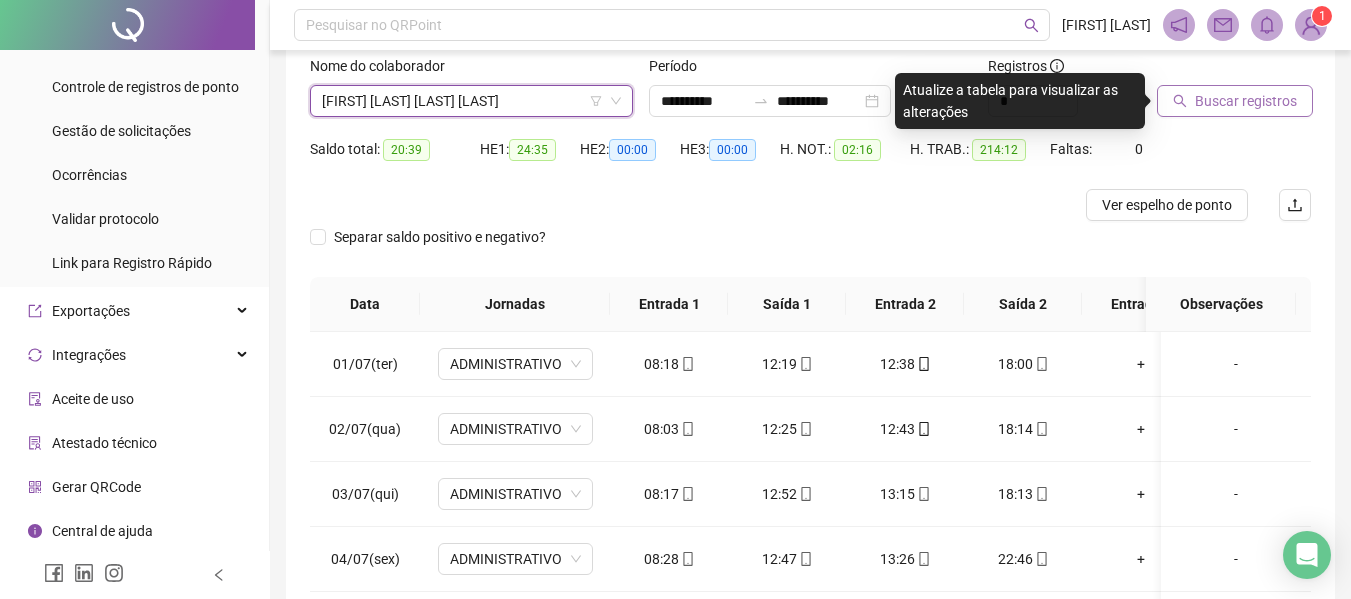 click on "Buscar registros" at bounding box center [1246, 101] 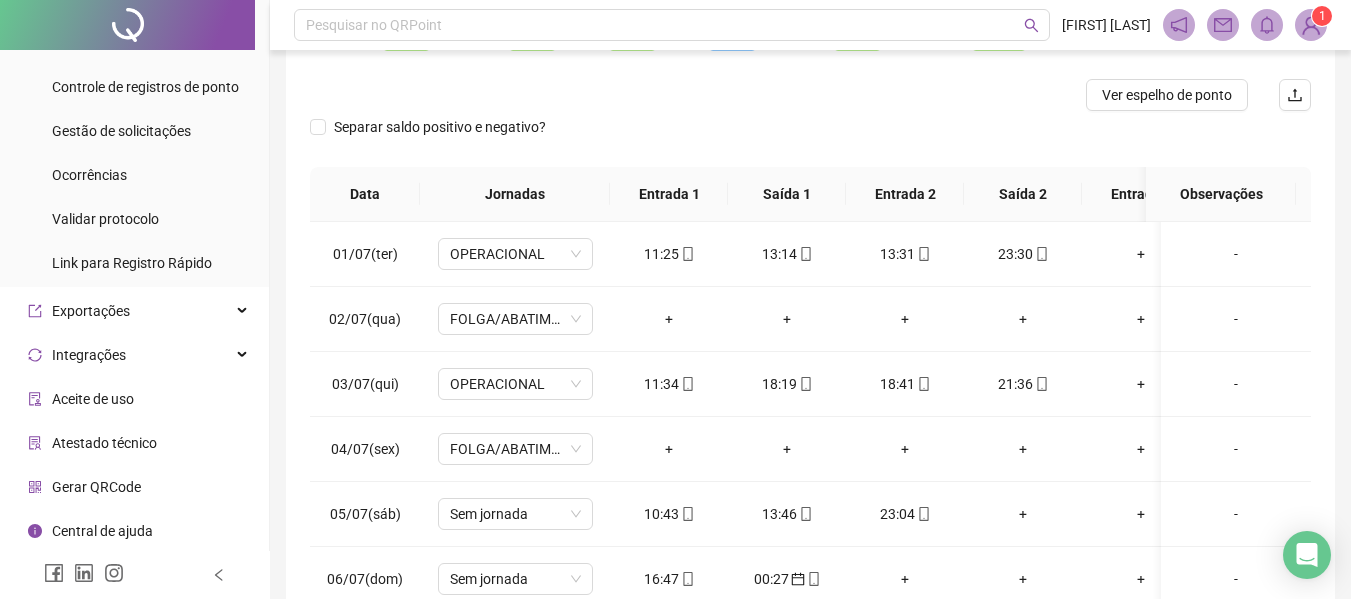 scroll, scrollTop: 399, scrollLeft: 0, axis: vertical 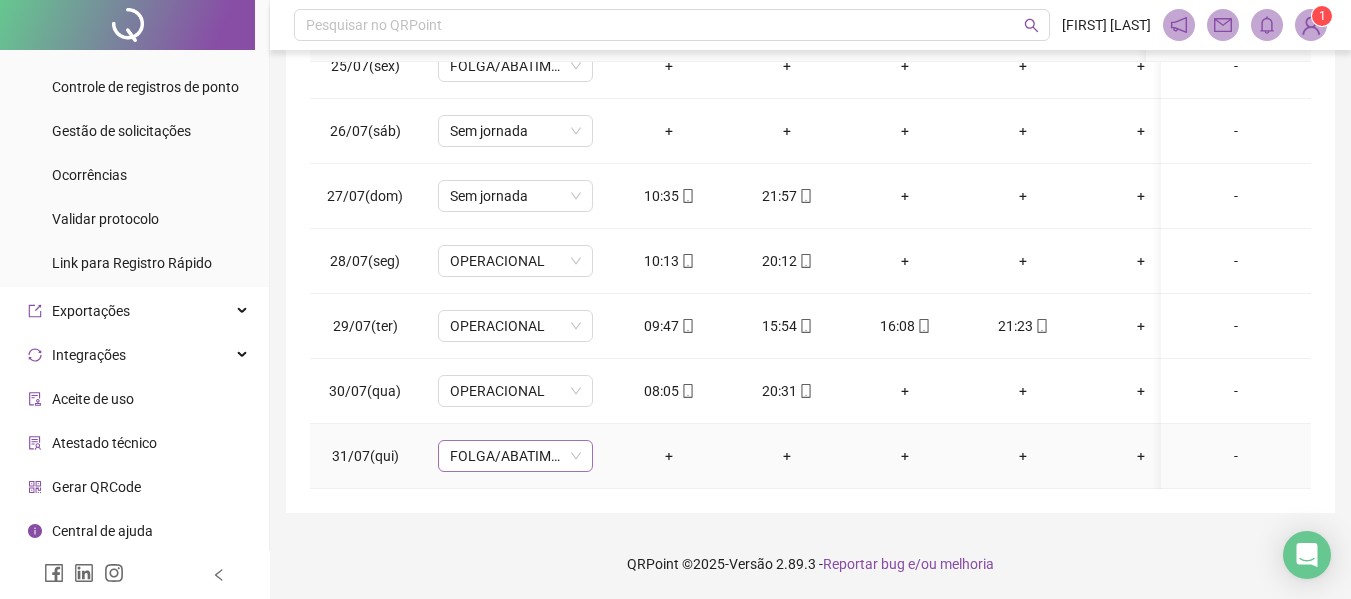 click on "FOLGA/ABATIMENTO" at bounding box center [515, 456] 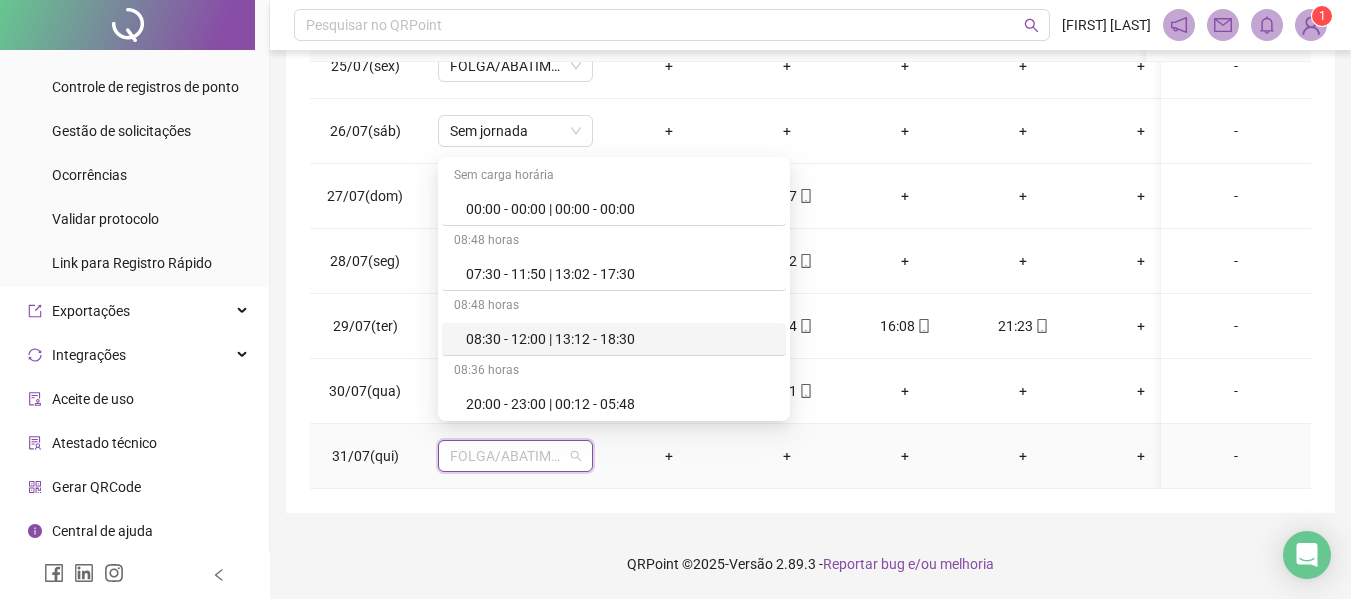 scroll, scrollTop: 200, scrollLeft: 0, axis: vertical 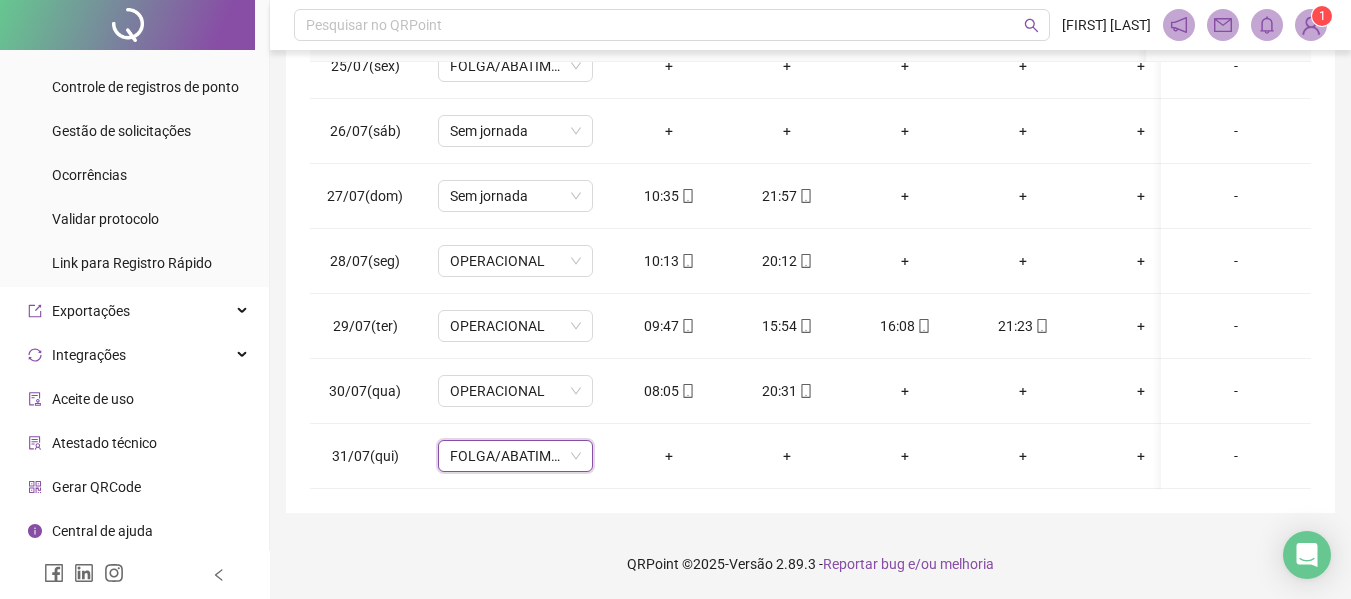 click on "**********" at bounding box center (810, 100) 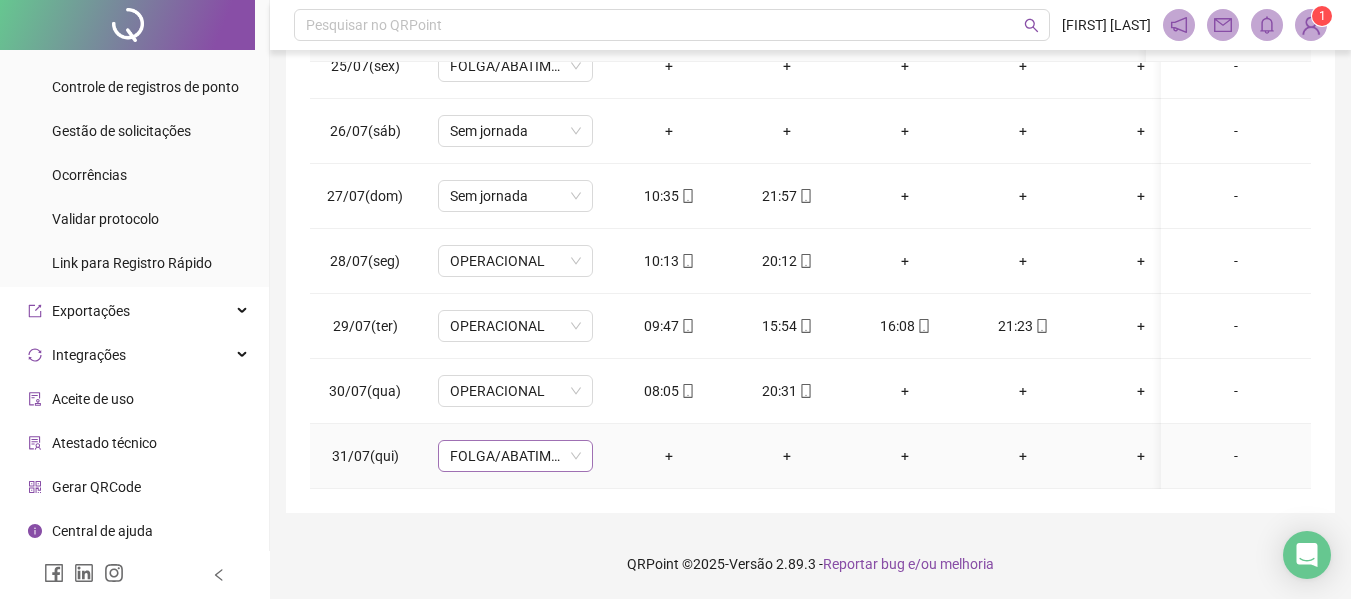 click on "FOLGA/ABATIMENTO" at bounding box center (515, 456) 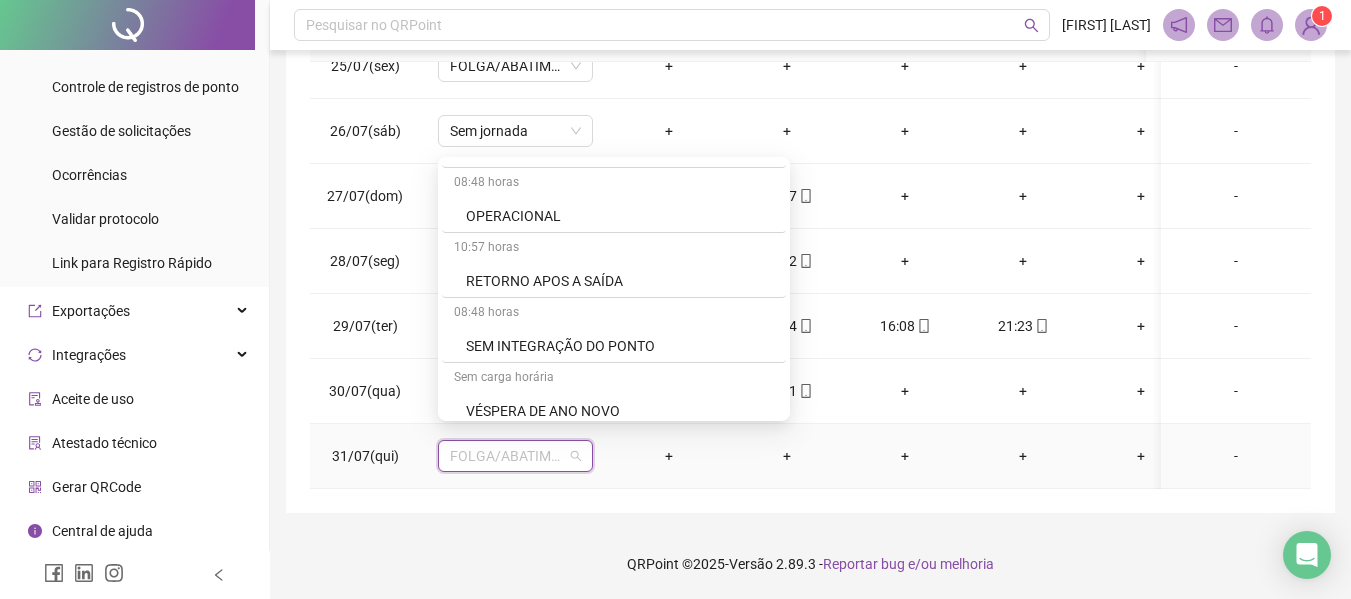 scroll, scrollTop: 1803, scrollLeft: 0, axis: vertical 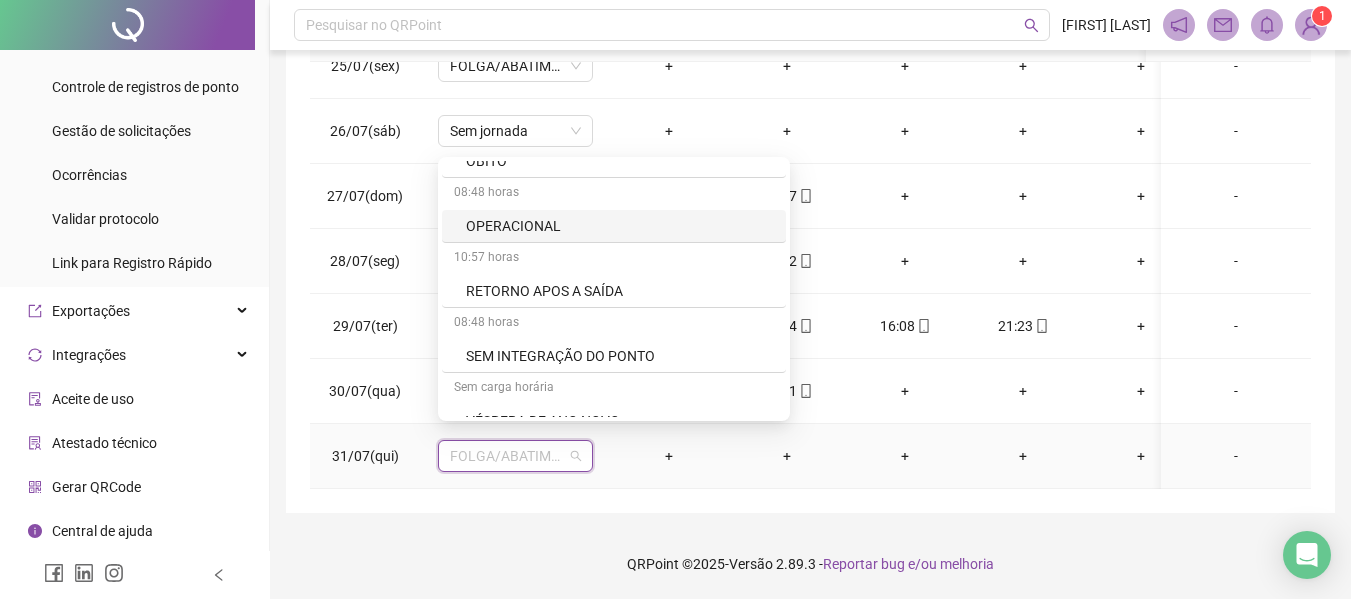 click on "OPERACIONAL" at bounding box center (620, 226) 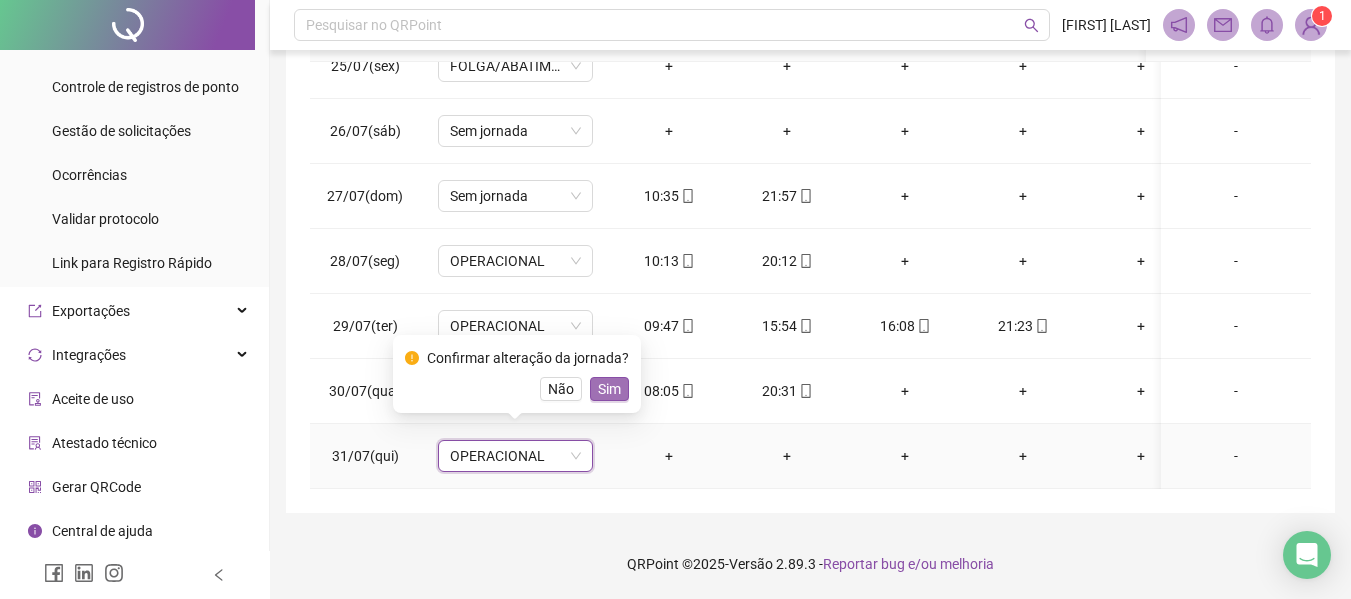 click on "Sim" at bounding box center (609, 389) 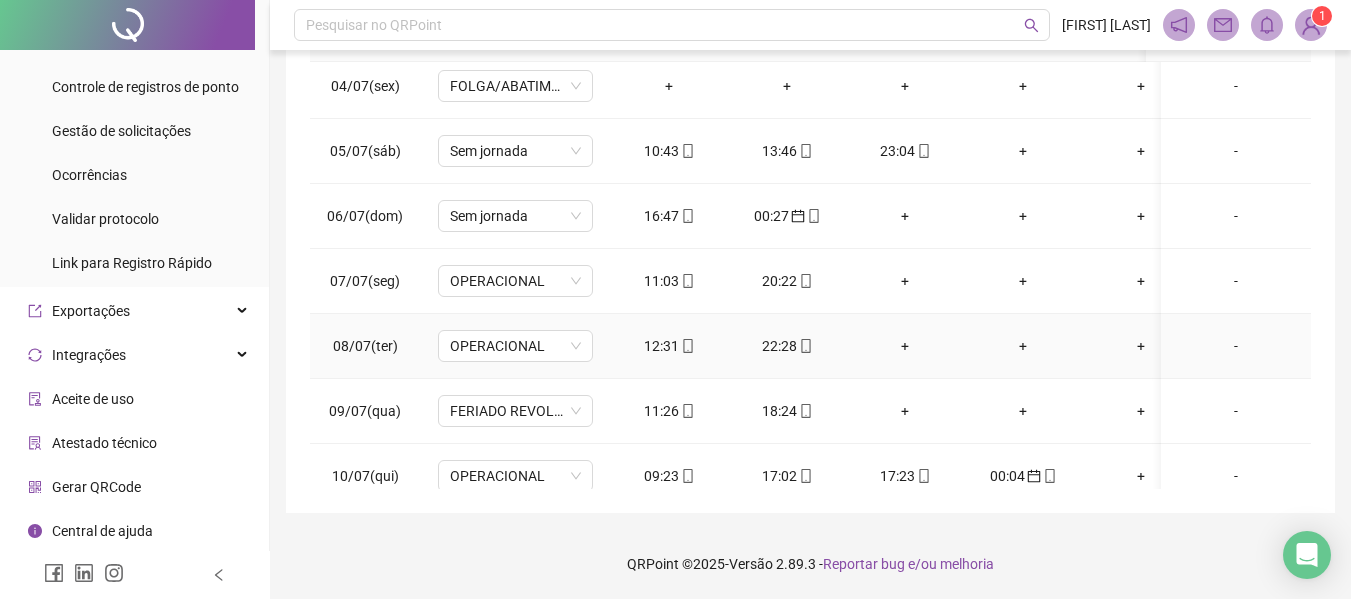 scroll, scrollTop: 0, scrollLeft: 0, axis: both 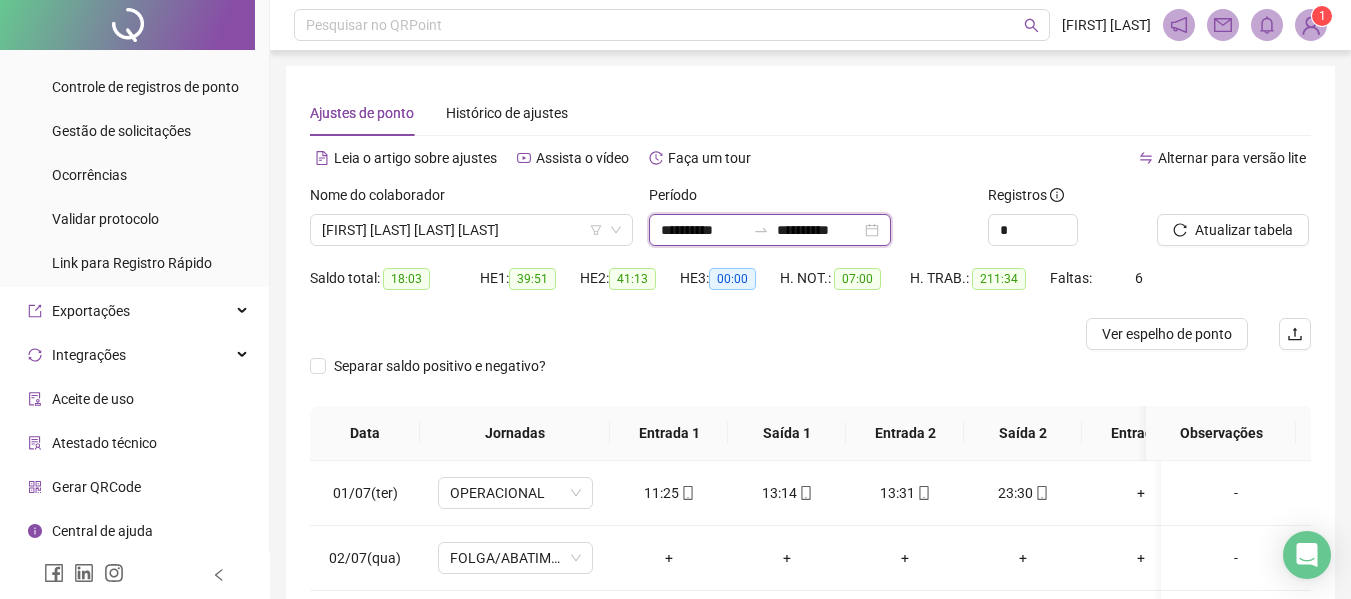 click on "**********" at bounding box center (703, 230) 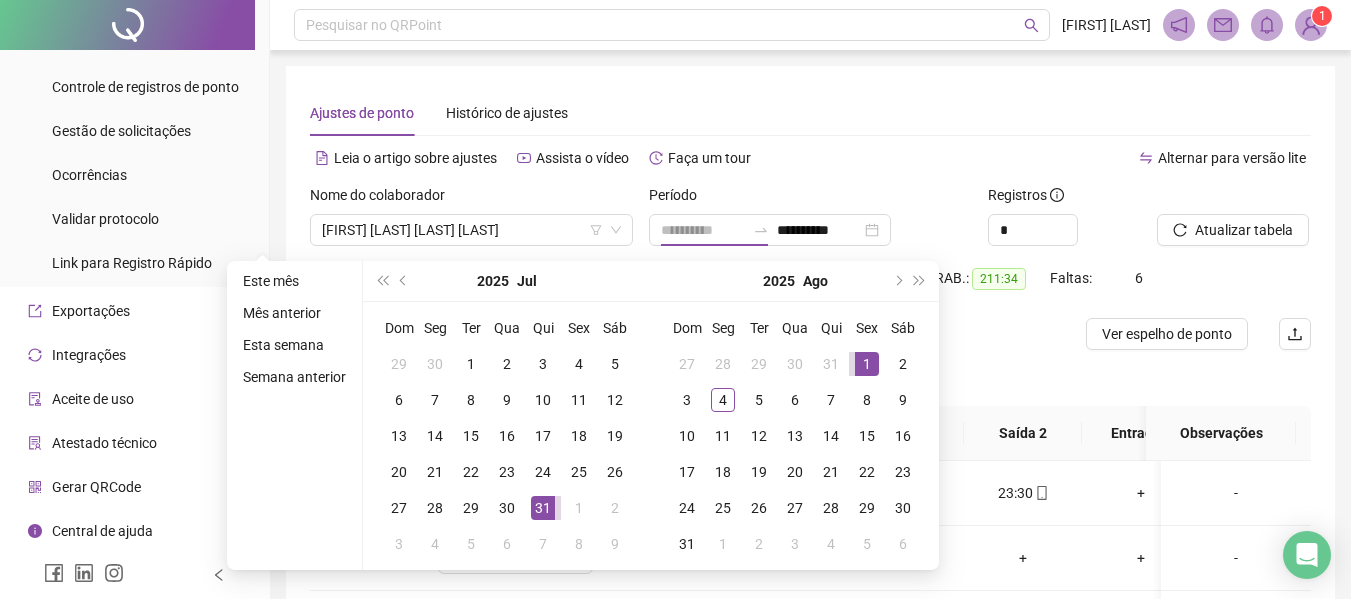 click on "1" at bounding box center (867, 364) 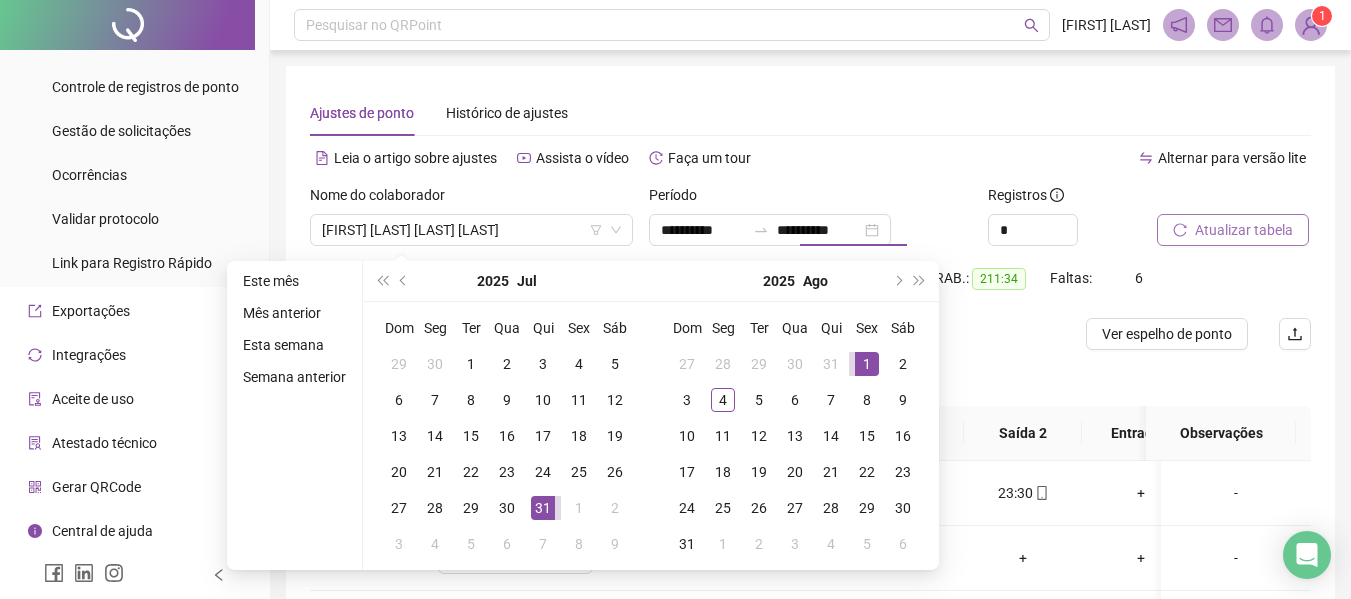 type on "**********" 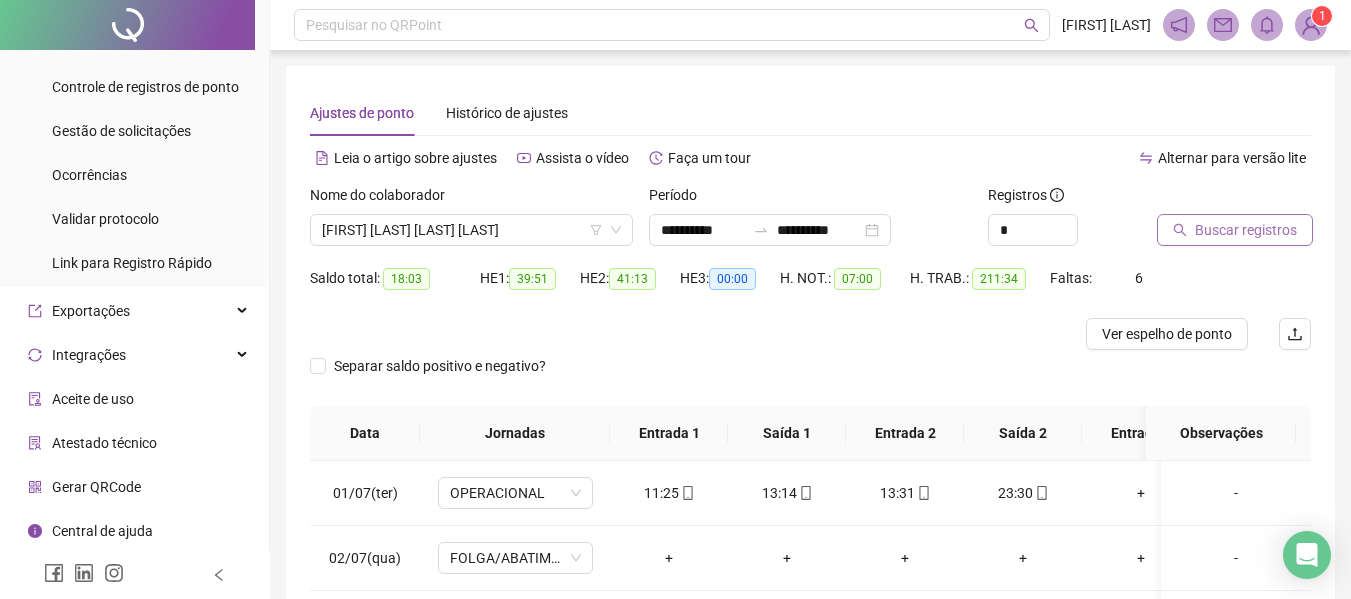 click on "Buscar registros" at bounding box center [1246, 230] 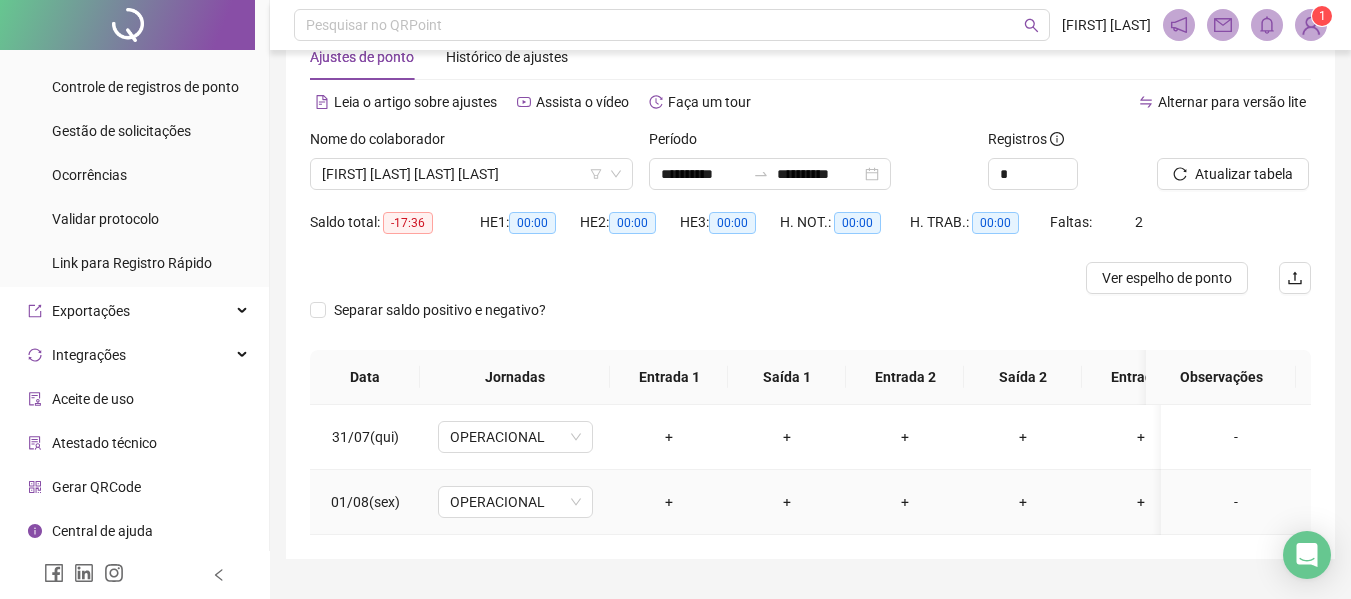scroll, scrollTop: 0, scrollLeft: 0, axis: both 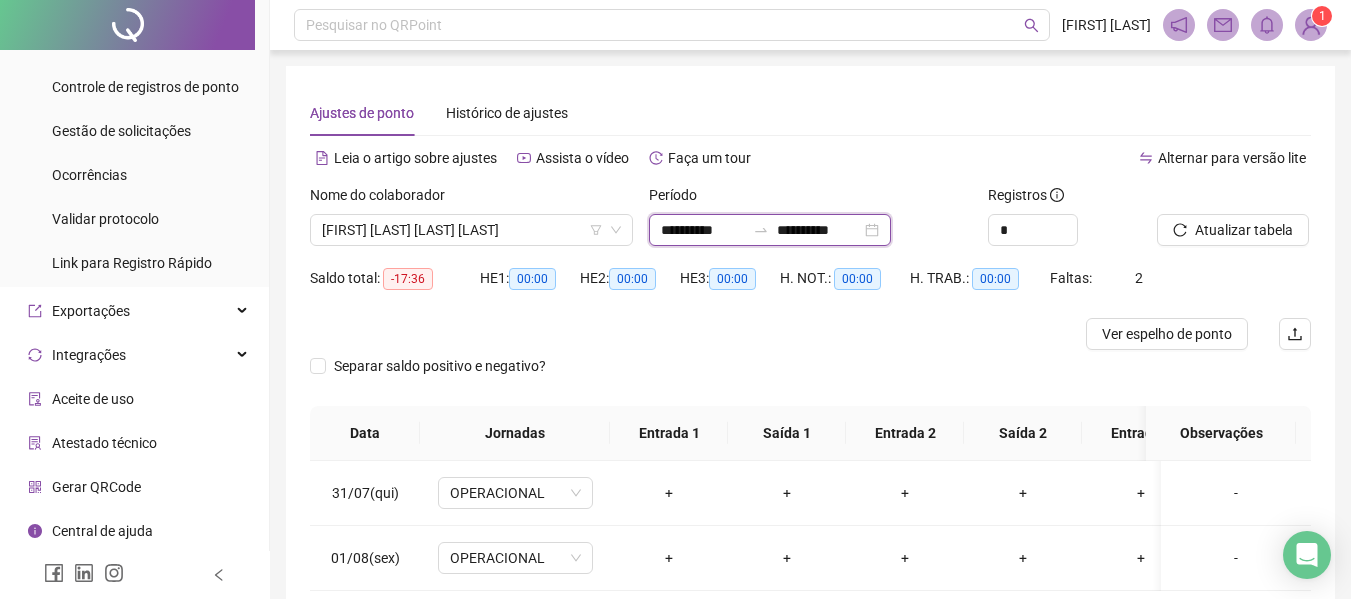 click on "**********" at bounding box center [703, 230] 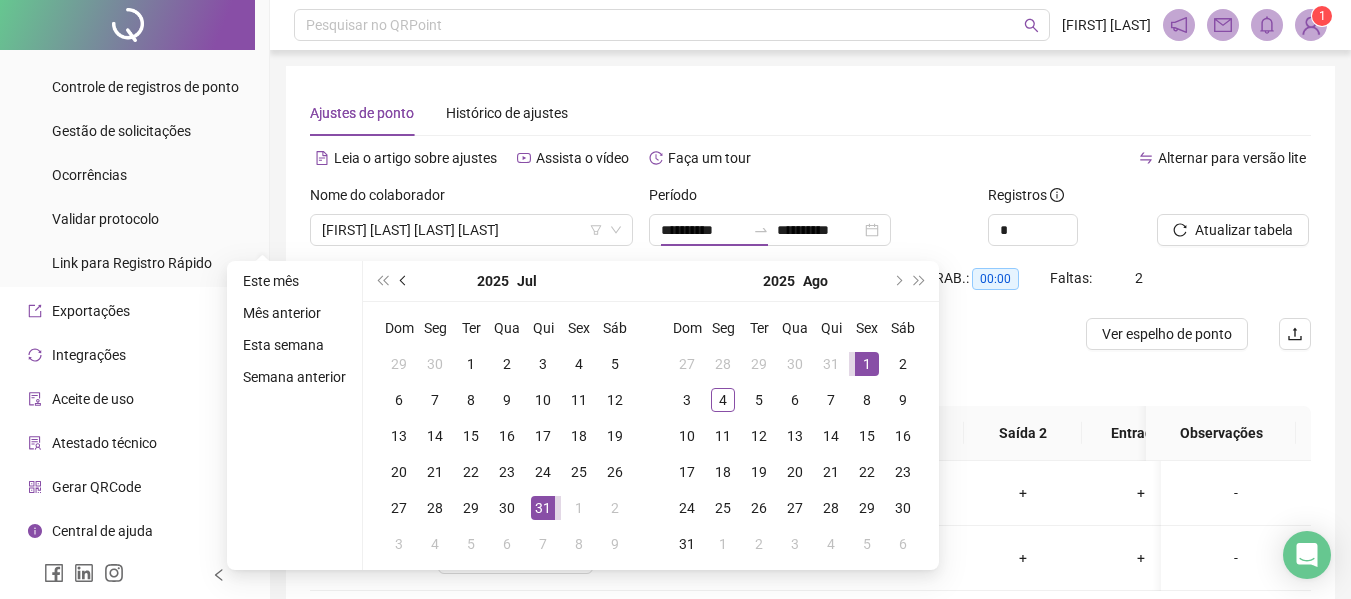 click at bounding box center (405, 281) 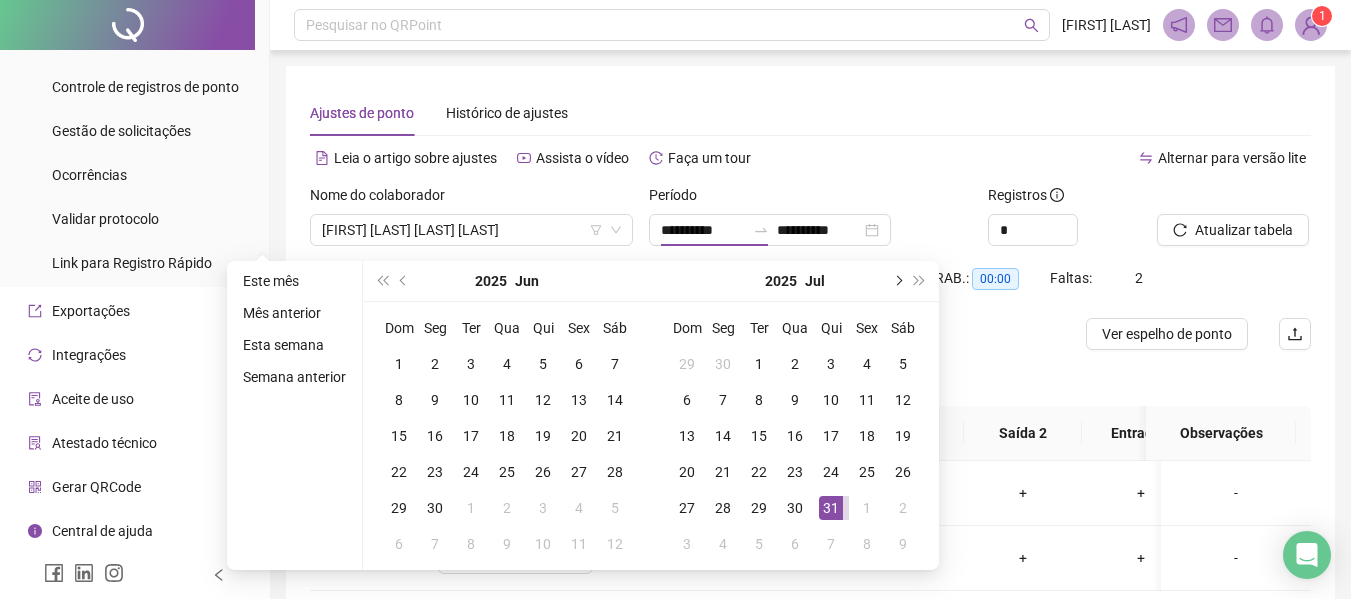 click at bounding box center (897, 281) 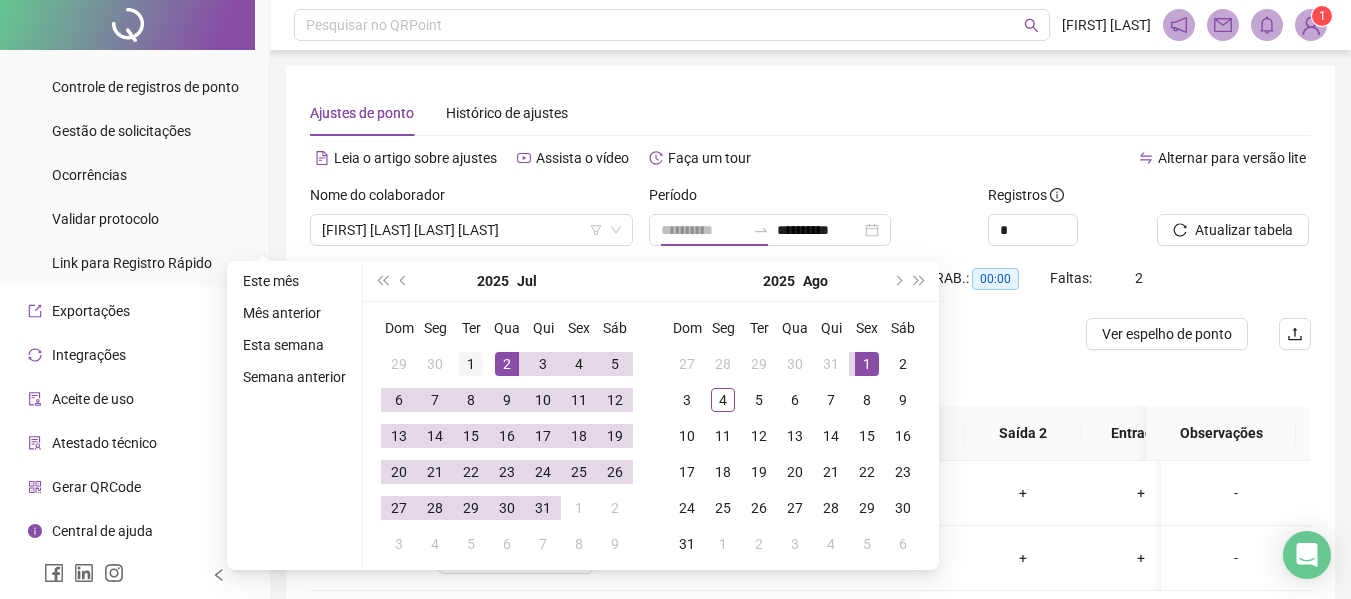 type on "**********" 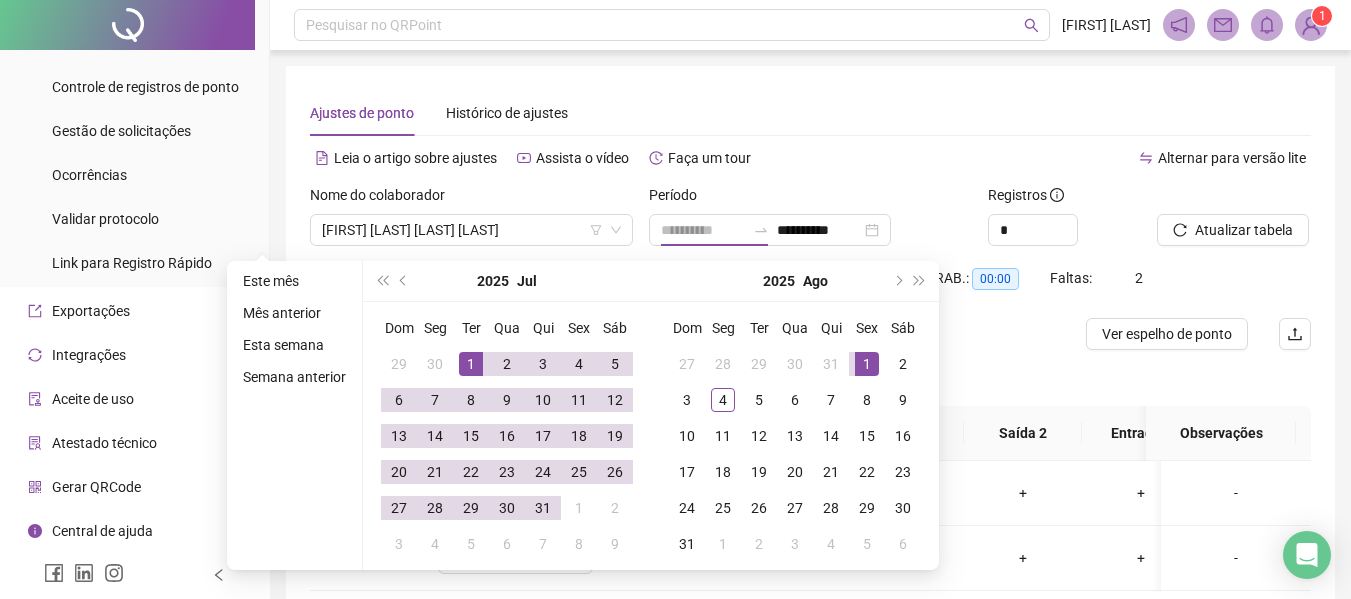 click on "1" at bounding box center [471, 364] 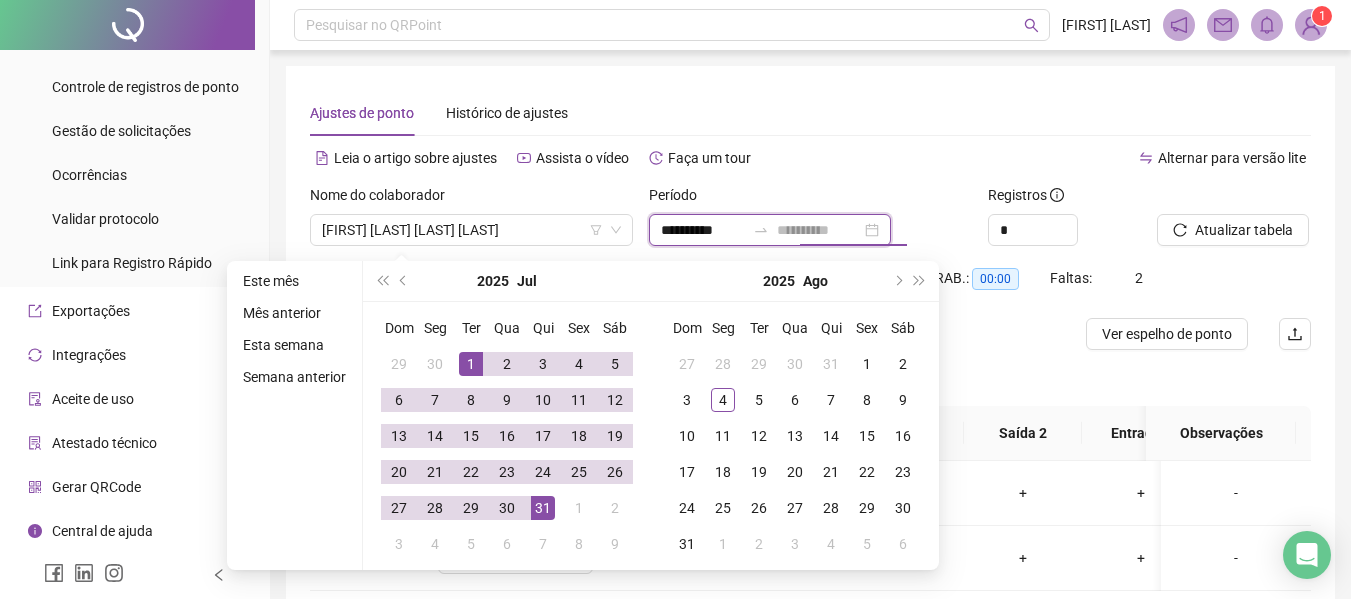 type on "**********" 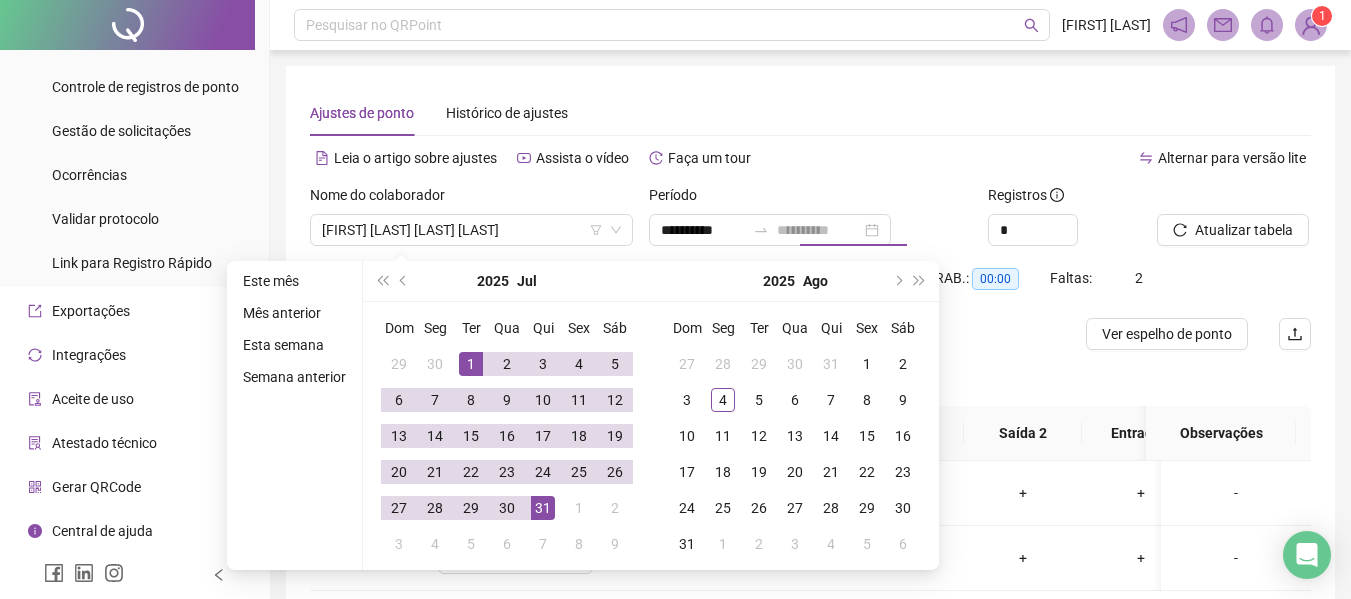 click on "31" at bounding box center [543, 508] 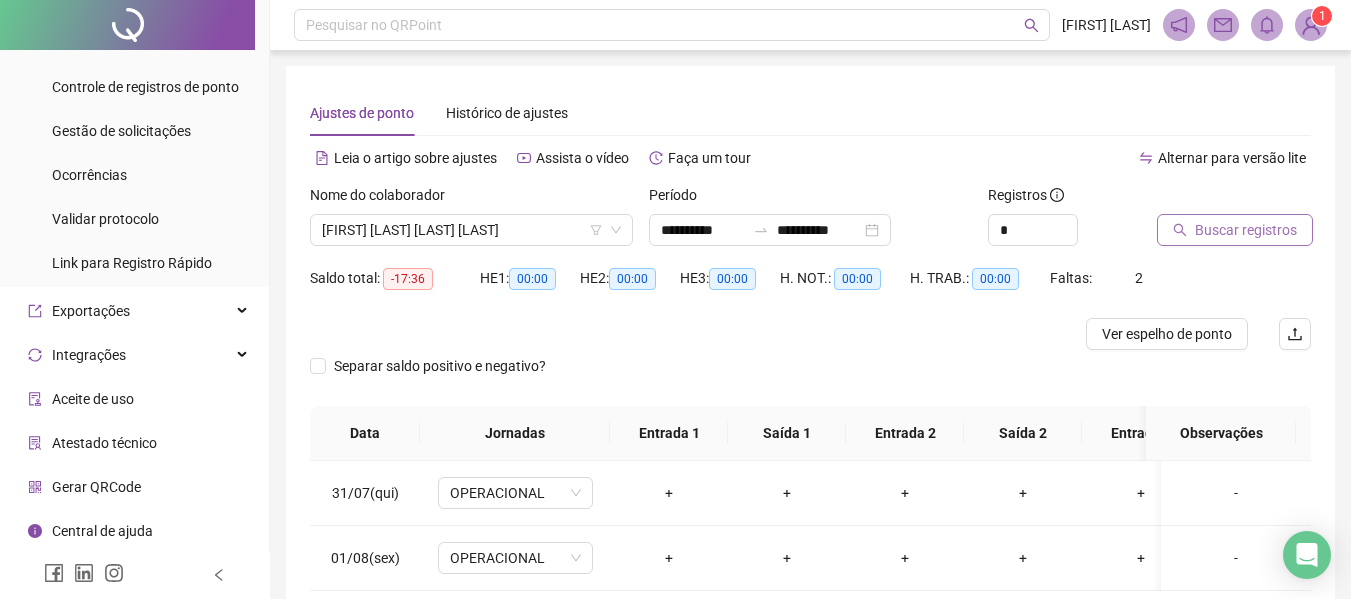click on "Buscar registros" at bounding box center [1246, 230] 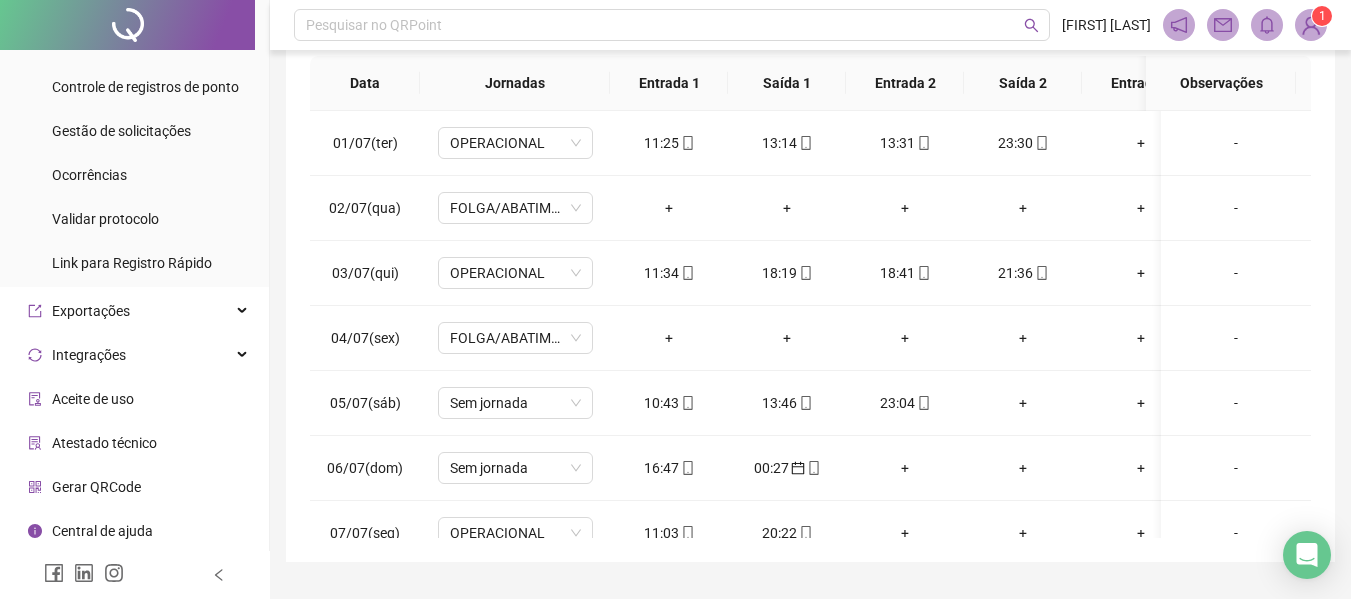 scroll, scrollTop: 399, scrollLeft: 0, axis: vertical 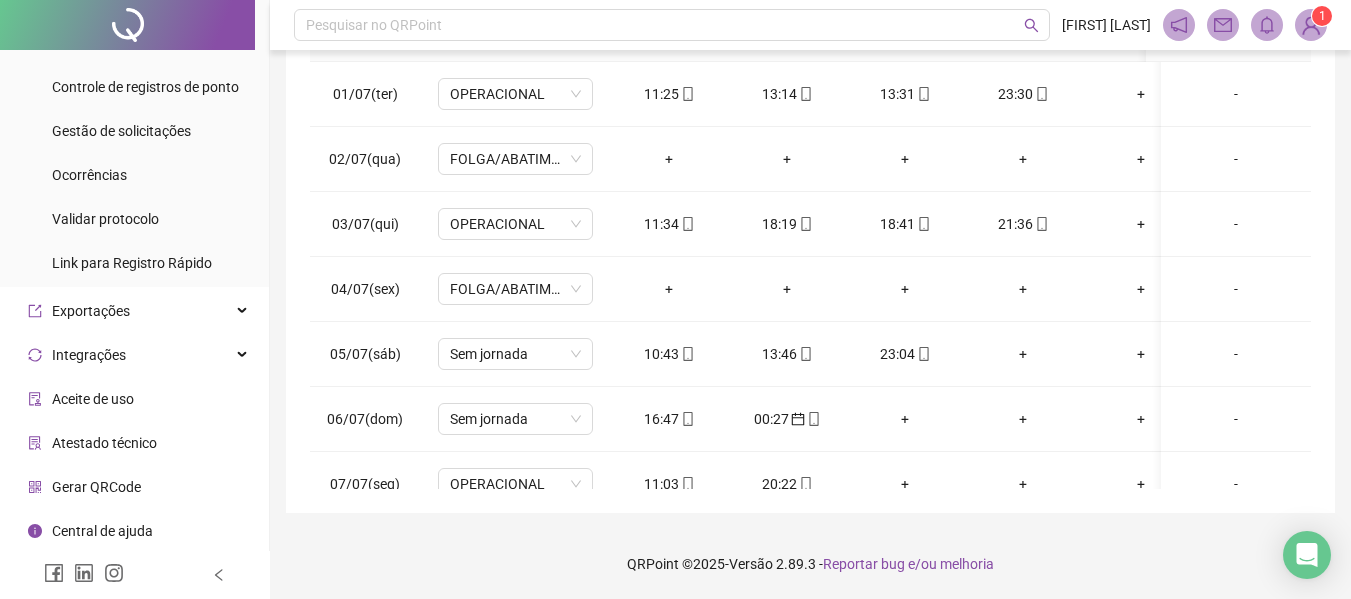 click on "Página inicial Cadastros Relatórios Administração Ajustes da folha Ajustes rápidos Análise de inconsistências Controle de registros de ponto Gestão de solicitações Ocorrências Validar protocolo Link para Registro Rápido Exportações Integrações Aceite de uso Atestado técnico Gerar QRCode Central de ajuda Clube QR - Beneficios" at bounding box center [135, 299] 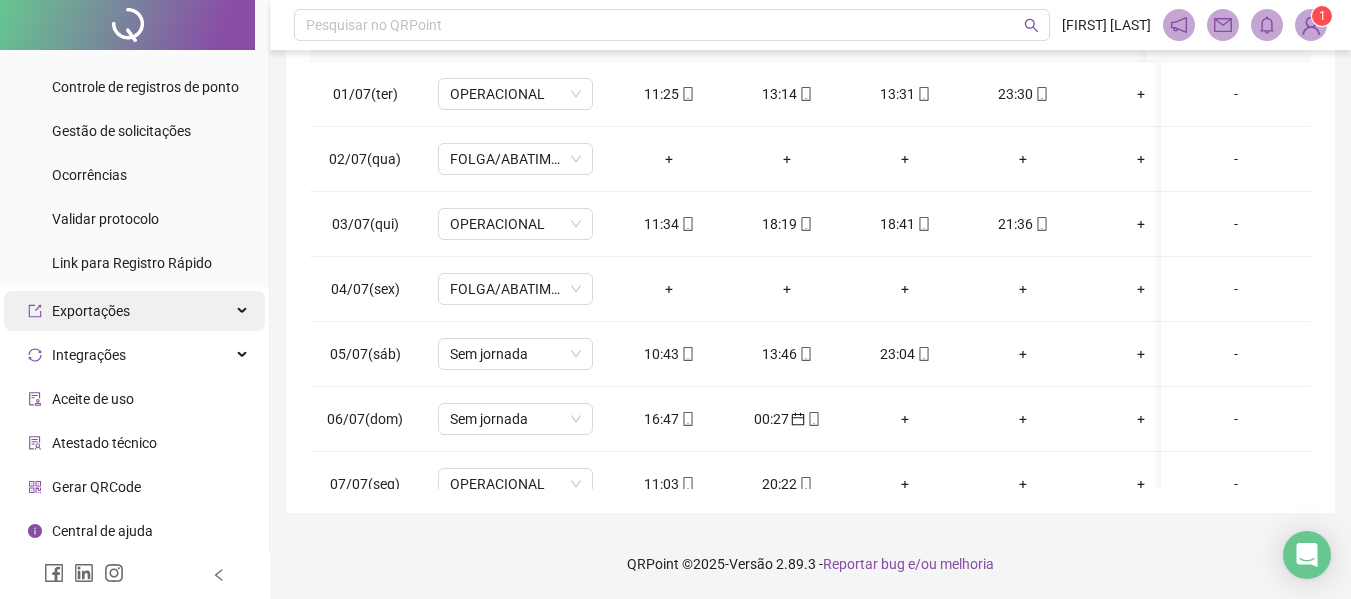 click on "Exportações" at bounding box center [134, 311] 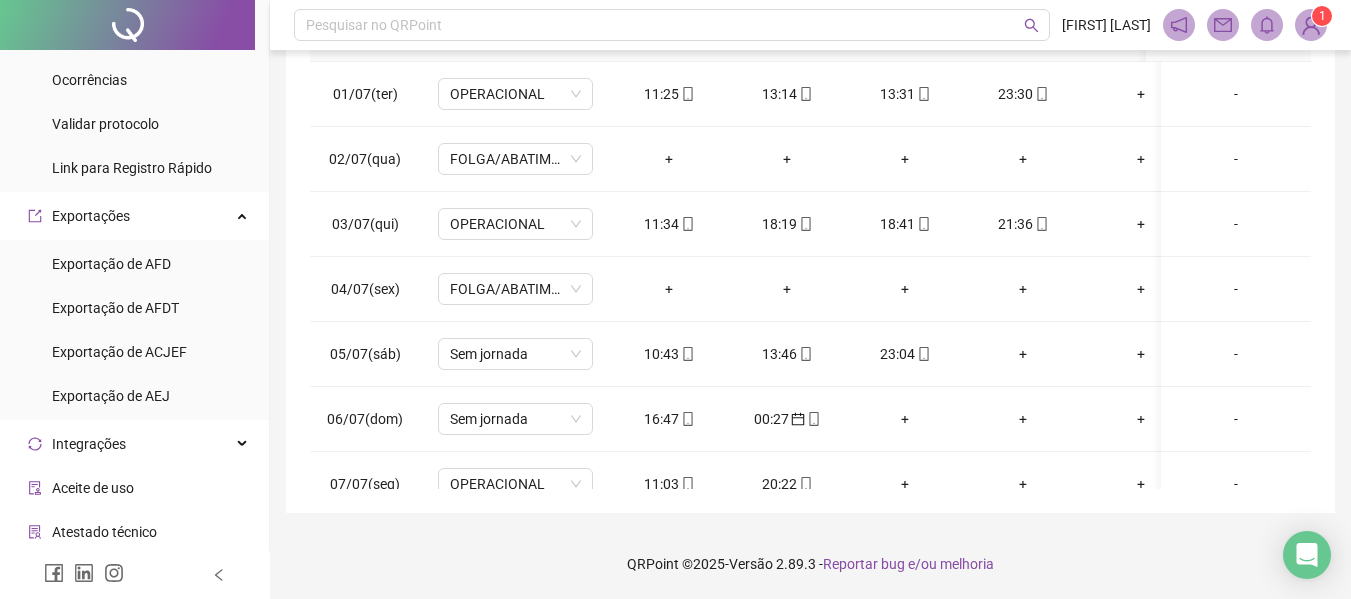 scroll, scrollTop: 483, scrollLeft: 0, axis: vertical 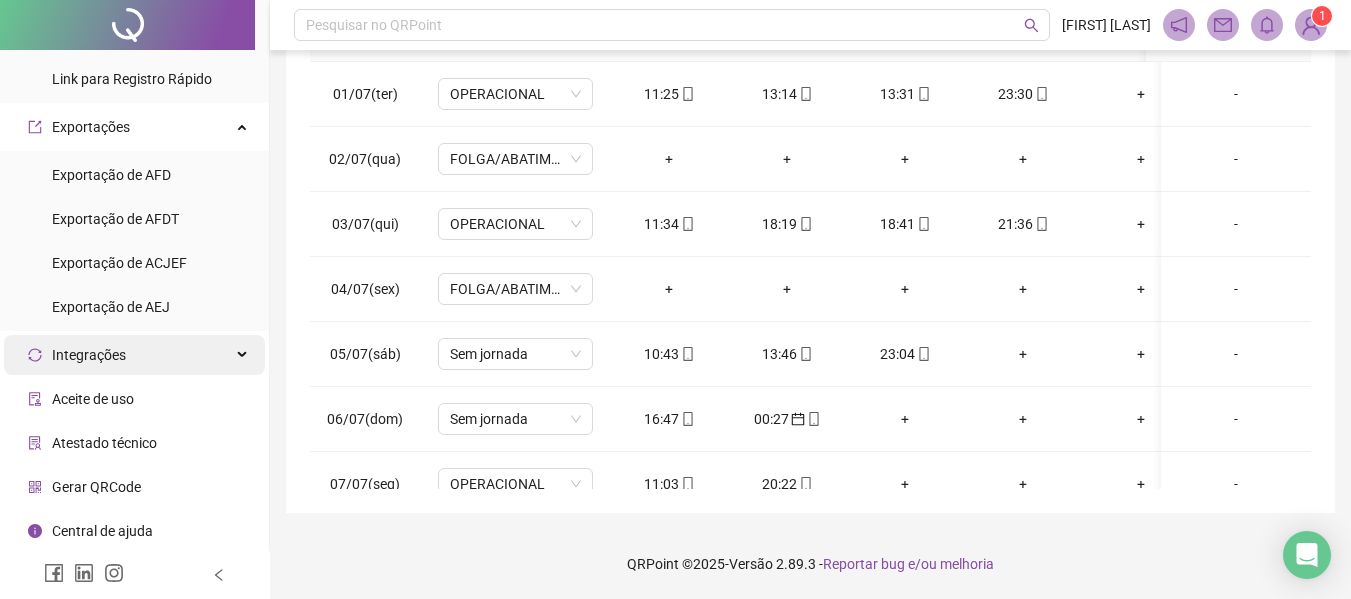 click on "Integrações" at bounding box center (134, 355) 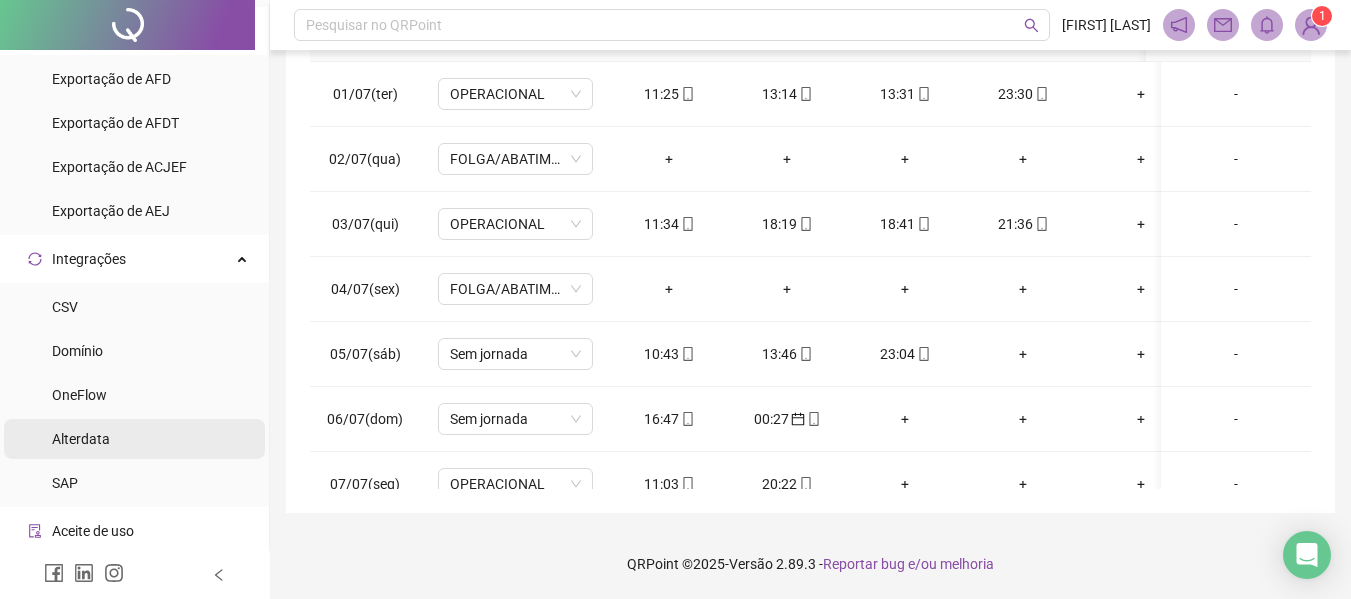 scroll, scrollTop: 711, scrollLeft: 0, axis: vertical 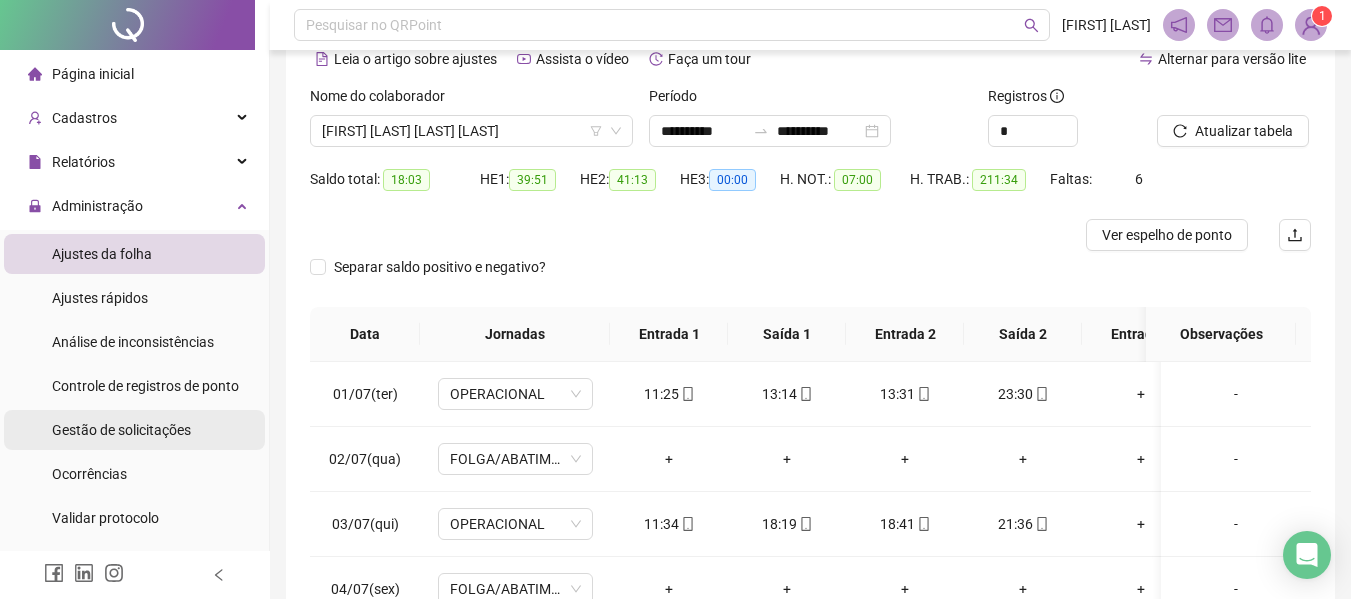 click on "Gestão de solicitações" at bounding box center [121, 430] 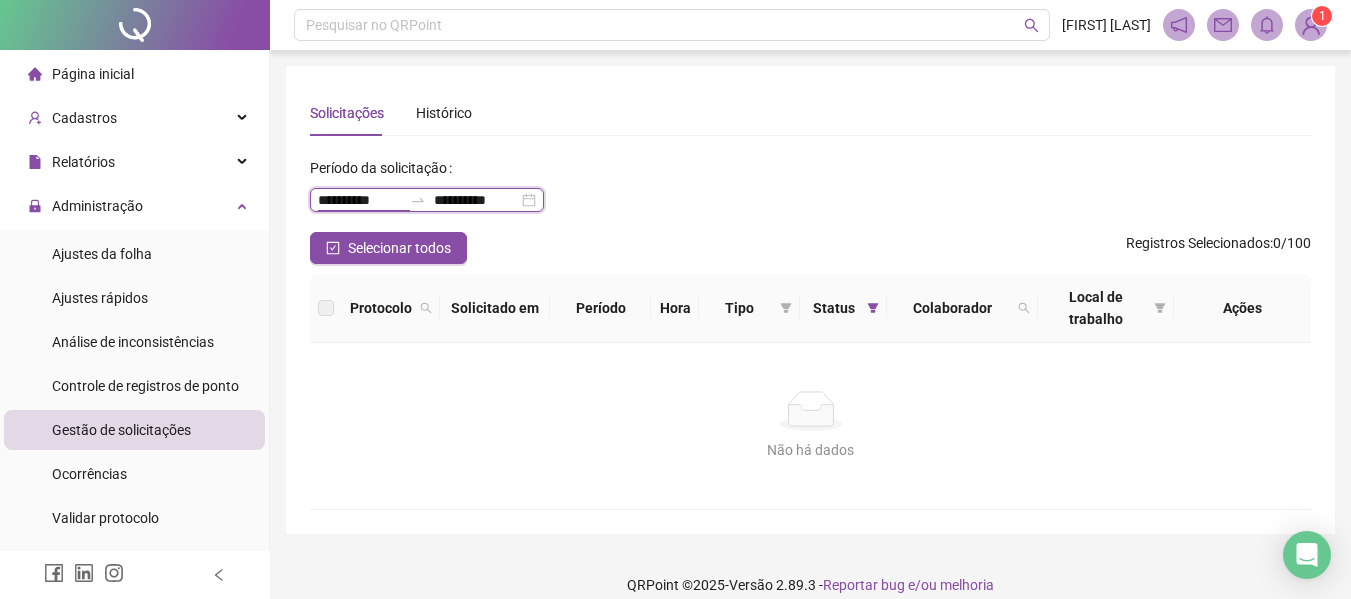 click on "**********" at bounding box center [360, 200] 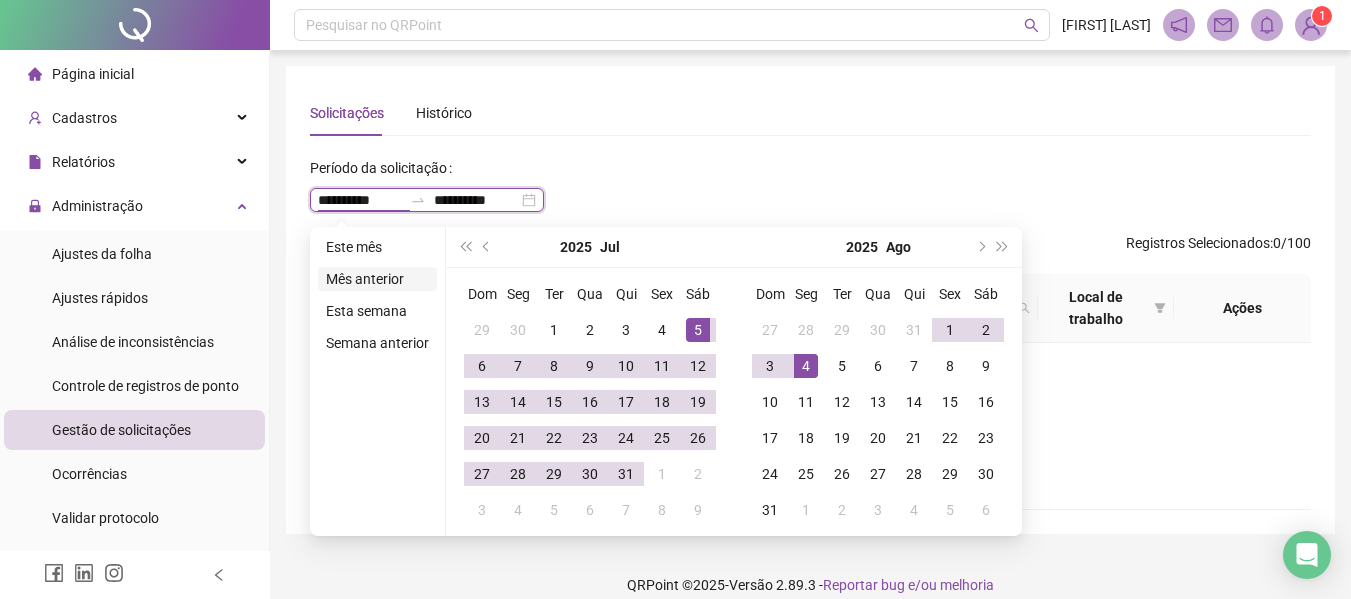 type on "**********" 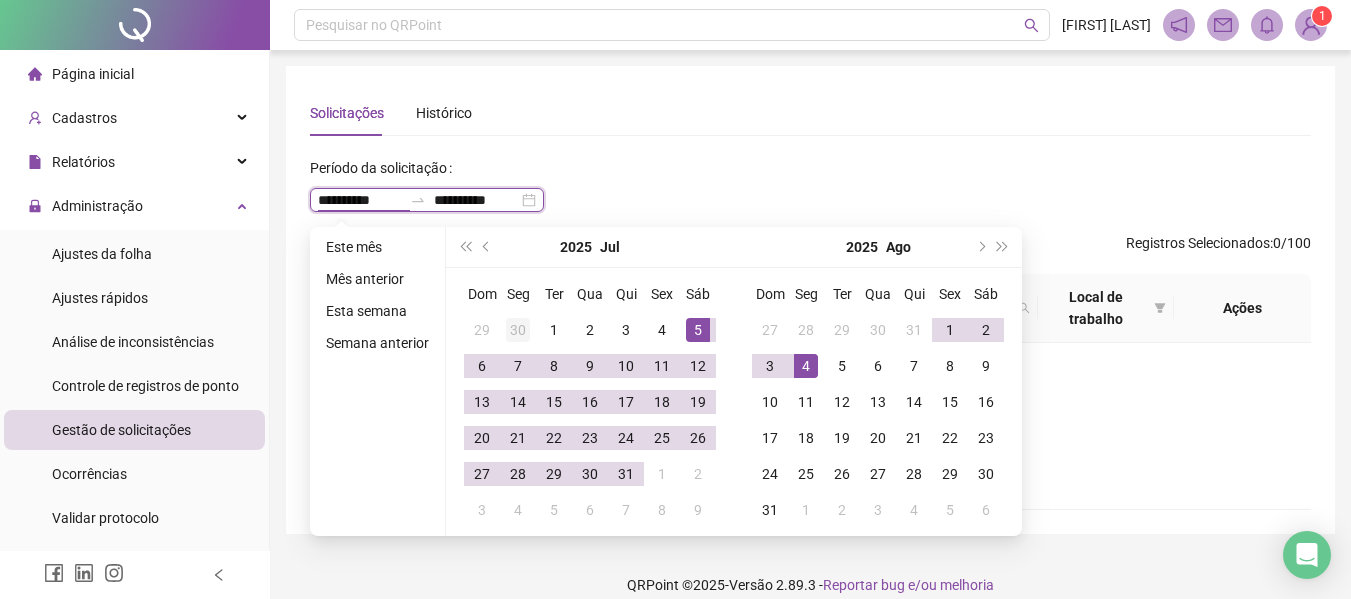 type on "**********" 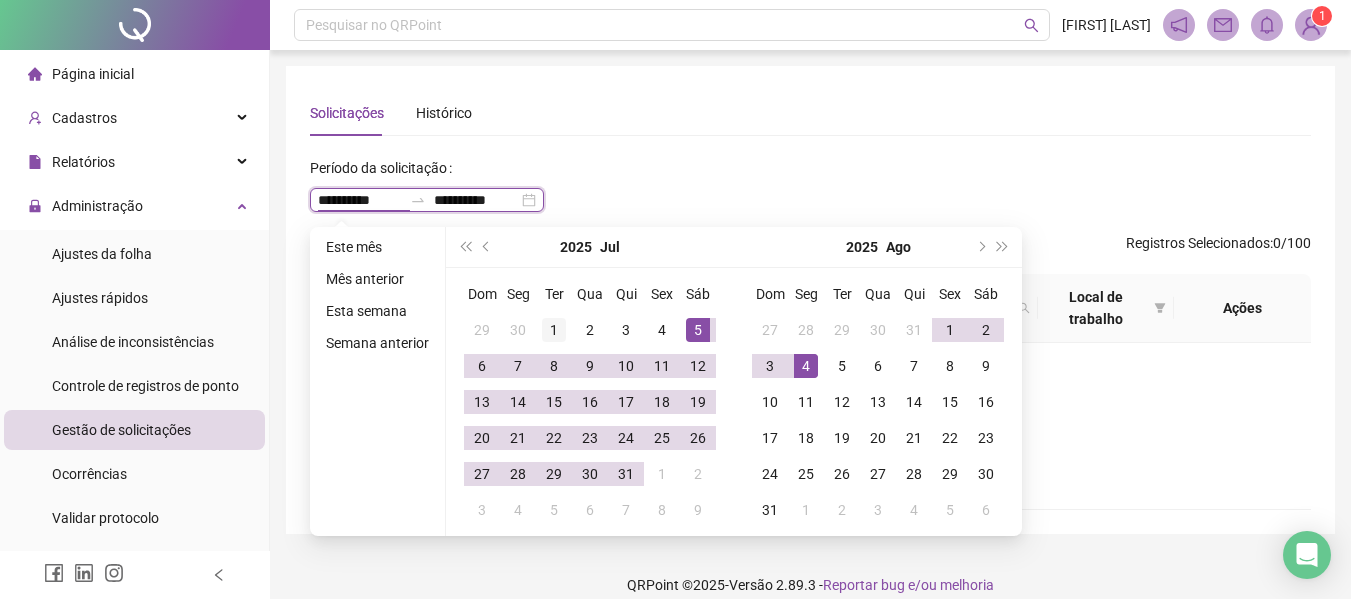 type on "**********" 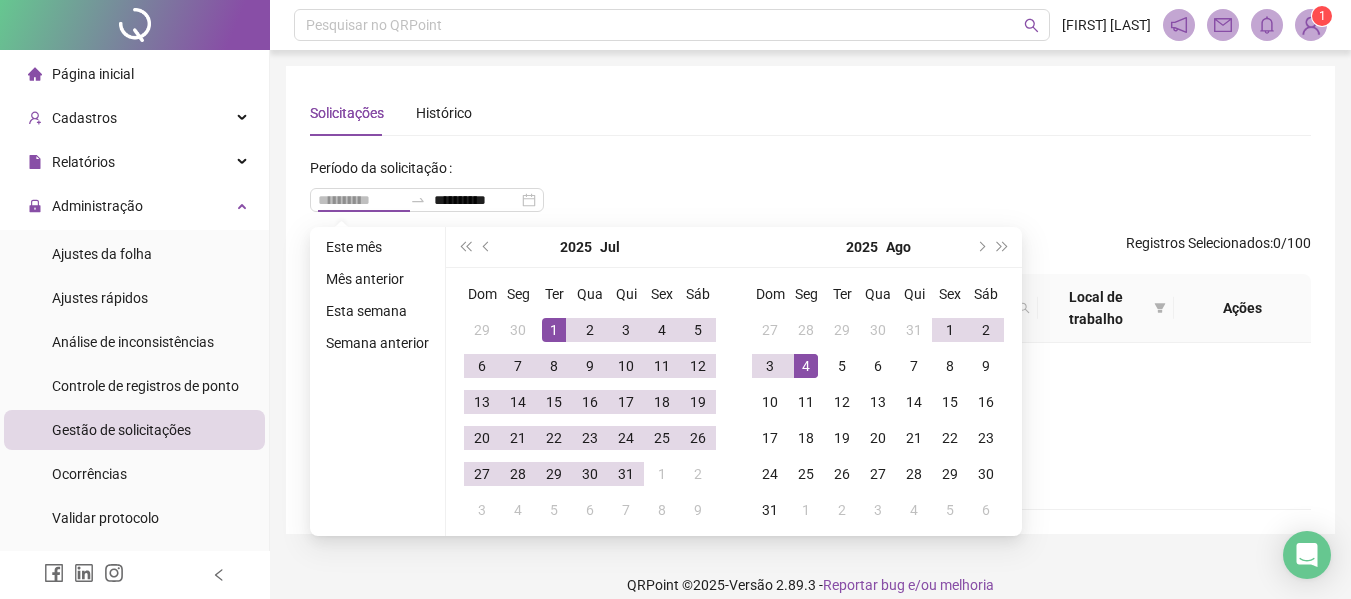 click on "1" at bounding box center (554, 330) 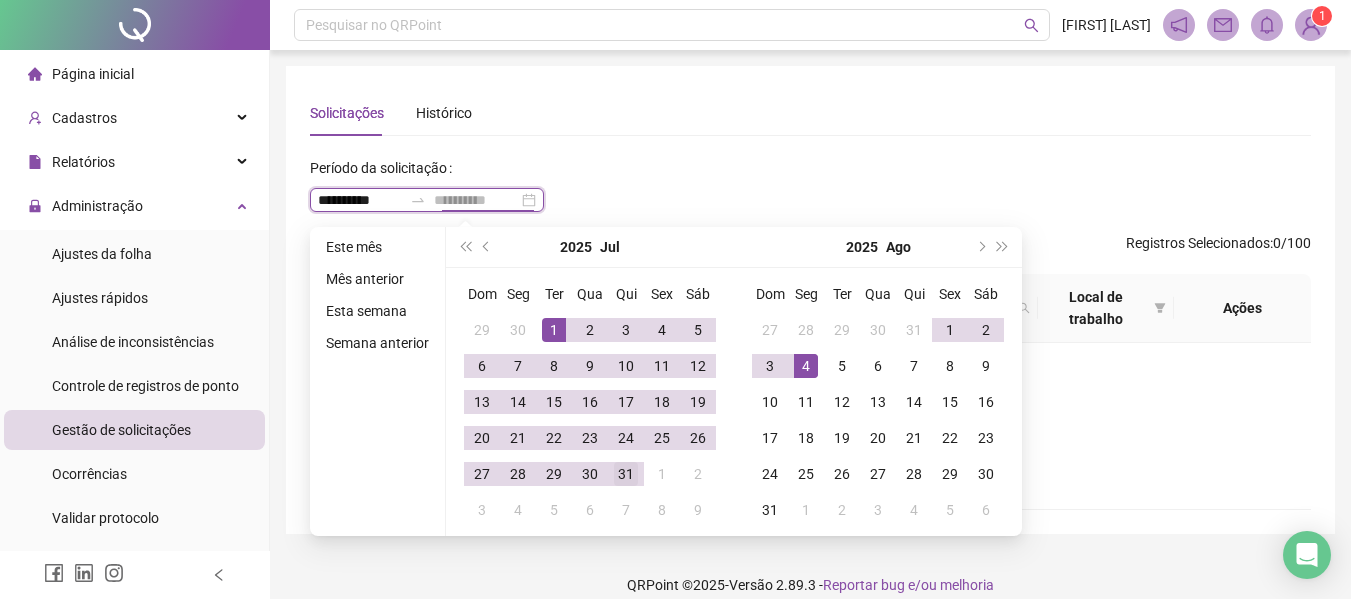 type on "**********" 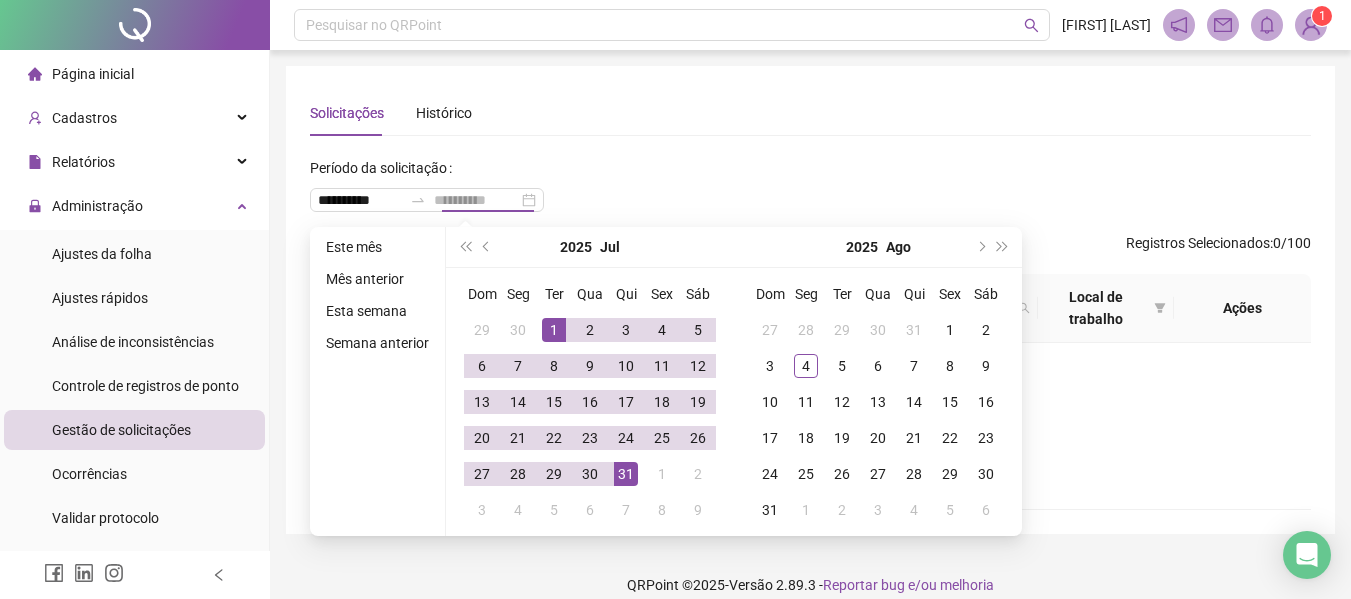 click on "31" at bounding box center (626, 474) 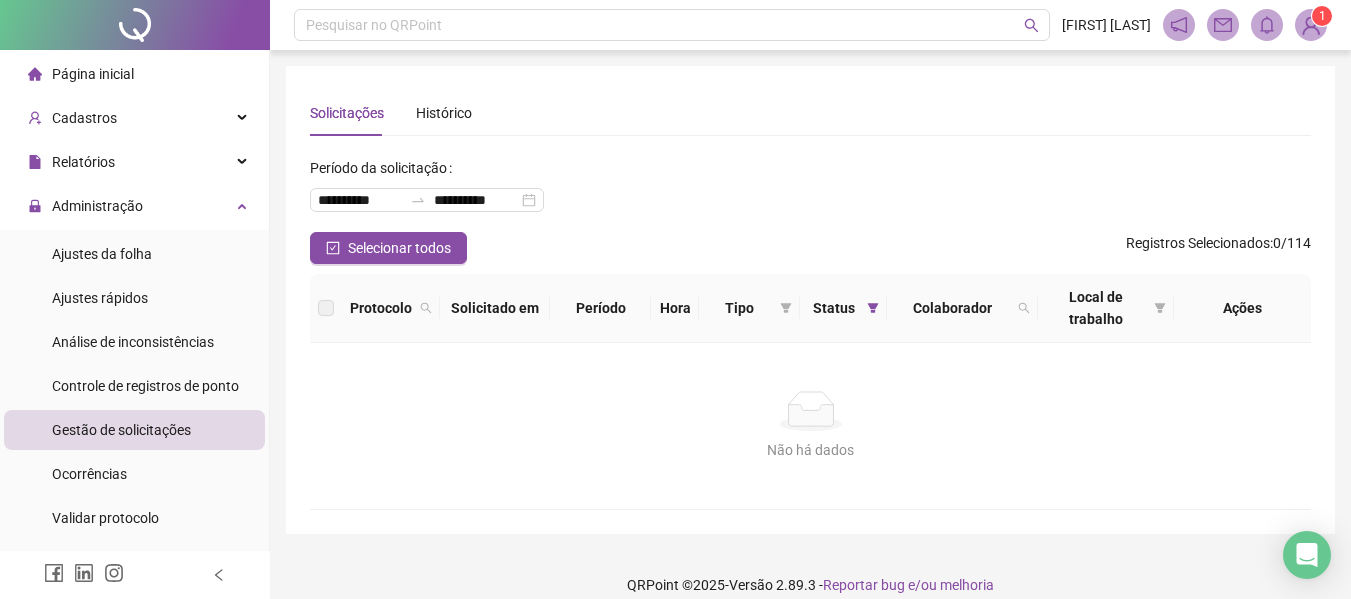 click on "**********" at bounding box center [810, 192] 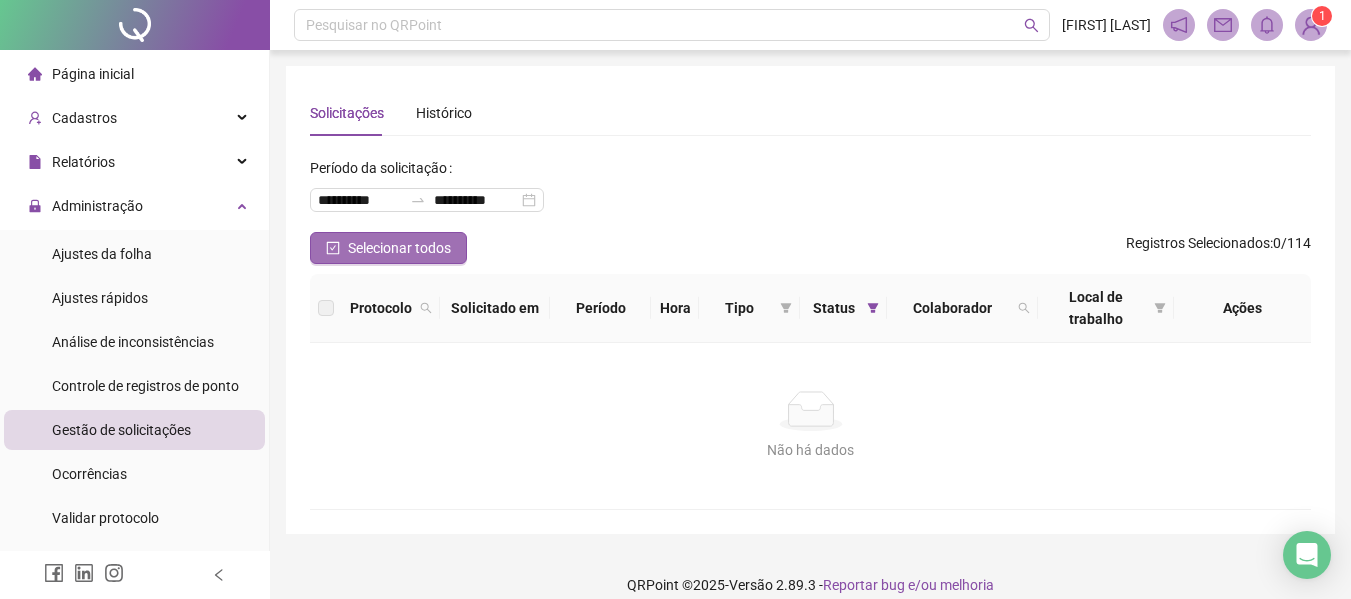 click on "Selecionar todos" at bounding box center [399, 248] 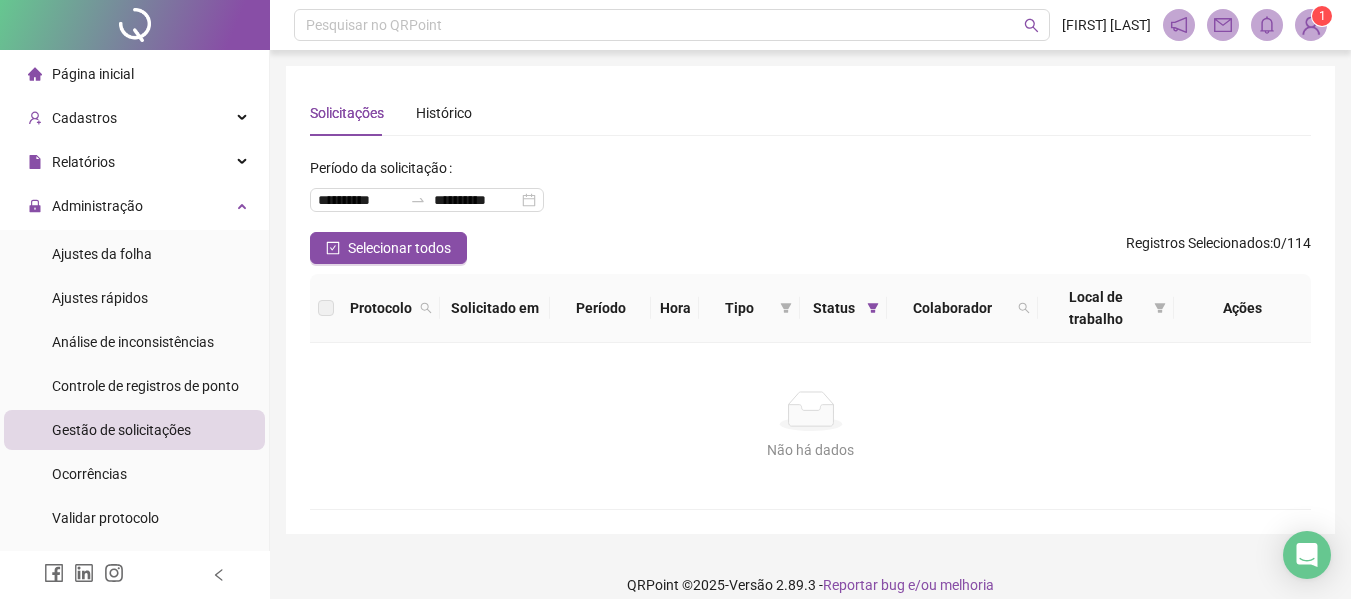 click on "**********" at bounding box center [810, 192] 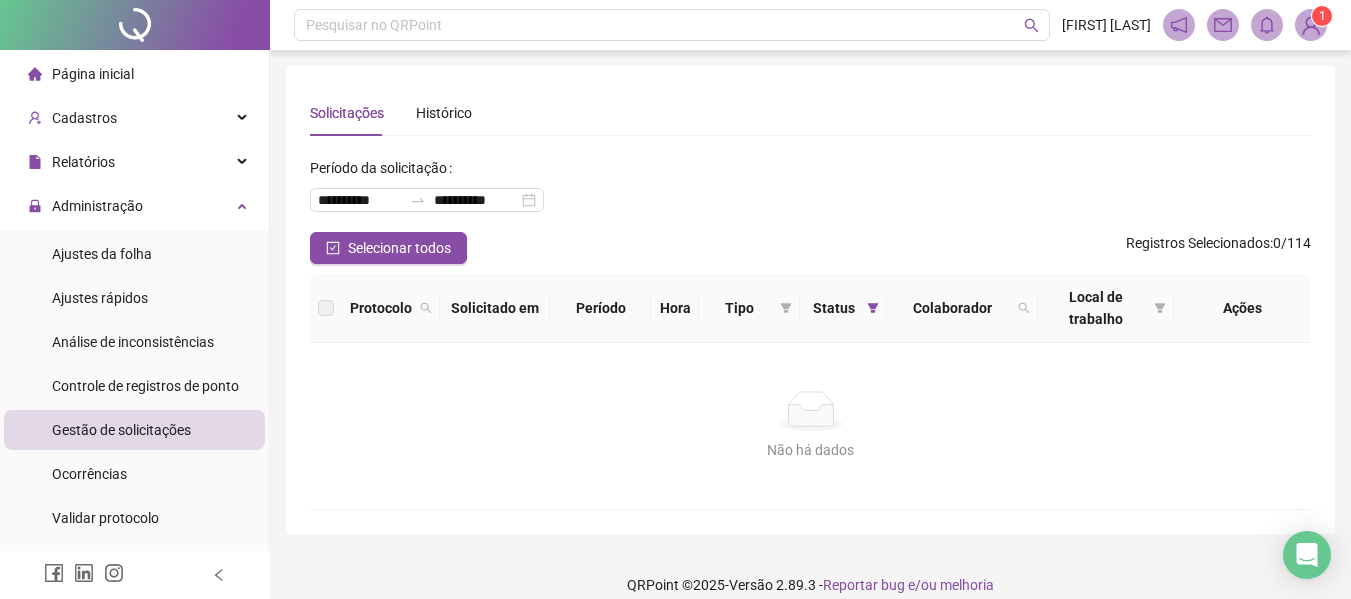 click on "Página inicial" at bounding box center [93, 74] 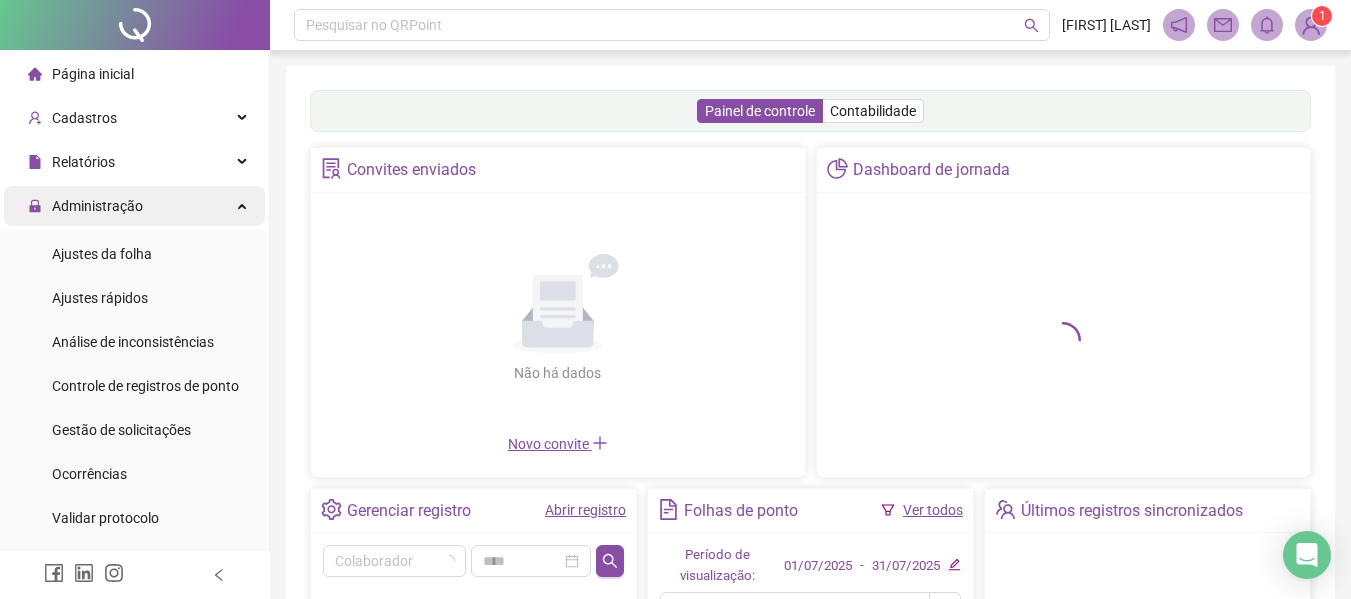 click on "Administração" at bounding box center (134, 206) 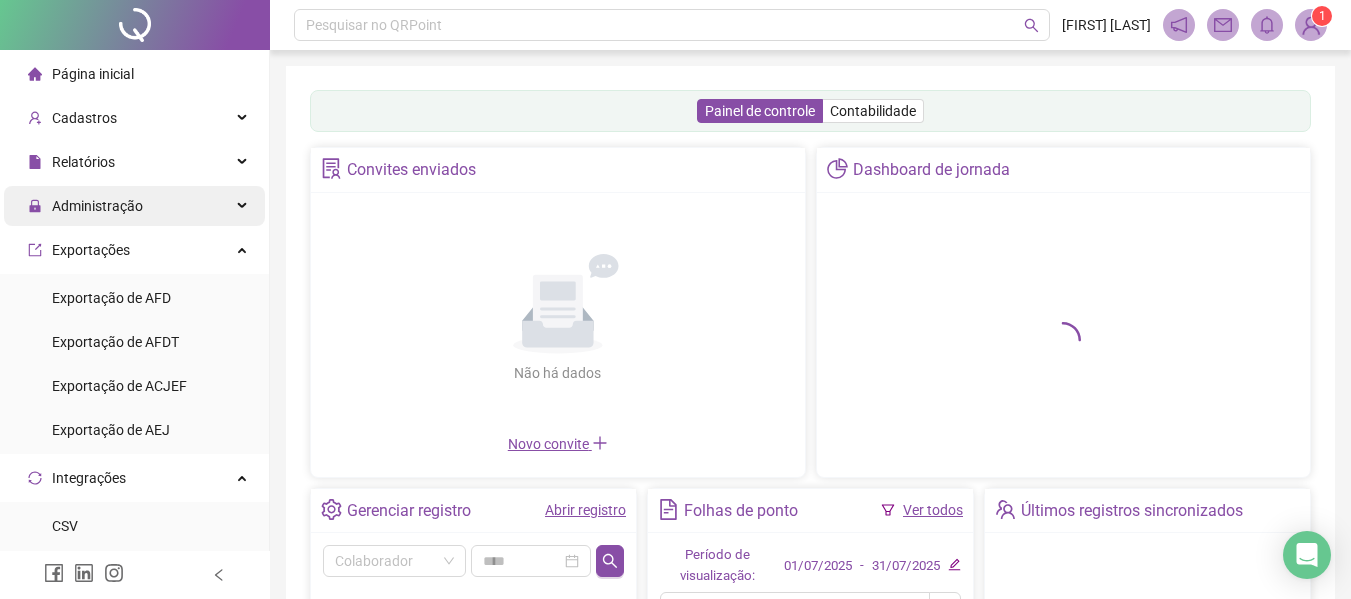 click on "Administração" at bounding box center [134, 206] 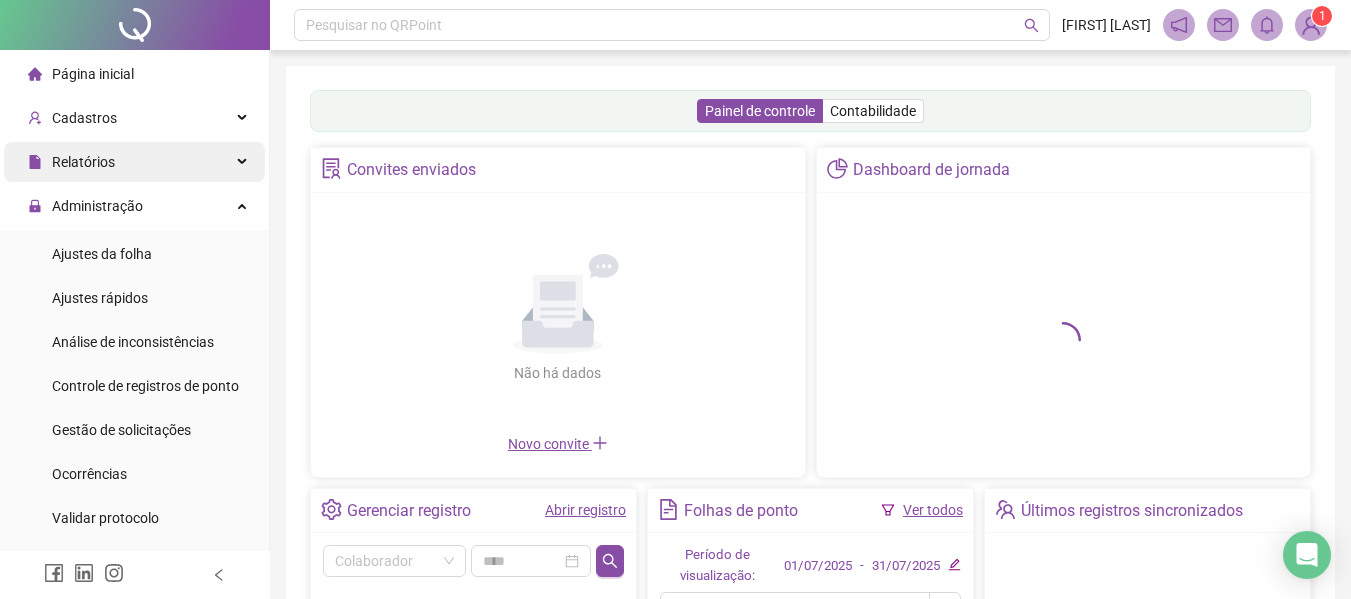 click on "Relatórios" at bounding box center [134, 162] 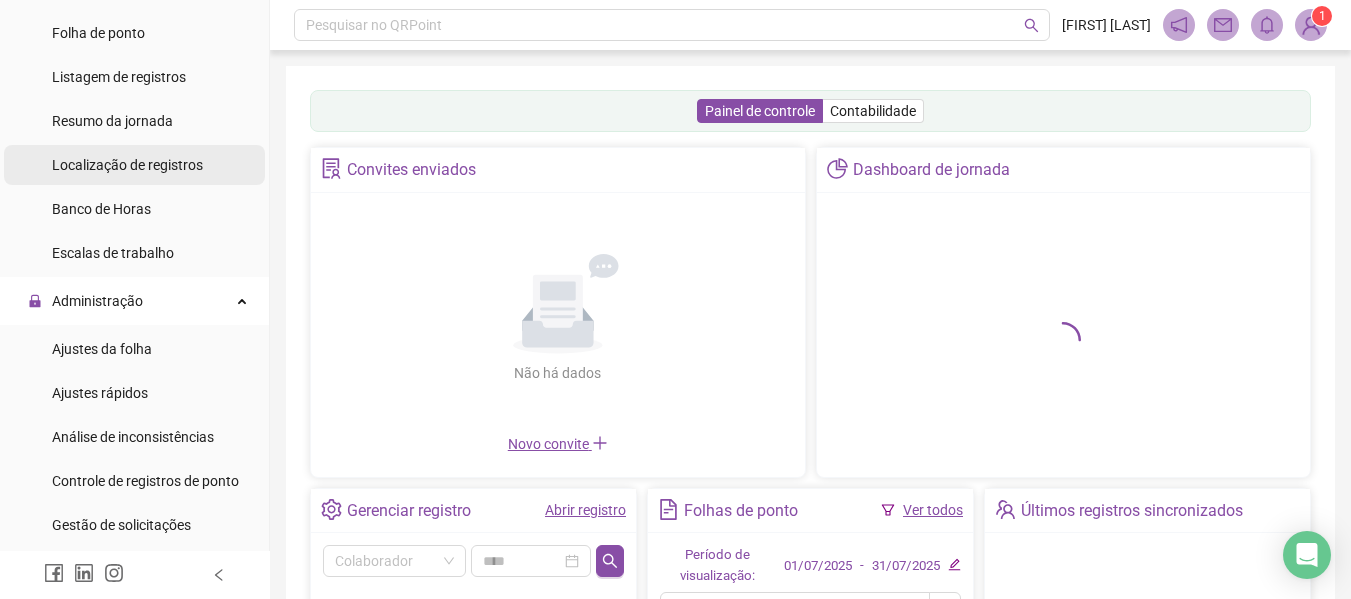 scroll, scrollTop: 300, scrollLeft: 0, axis: vertical 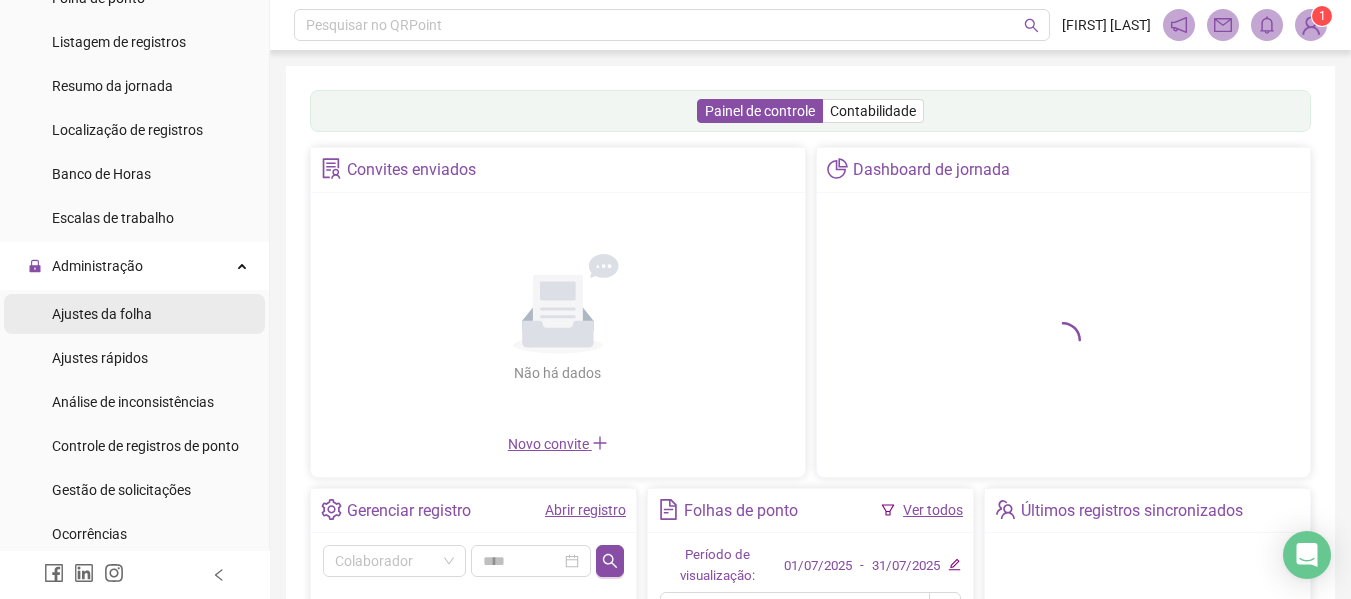 click on "Ajustes da folha" at bounding box center [102, 314] 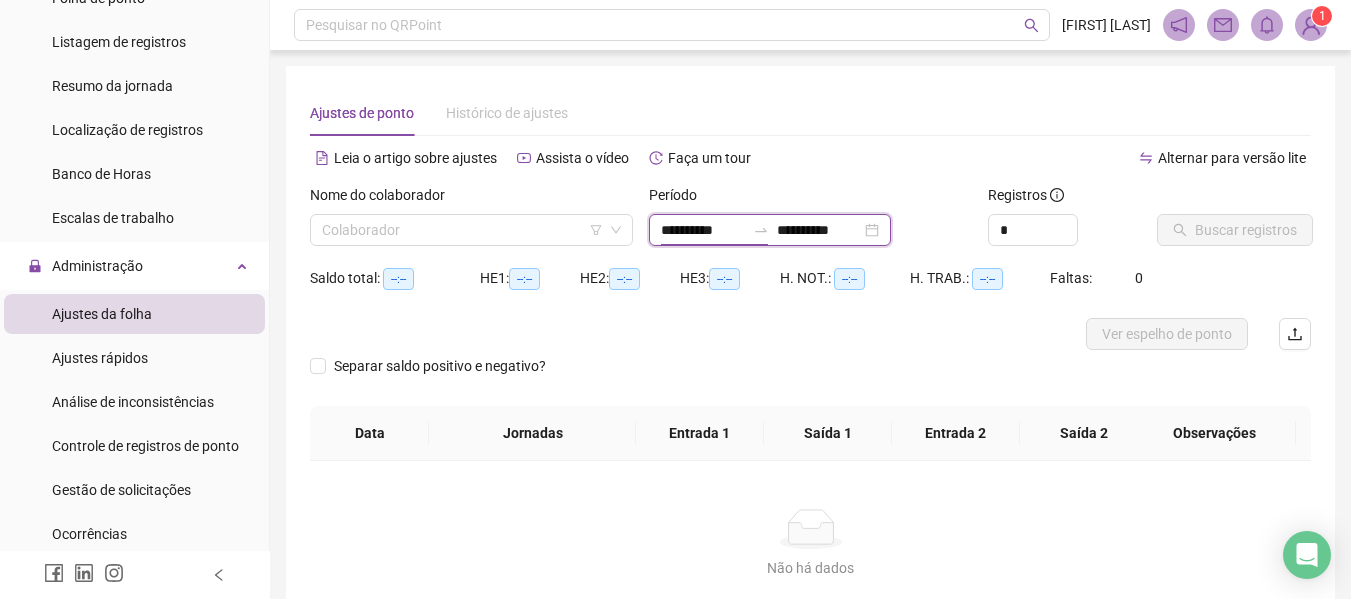 click on "**********" at bounding box center [703, 230] 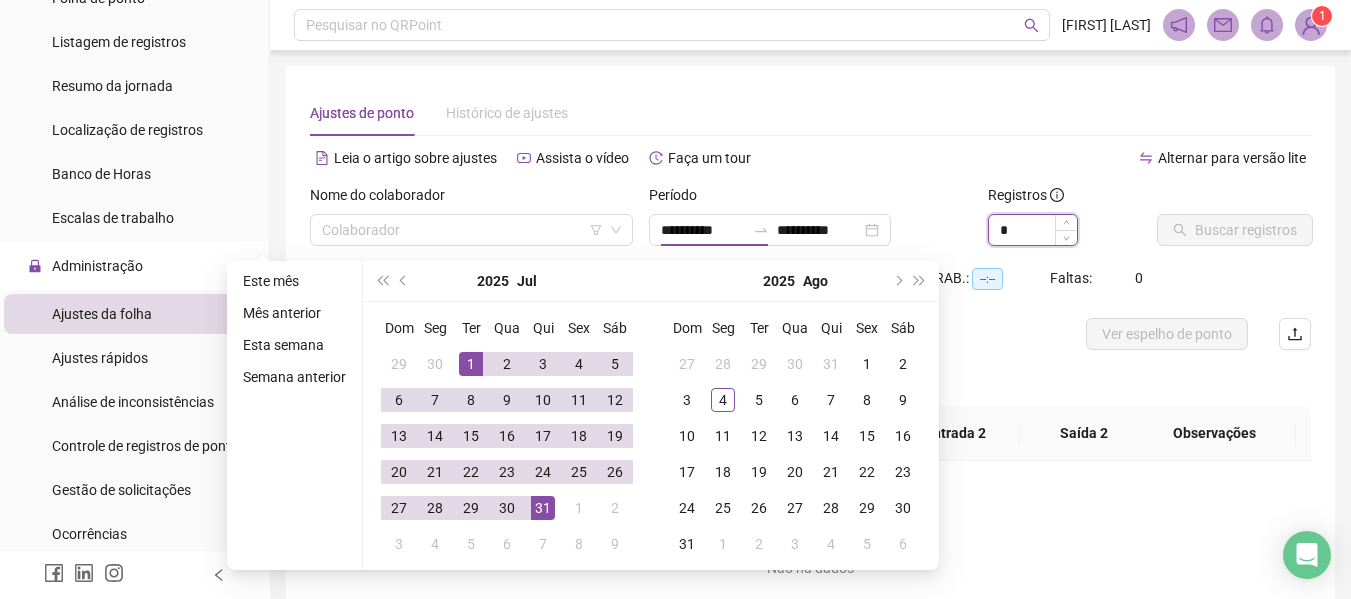 click on "*" at bounding box center [1033, 230] 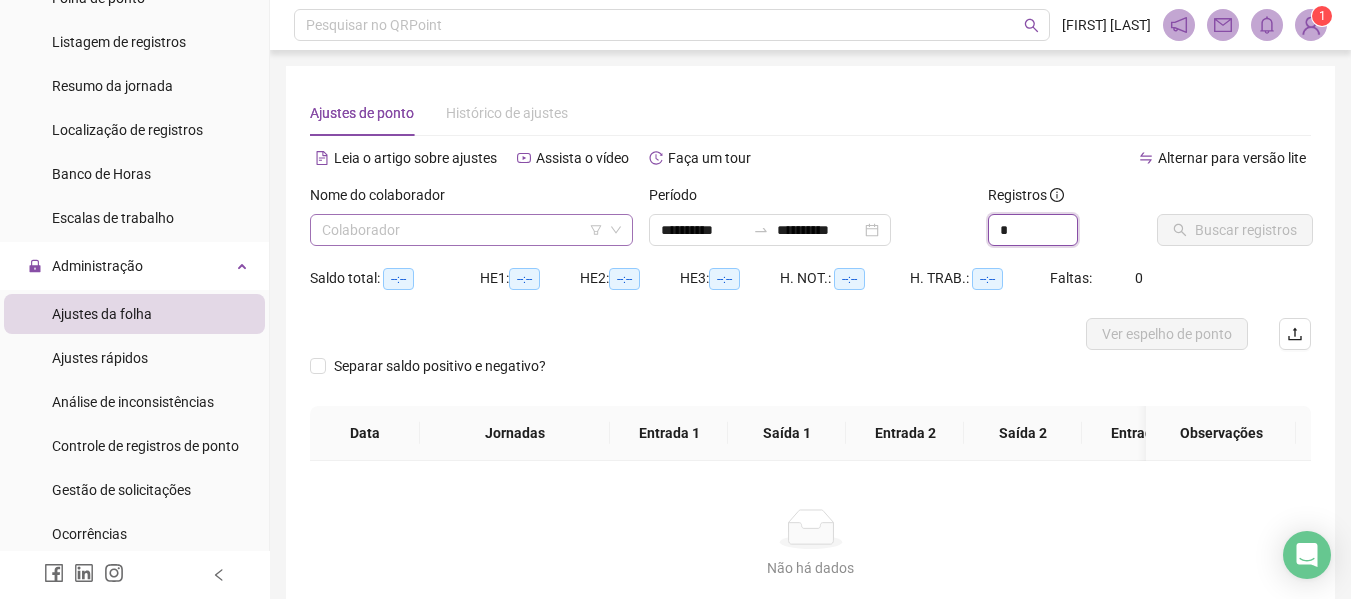type on "*" 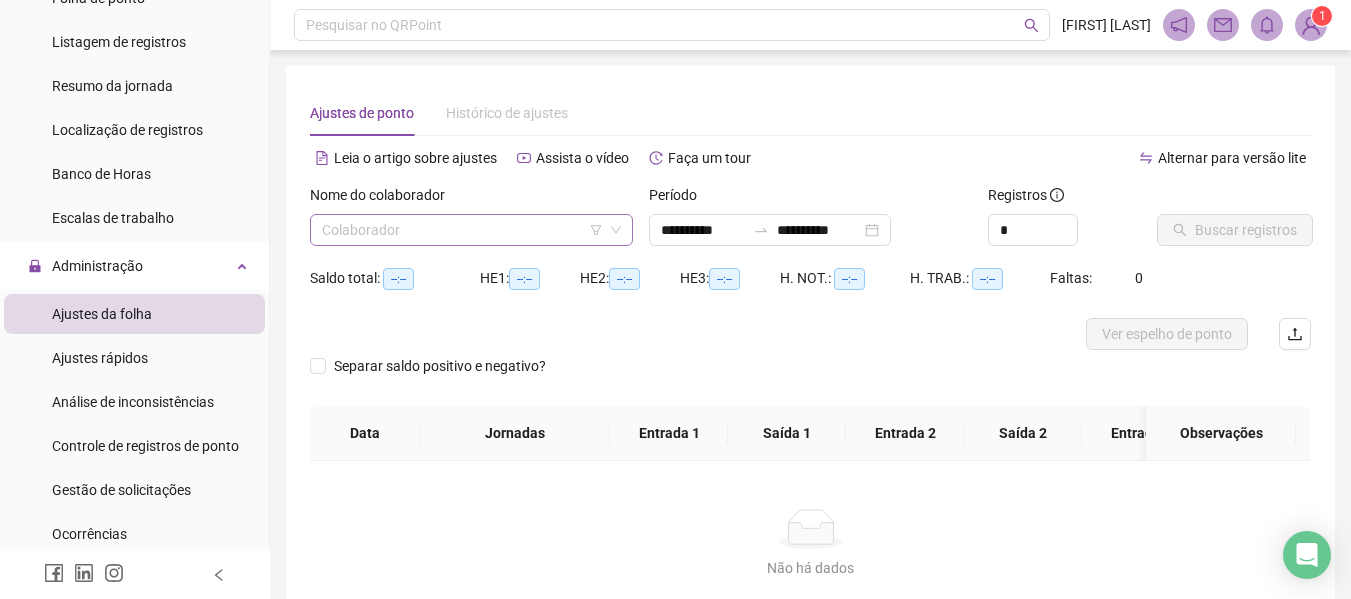 click at bounding box center [462, 230] 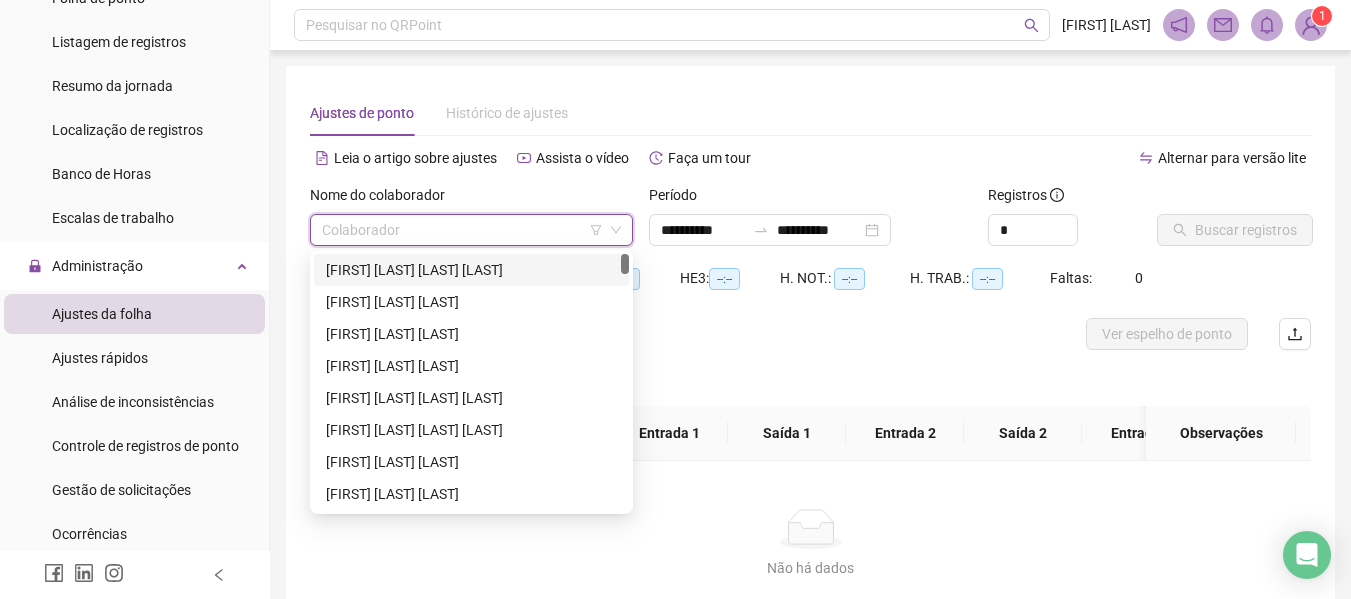 paste on "**********" 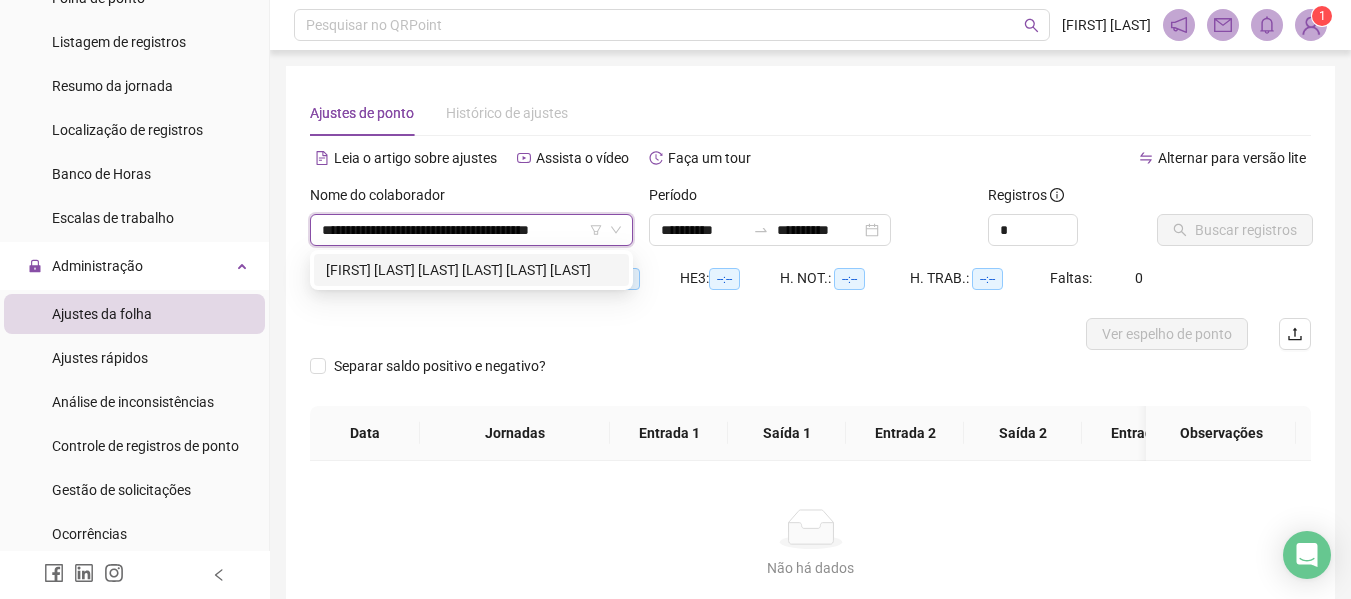 scroll, scrollTop: 0, scrollLeft: 40, axis: horizontal 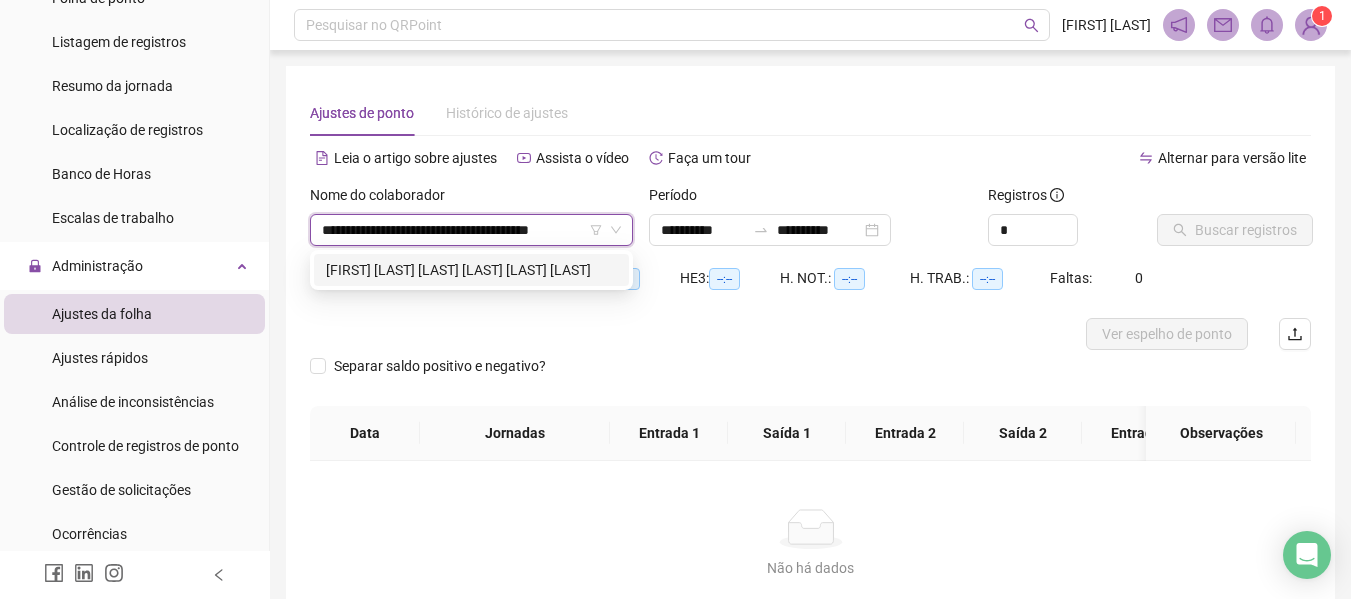 click on "[FIRST] [LAST] [LAST] [LAST] [LAST] [LAST]" at bounding box center (471, 270) 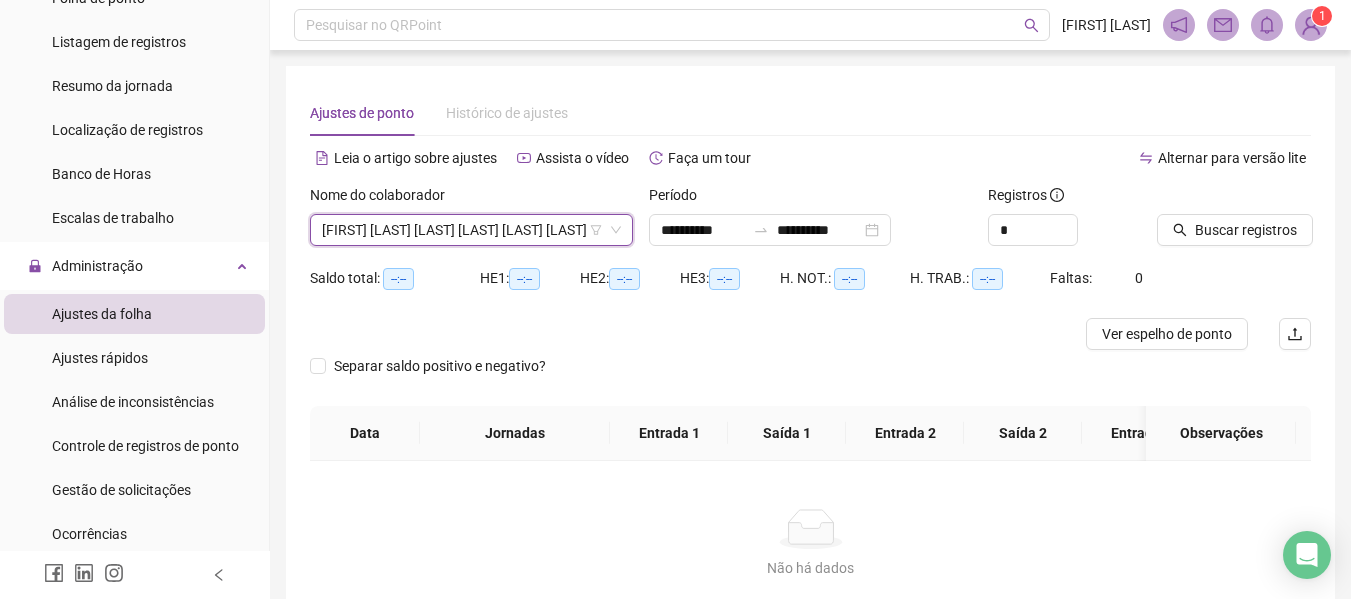 scroll, scrollTop: 0, scrollLeft: 0, axis: both 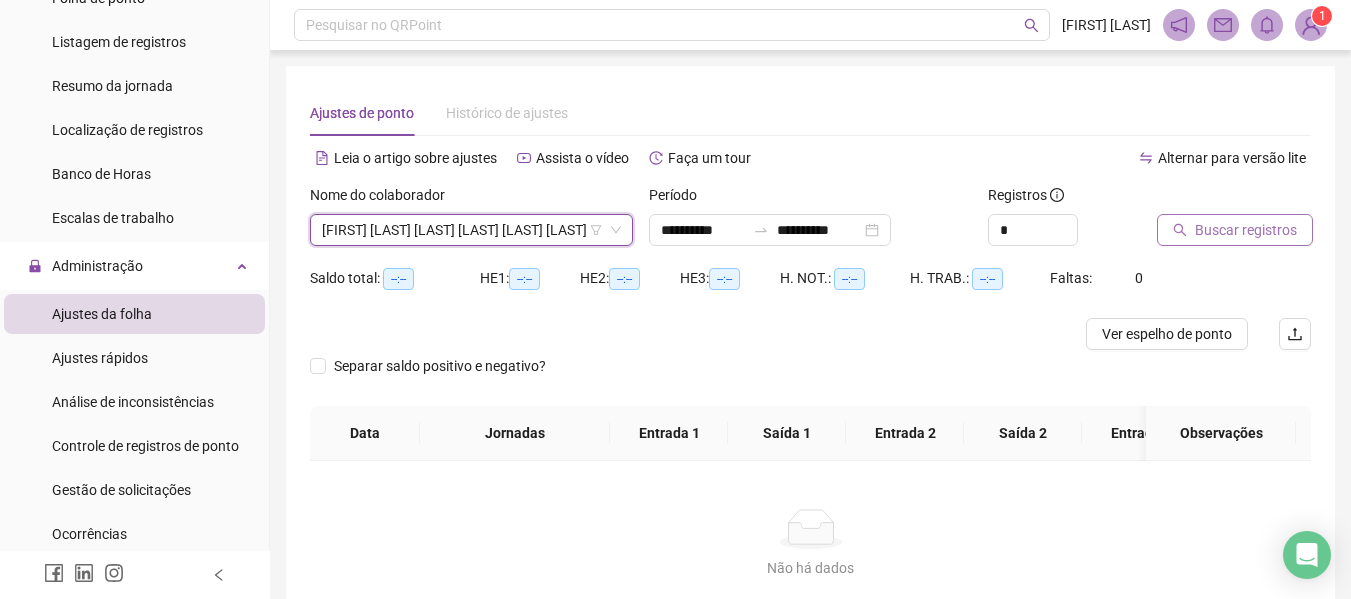click on "Buscar registros" at bounding box center [1246, 230] 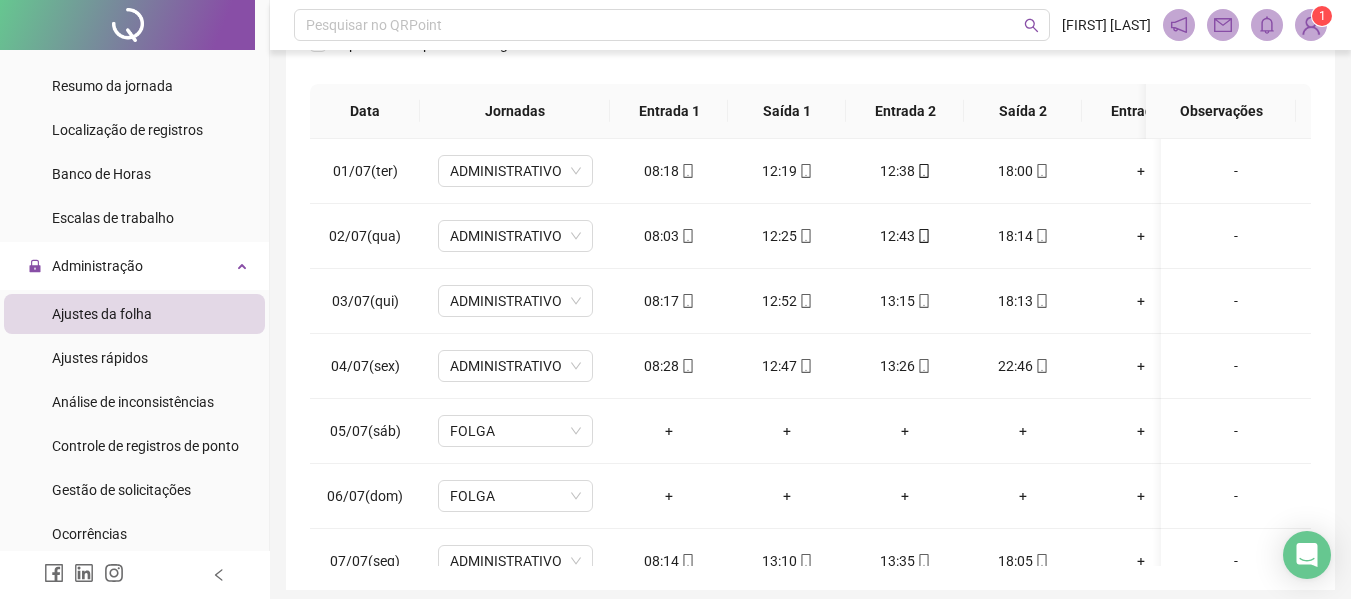 scroll, scrollTop: 321, scrollLeft: 0, axis: vertical 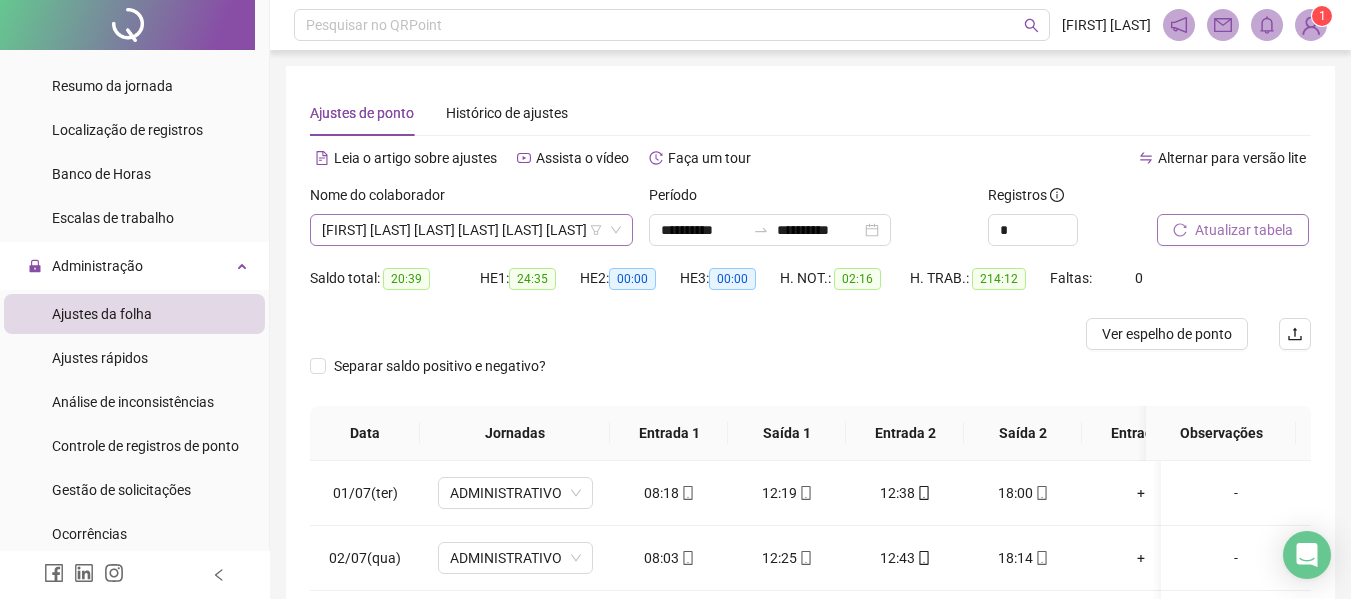 click on "[FIRST] [LAST] [LAST] [LAST] [LAST] [LAST]" at bounding box center [471, 230] 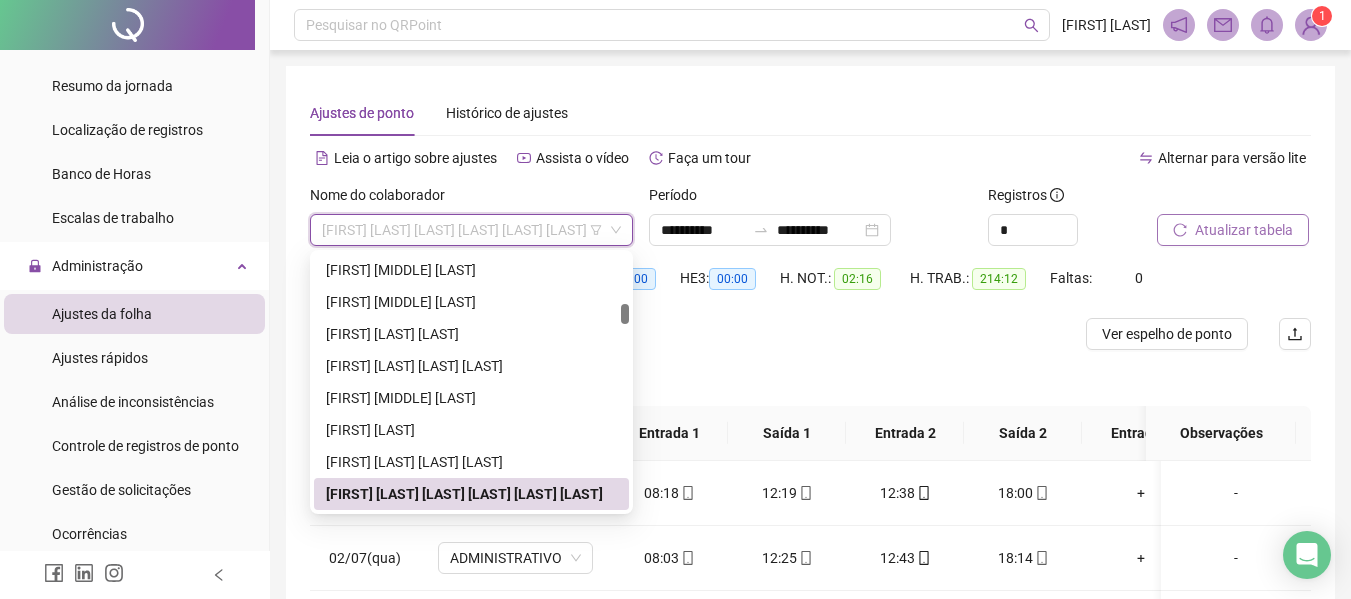 paste on "**********" 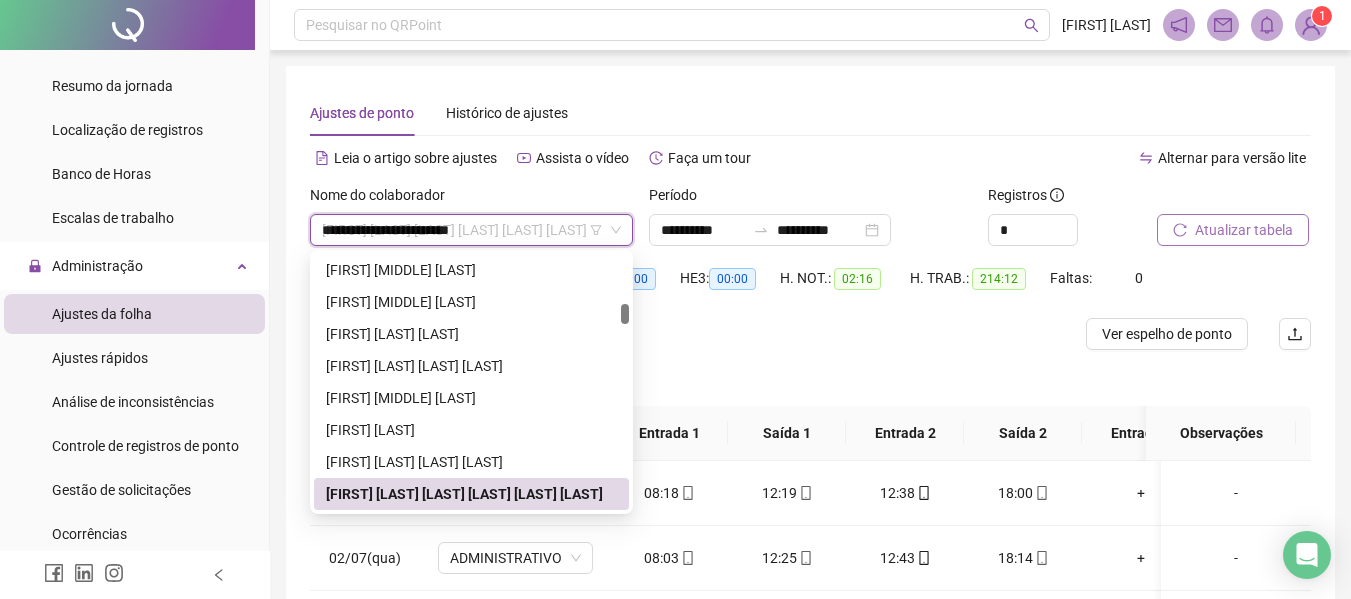 scroll, scrollTop: 0, scrollLeft: 0, axis: both 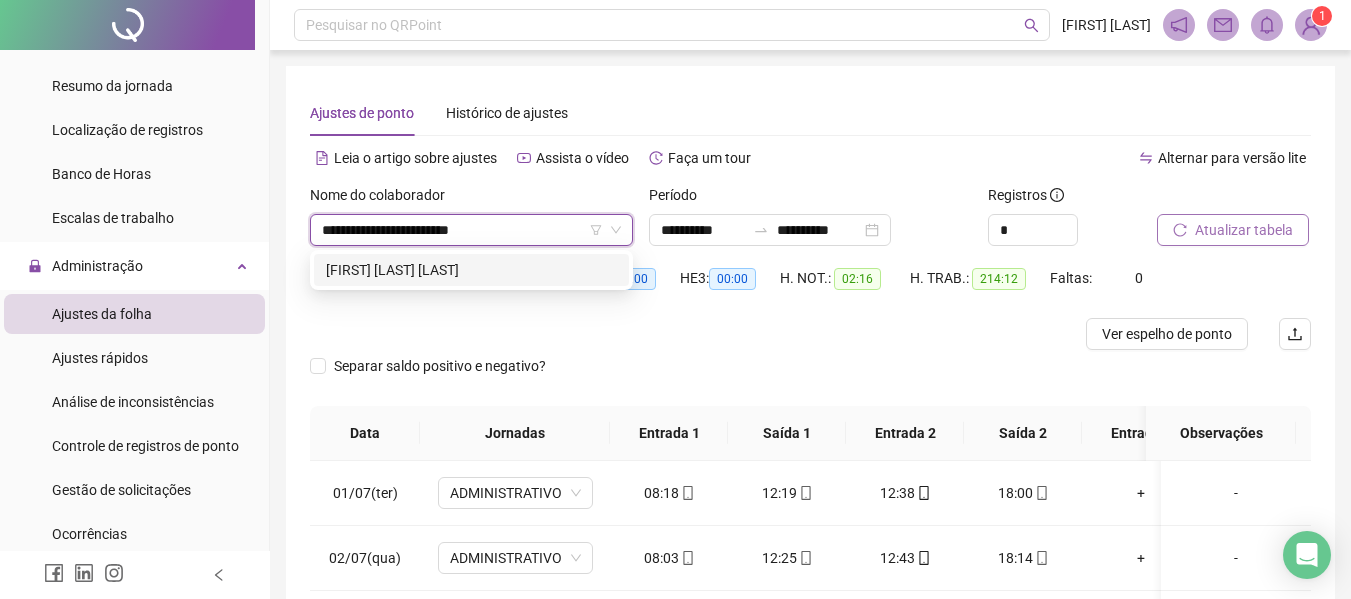 click on "[FIRST] [LAST] [LAST]" at bounding box center [471, 270] 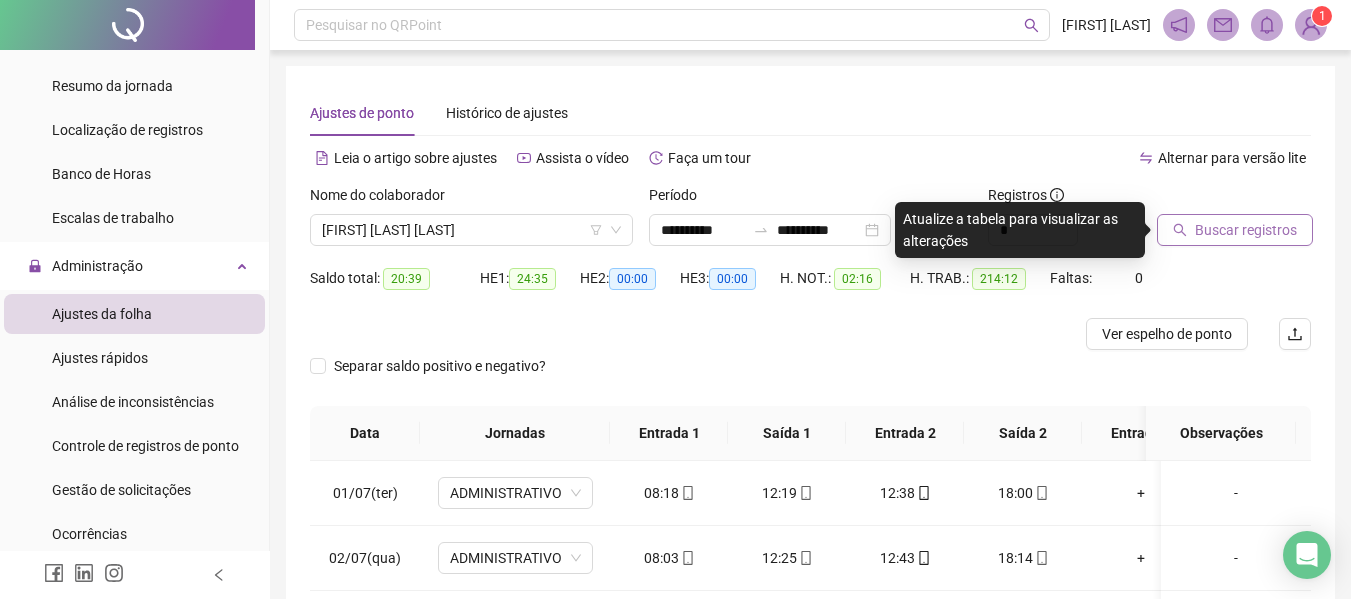 click on "Buscar registros" at bounding box center (1246, 230) 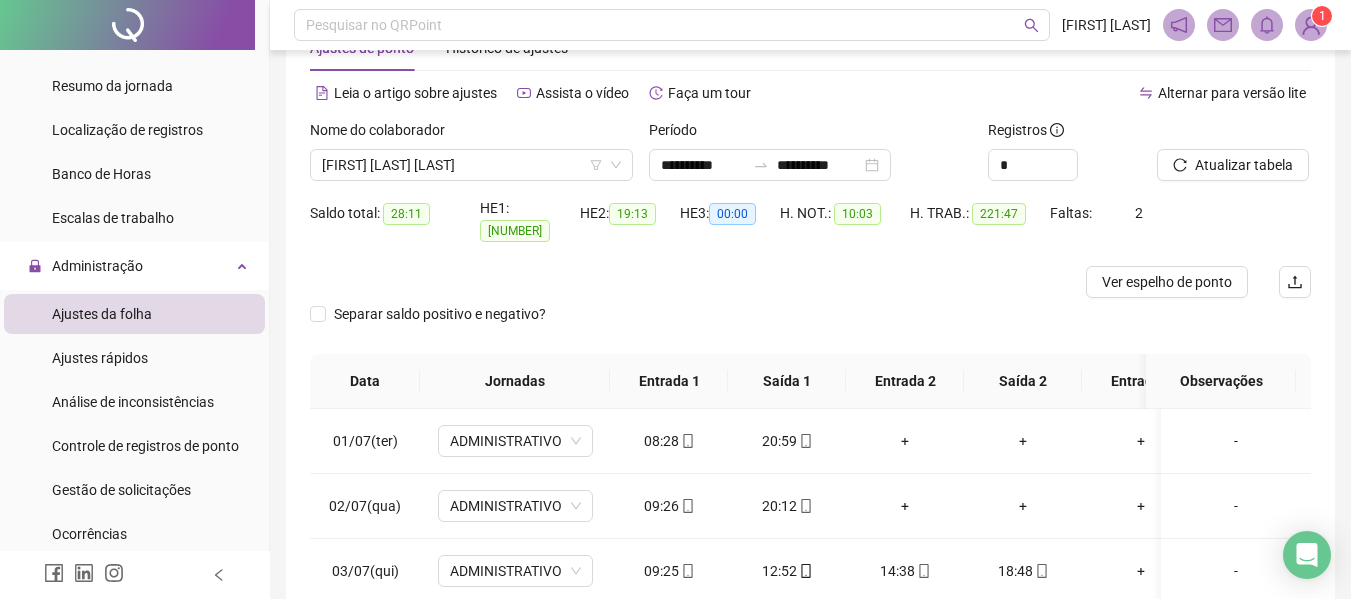scroll, scrollTop: 100, scrollLeft: 0, axis: vertical 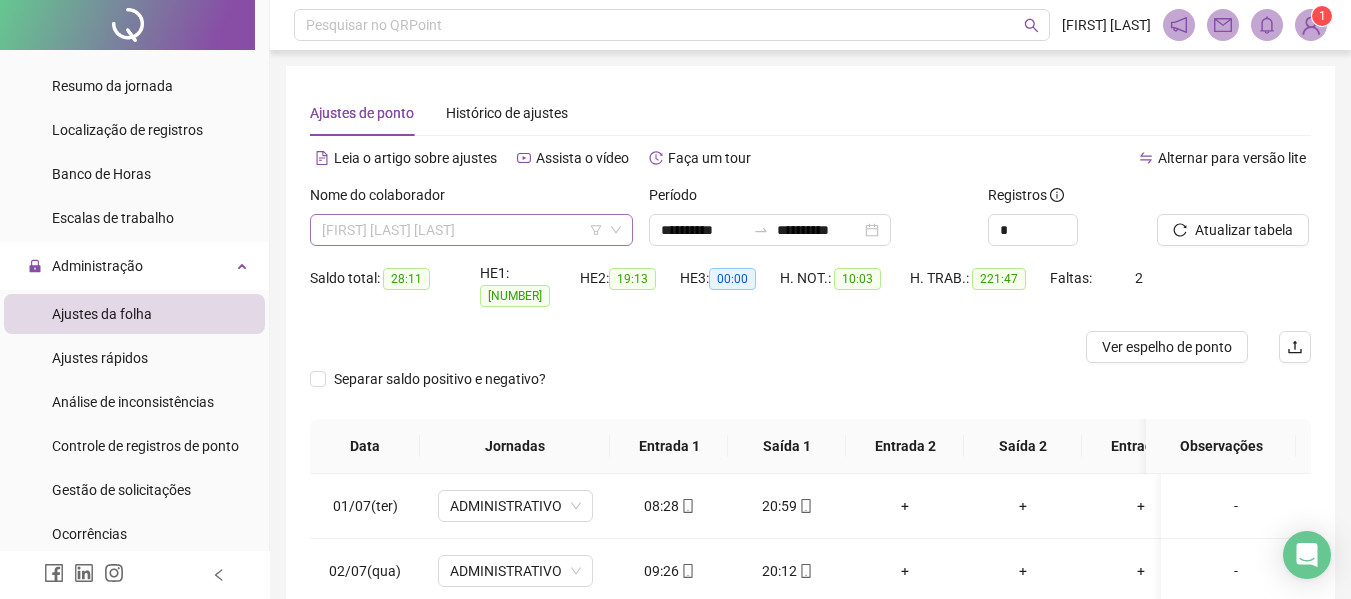 click on "[FIRST] [LAST] [LAST]" at bounding box center [471, 230] 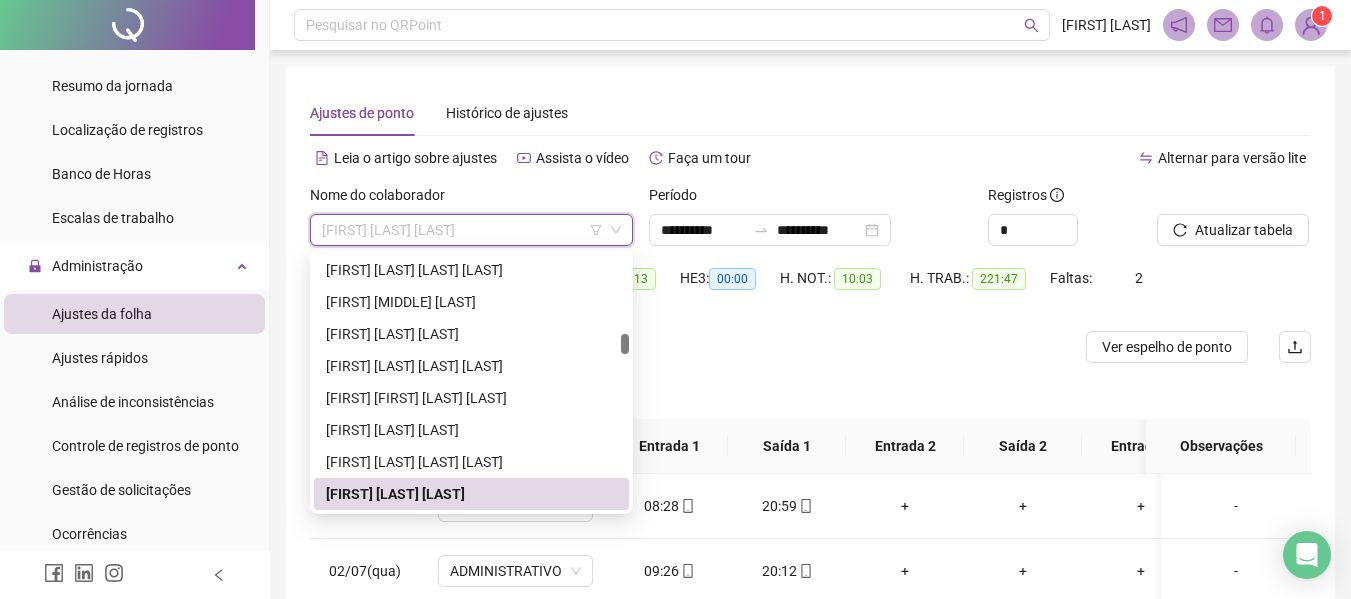 paste on "**********" 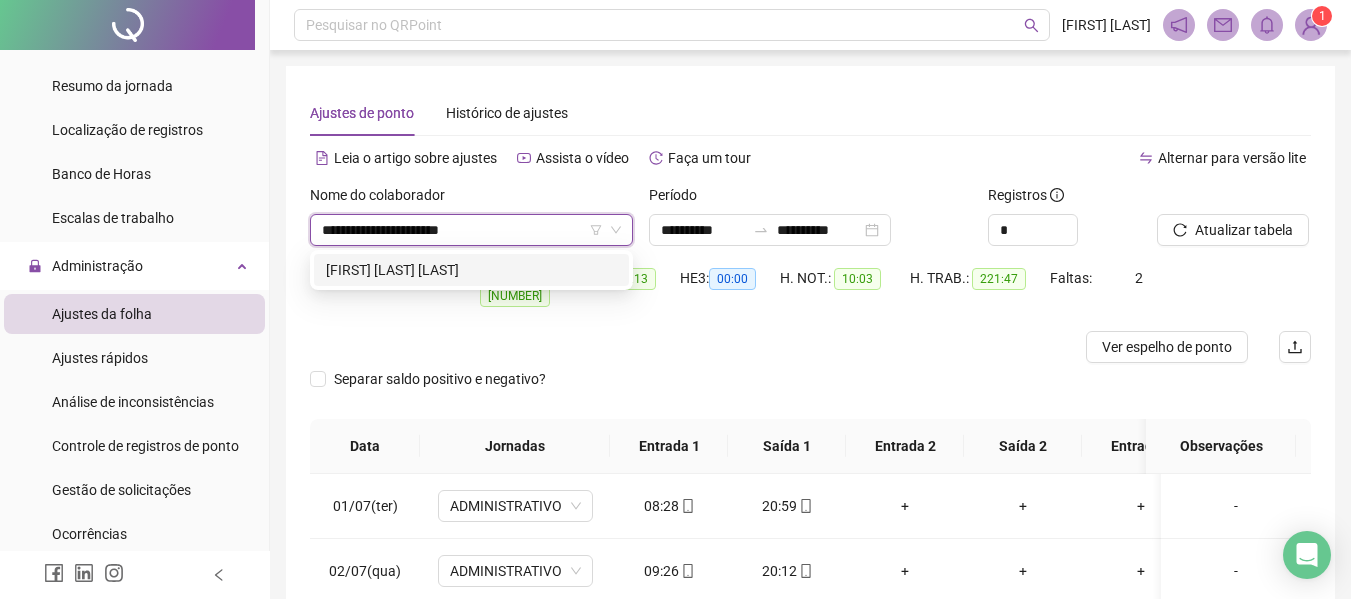 scroll, scrollTop: 0, scrollLeft: 0, axis: both 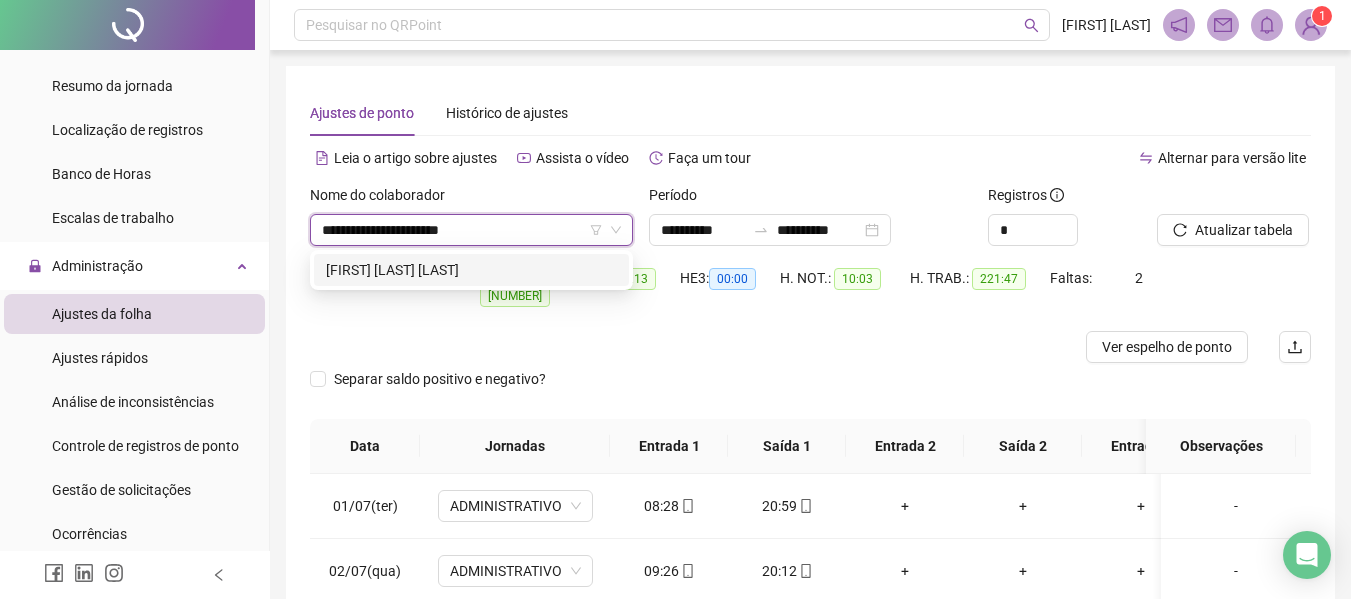 click on "[FIRST] [LAST] [LAST]" at bounding box center [471, 270] 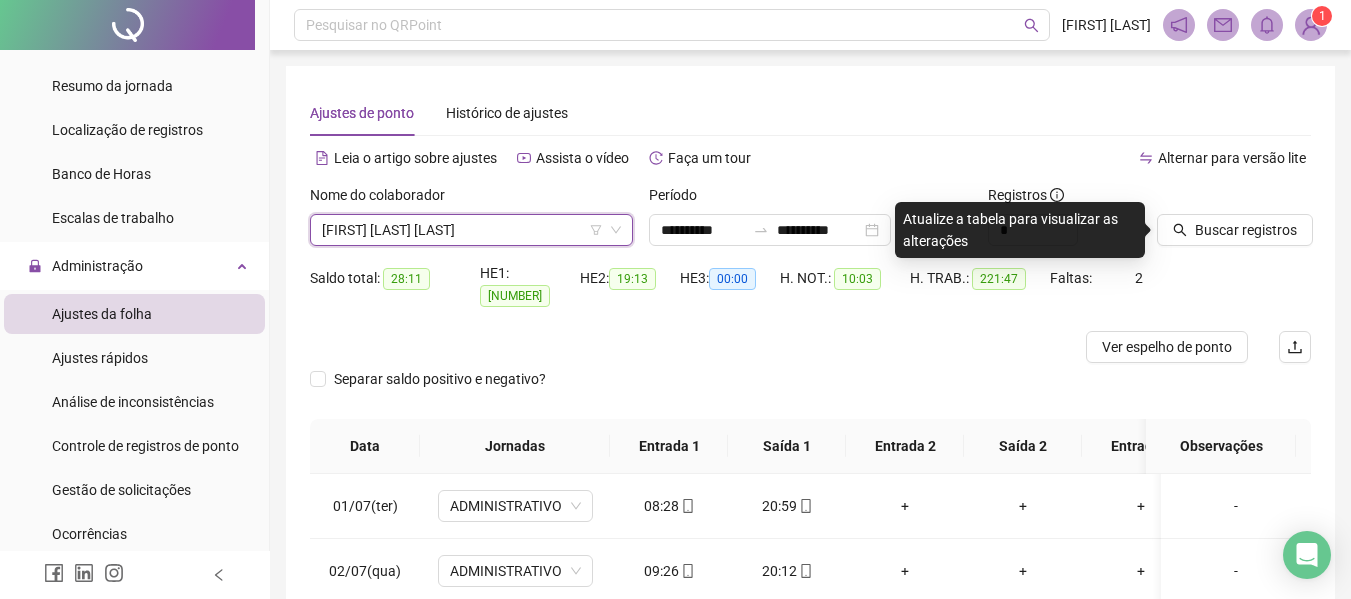 click at bounding box center [1209, 199] 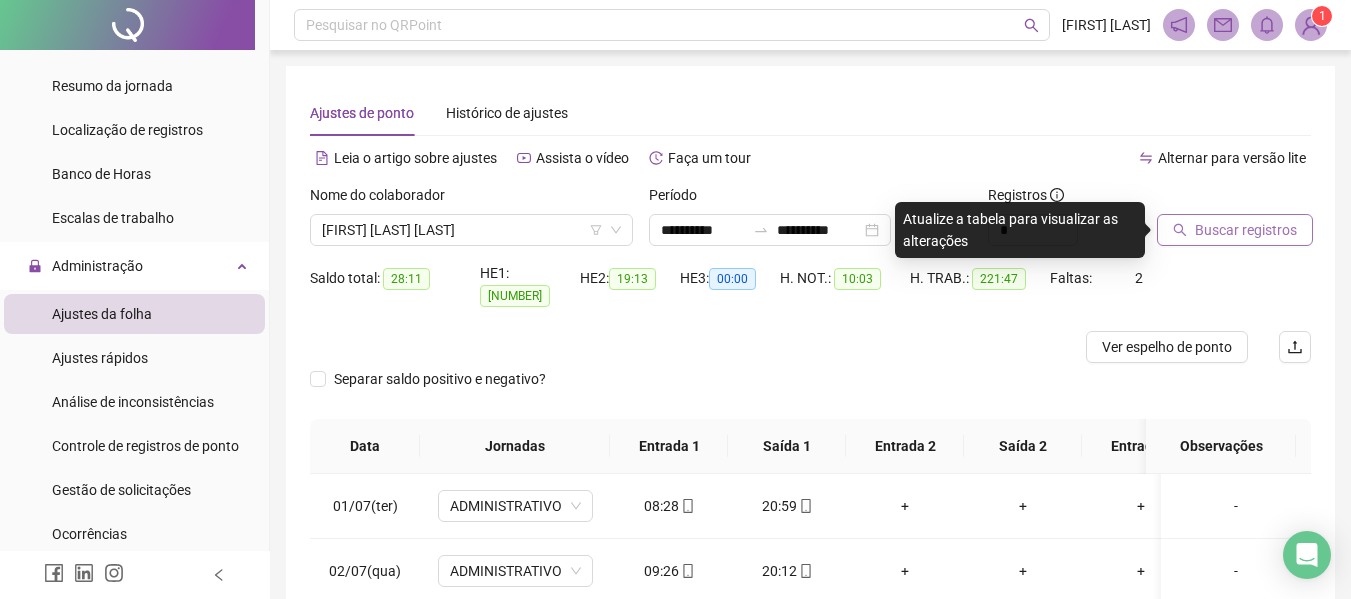 click on "Buscar registros" at bounding box center (1246, 230) 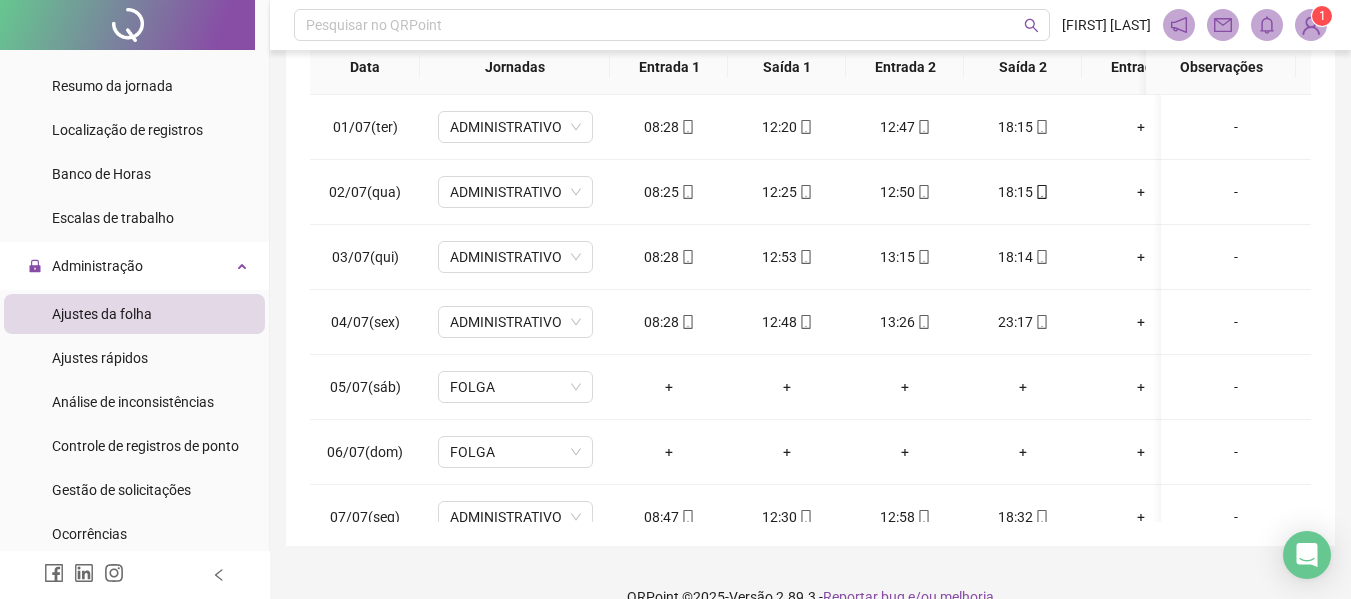 scroll, scrollTop: 423, scrollLeft: 0, axis: vertical 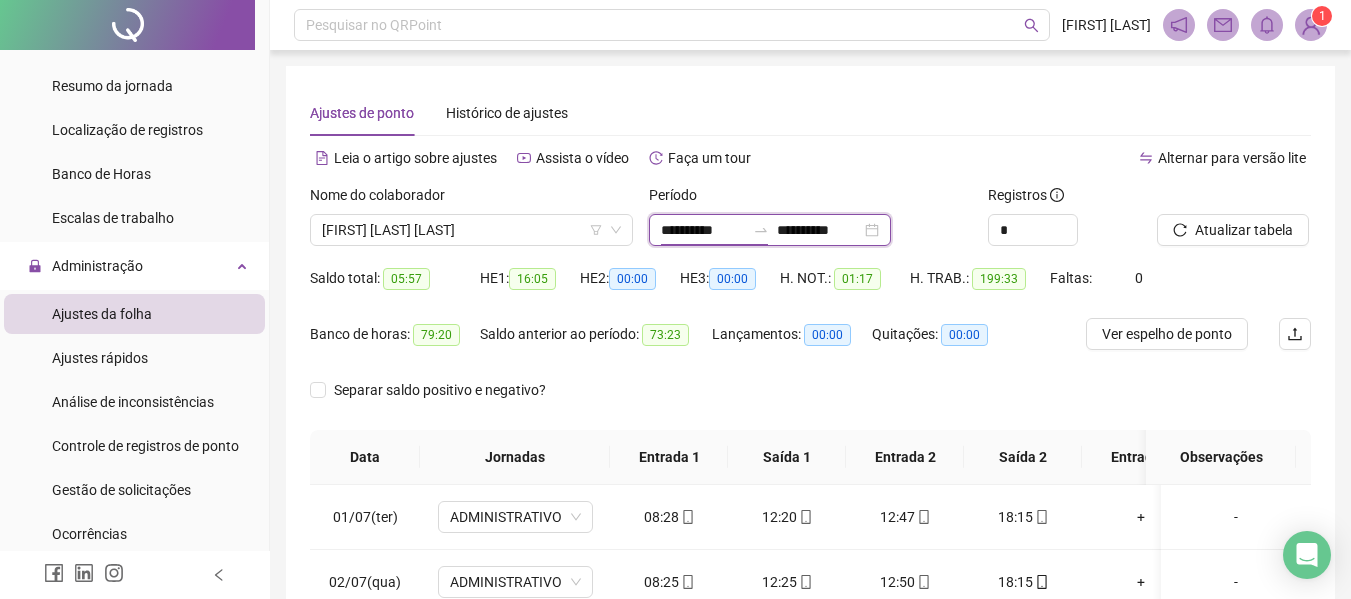 click on "**********" at bounding box center (703, 230) 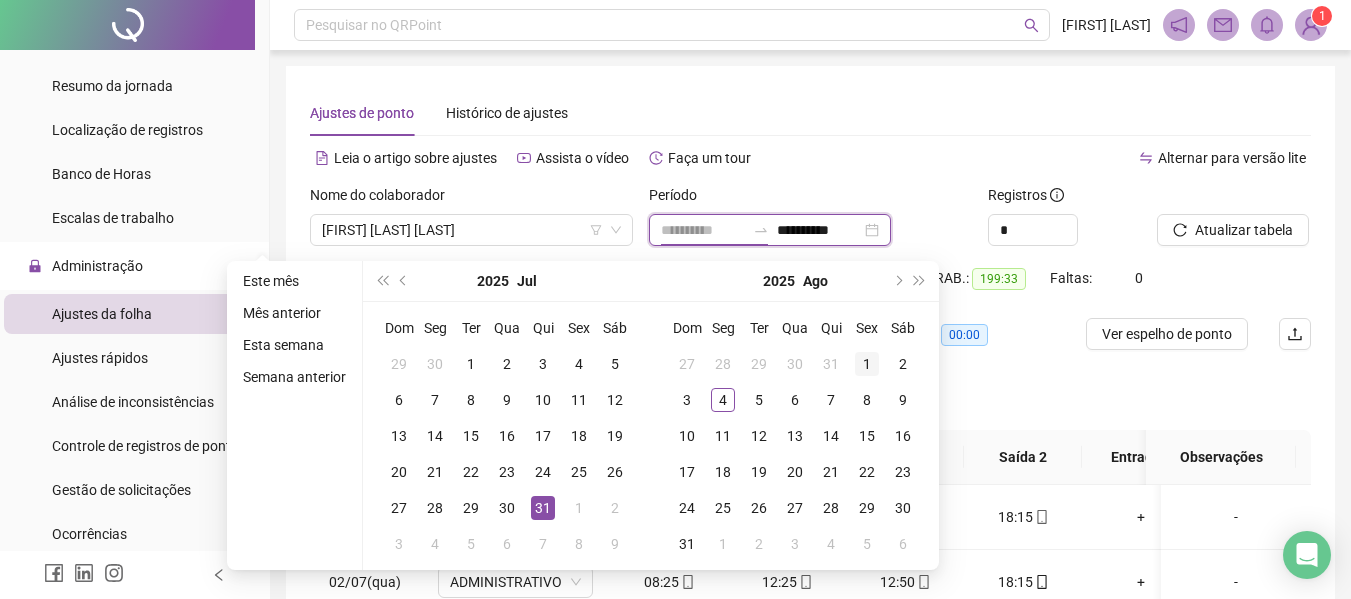 type on "**********" 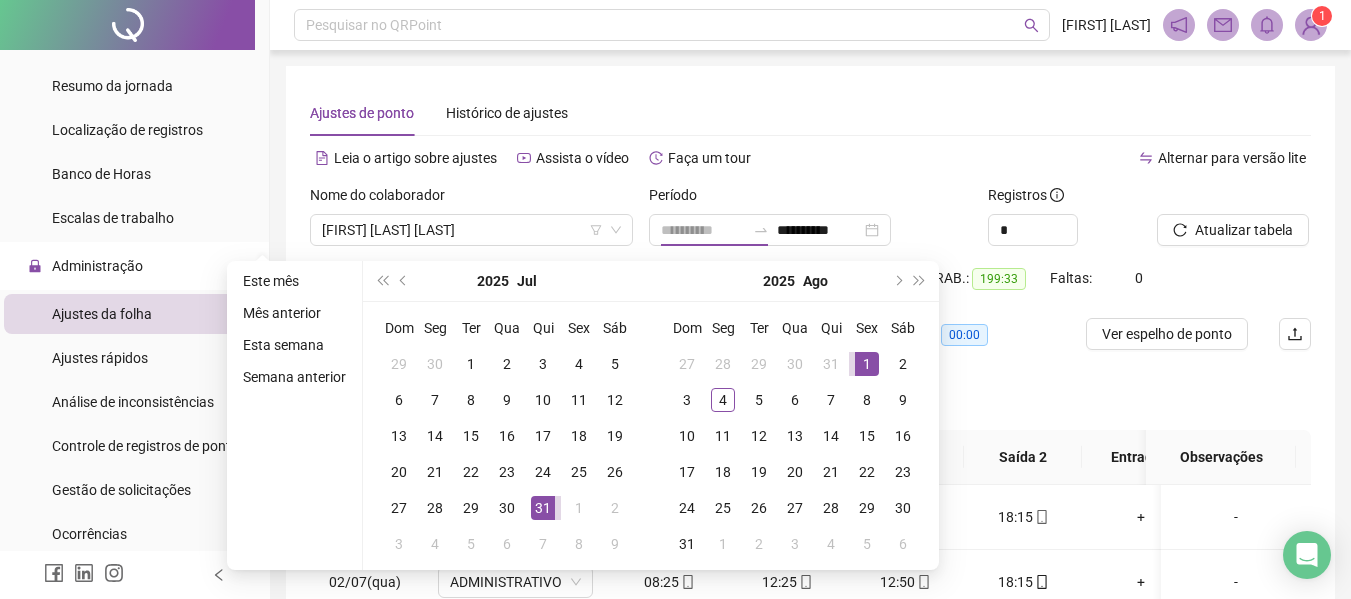 click on "1" at bounding box center (867, 364) 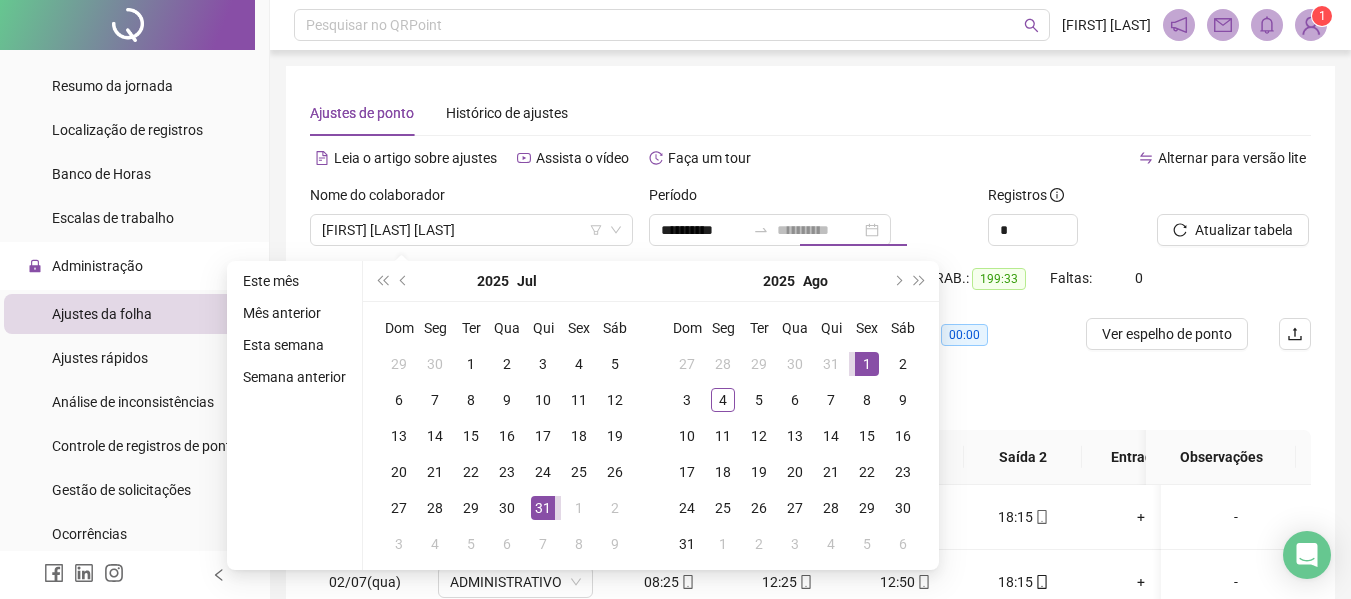 click on "1" at bounding box center (867, 364) 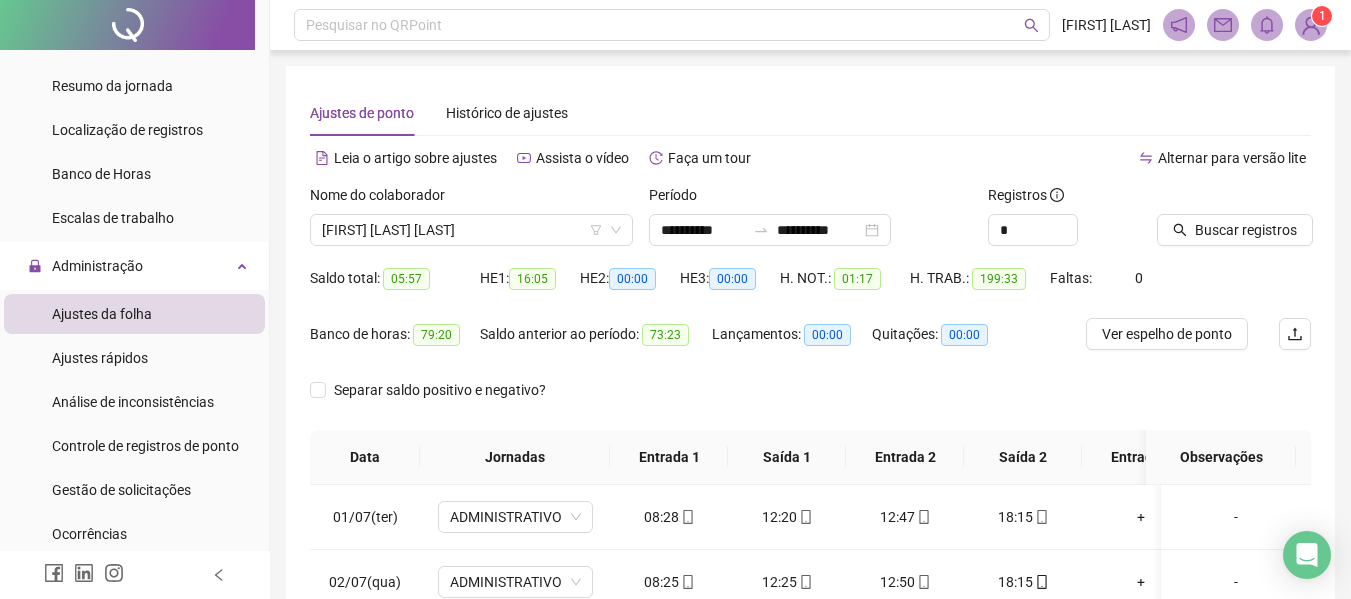 click at bounding box center (1209, 199) 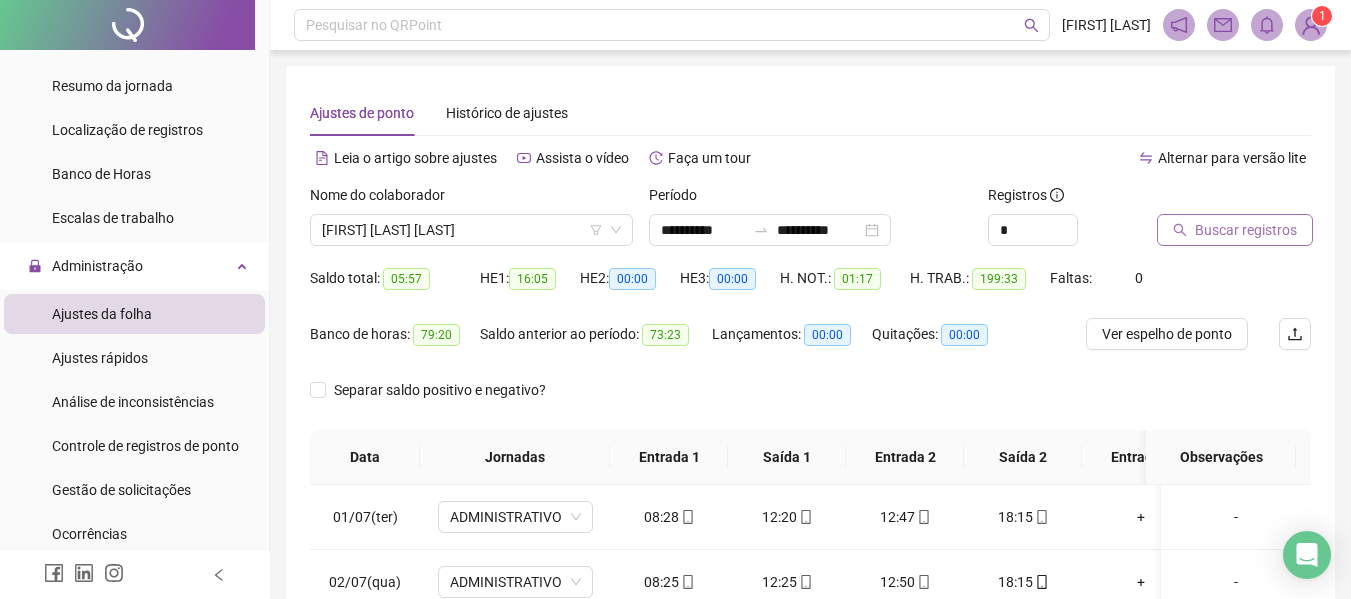 click on "Buscar registros" at bounding box center [1235, 230] 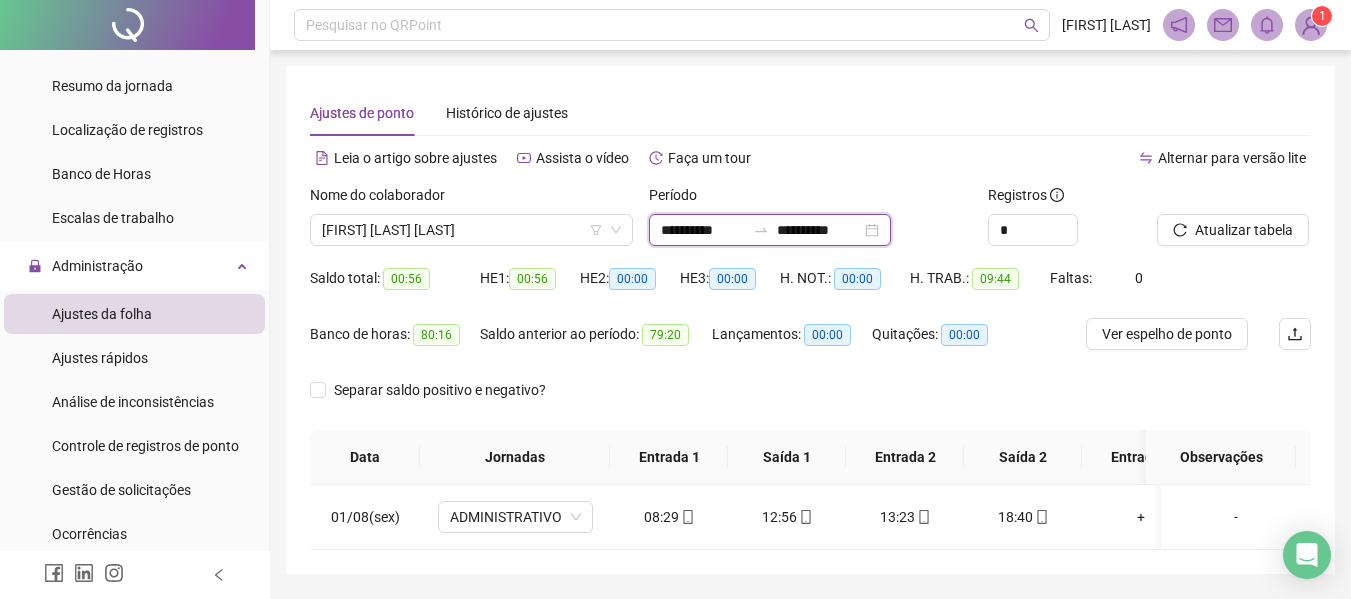 click on "**********" at bounding box center (703, 230) 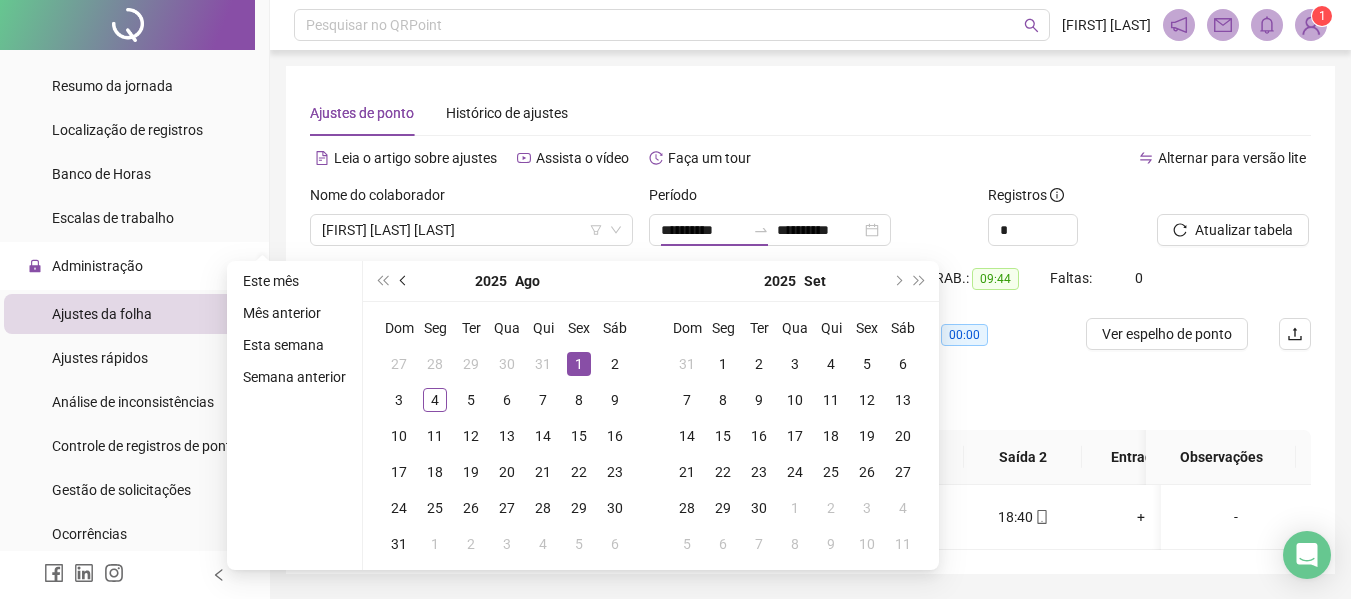 click at bounding box center [404, 281] 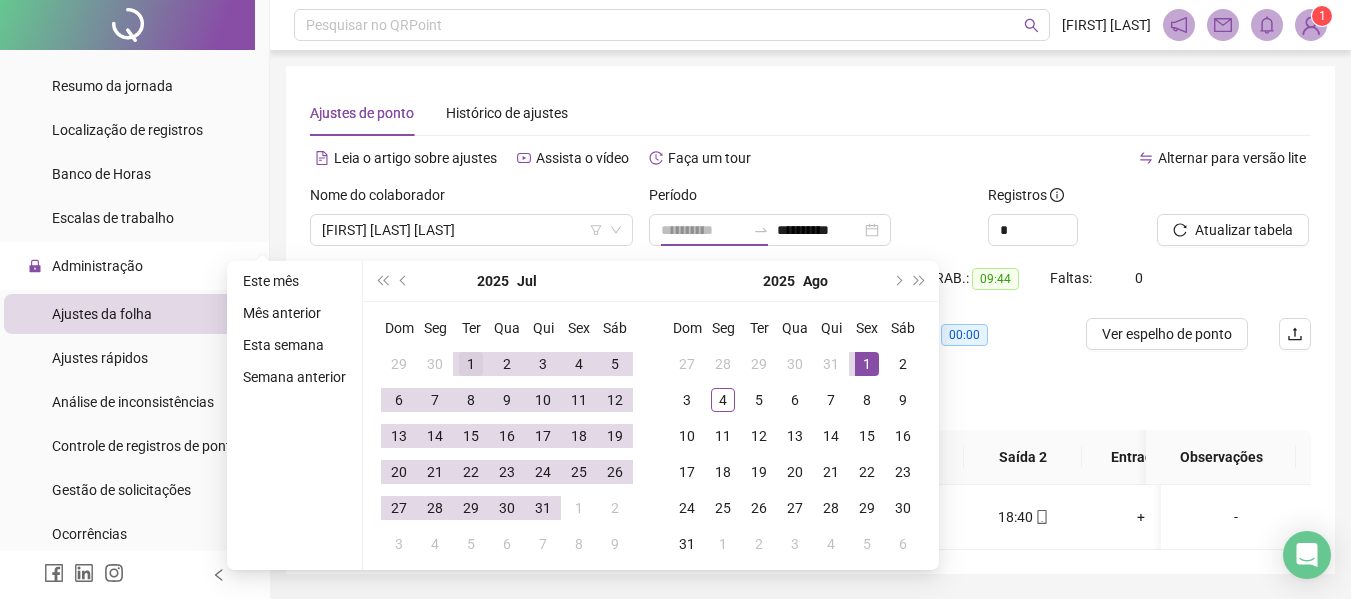 type on "**********" 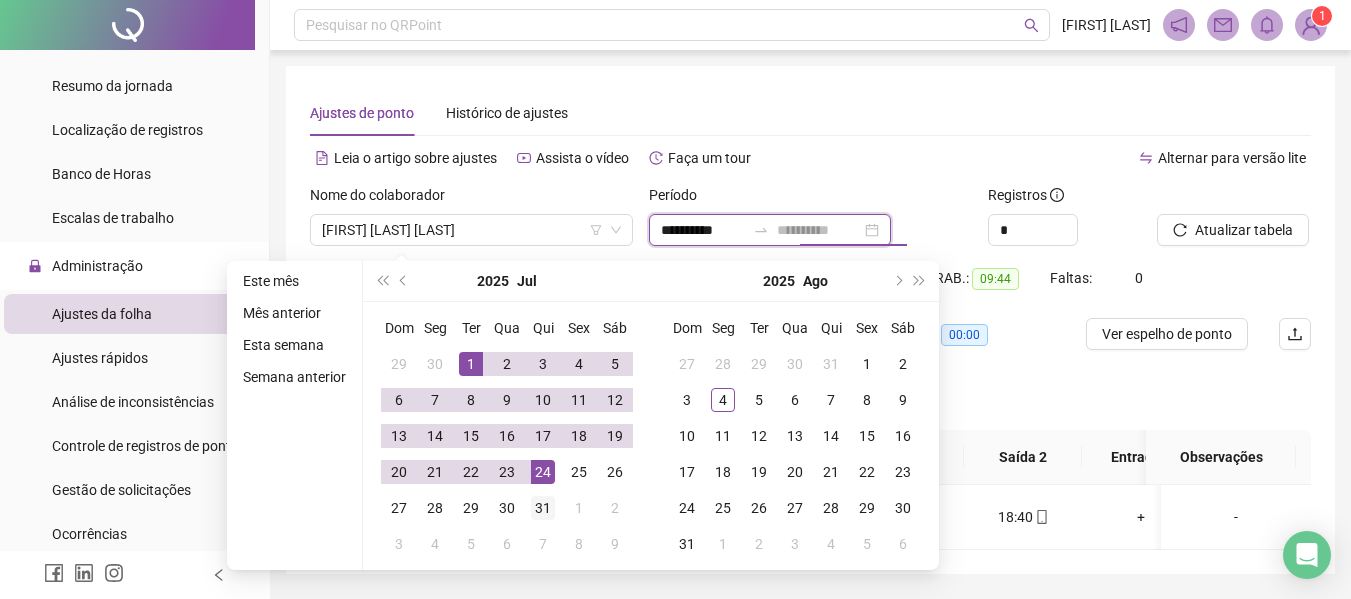 type on "**********" 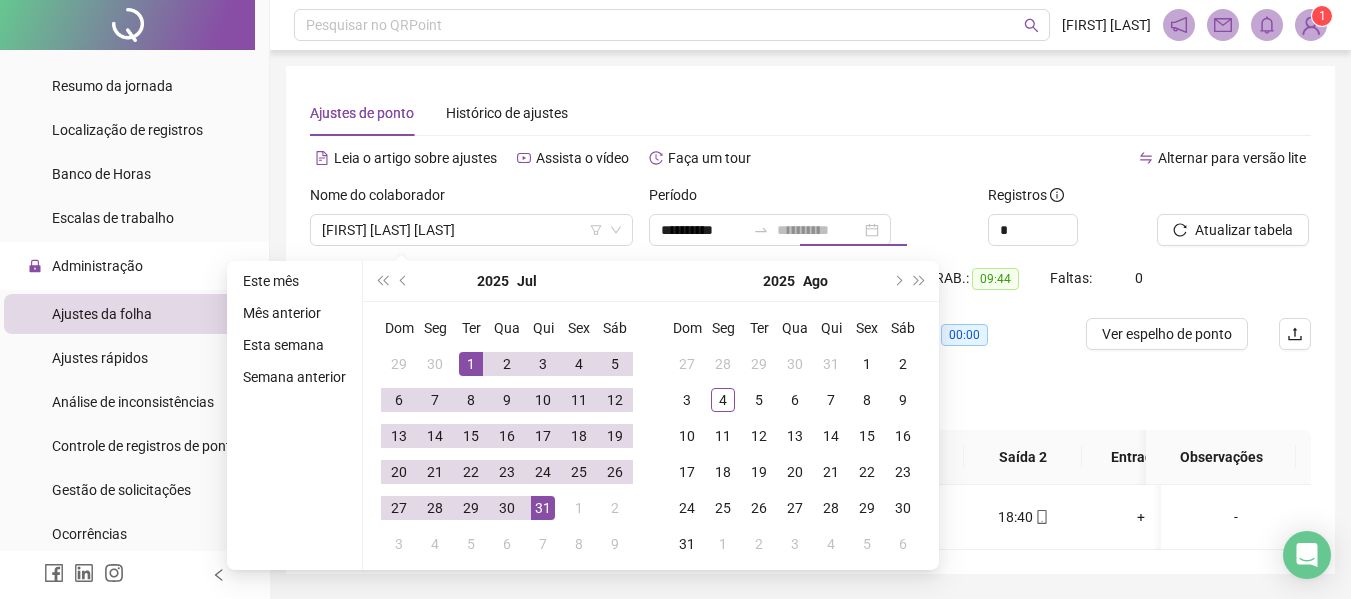 click on "31" at bounding box center (543, 508) 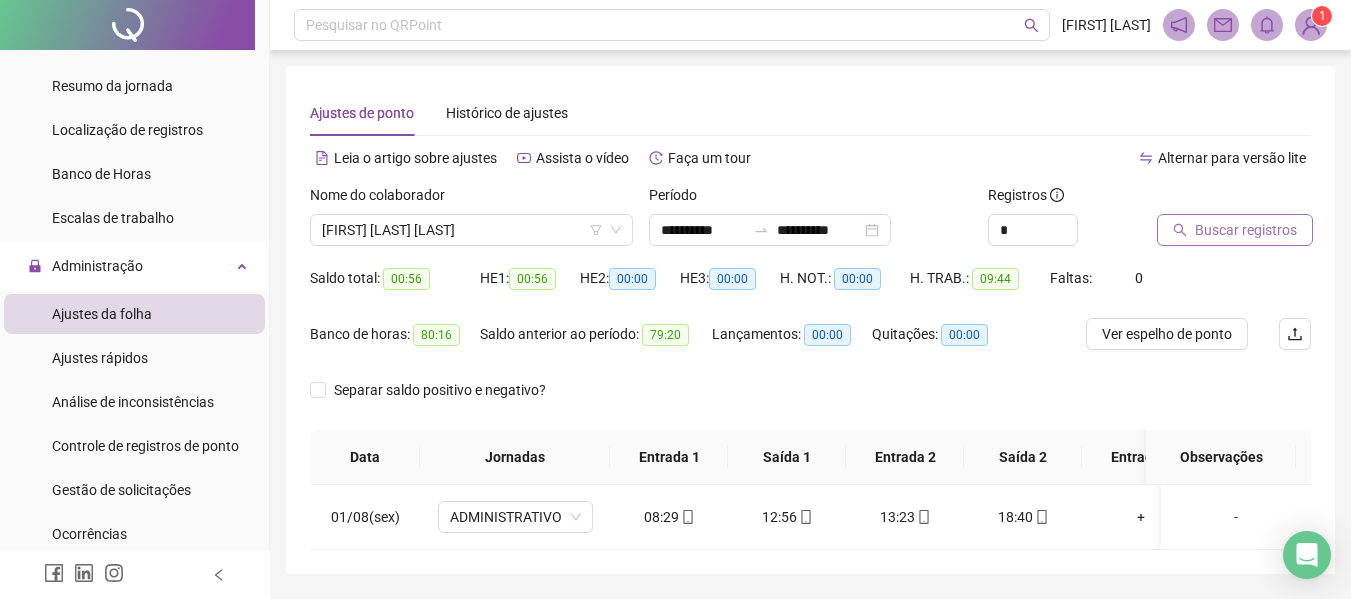 click on "Buscar registros" at bounding box center (1246, 230) 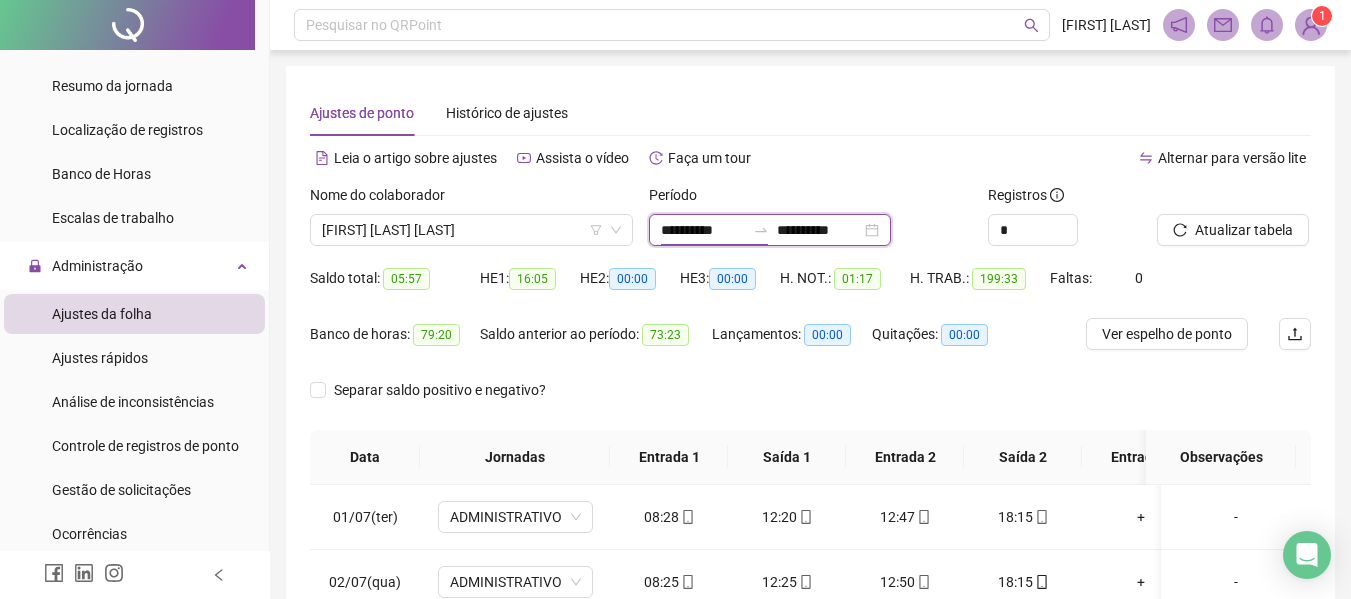 click on "**********" at bounding box center (703, 230) 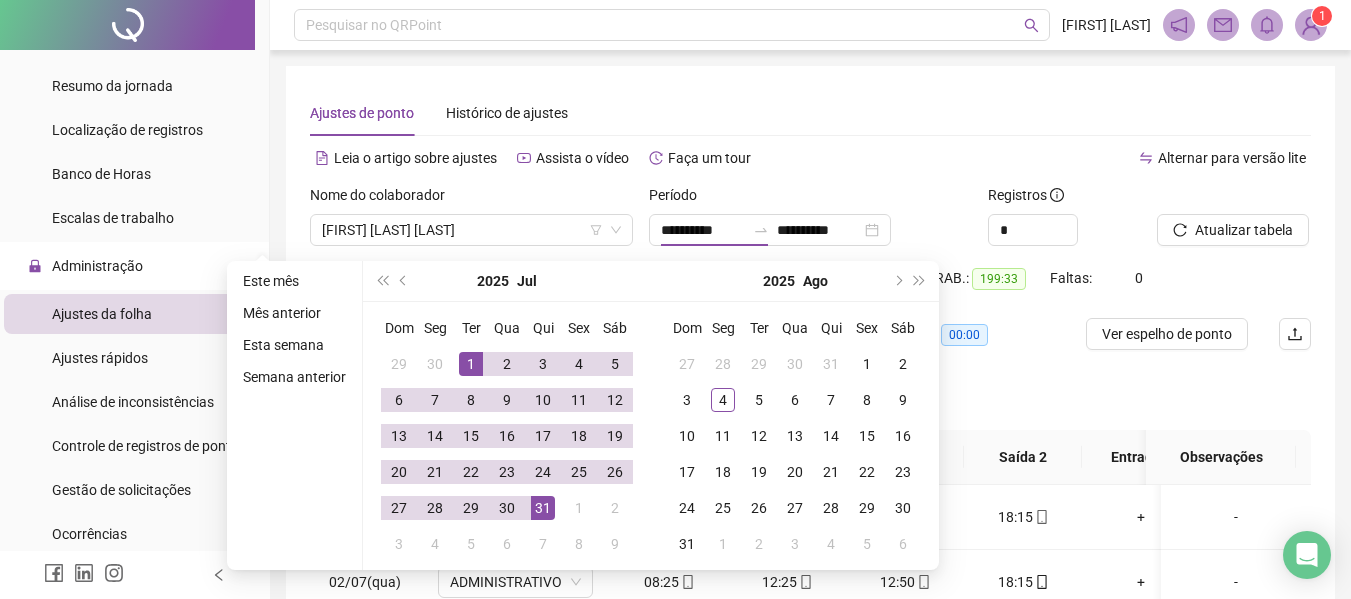click on "Alternar para versão lite" at bounding box center [1061, 168] 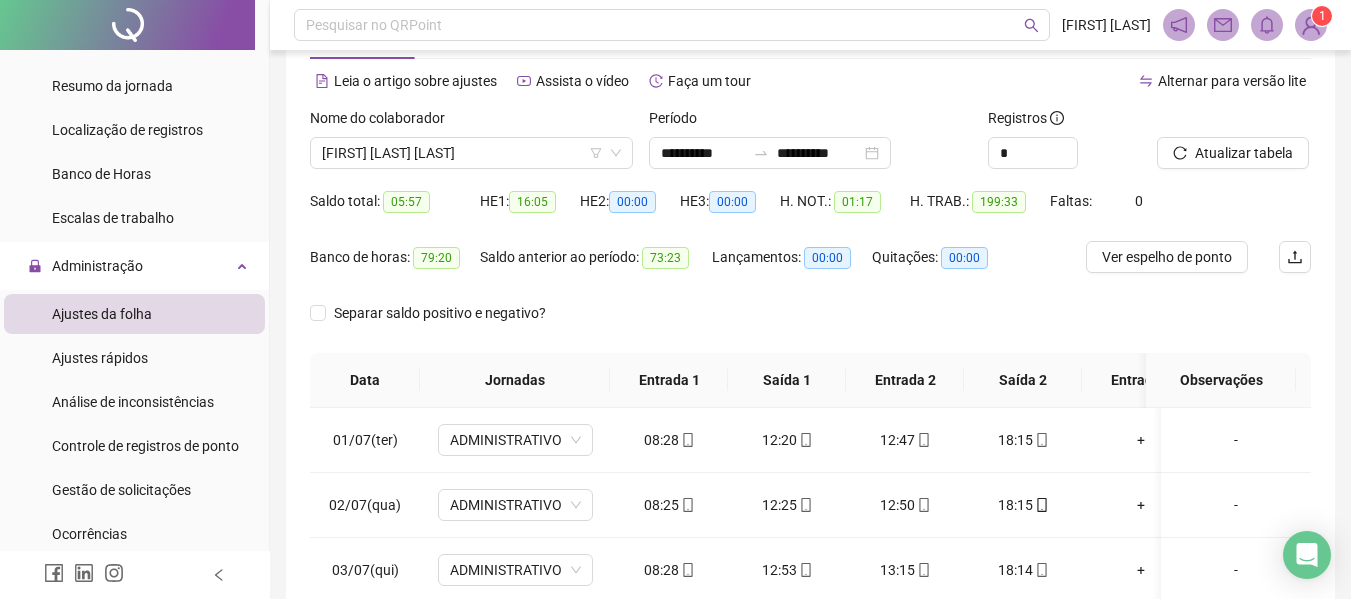 scroll, scrollTop: 200, scrollLeft: 0, axis: vertical 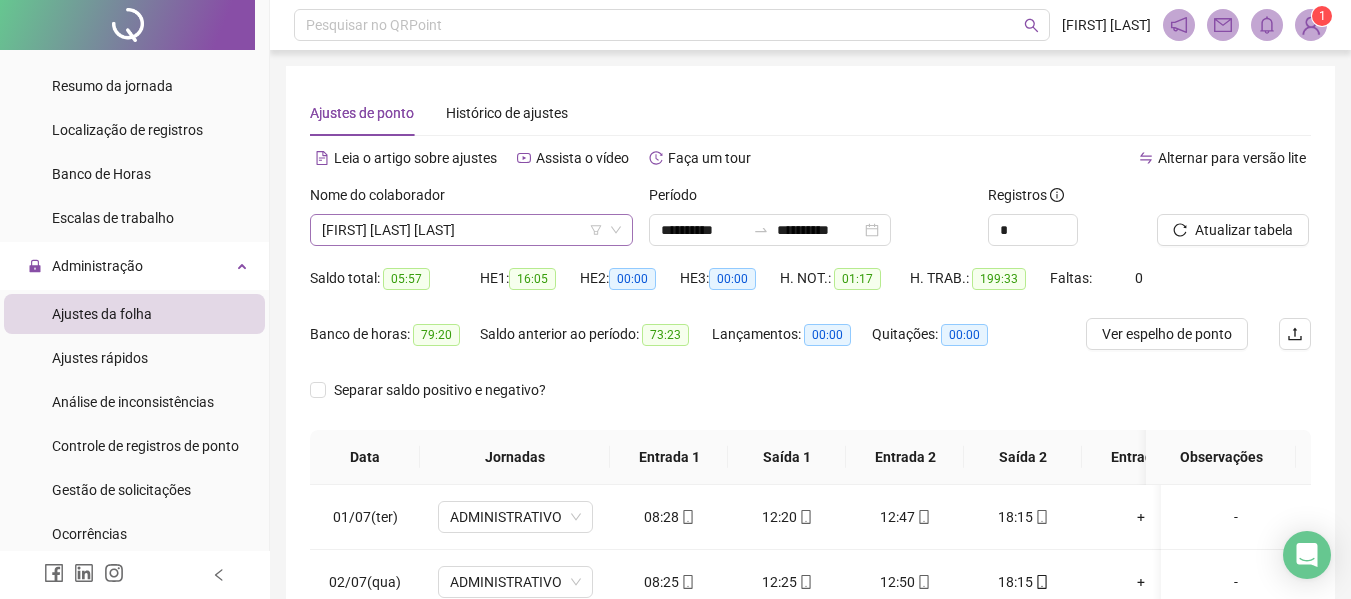 click on "[FIRST] [LAST] [LAST]" at bounding box center [471, 230] 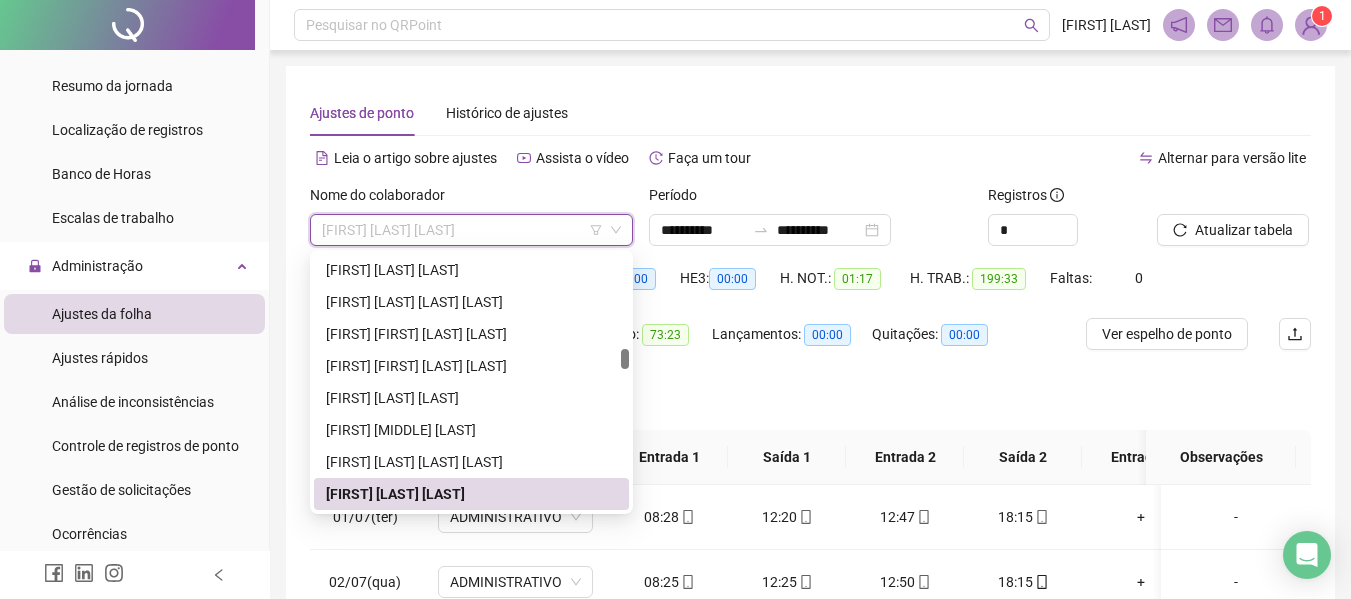 paste on "**********" 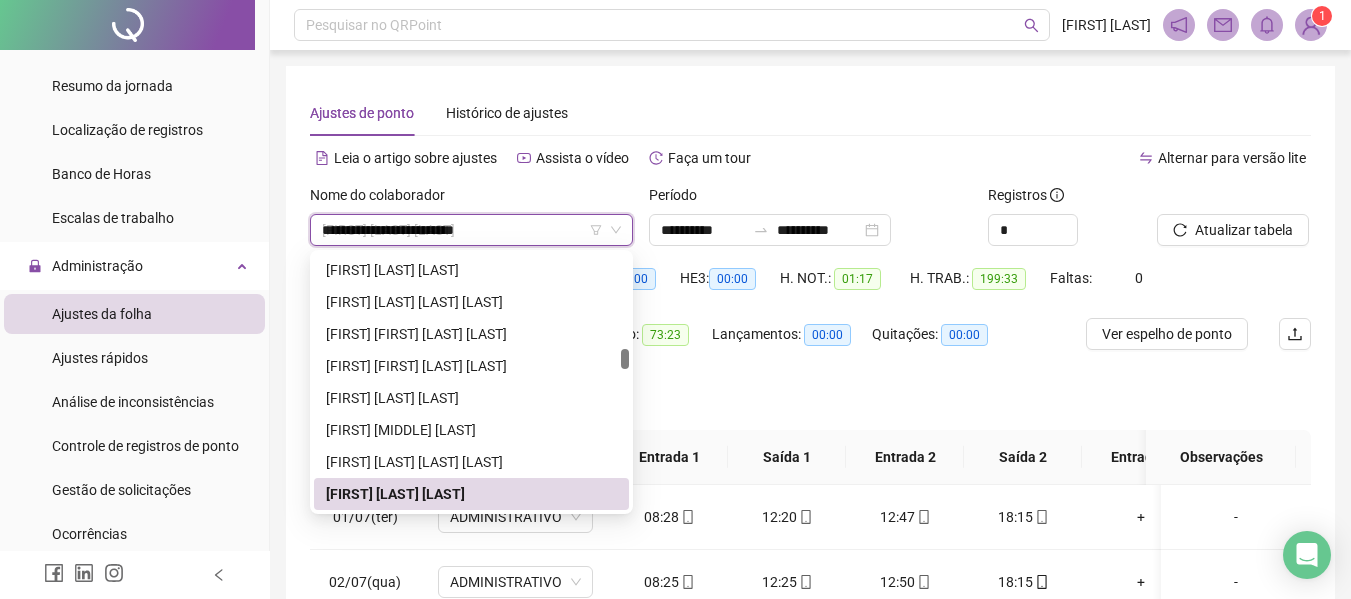 scroll, scrollTop: 0, scrollLeft: 0, axis: both 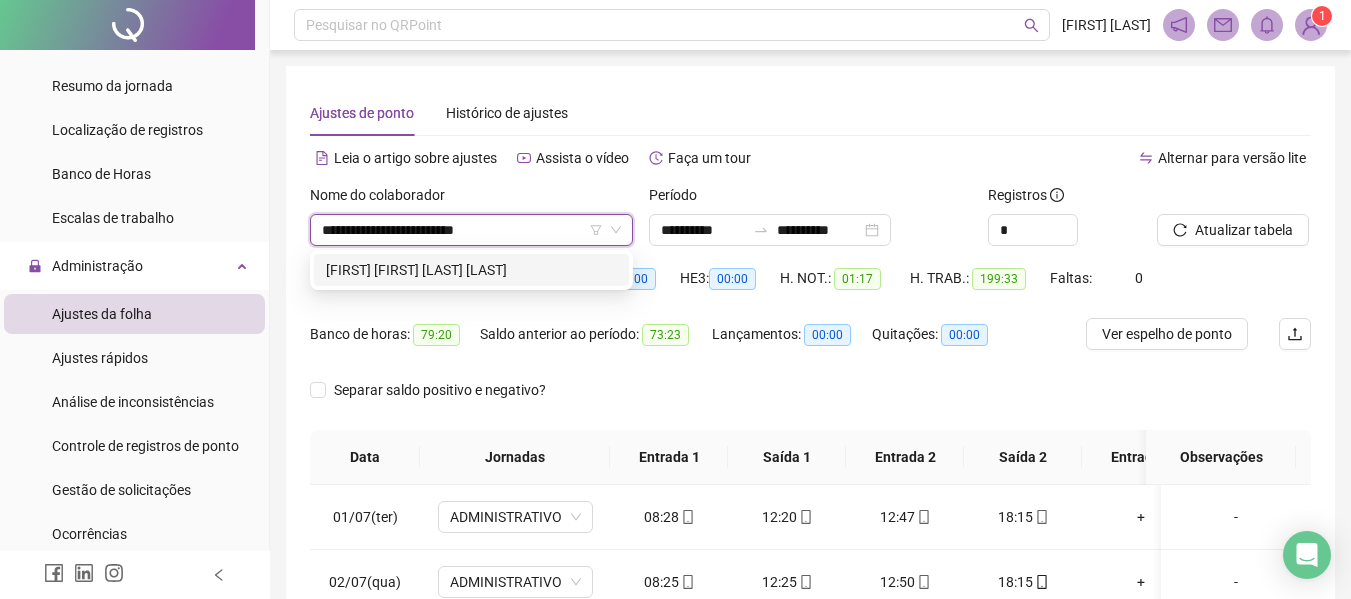click on "[FIRST] [FIRST] [LAST] [LAST]" at bounding box center [471, 270] 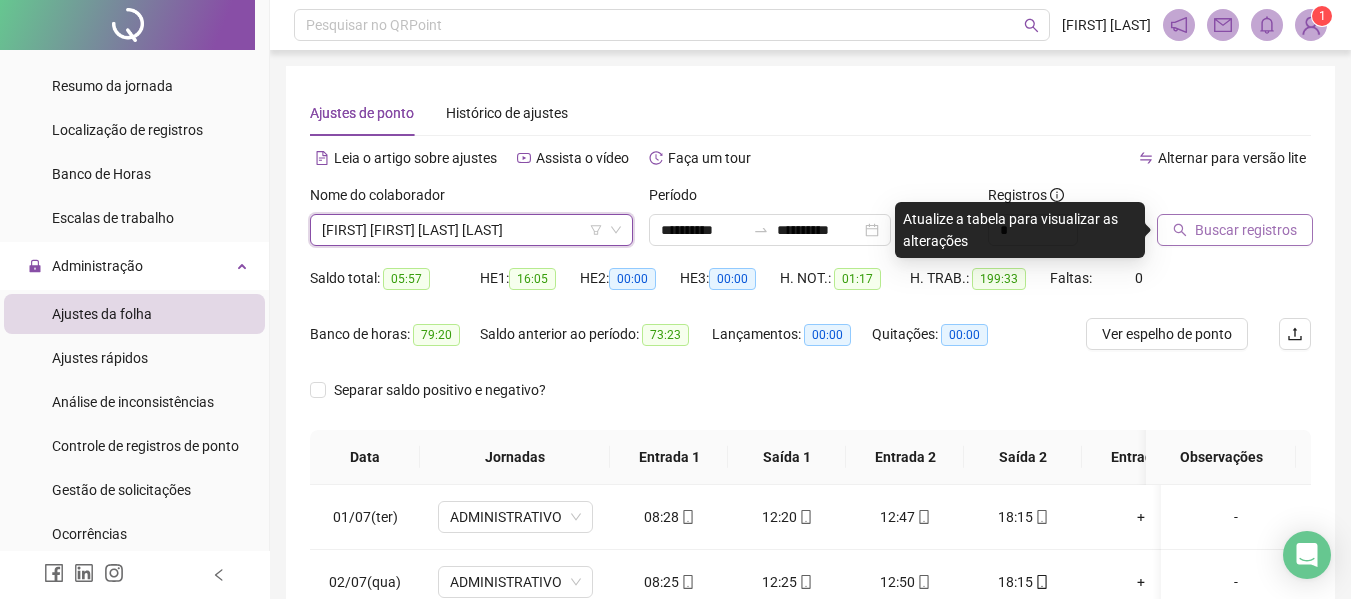 click on "Buscar registros" at bounding box center [1235, 230] 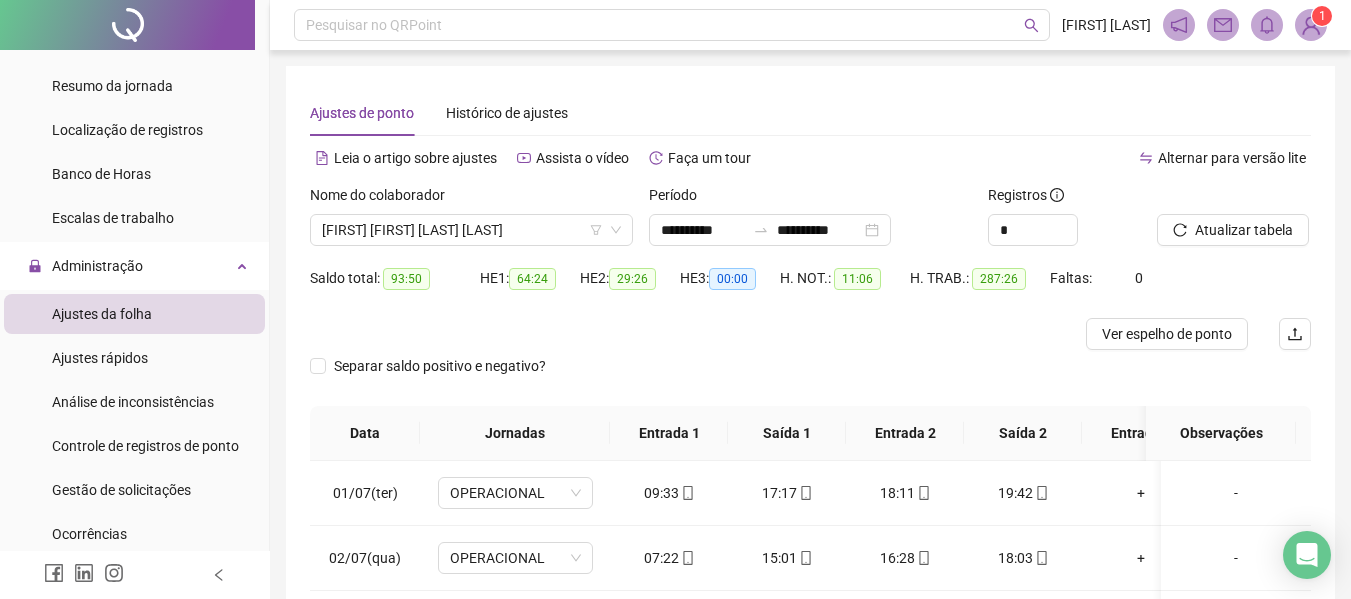 scroll, scrollTop: 200, scrollLeft: 0, axis: vertical 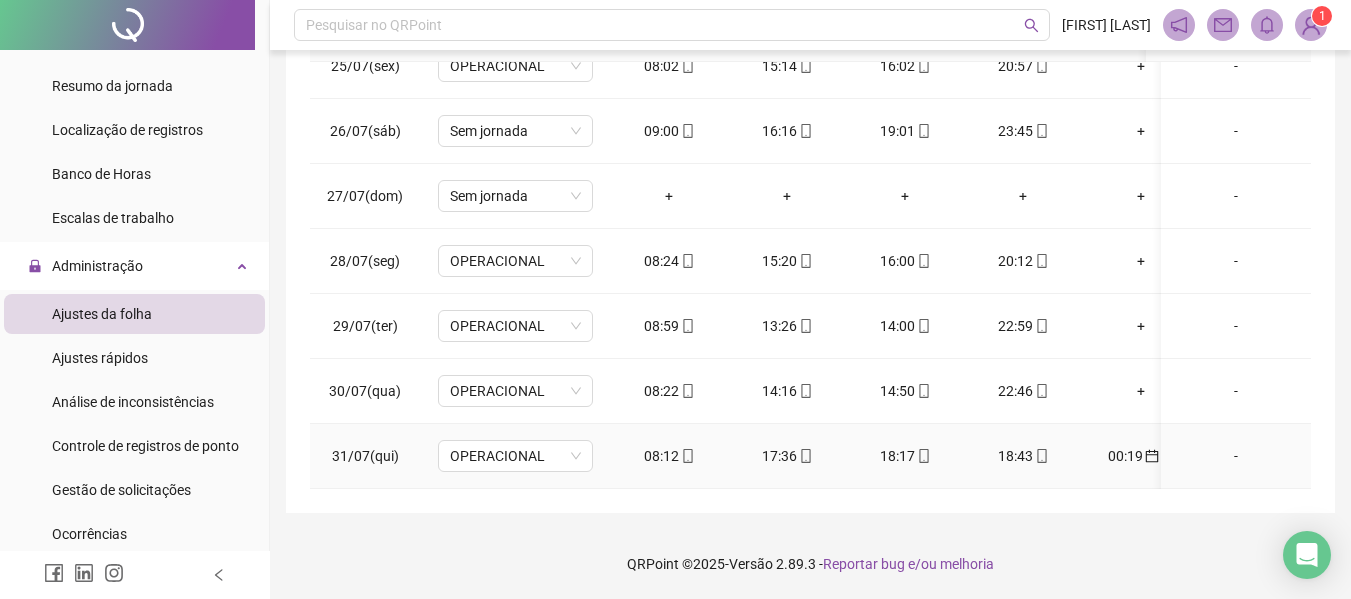 click on "00:19" at bounding box center [1141, 456] 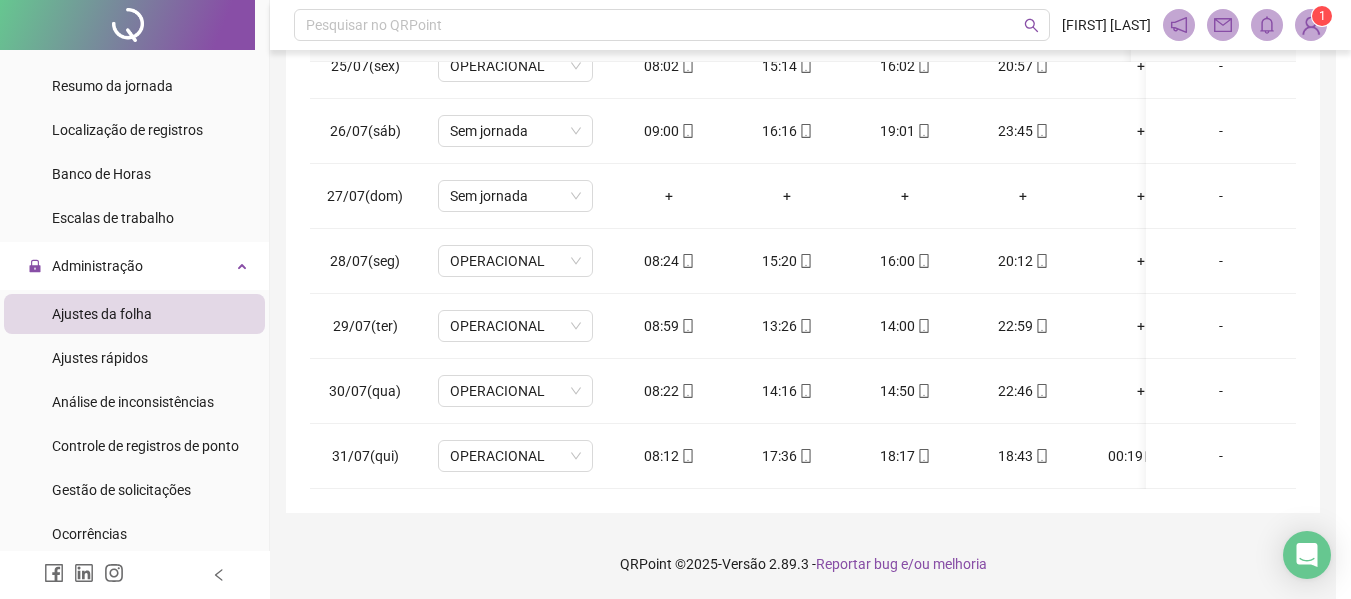 type on "**********" 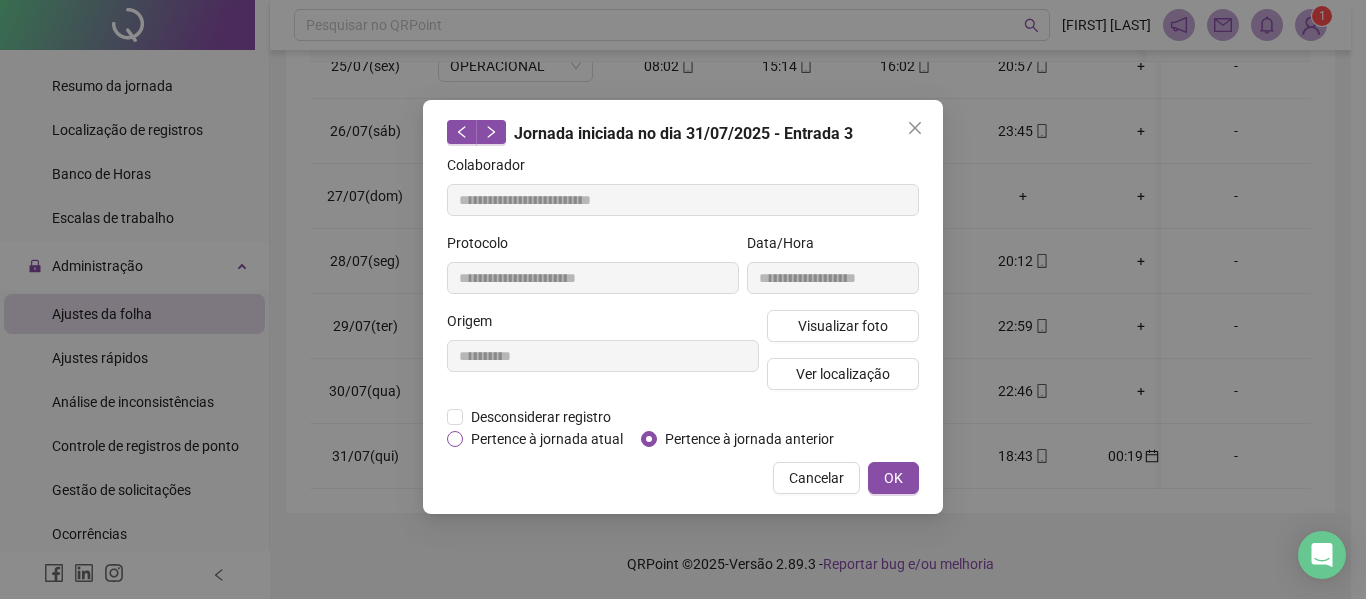 click on "Pertence à jornada atual" at bounding box center [547, 439] 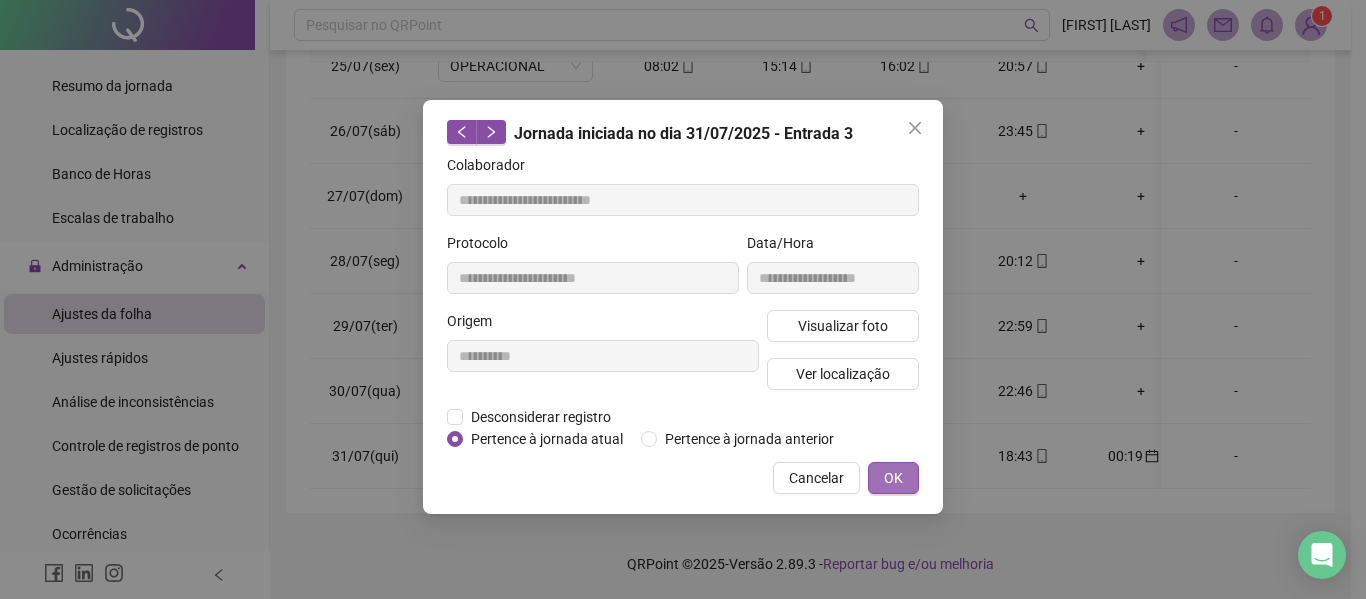 click on "OK" at bounding box center [893, 478] 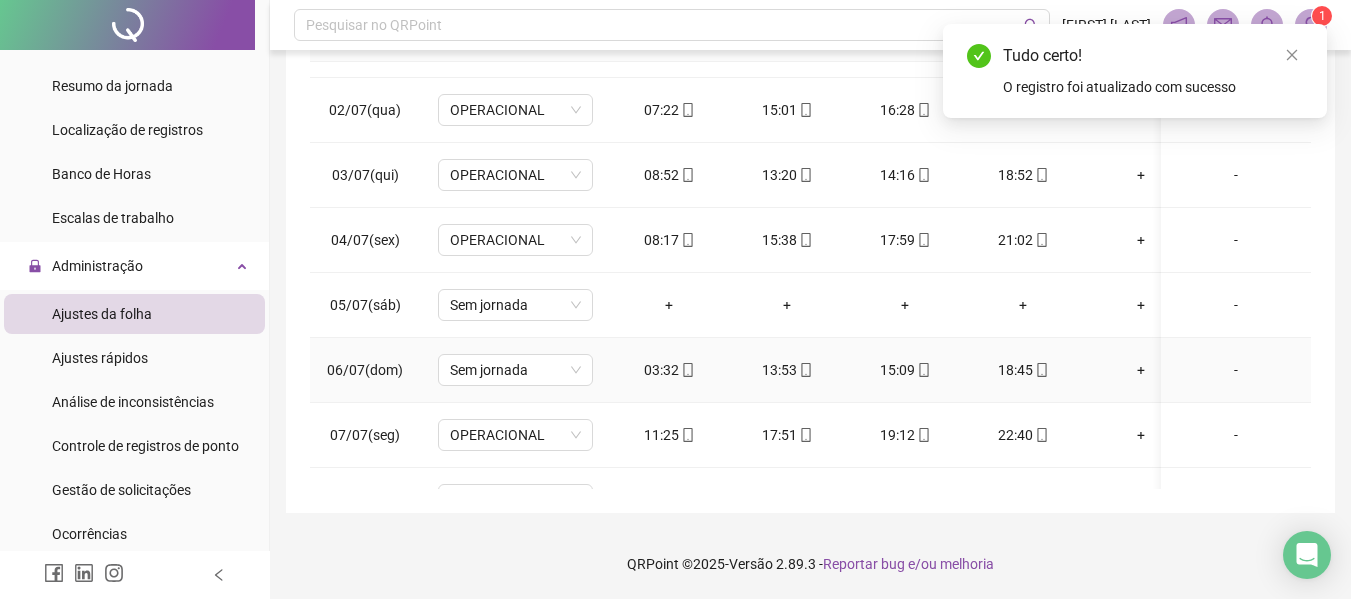 scroll, scrollTop: 0, scrollLeft: 0, axis: both 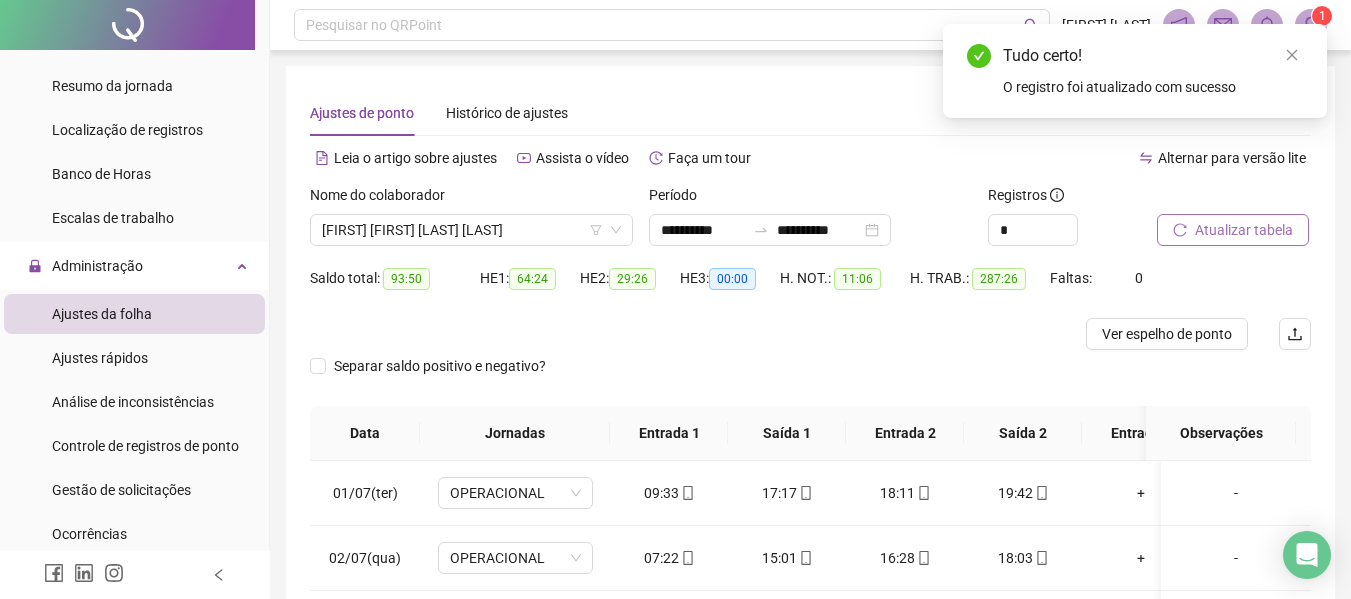 click on "Atualizar tabela" at bounding box center (1234, 223) 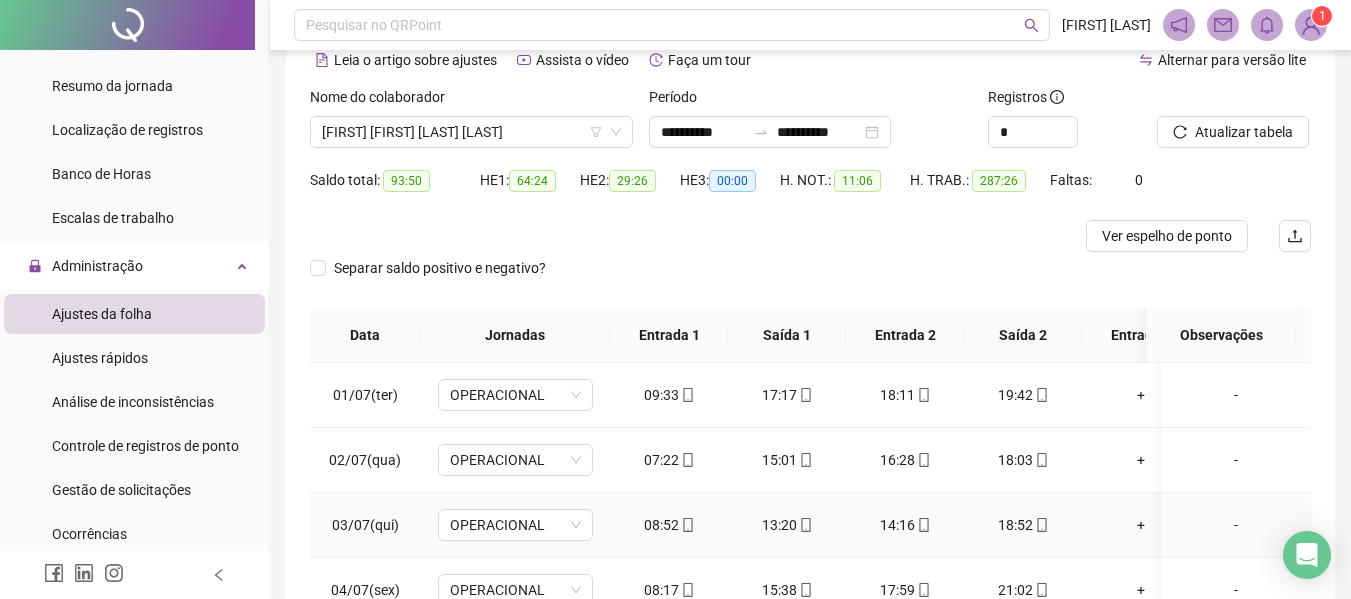 scroll, scrollTop: 300, scrollLeft: 0, axis: vertical 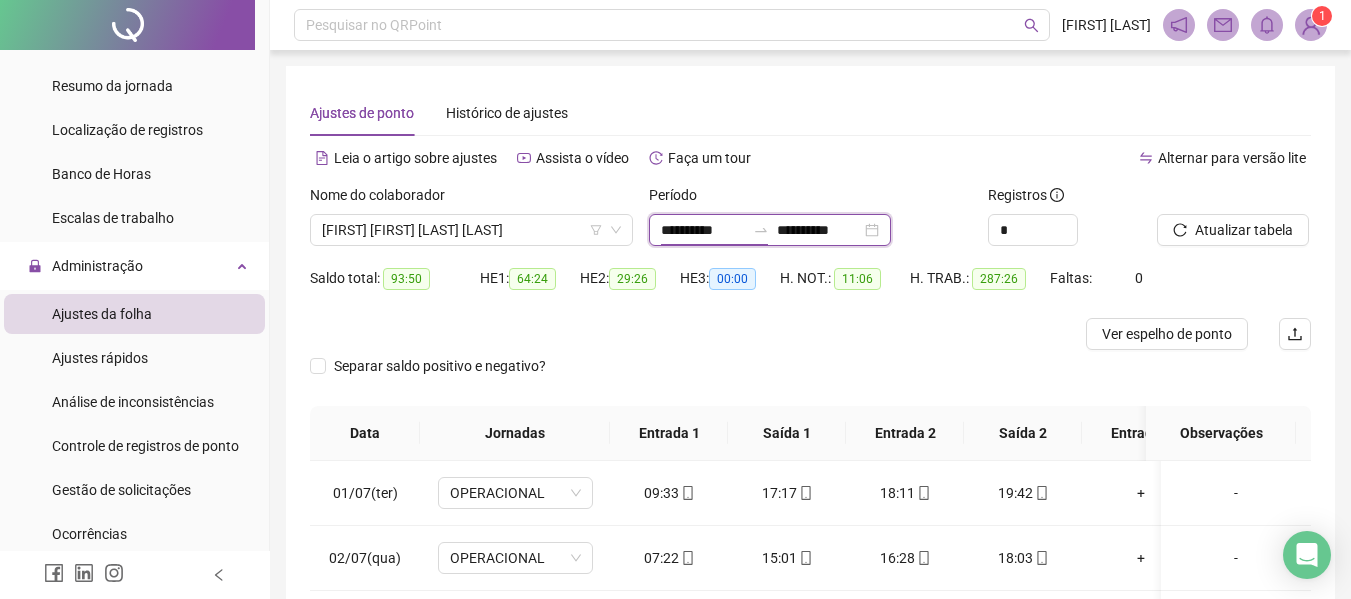 click on "**********" at bounding box center (703, 230) 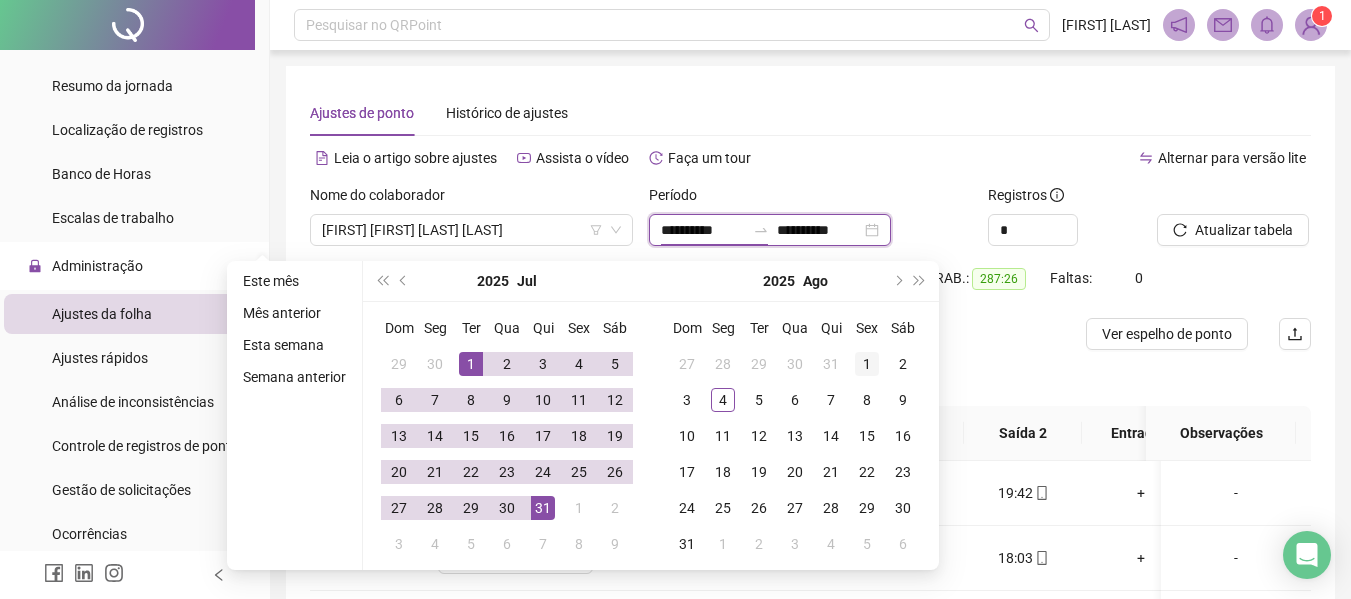 type on "**********" 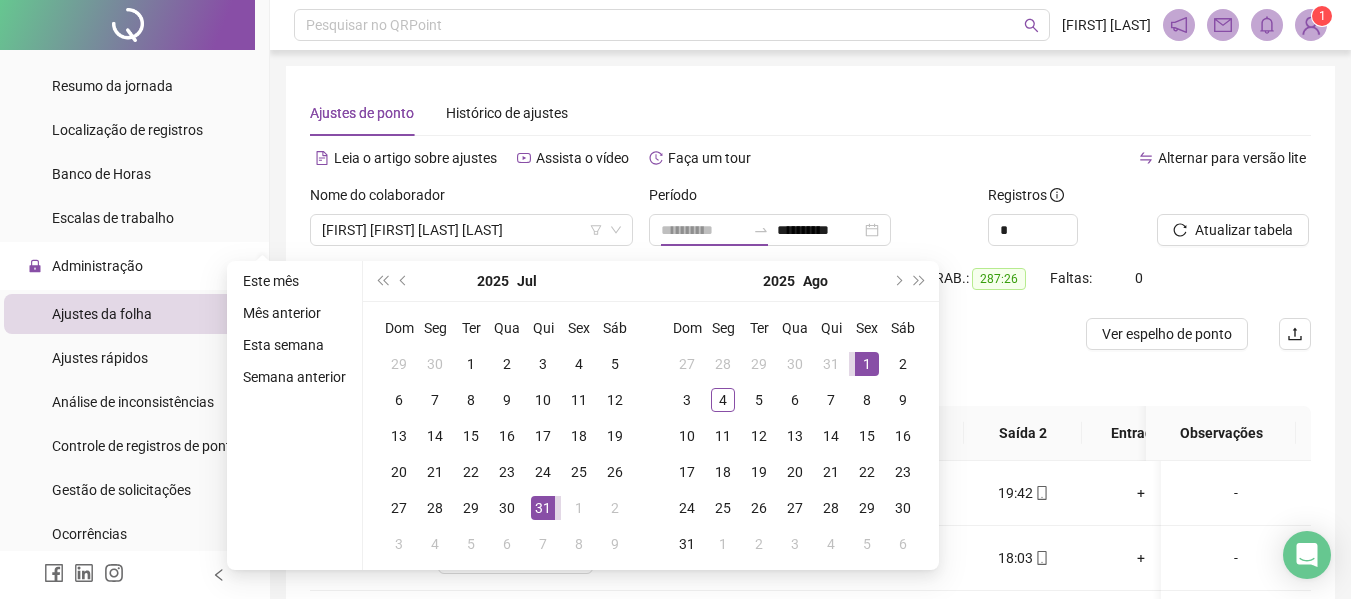 click on "1" at bounding box center [867, 364] 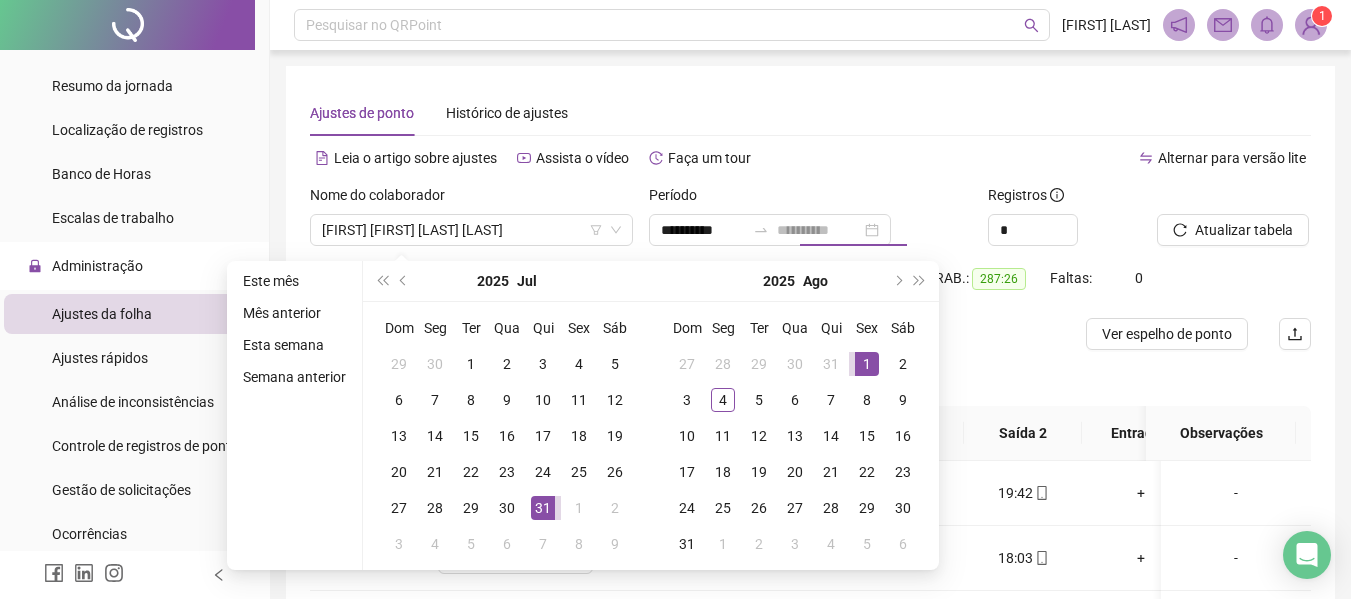 click on "1" at bounding box center (867, 364) 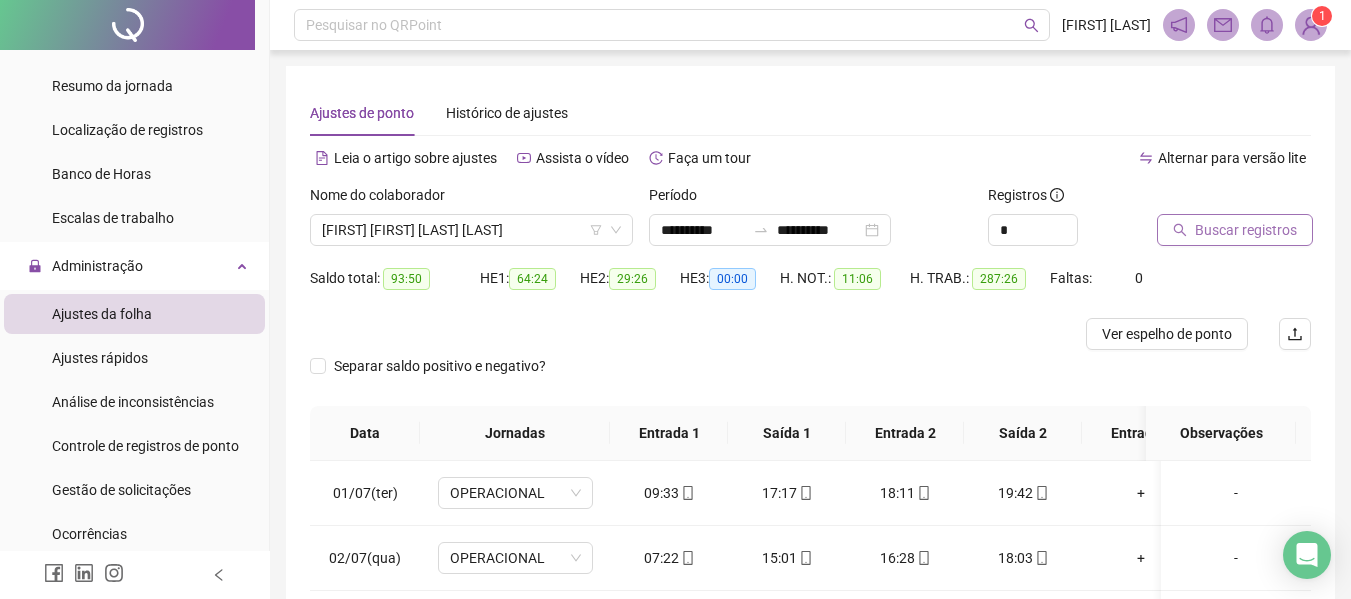 click on "Buscar registros" at bounding box center [1246, 230] 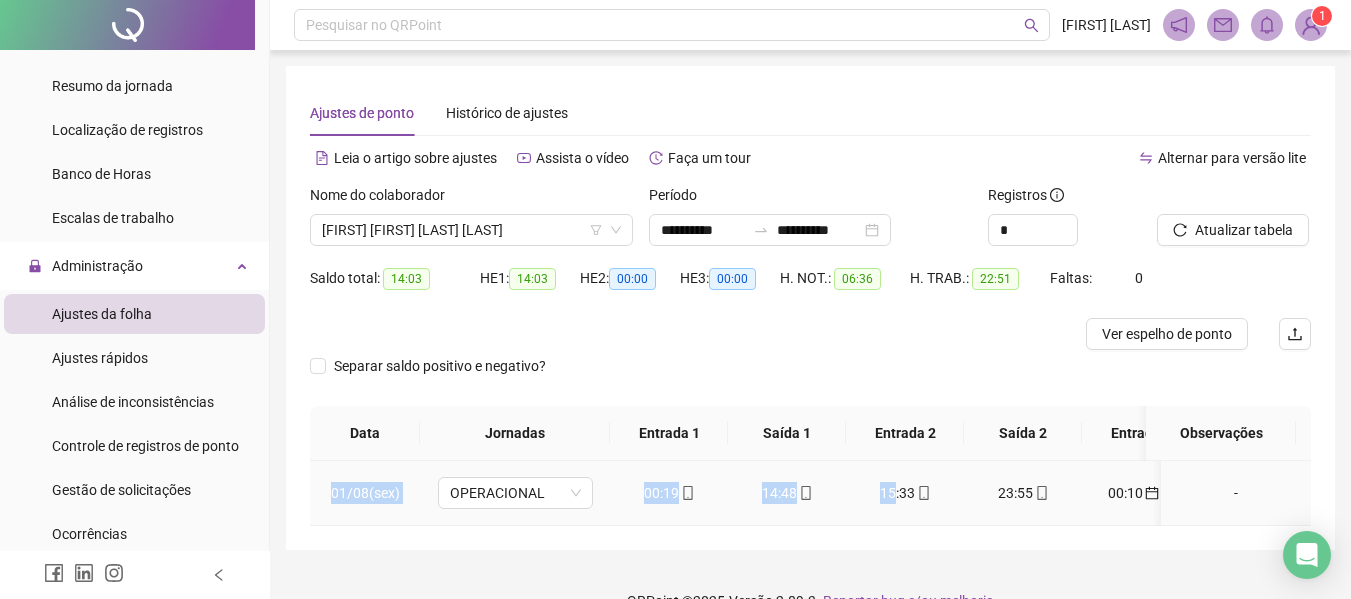 drag, startPoint x: 892, startPoint y: 516, endPoint x: 891, endPoint y: 527, distance: 11.045361 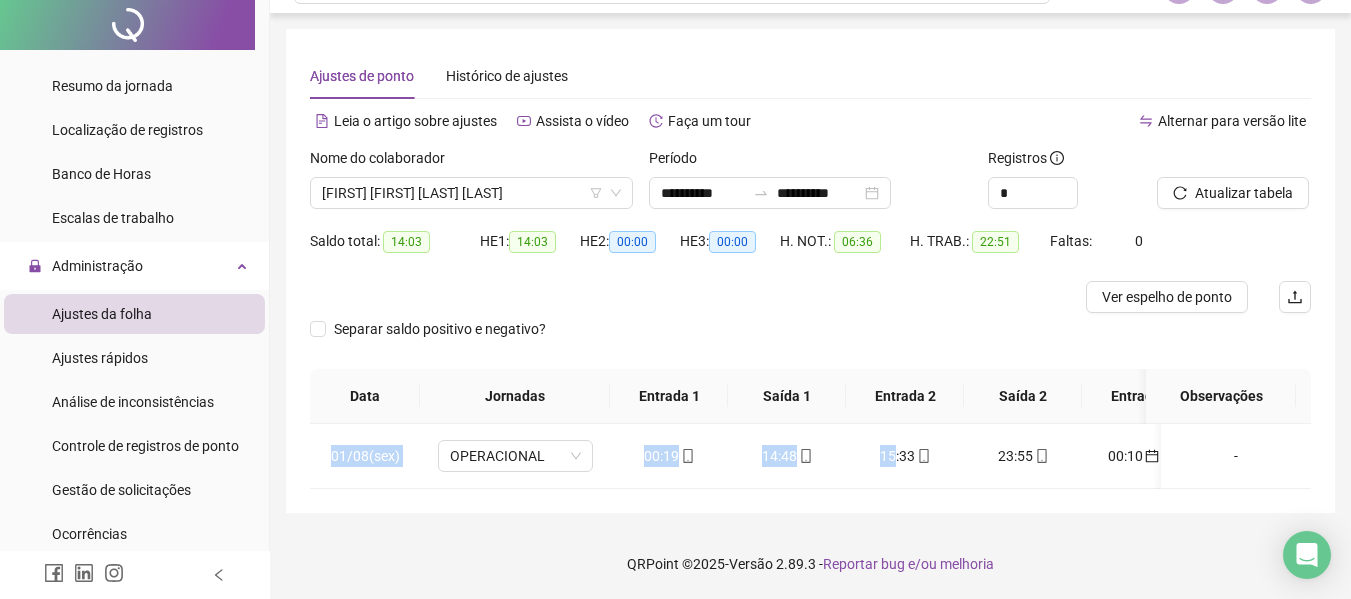scroll, scrollTop: 52, scrollLeft: 0, axis: vertical 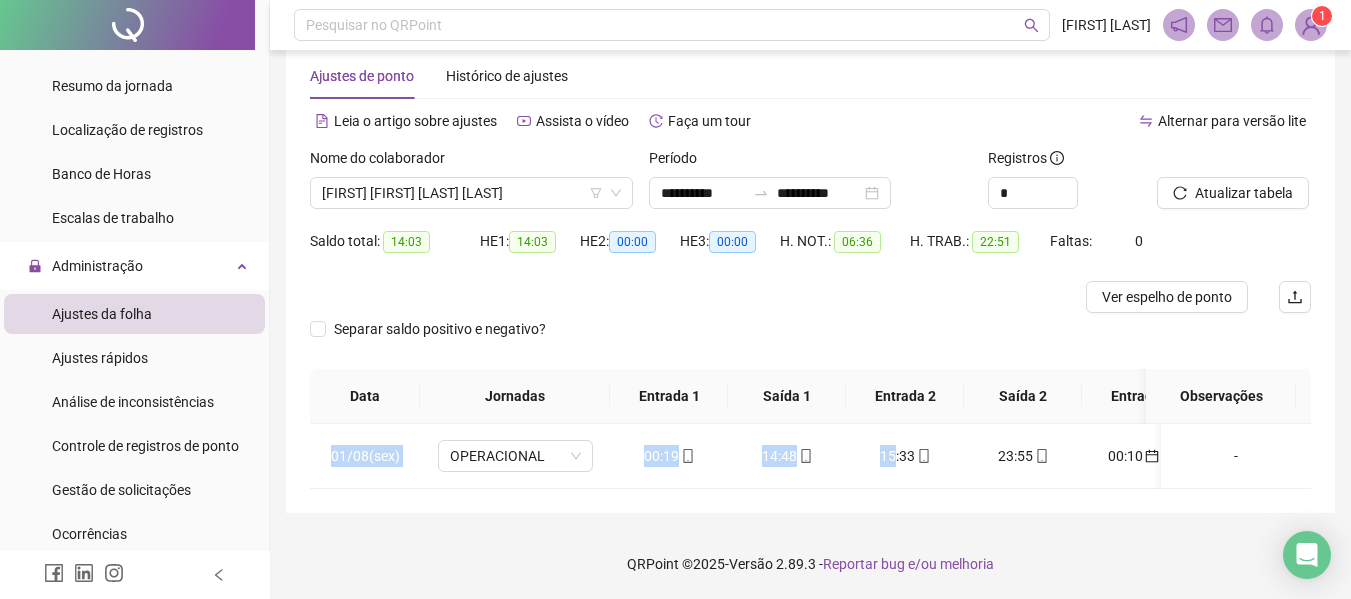 click on "**********" at bounding box center (810, 281) 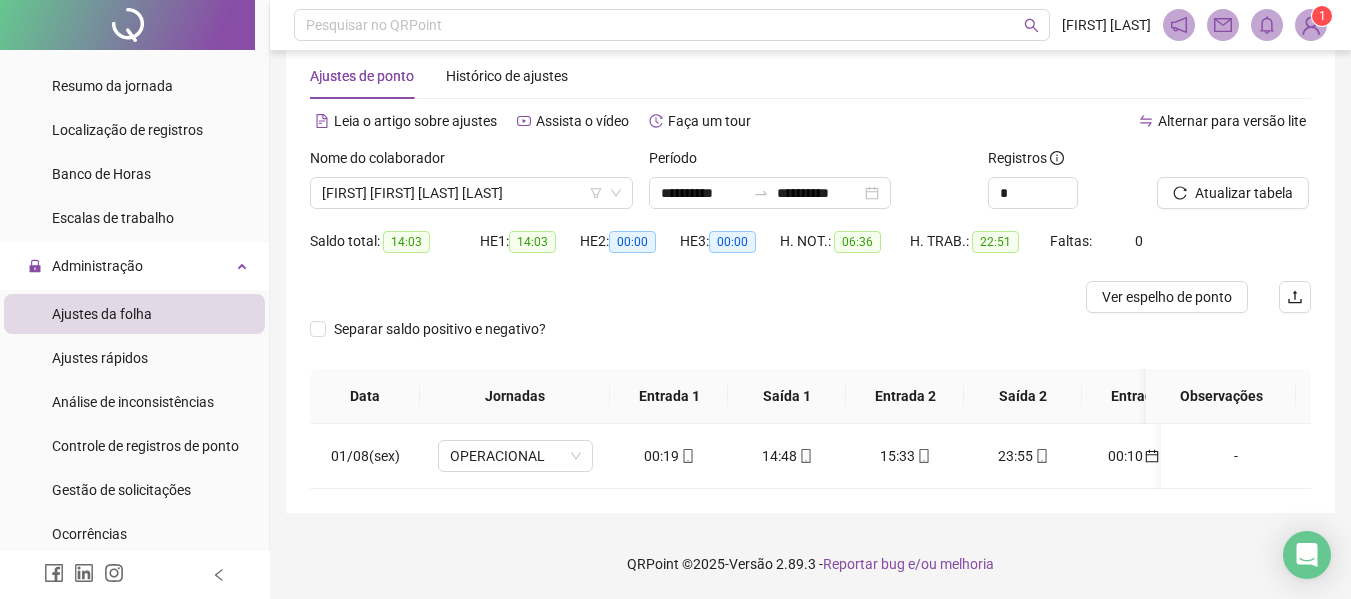 drag, startPoint x: 534, startPoint y: 536, endPoint x: 667, endPoint y: 377, distance: 207.29207 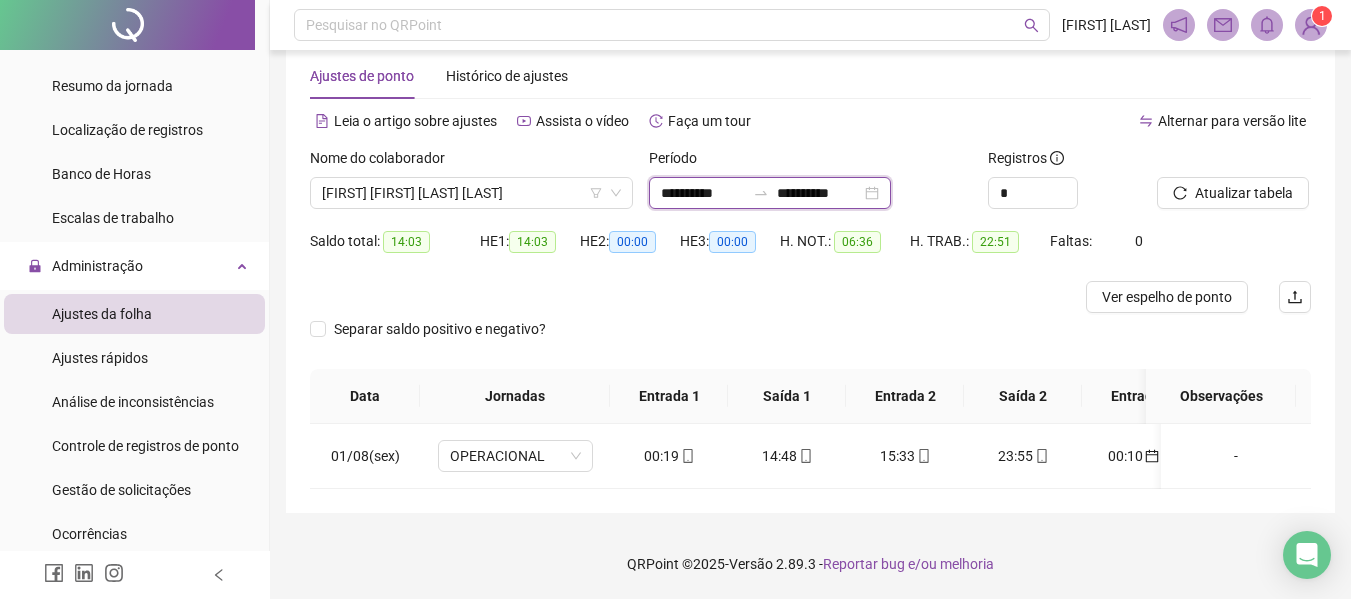 click on "**********" at bounding box center [819, 193] 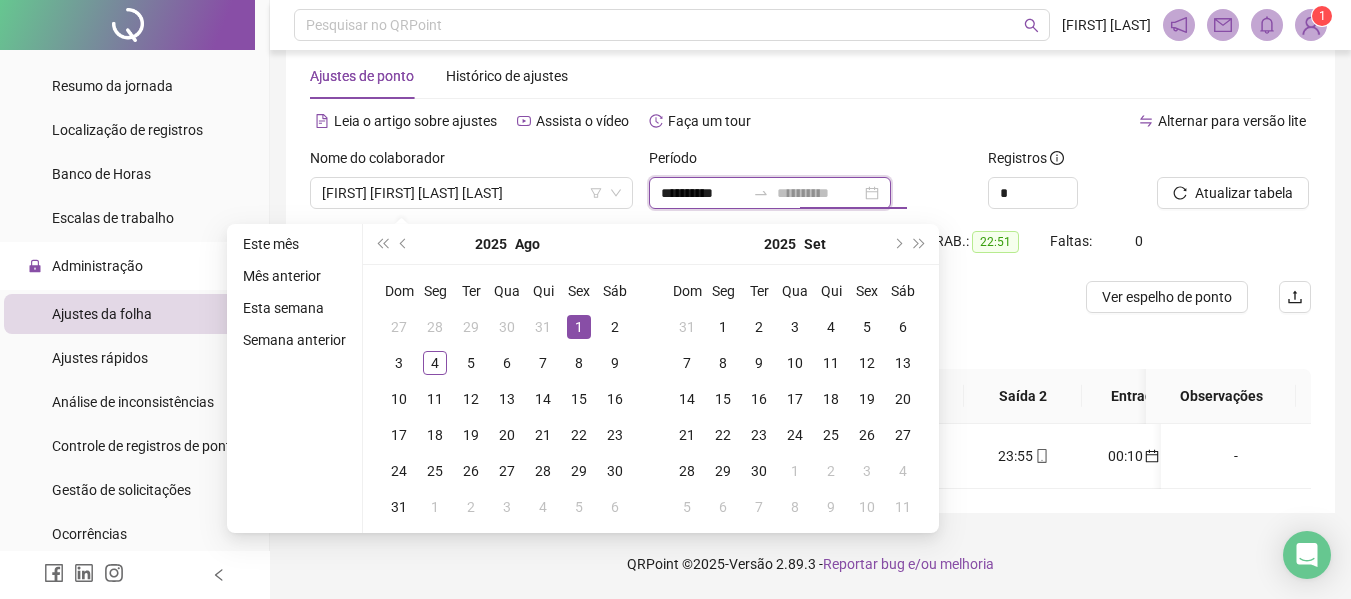 type on "**********" 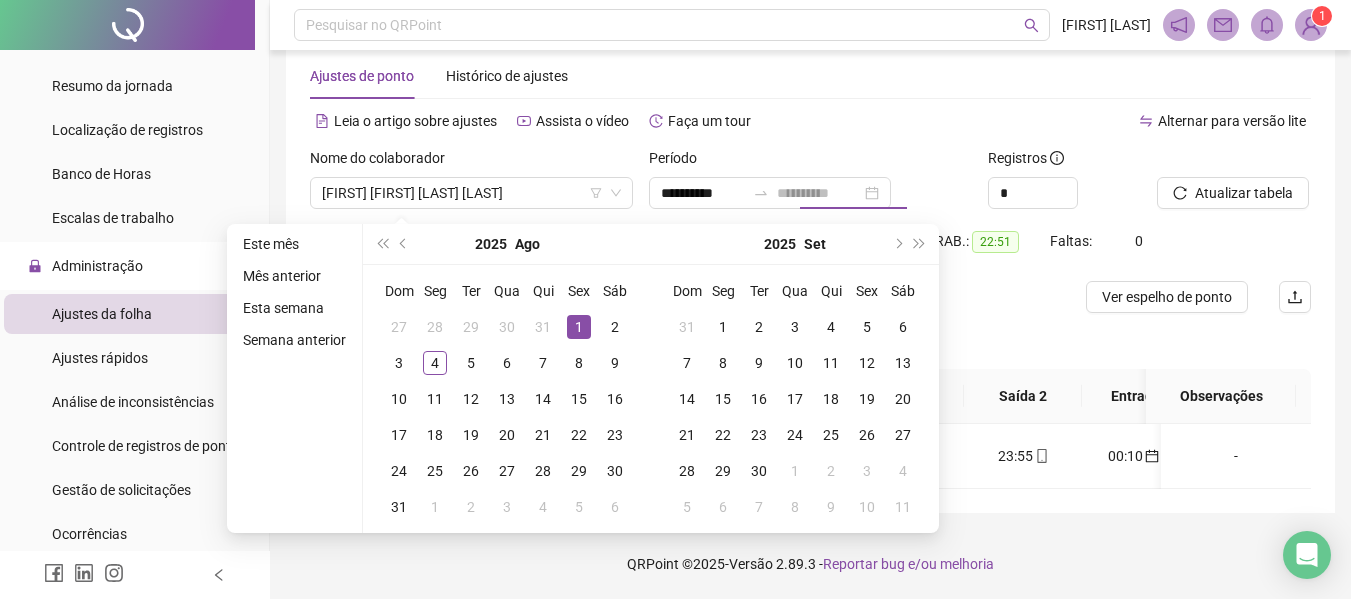 click on "1" at bounding box center [579, 327] 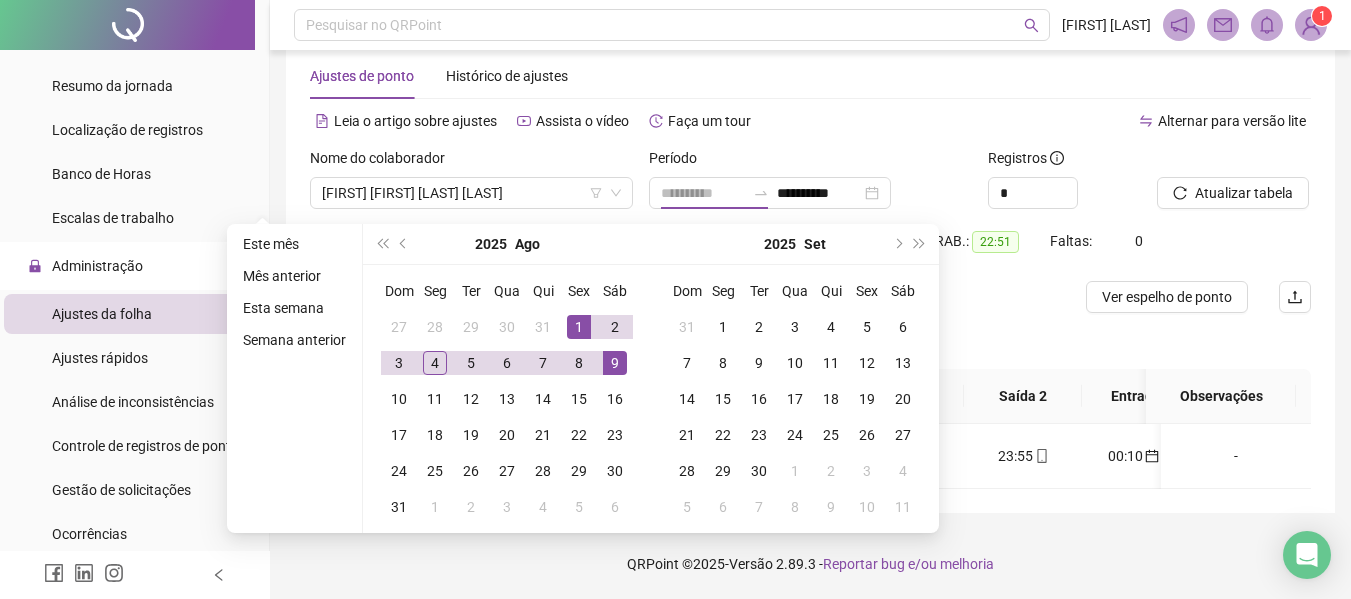 drag, startPoint x: 610, startPoint y: 352, endPoint x: 634, endPoint y: 333, distance: 30.610456 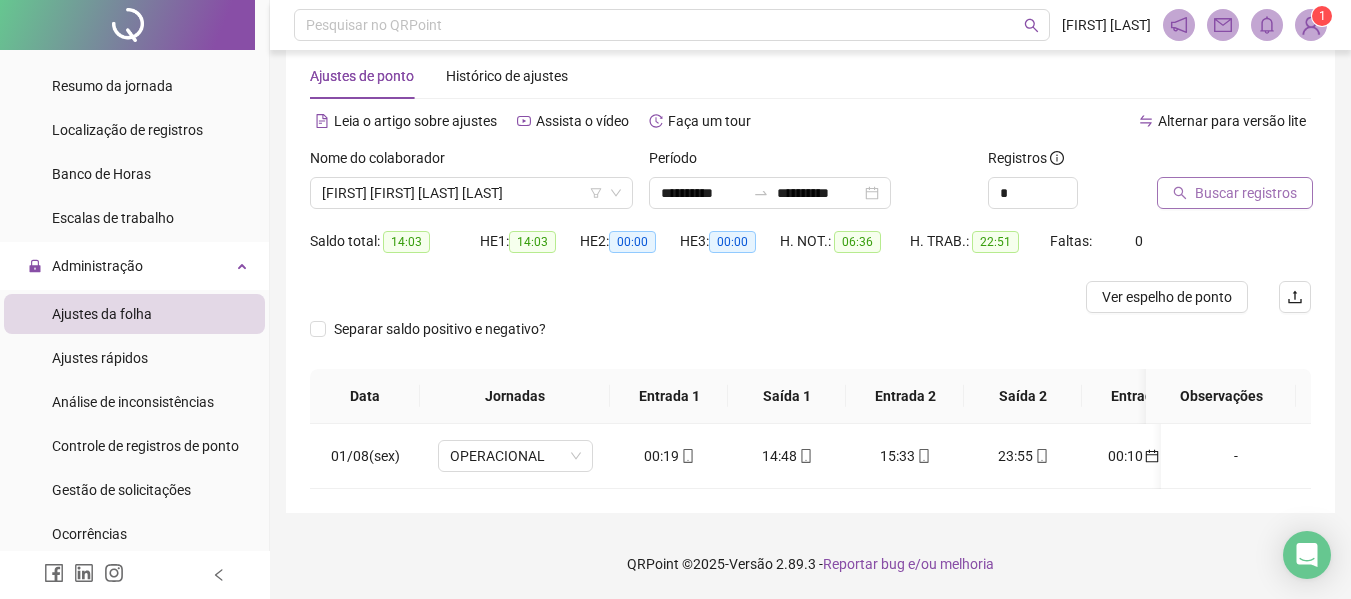 click on "Buscar registros" at bounding box center [1246, 193] 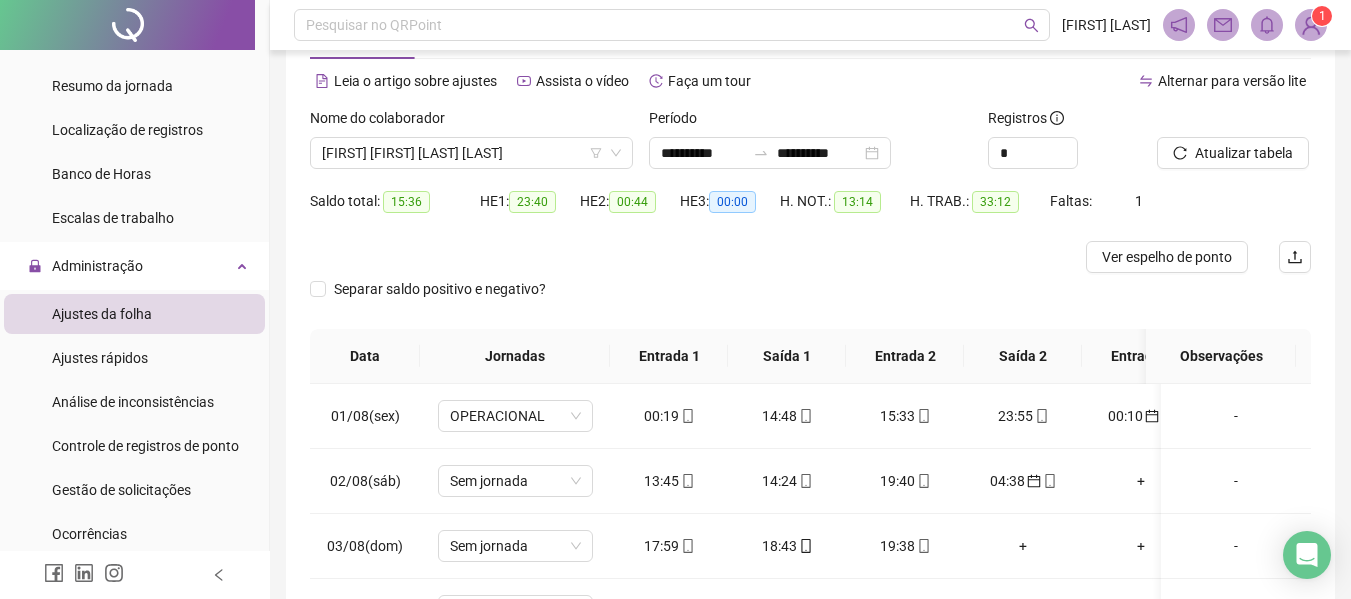 scroll, scrollTop: 0, scrollLeft: 0, axis: both 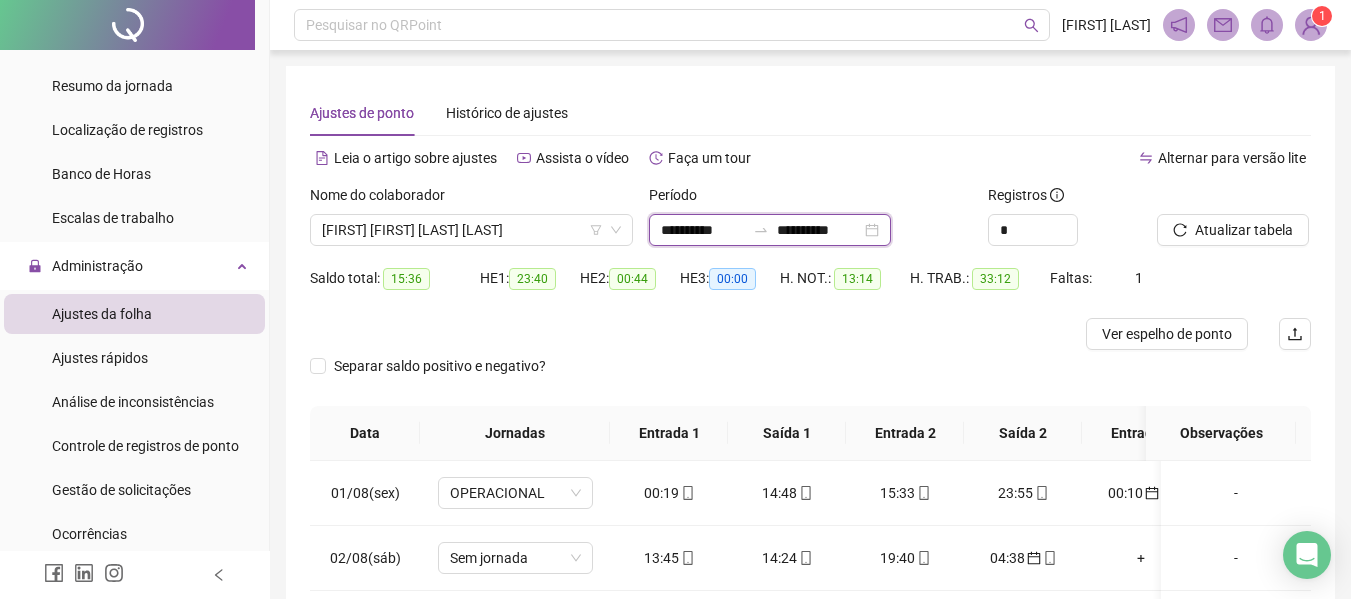 click on "**********" at bounding box center [703, 230] 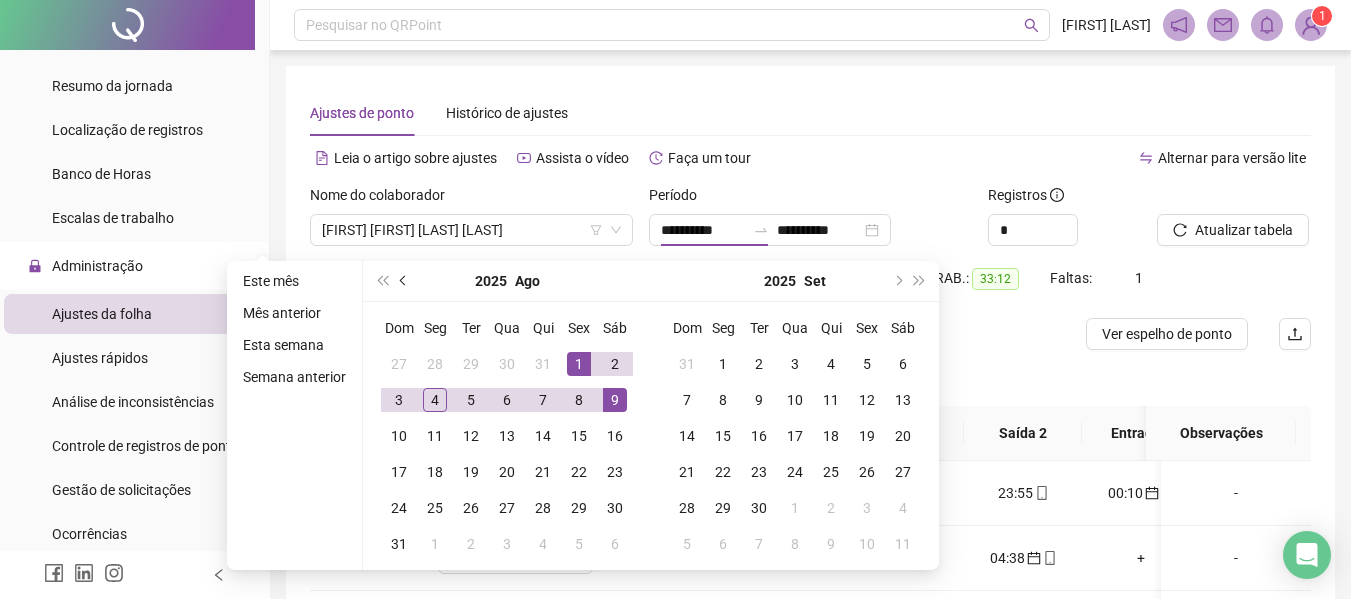 click at bounding box center [382, 281] 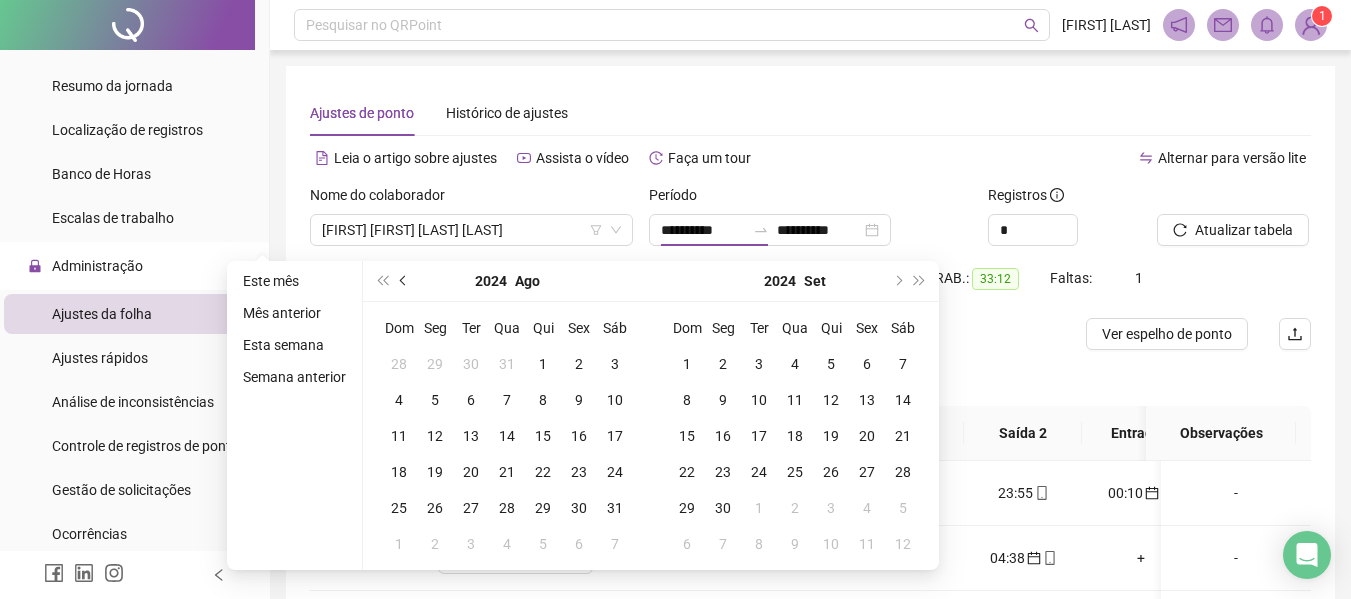 click at bounding box center (405, 281) 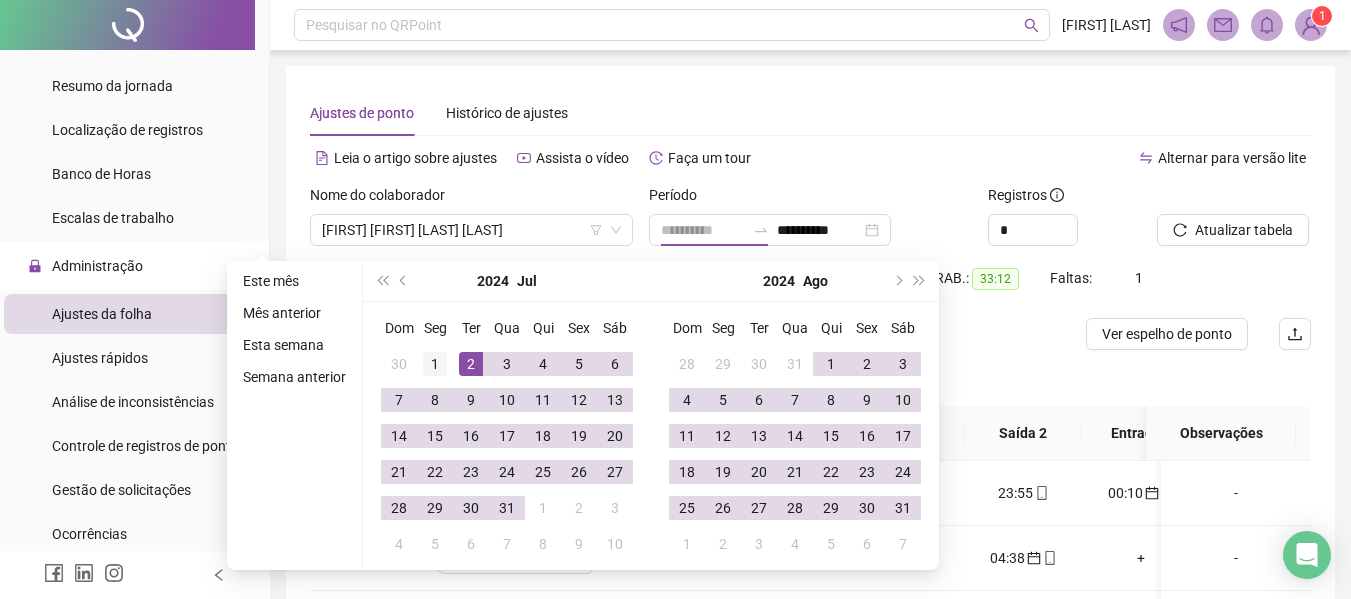 type on "**********" 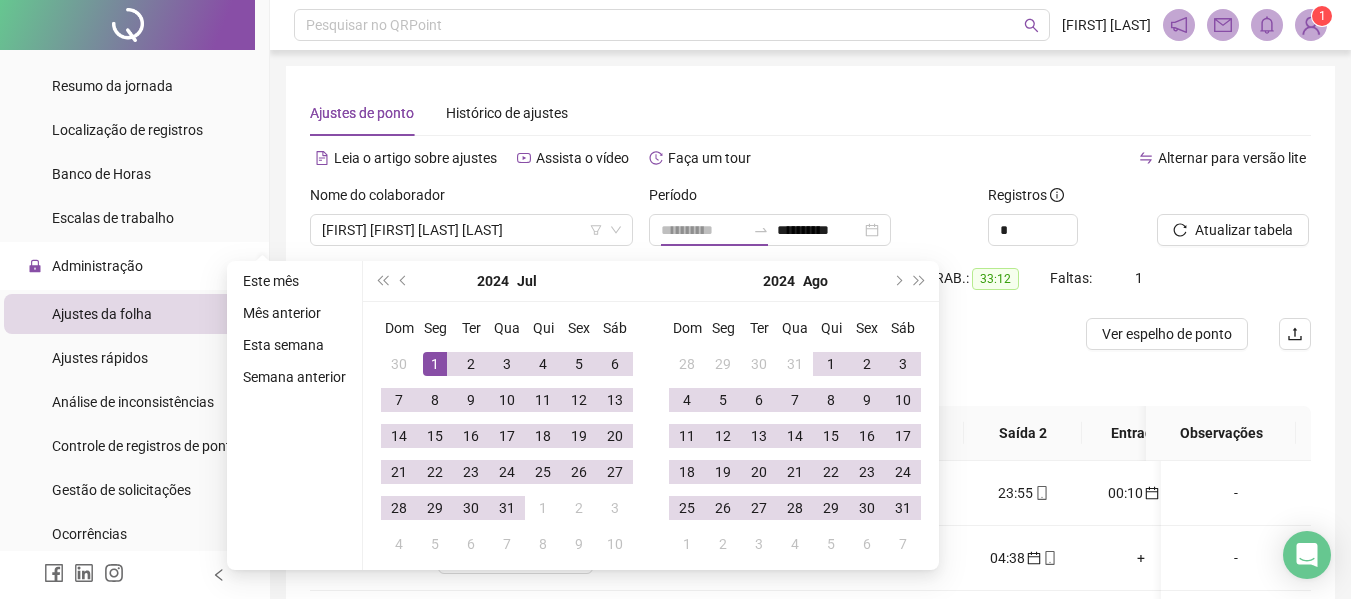 click on "1" at bounding box center (435, 364) 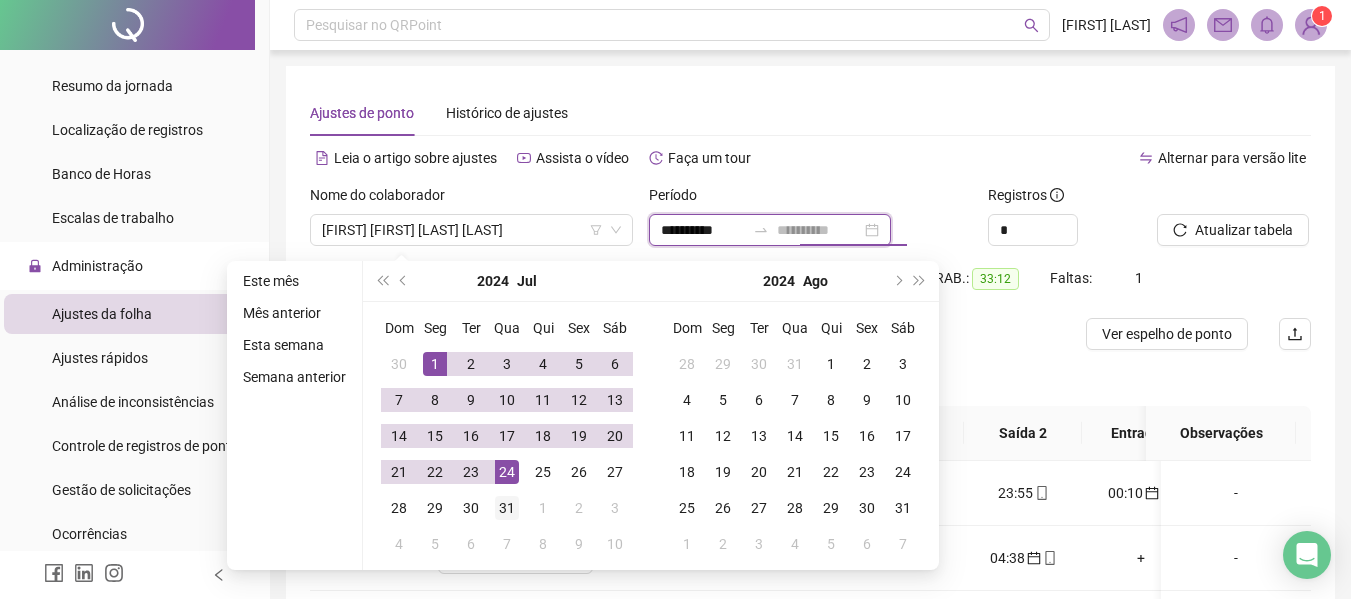 type on "**********" 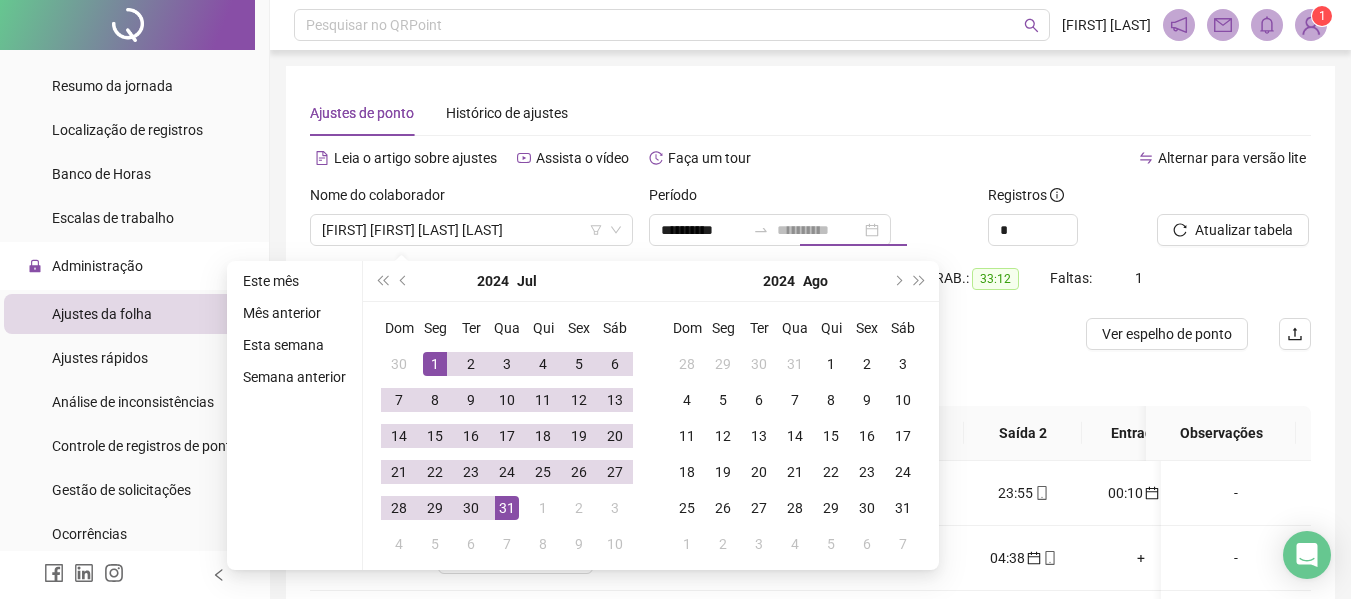 click on "31" at bounding box center (507, 508) 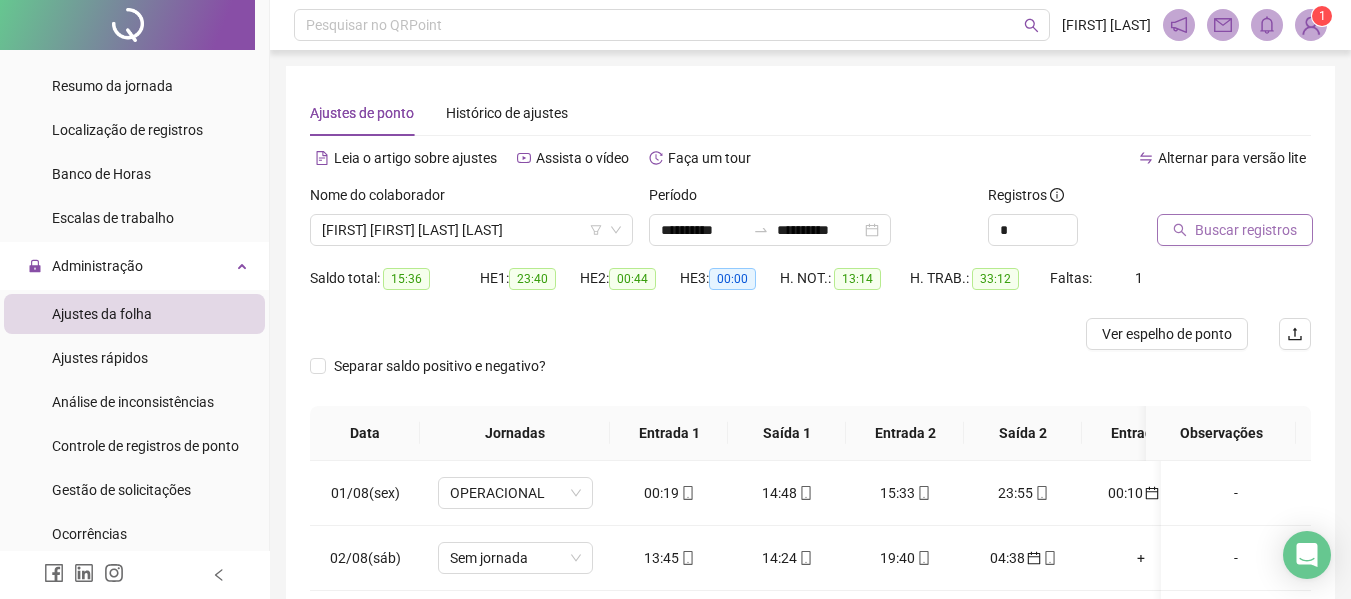 click on "Buscar registros" at bounding box center [1246, 230] 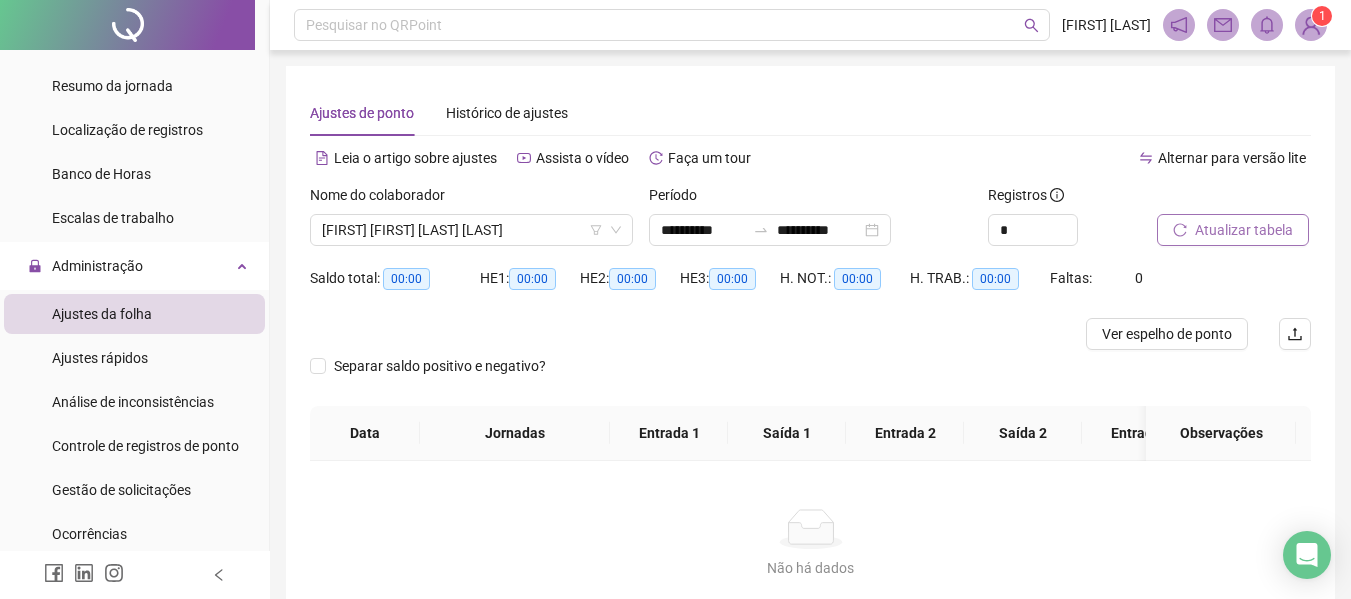 scroll, scrollTop: 100, scrollLeft: 0, axis: vertical 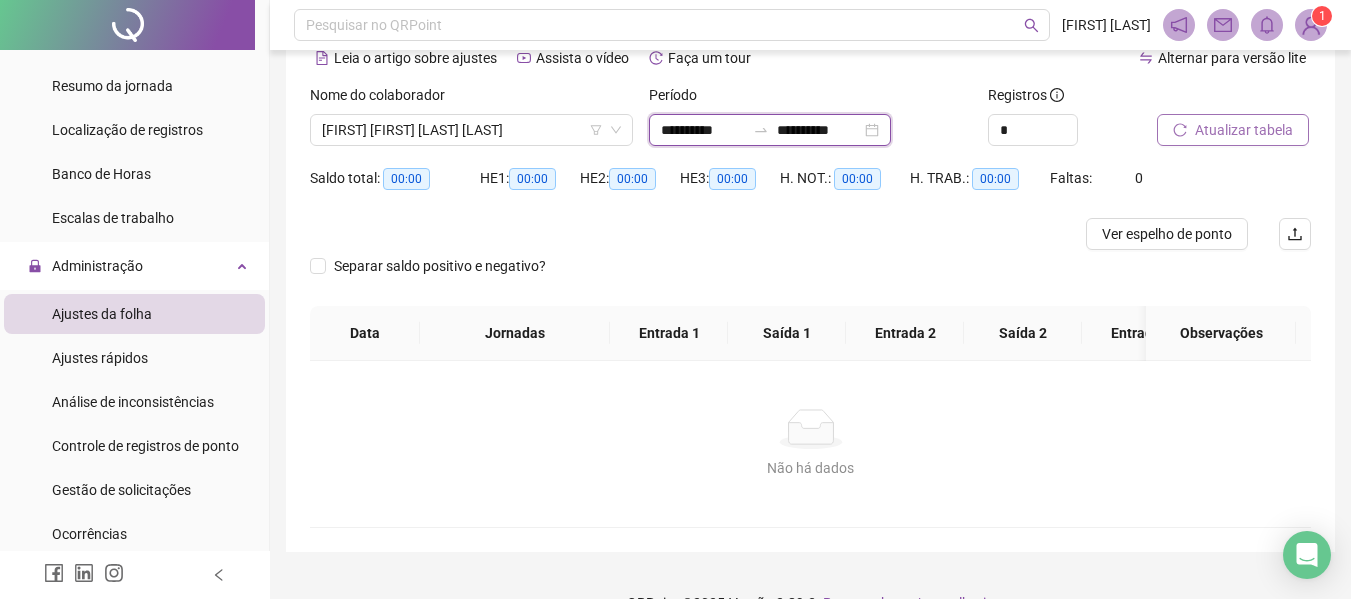 click on "**********" at bounding box center [703, 130] 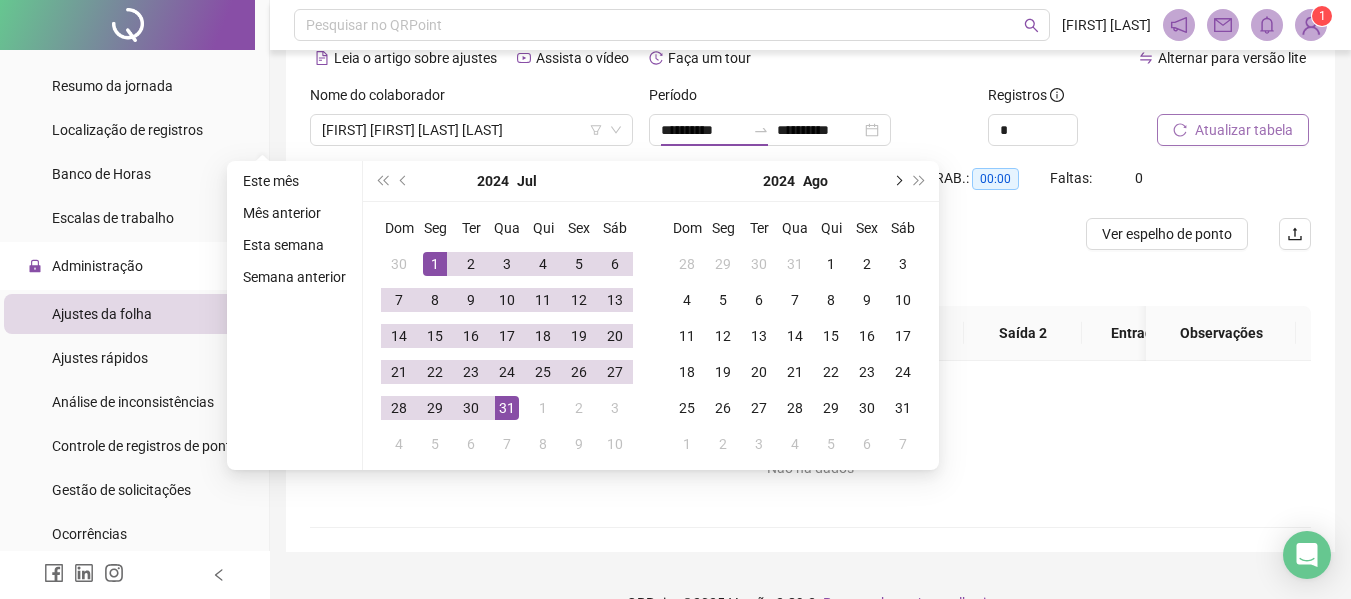 click at bounding box center [897, 181] 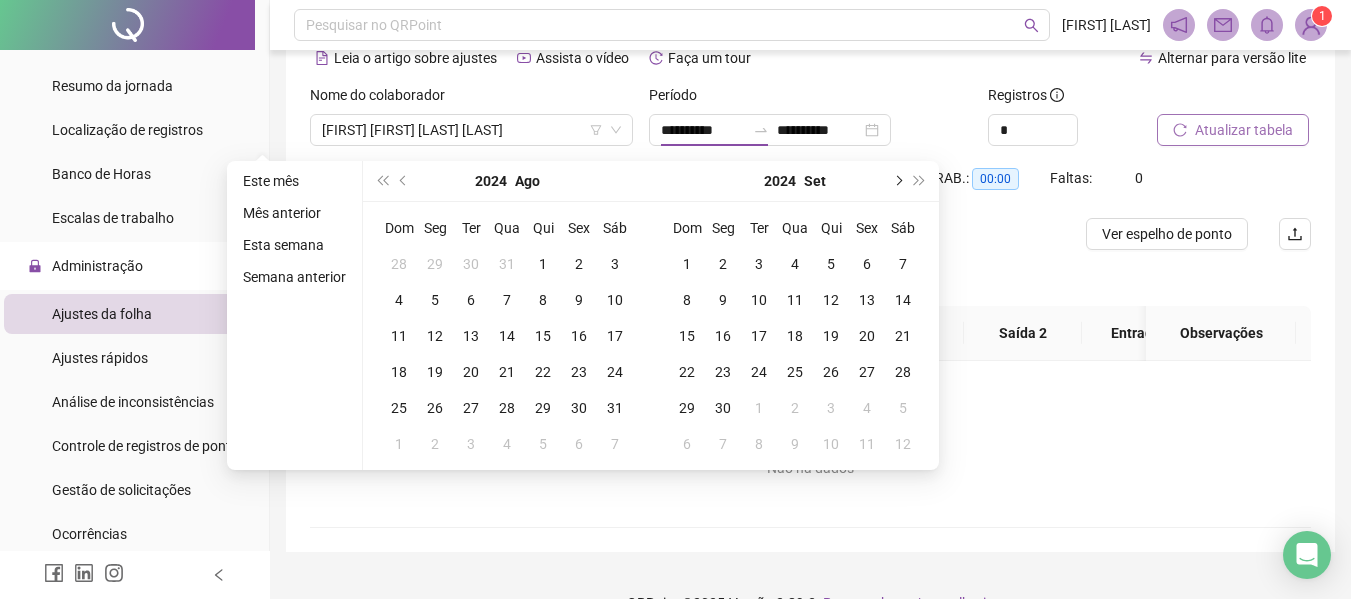 click at bounding box center [897, 181] 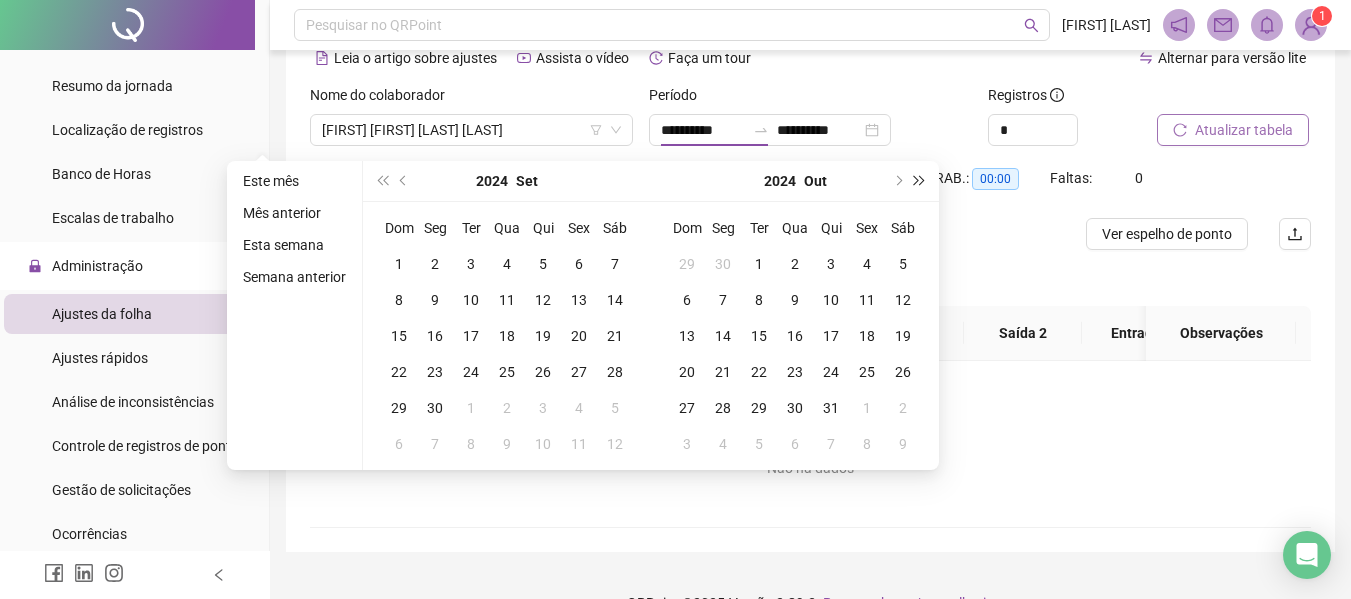 click at bounding box center (920, 181) 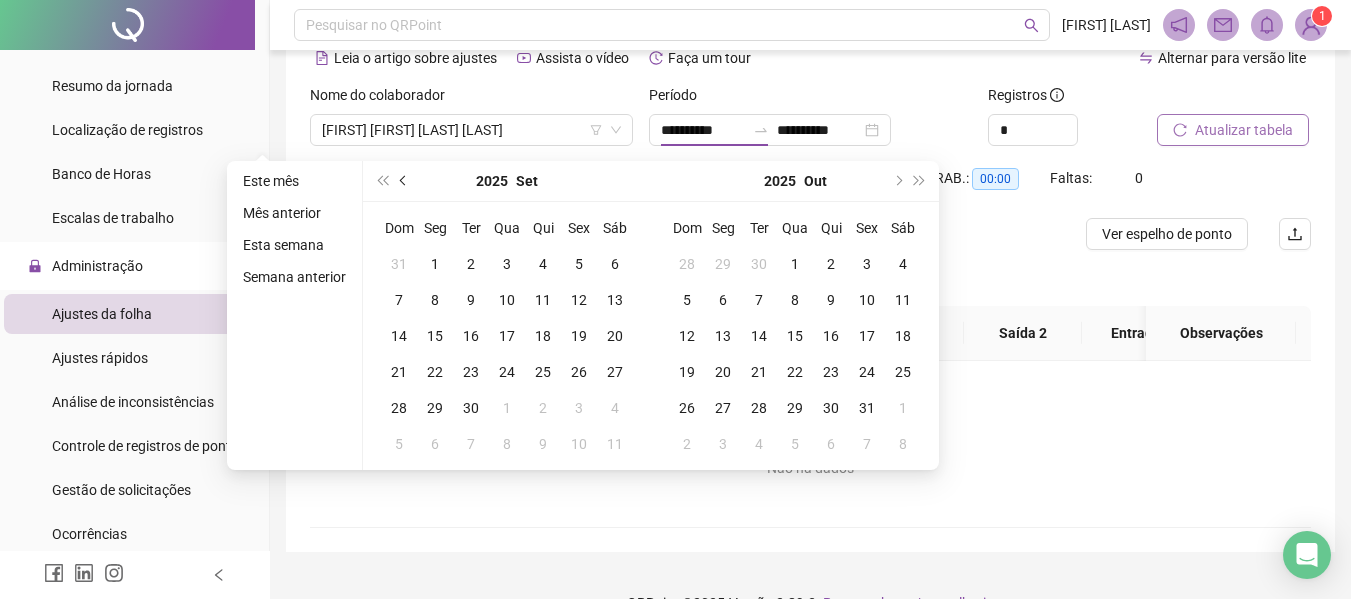 click at bounding box center (405, 181) 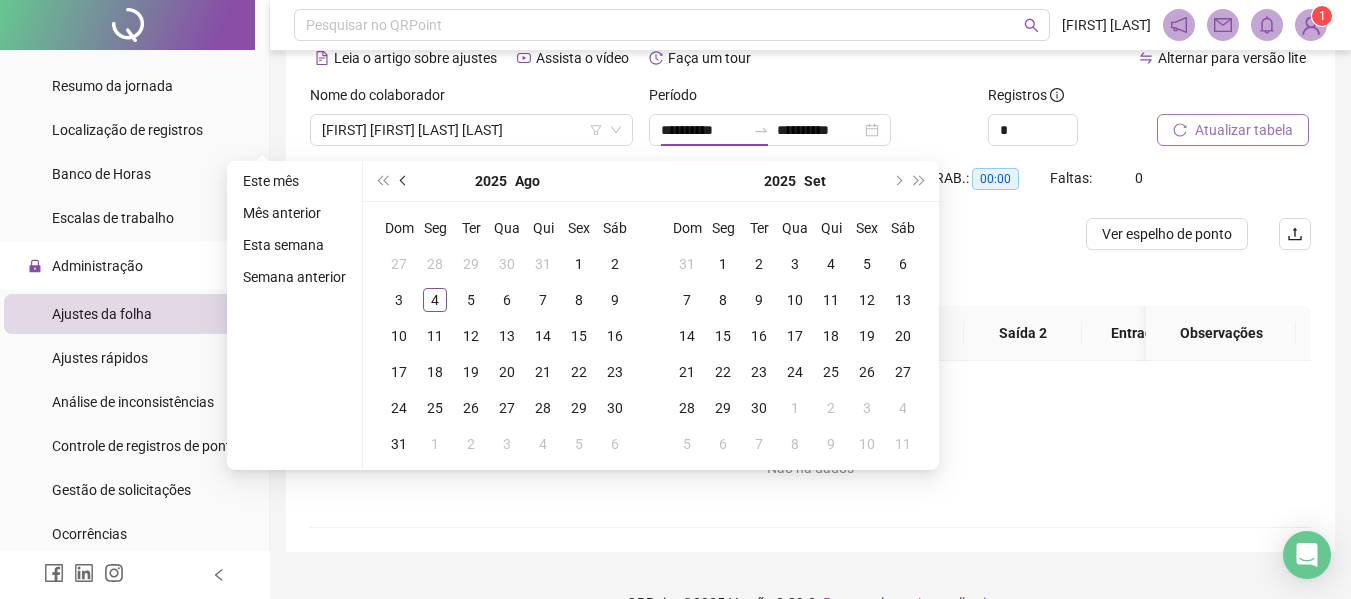 click at bounding box center (405, 181) 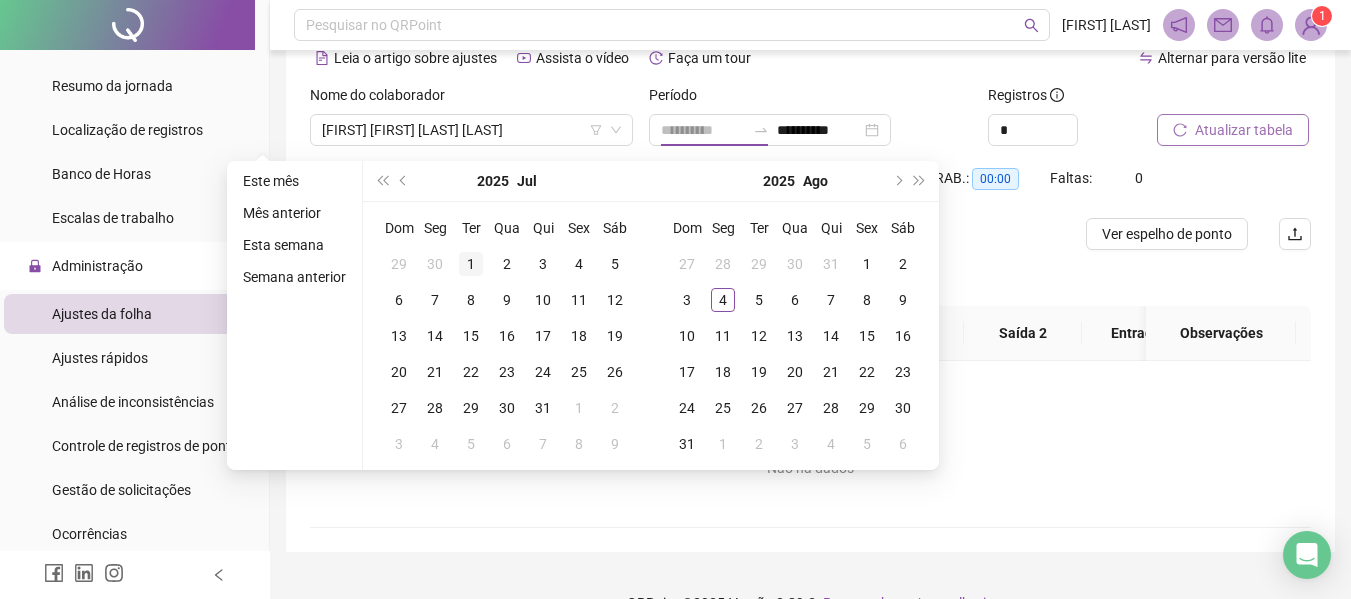 type on "**********" 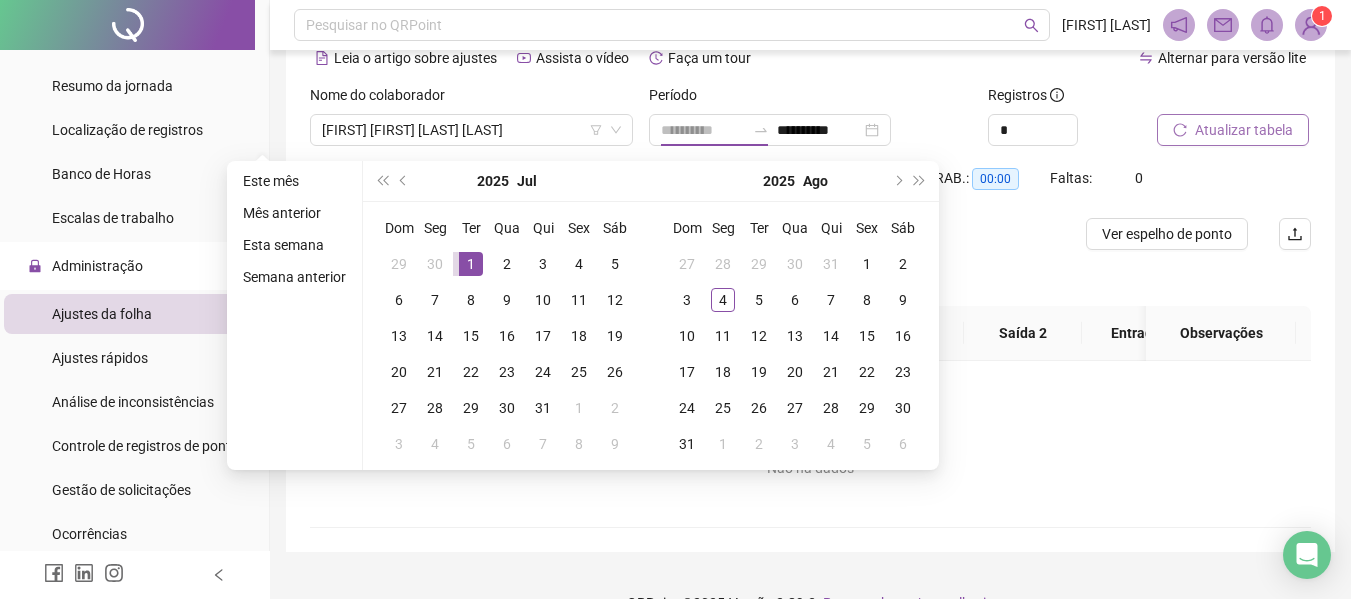 click on "1" at bounding box center (471, 264) 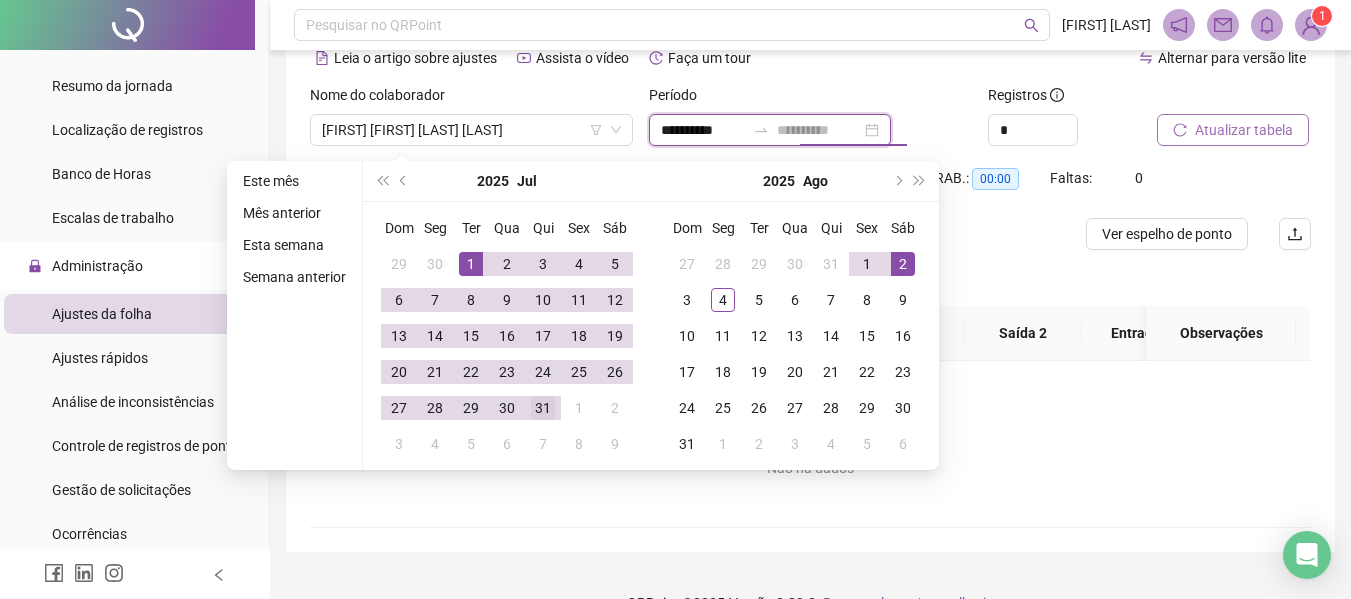 type on "**********" 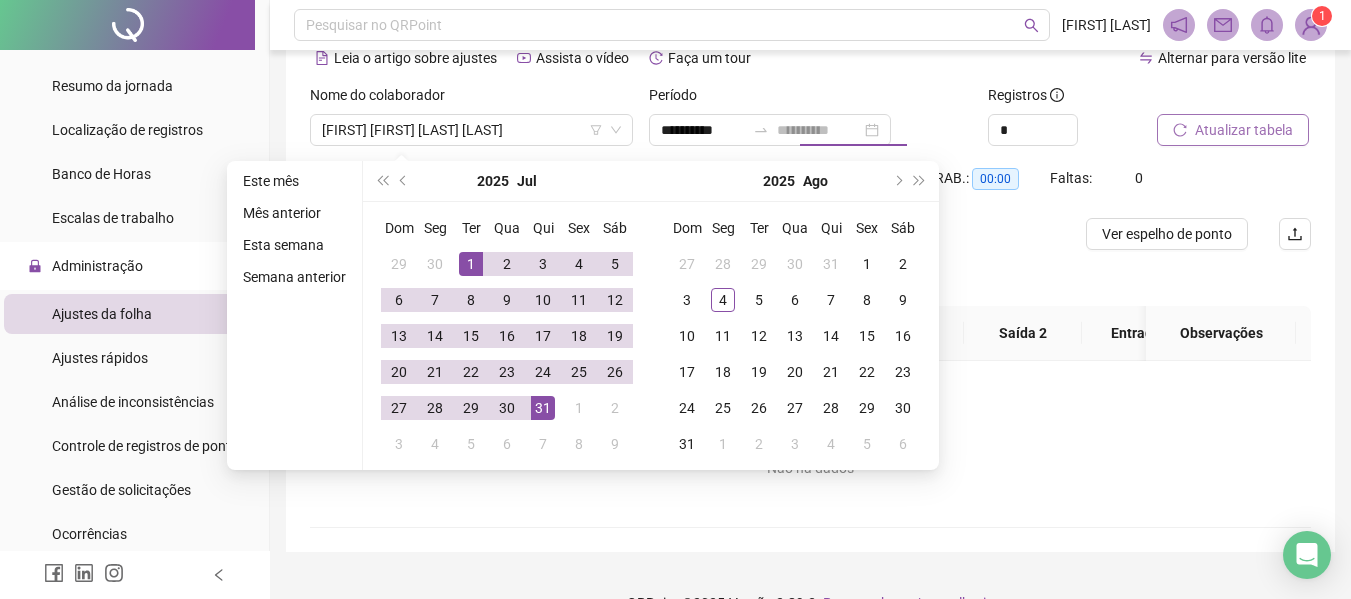 click on "31" at bounding box center (543, 408) 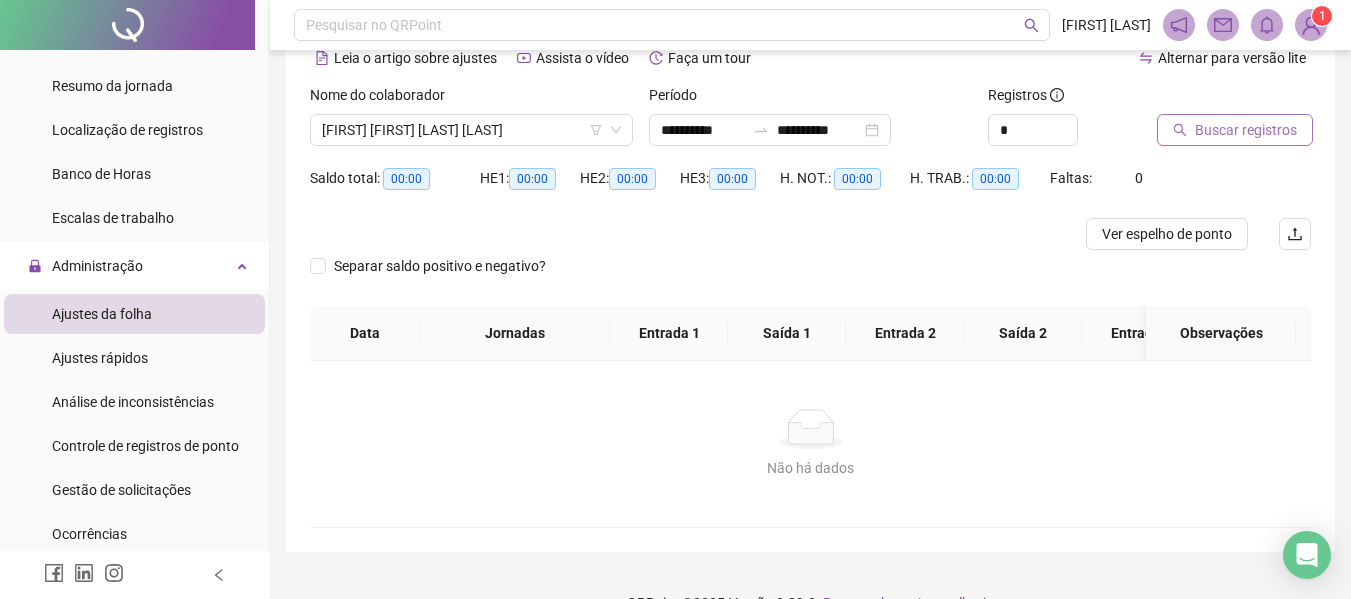 click on "Buscar registros" at bounding box center [1246, 130] 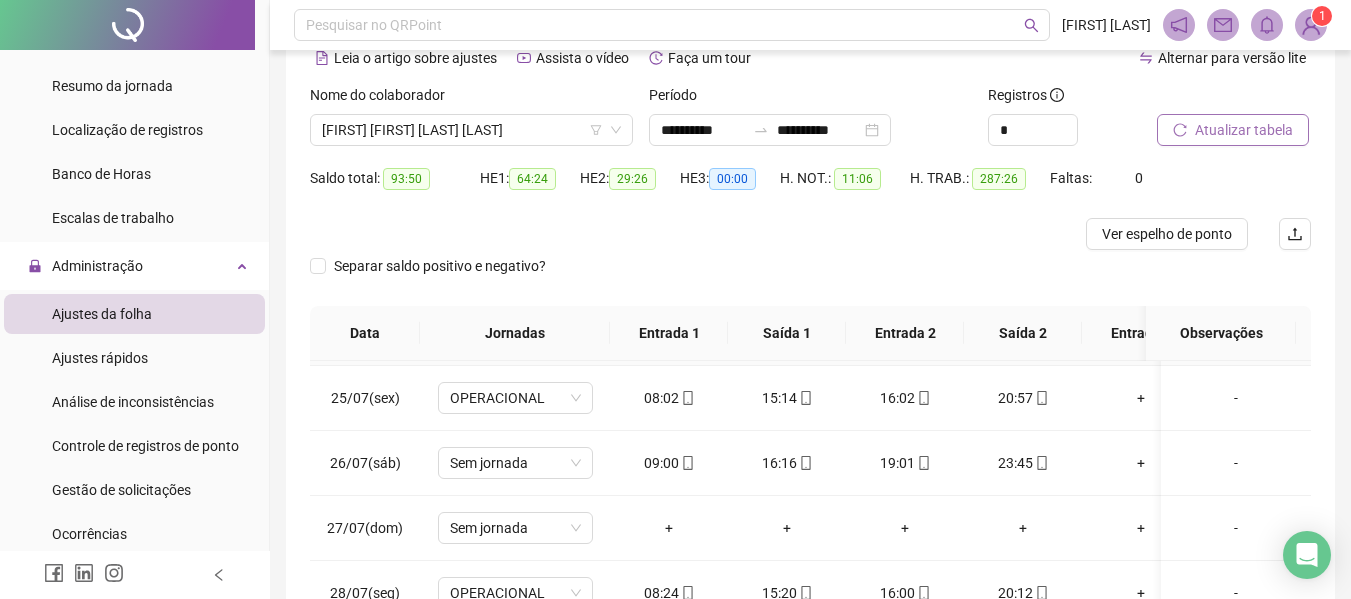 scroll, scrollTop: 1603, scrollLeft: 0, axis: vertical 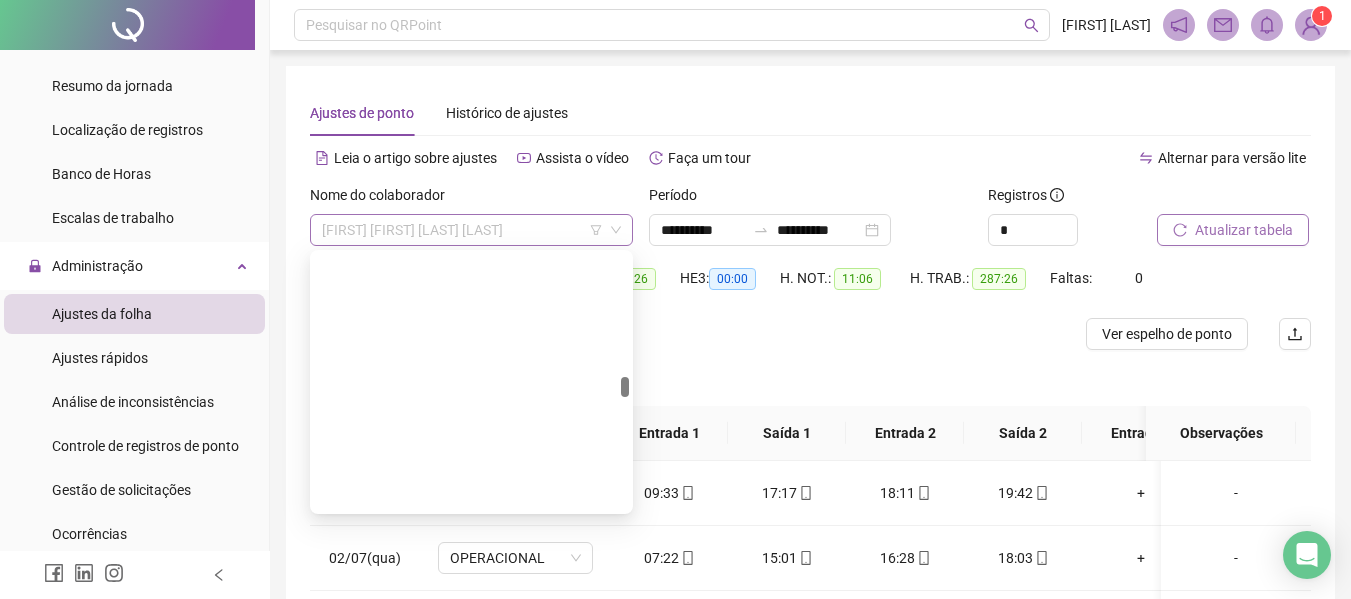 click on "[FIRST] [FIRST] [LAST] [LAST]" at bounding box center [471, 230] 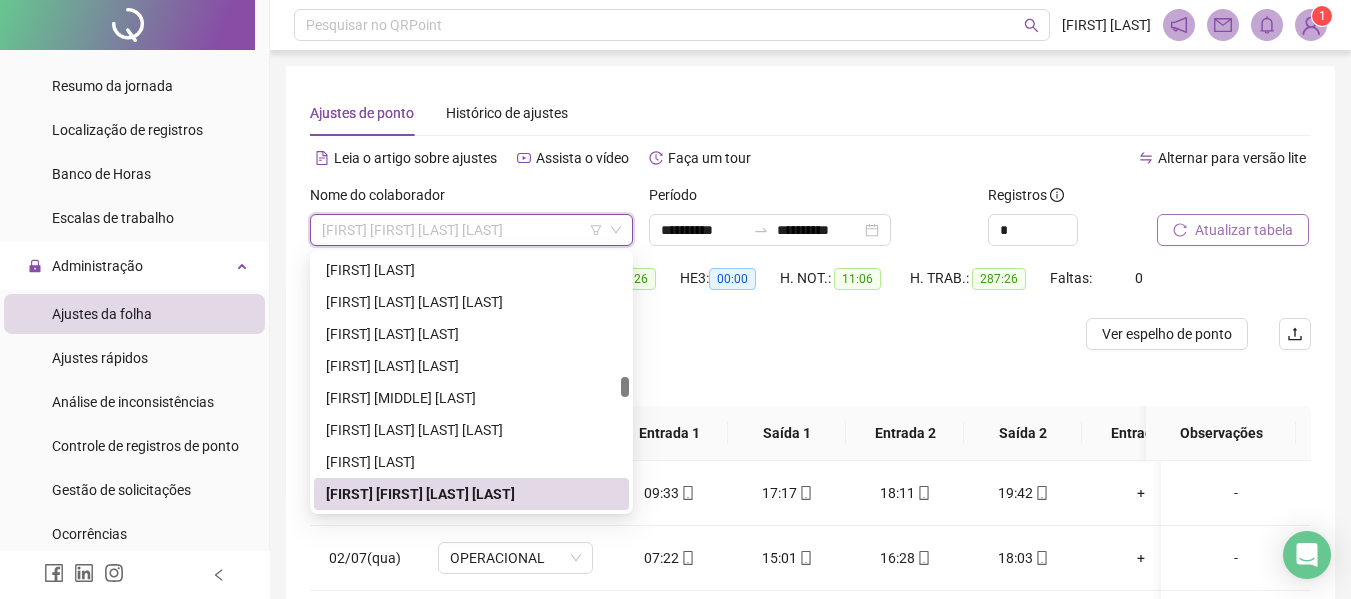 paste on "**********" 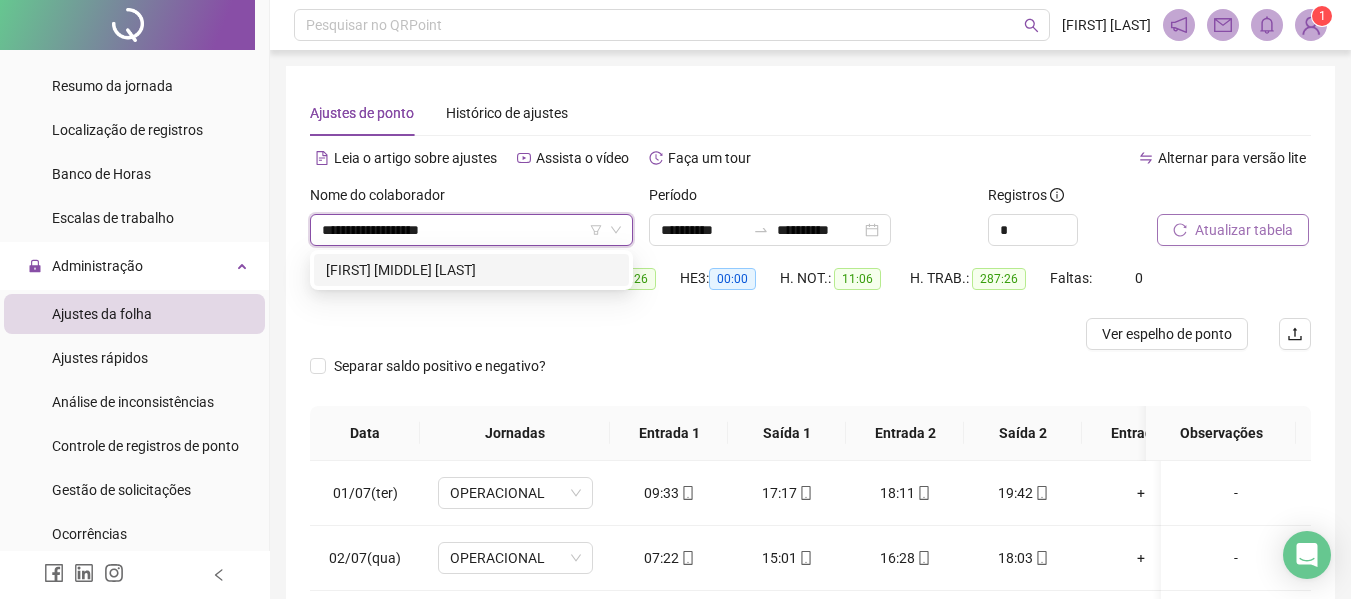 scroll, scrollTop: 0, scrollLeft: 0, axis: both 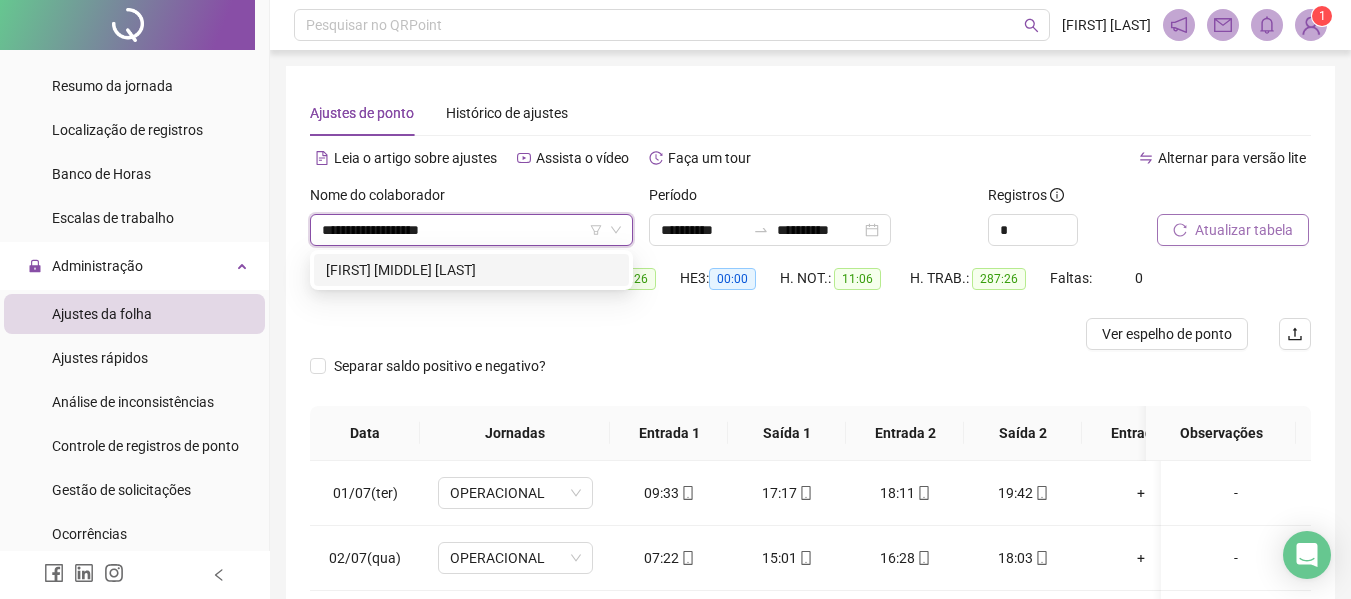 click on "[FIRST] [MIDDLE] [LAST]" at bounding box center [471, 270] 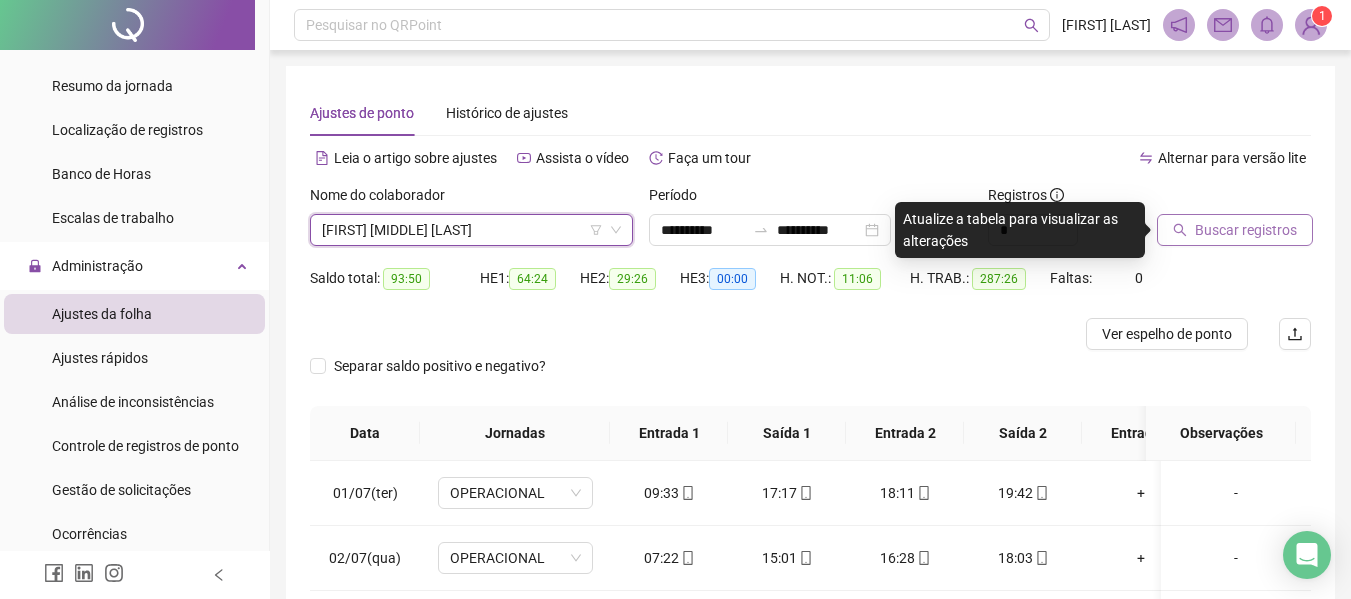 click on "Buscar registros" at bounding box center [1246, 230] 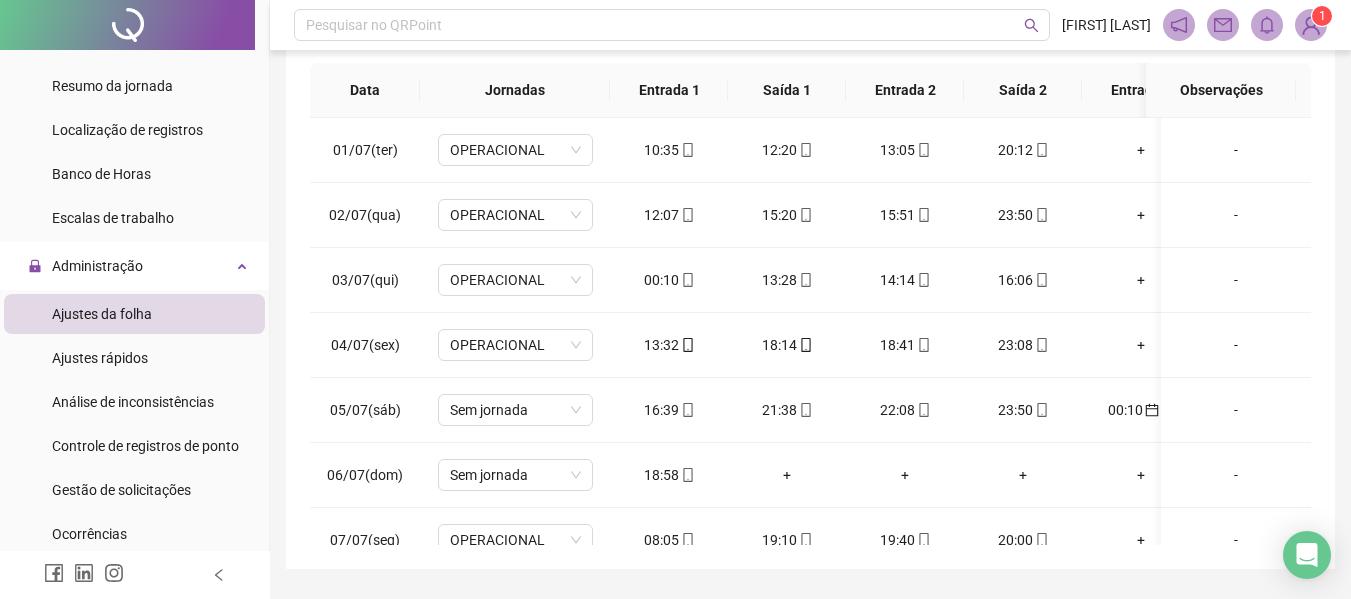 scroll, scrollTop: 371, scrollLeft: 0, axis: vertical 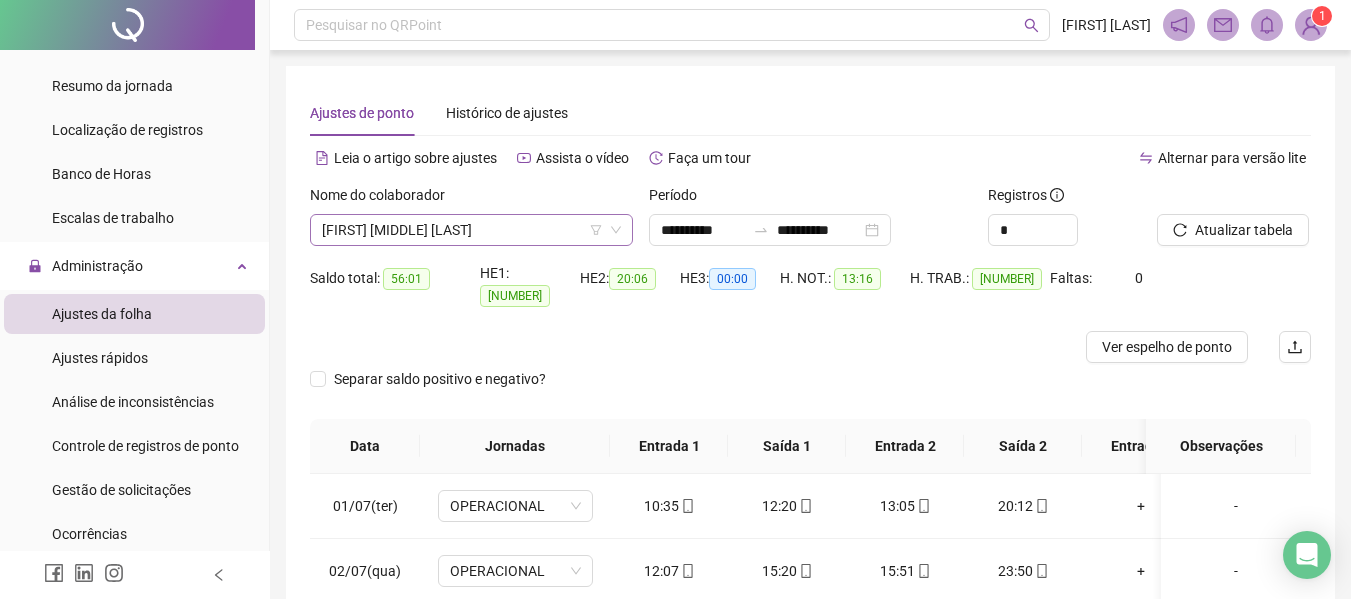 click on "[FIRST] [MIDDLE] [LAST]" at bounding box center (471, 230) 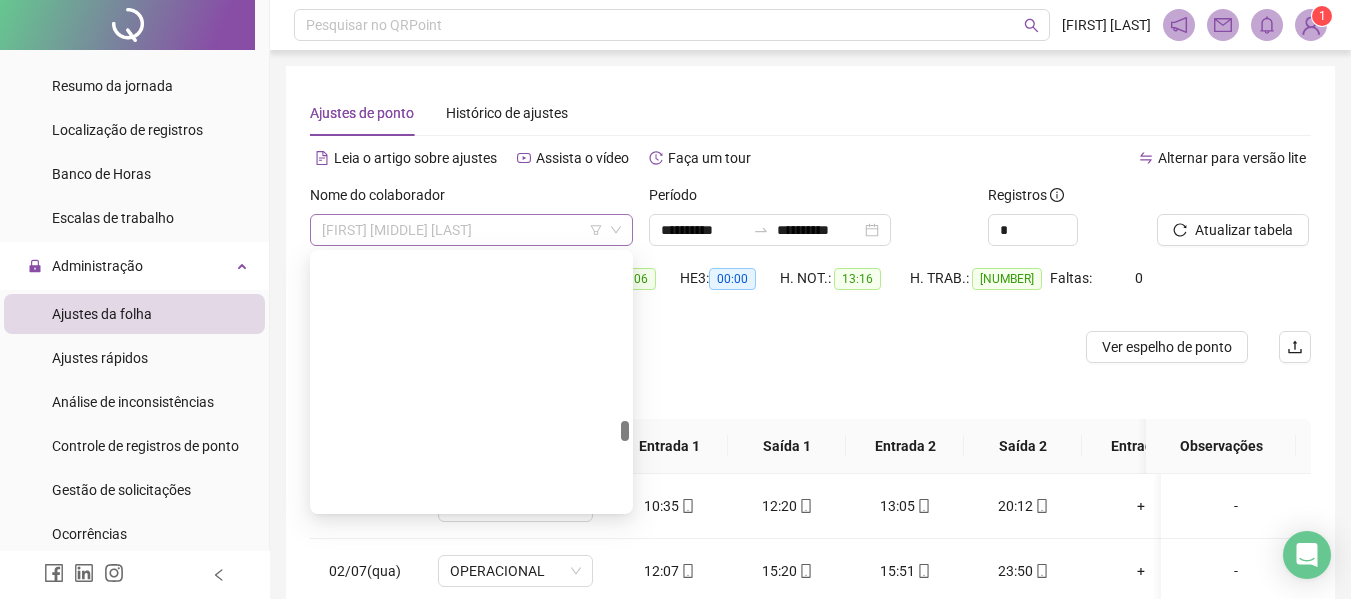 scroll, scrollTop: 6432, scrollLeft: 0, axis: vertical 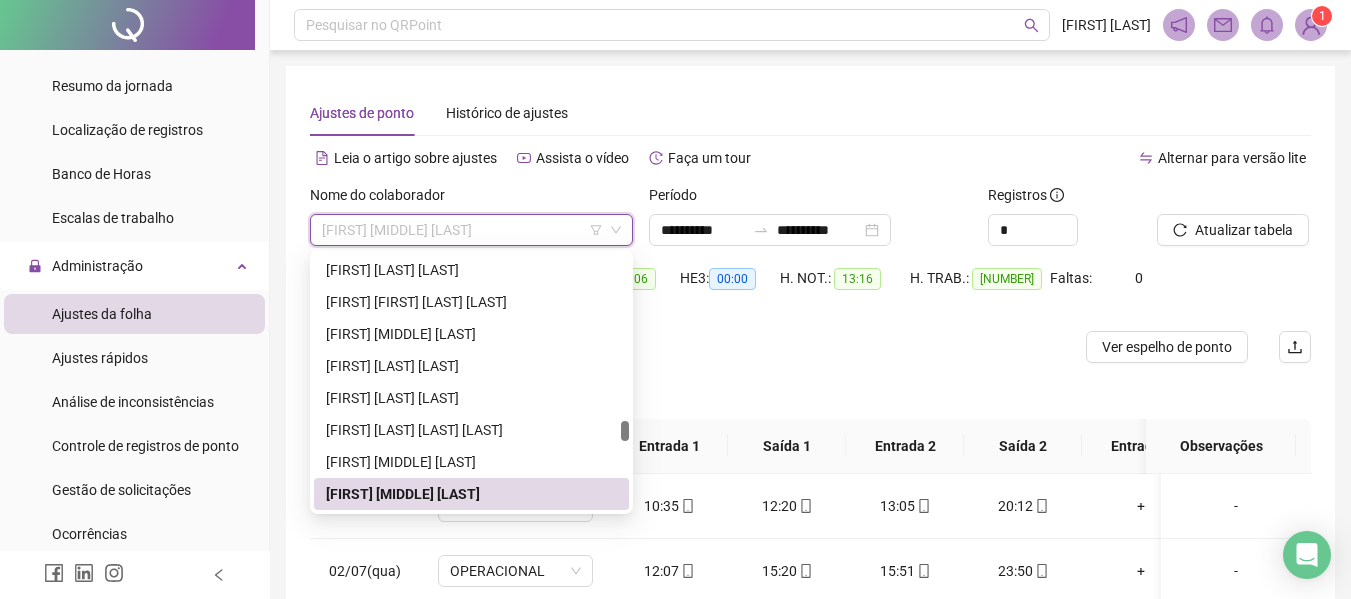 paste on "**********" 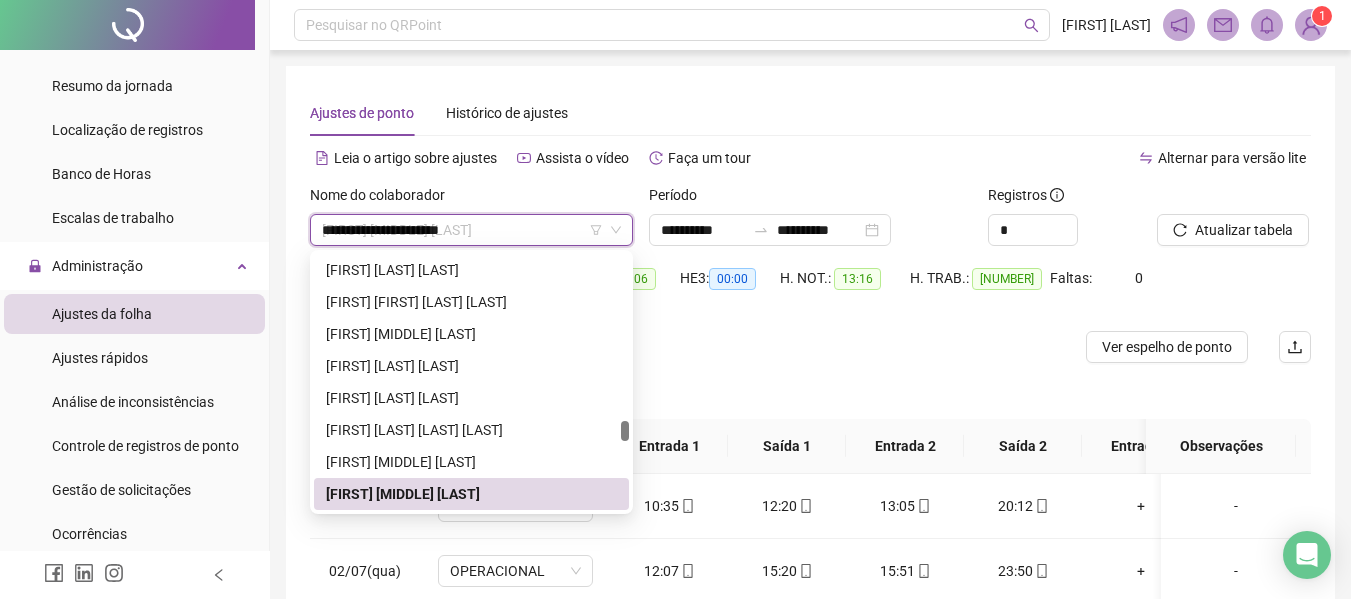 scroll, scrollTop: 0, scrollLeft: 0, axis: both 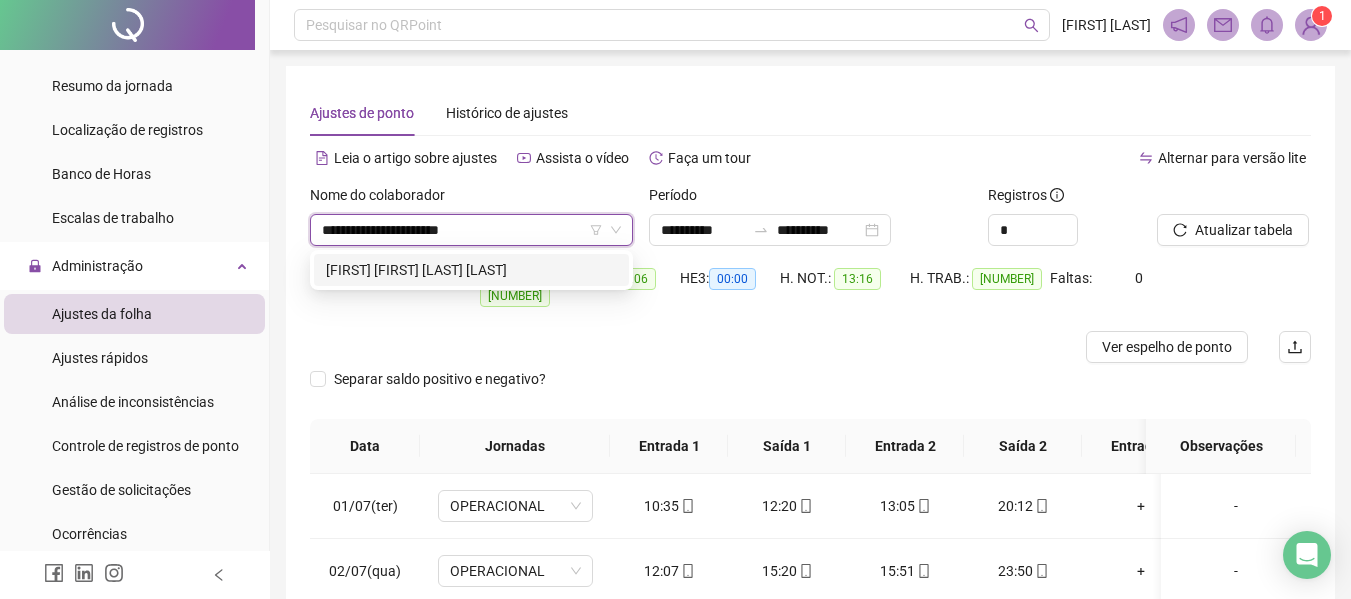 click on "[FIRST] [FIRST] [LAST] [LAST]" at bounding box center (471, 270) 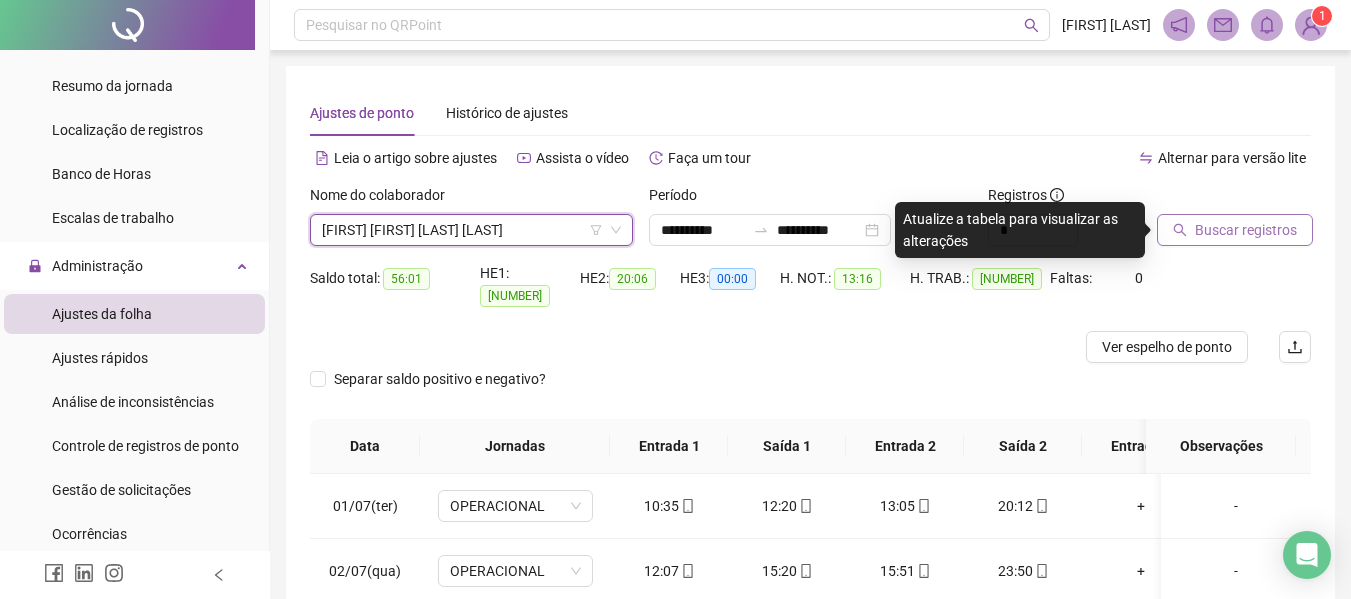 click on "Buscar registros" at bounding box center (1235, 230) 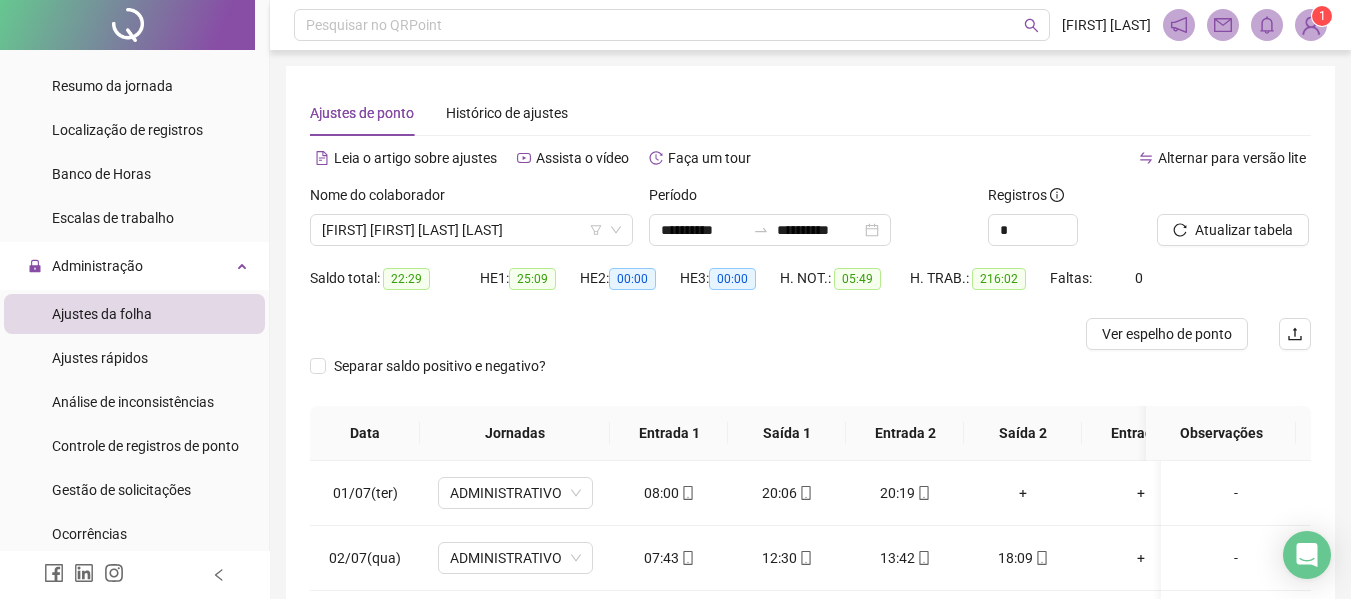 scroll, scrollTop: 399, scrollLeft: 0, axis: vertical 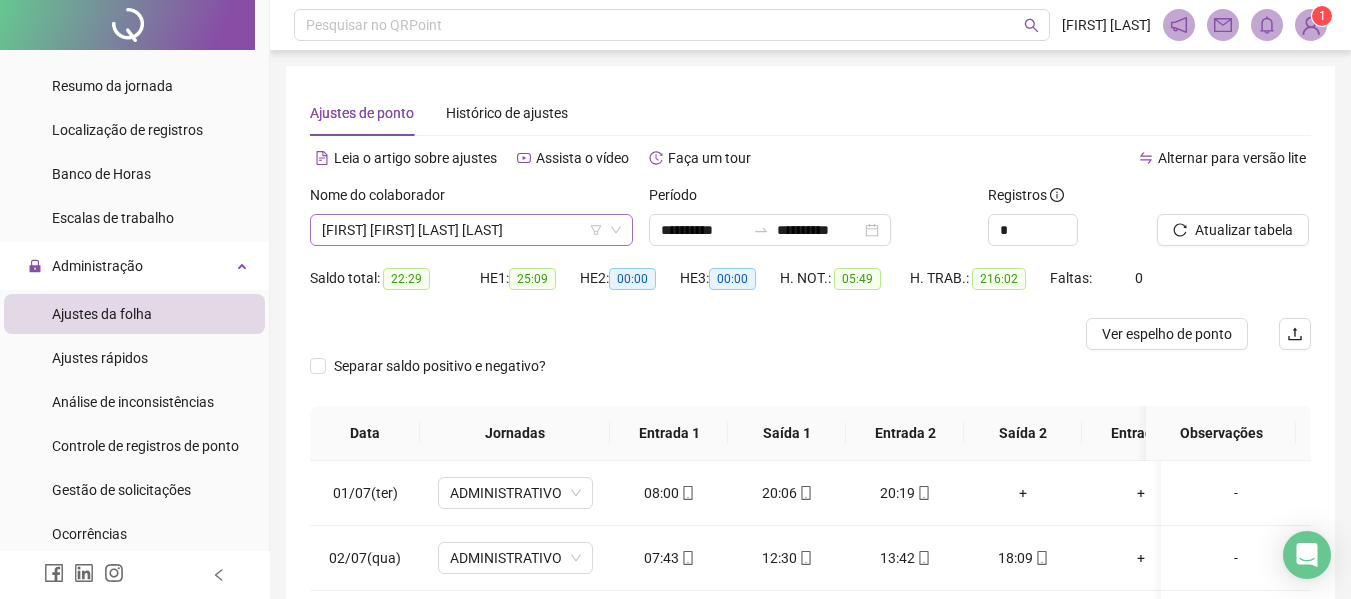 click on "[FIRST] [FIRST] [LAST] [LAST]" at bounding box center (471, 230) 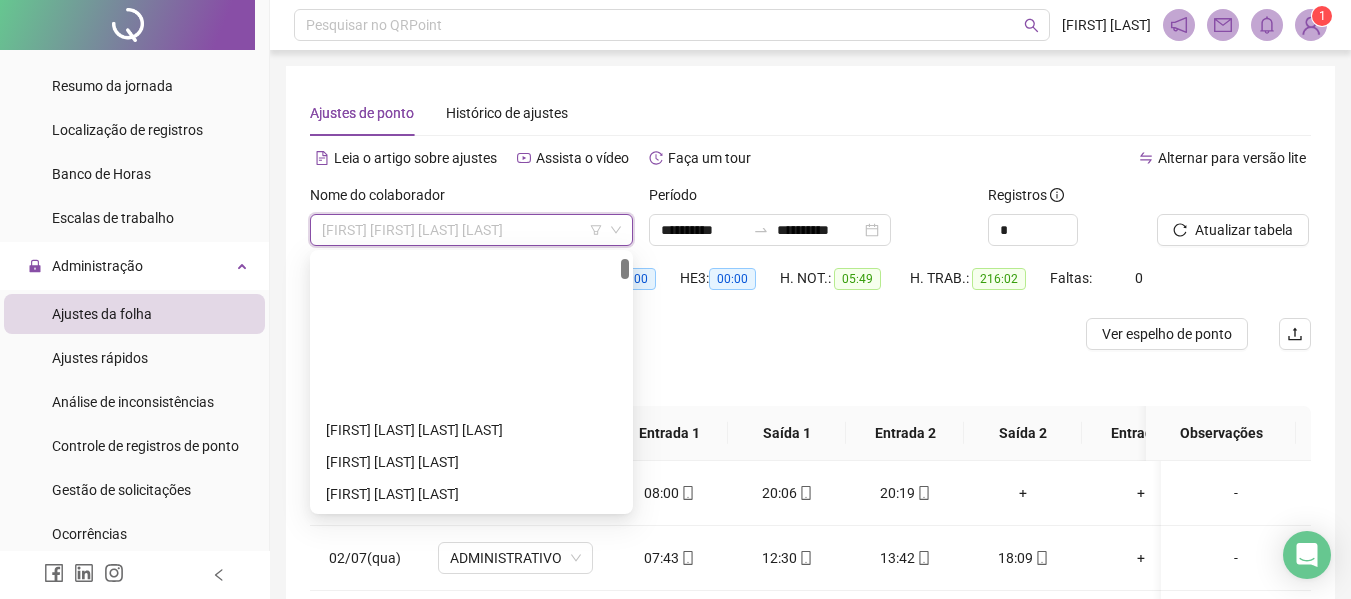 scroll, scrollTop: 192, scrollLeft: 0, axis: vertical 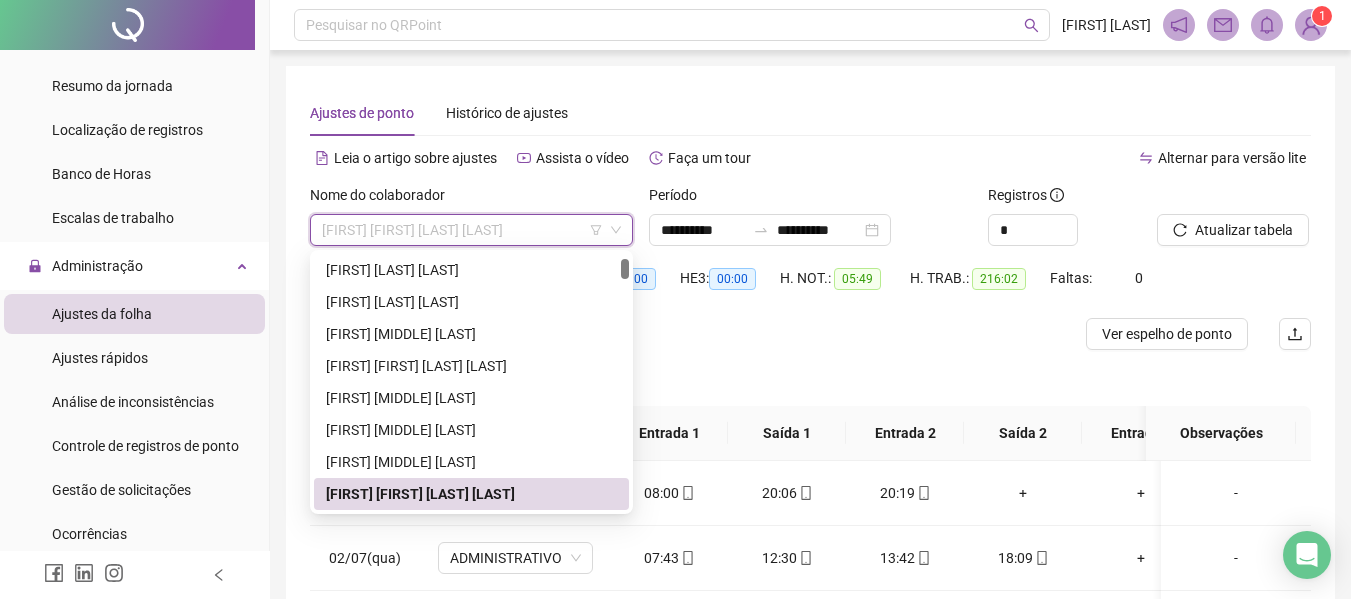 paste on "**********" 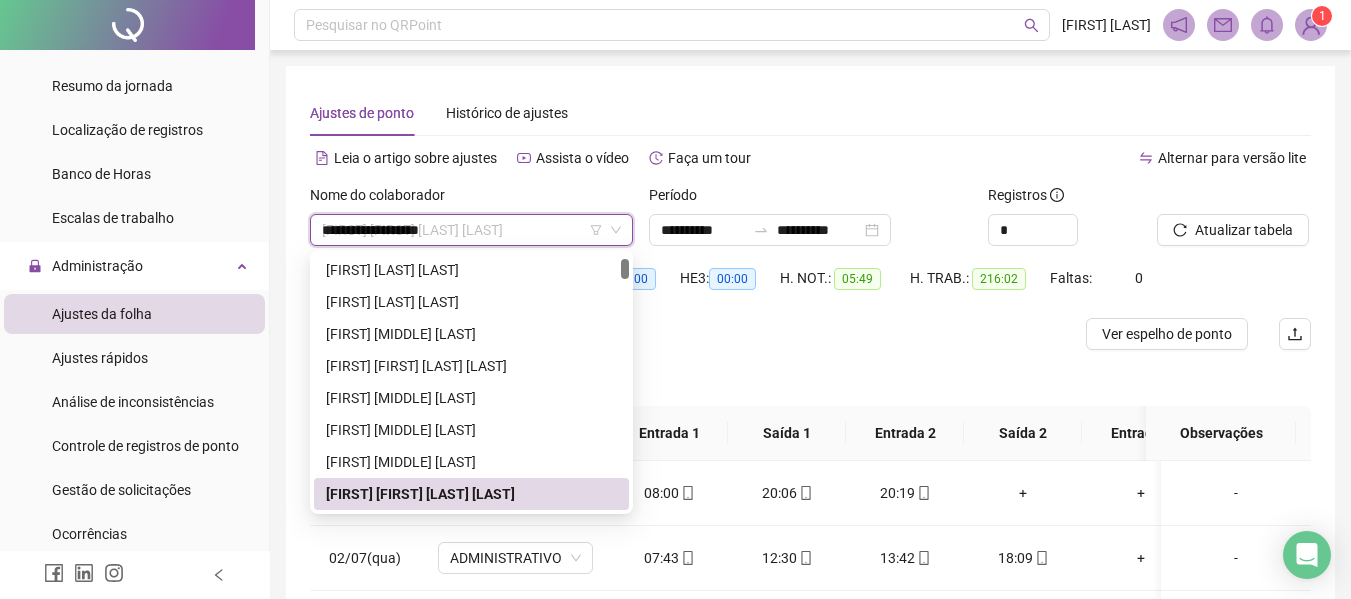 scroll, scrollTop: 0, scrollLeft: 0, axis: both 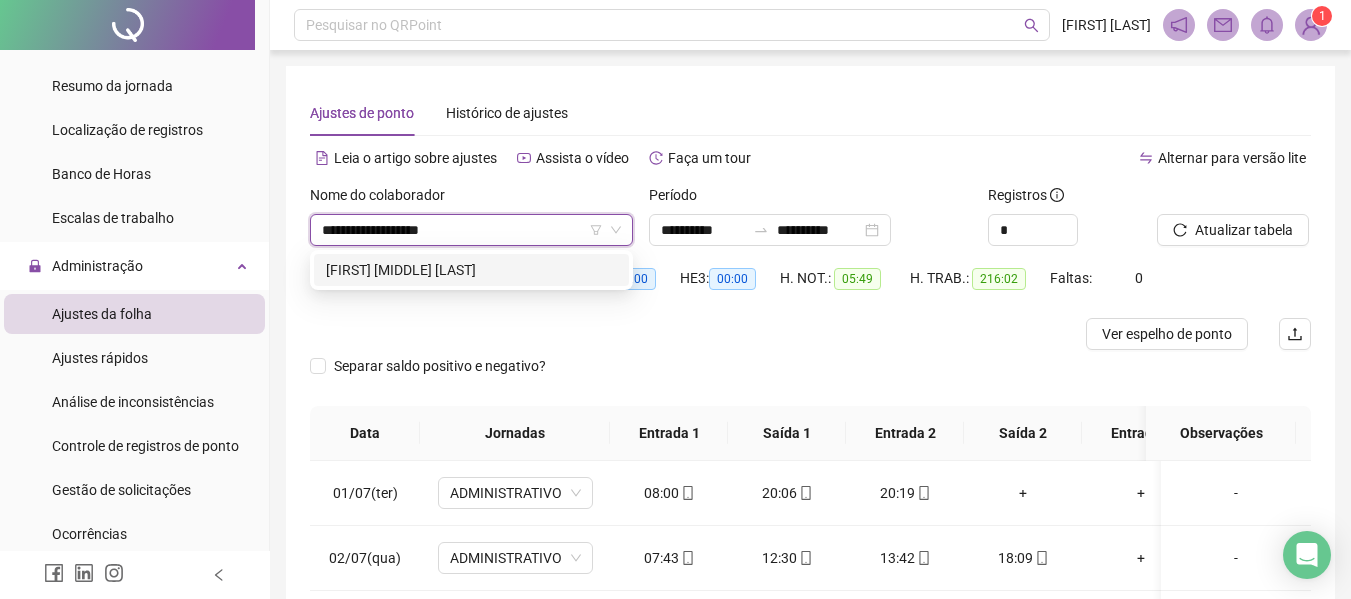 click on "[FIRST] [MIDDLE] [LAST]" at bounding box center [471, 270] 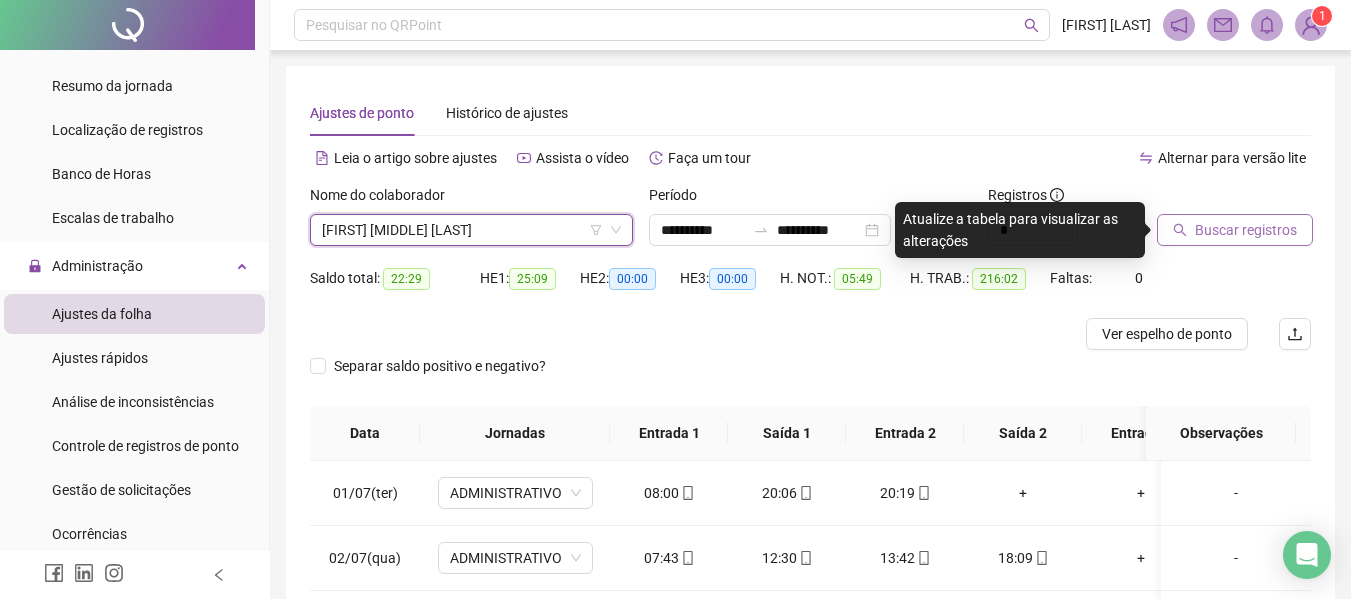 click on "Buscar registros" at bounding box center (1246, 230) 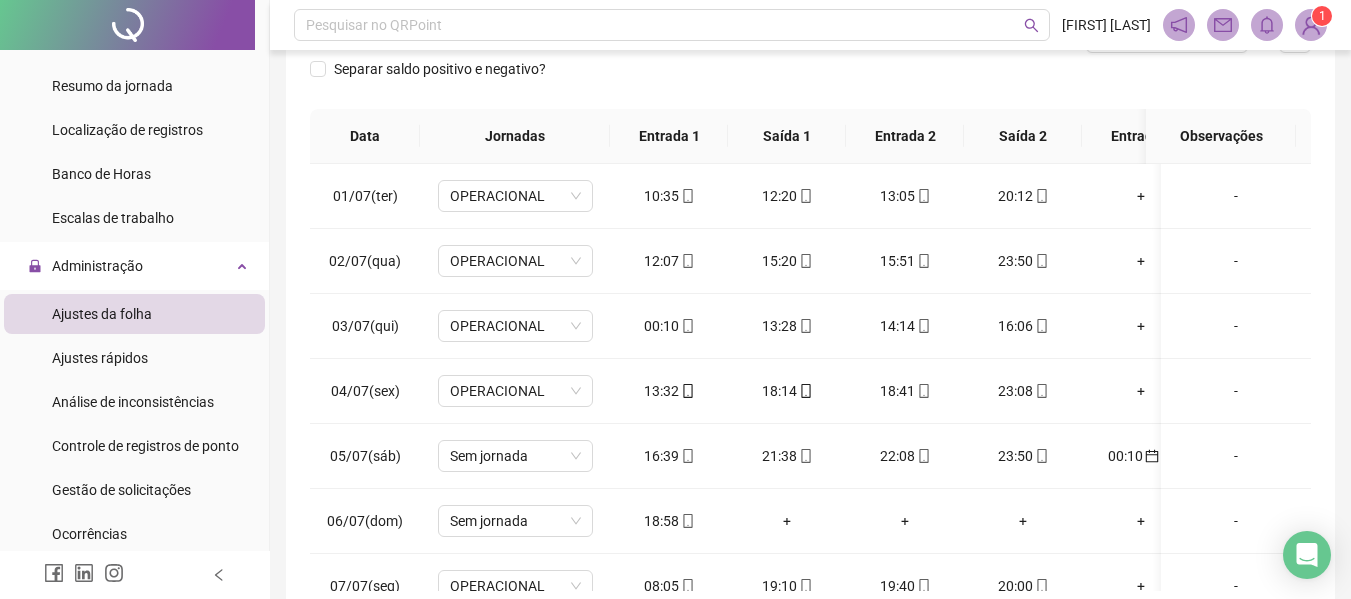 scroll, scrollTop: 316, scrollLeft: 0, axis: vertical 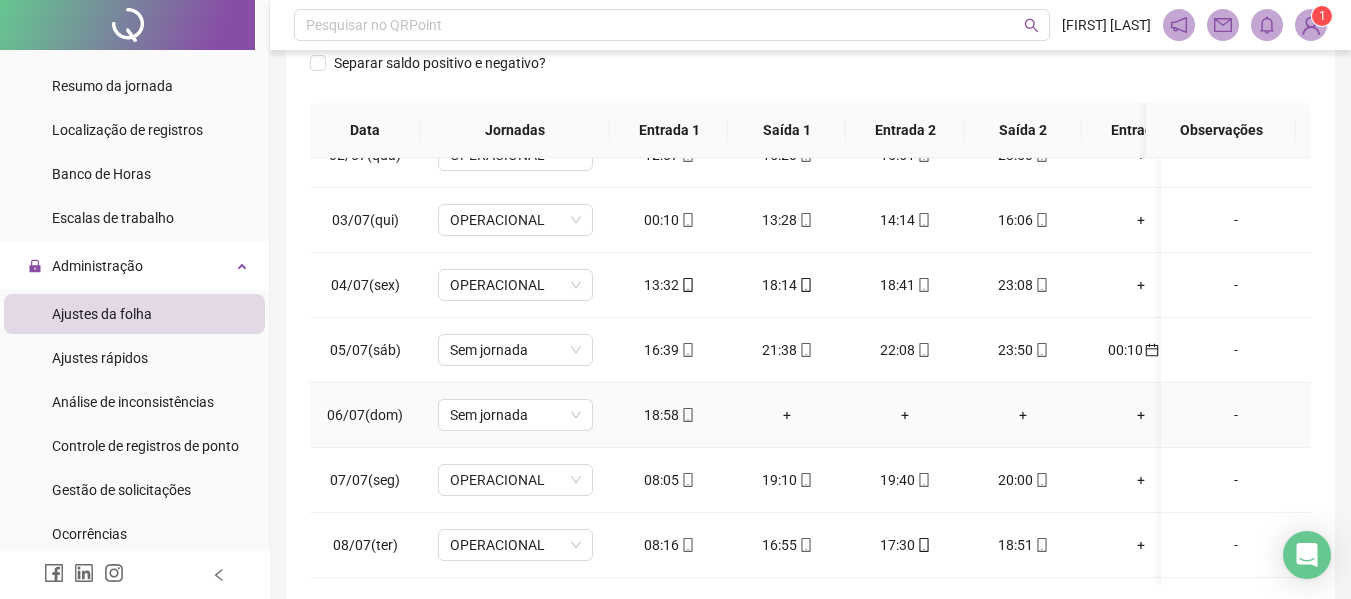 click on "06/07(dom)" at bounding box center [365, 415] 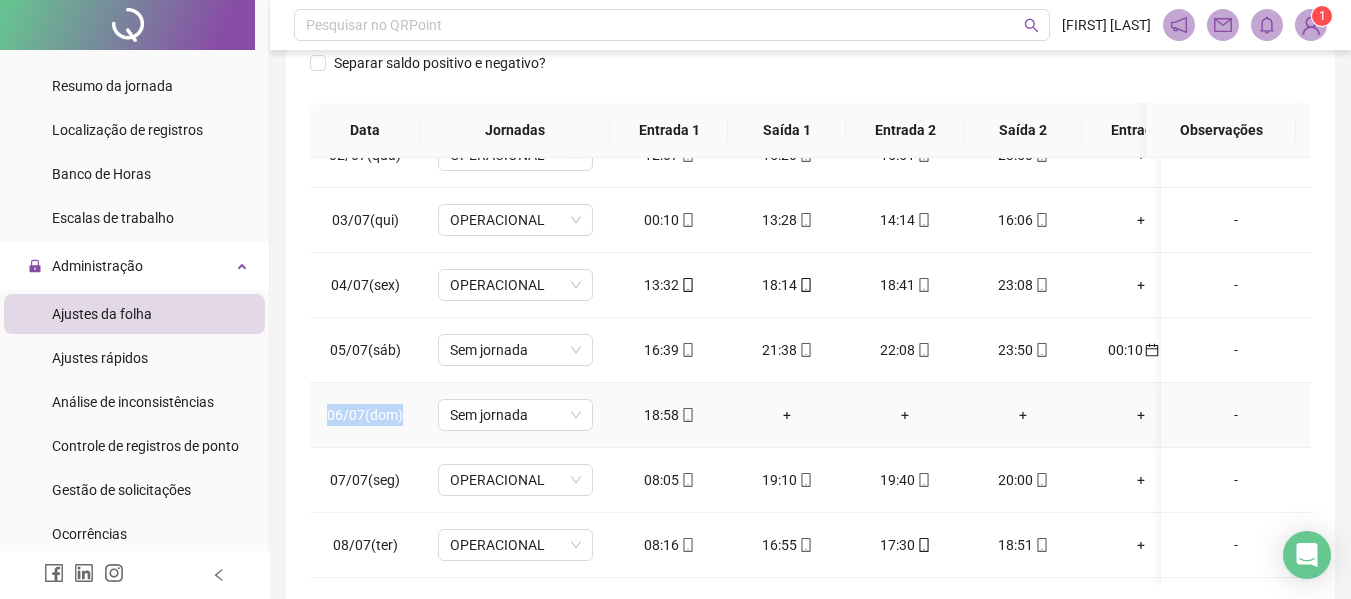 drag, startPoint x: 317, startPoint y: 399, endPoint x: 434, endPoint y: 341, distance: 130.58714 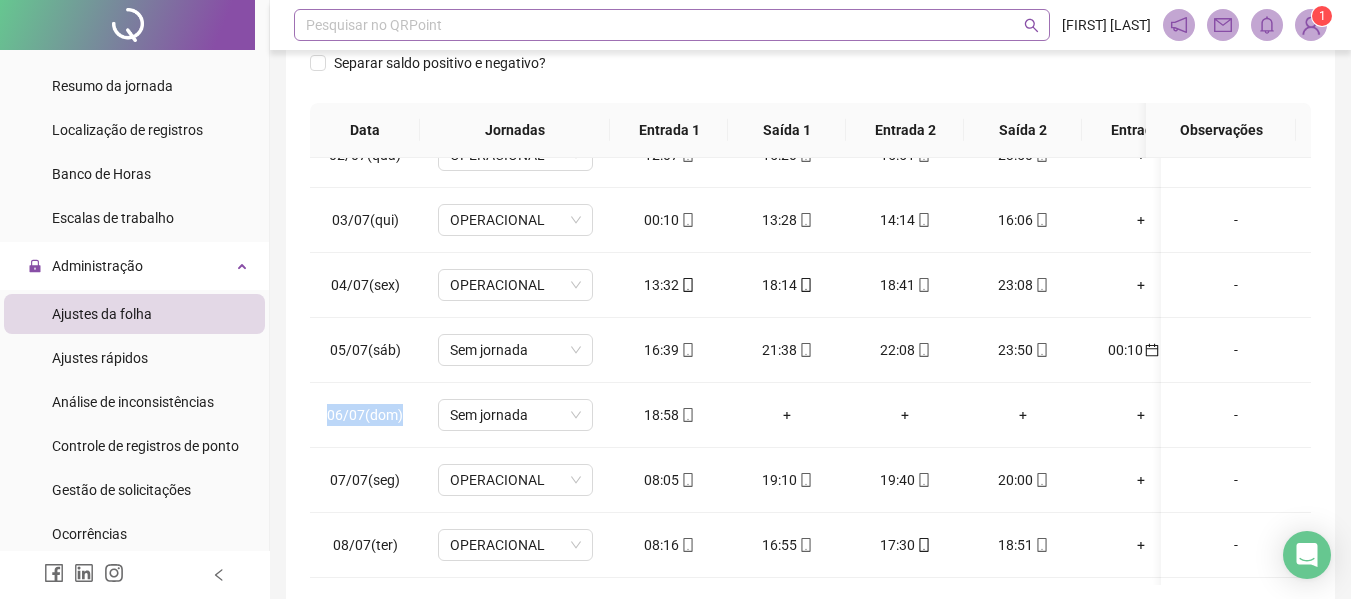 copy on "06/07(dom)" 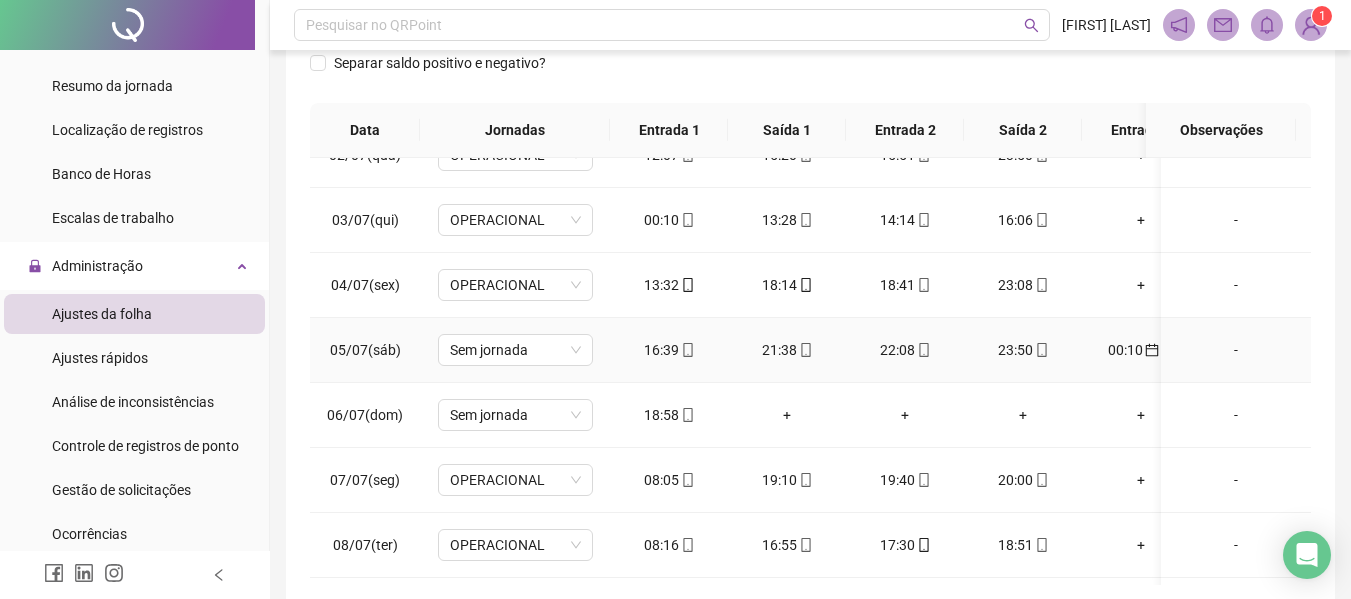 click on "00:10" at bounding box center [1141, 350] 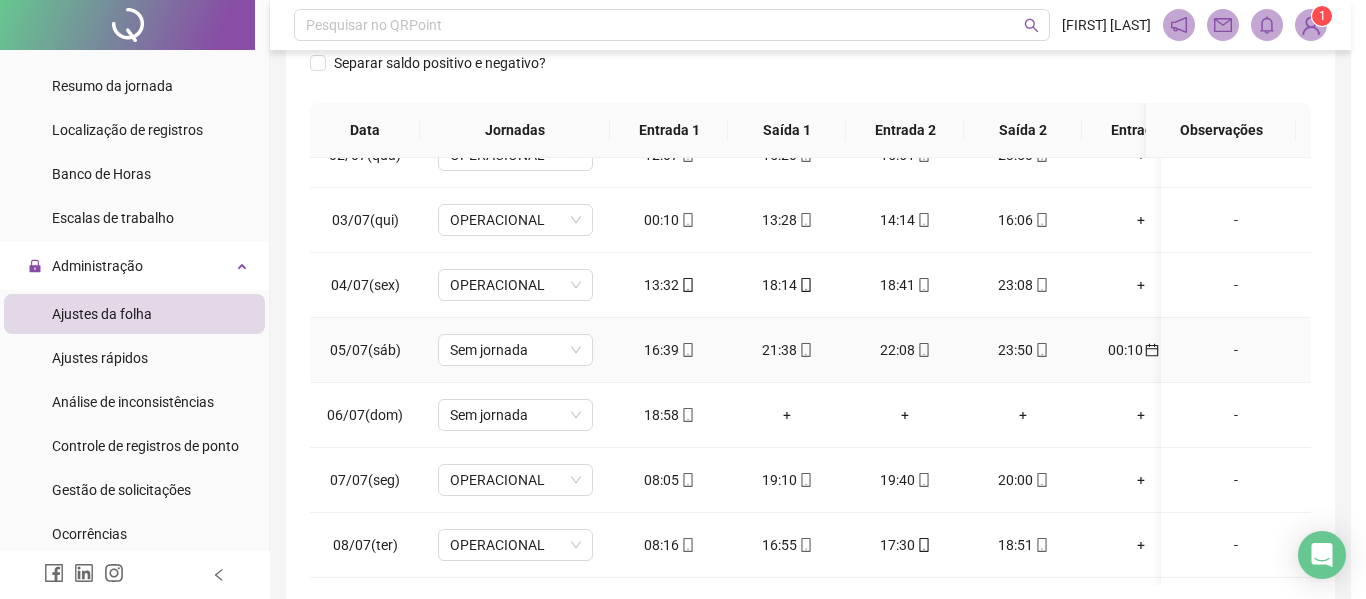 type on "**********" 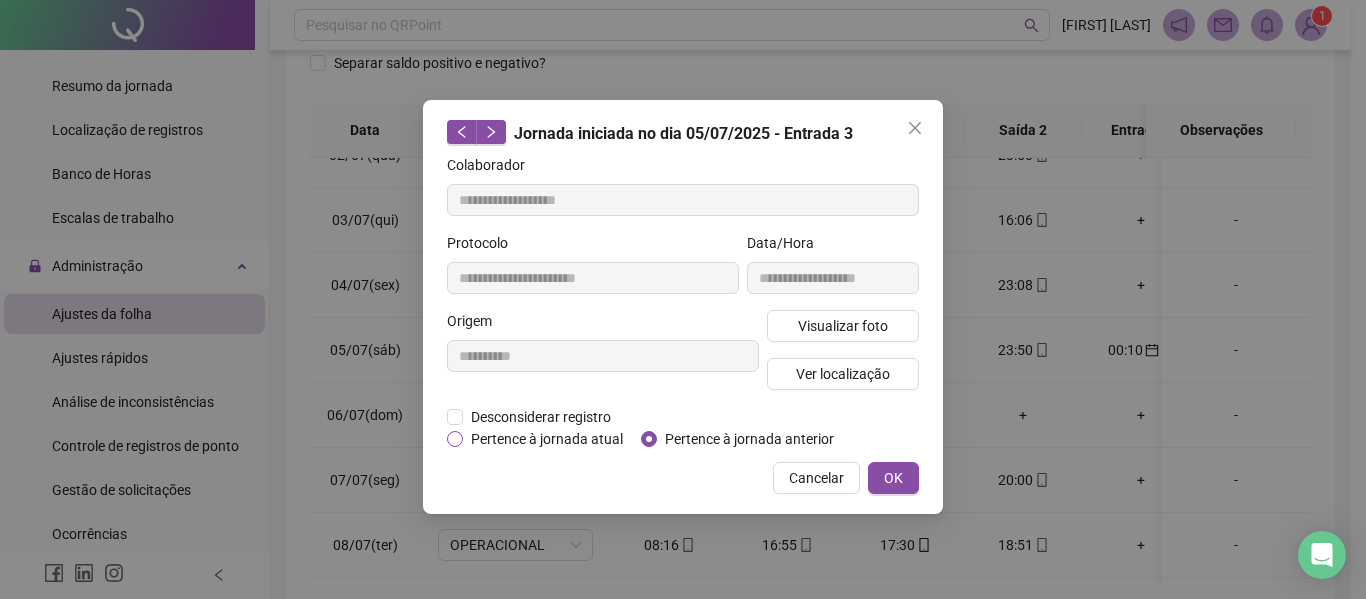 click on "Pertence à jornada atual" at bounding box center [547, 439] 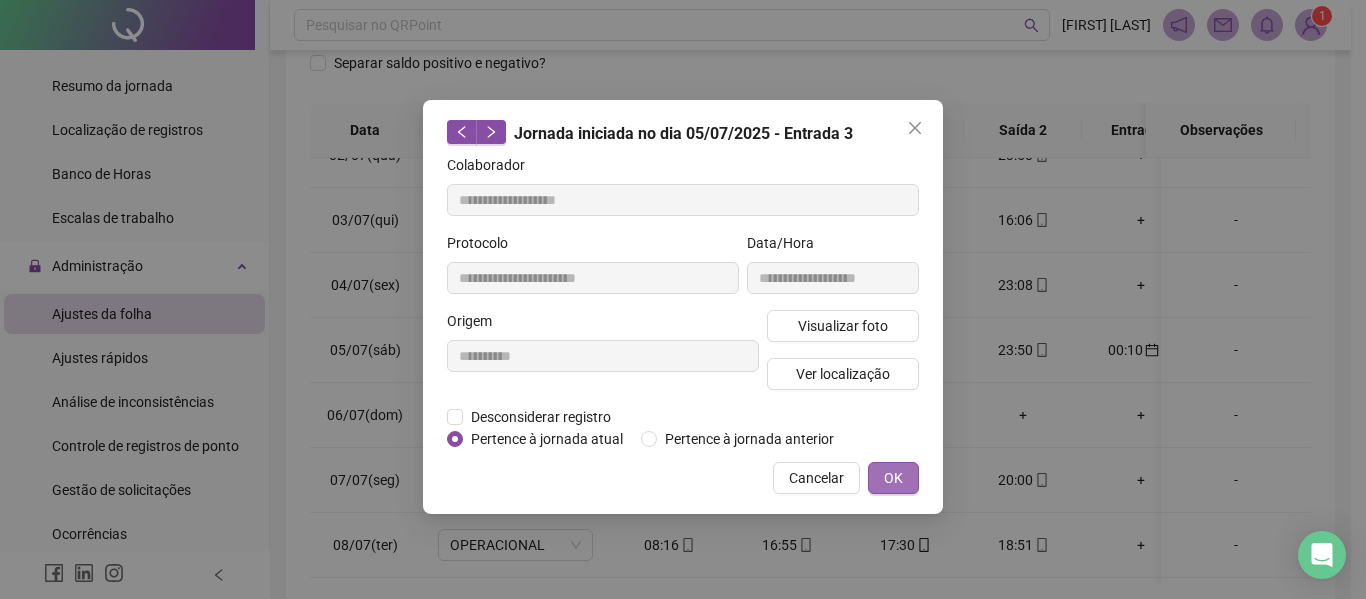 click on "OK" at bounding box center [893, 478] 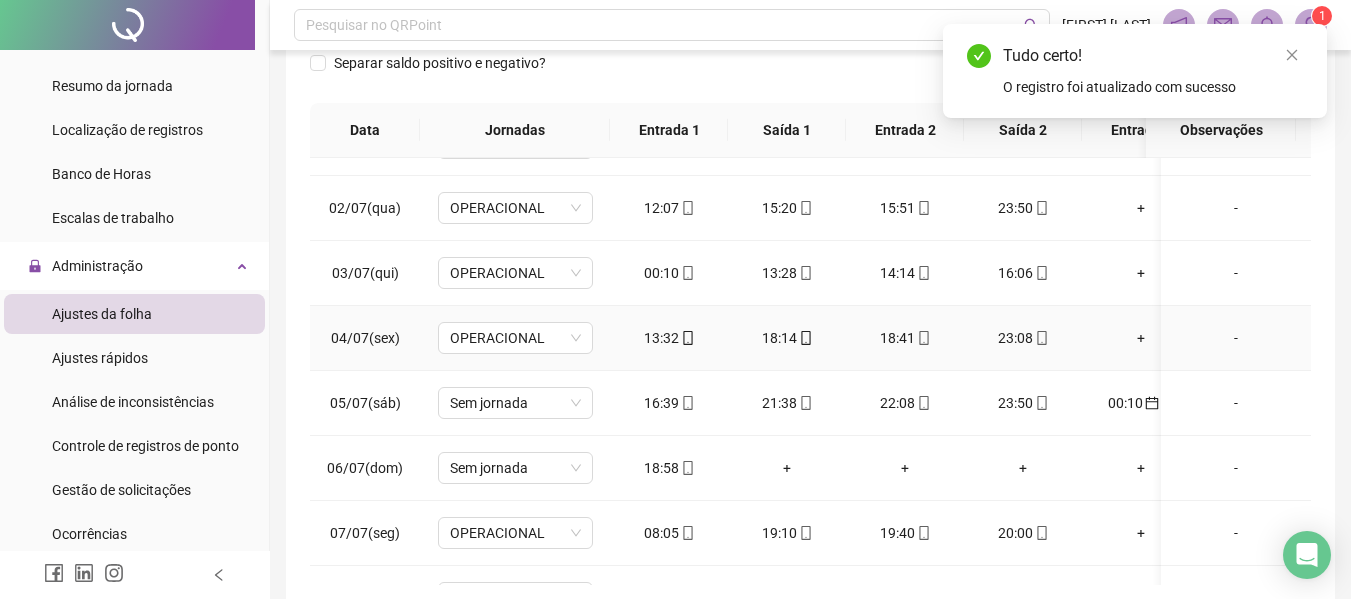 scroll, scrollTop: 0, scrollLeft: 0, axis: both 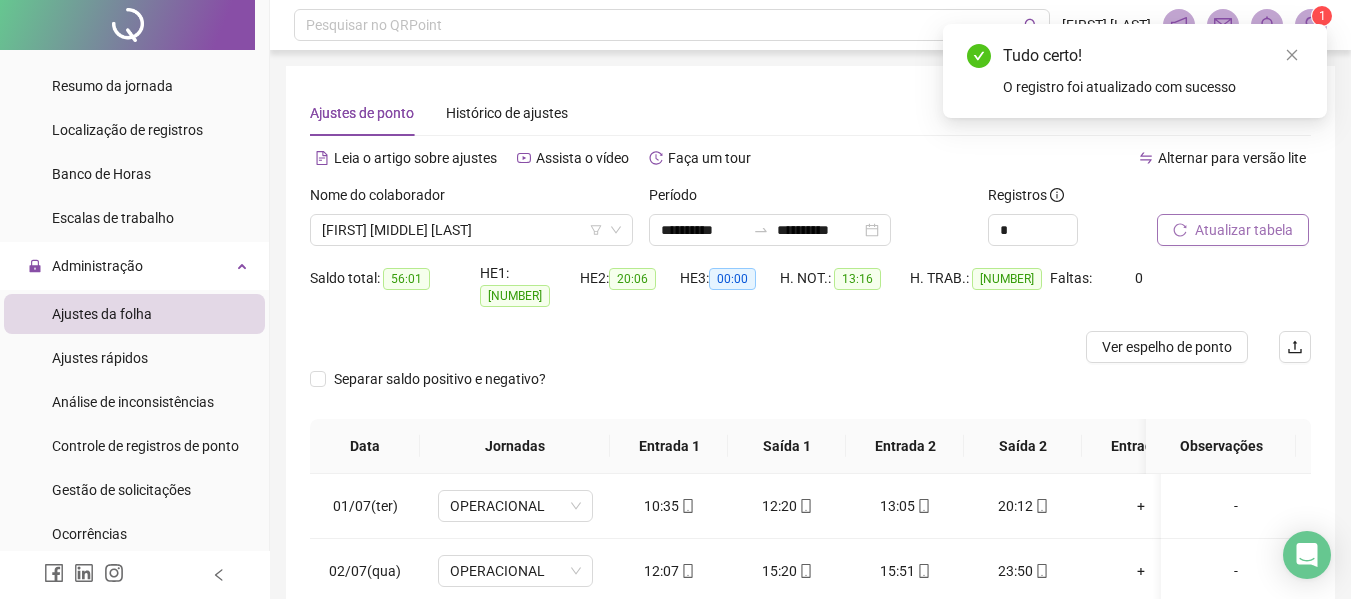 click on "Atualizar tabela" at bounding box center (1244, 230) 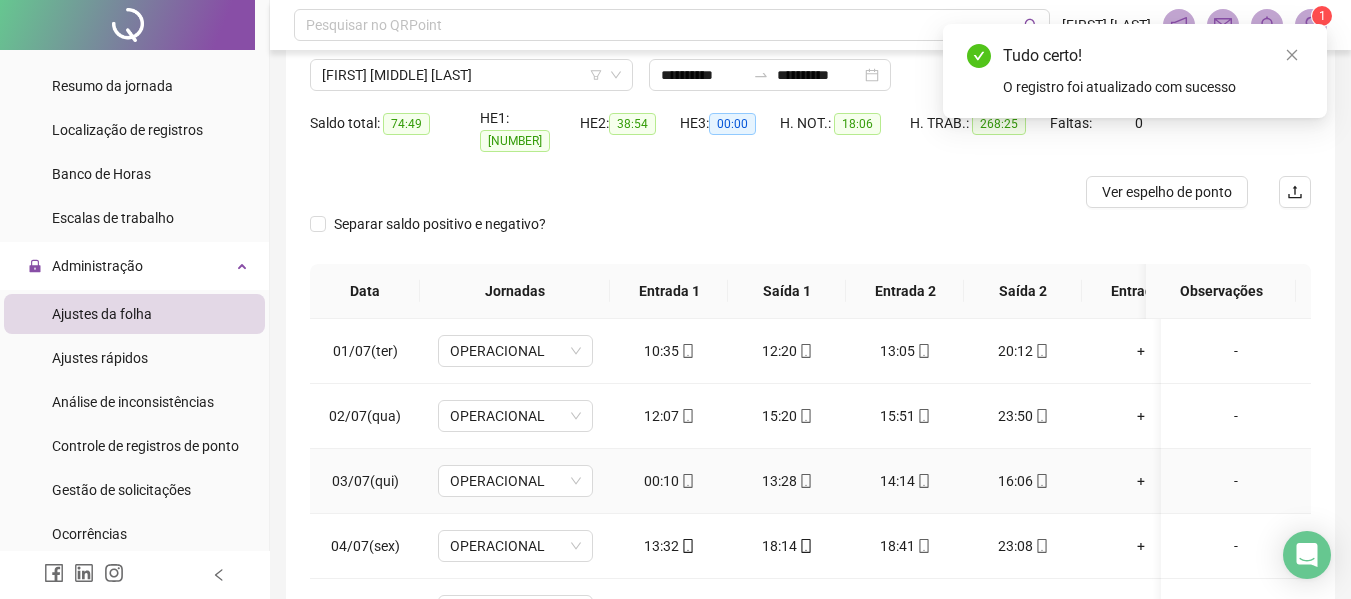 scroll, scrollTop: 200, scrollLeft: 0, axis: vertical 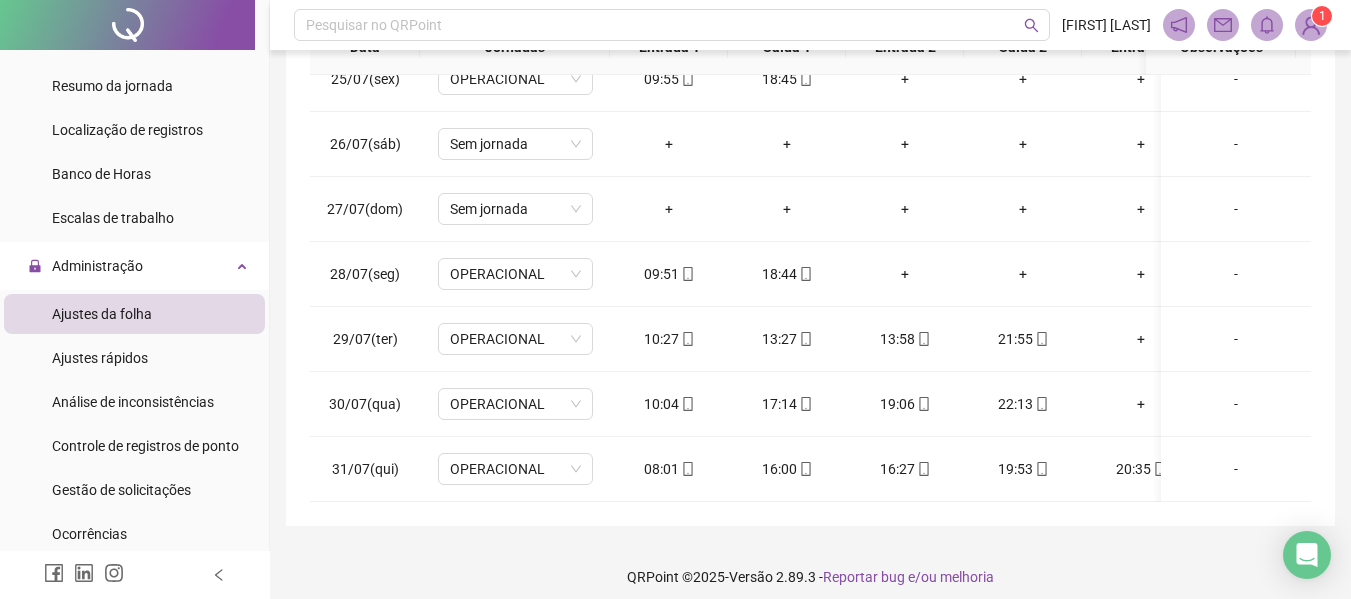 click on "**********" at bounding box center [810, 96] 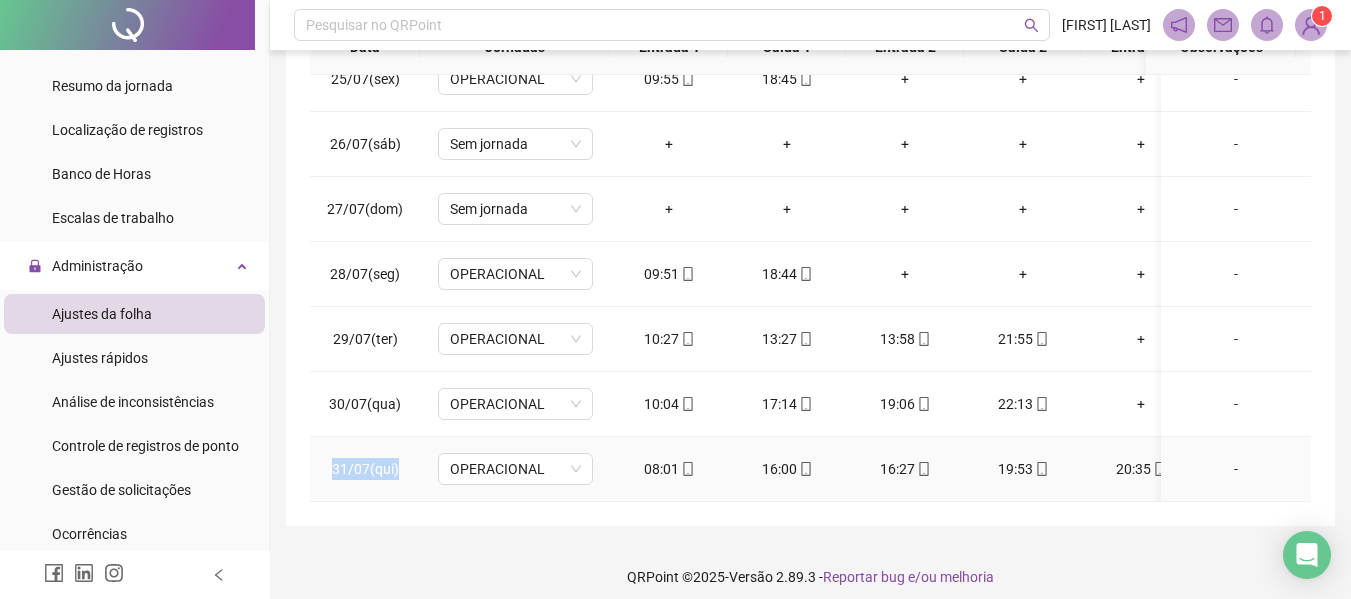 drag, startPoint x: 324, startPoint y: 441, endPoint x: 399, endPoint y: 337, distance: 128.22246 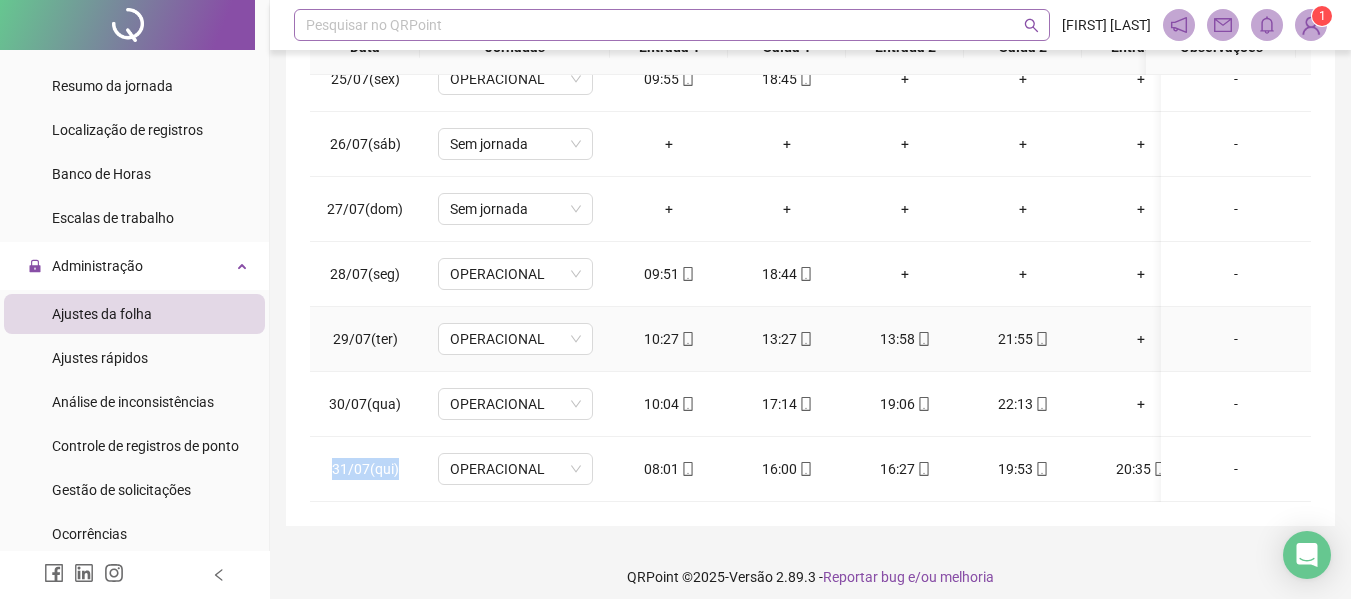 copy on "31/07(qui)" 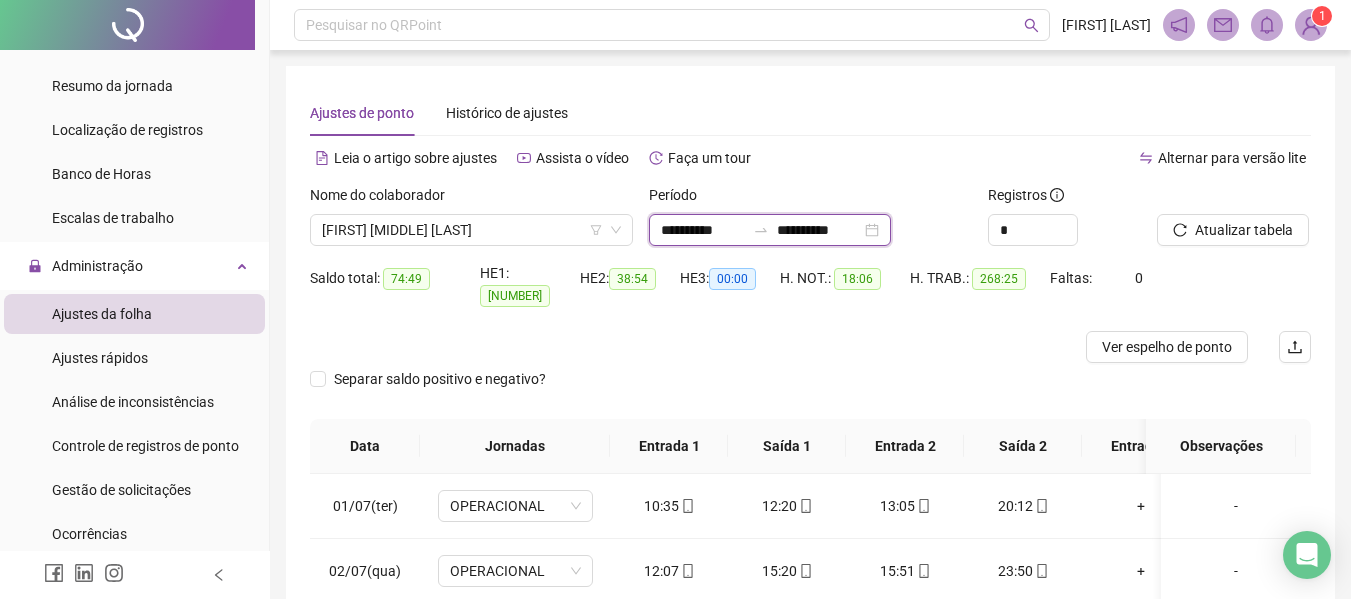 click on "**********" at bounding box center (703, 230) 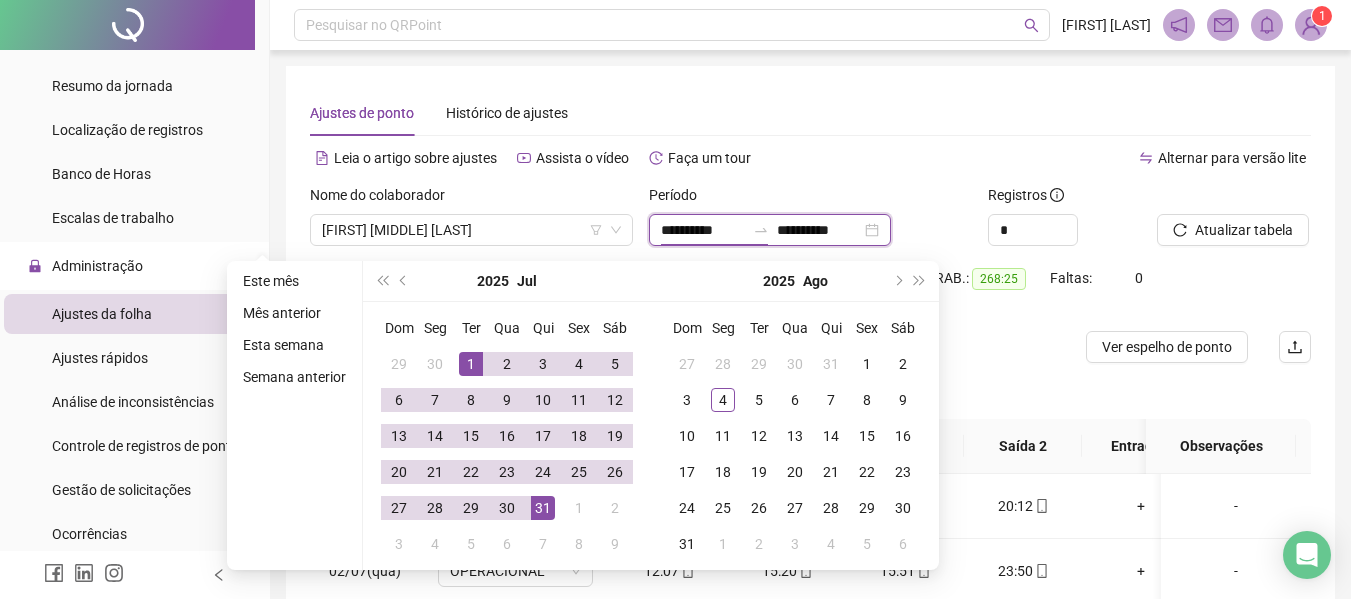 type on "**********" 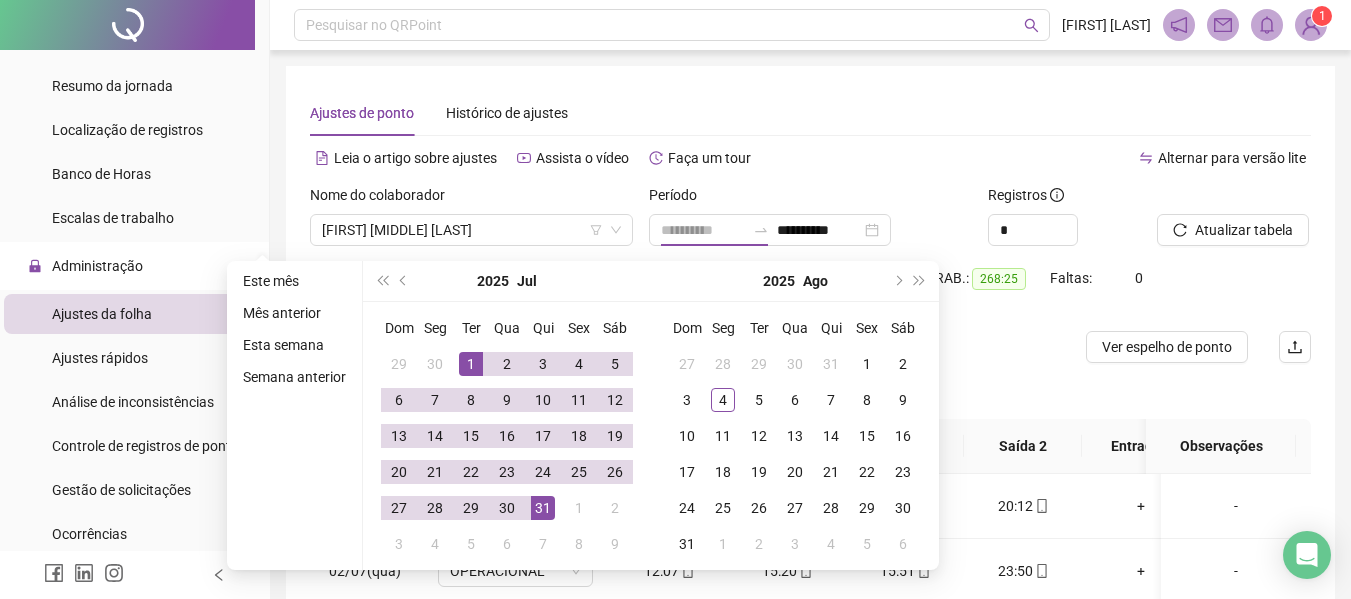 click on "1" at bounding box center (471, 364) 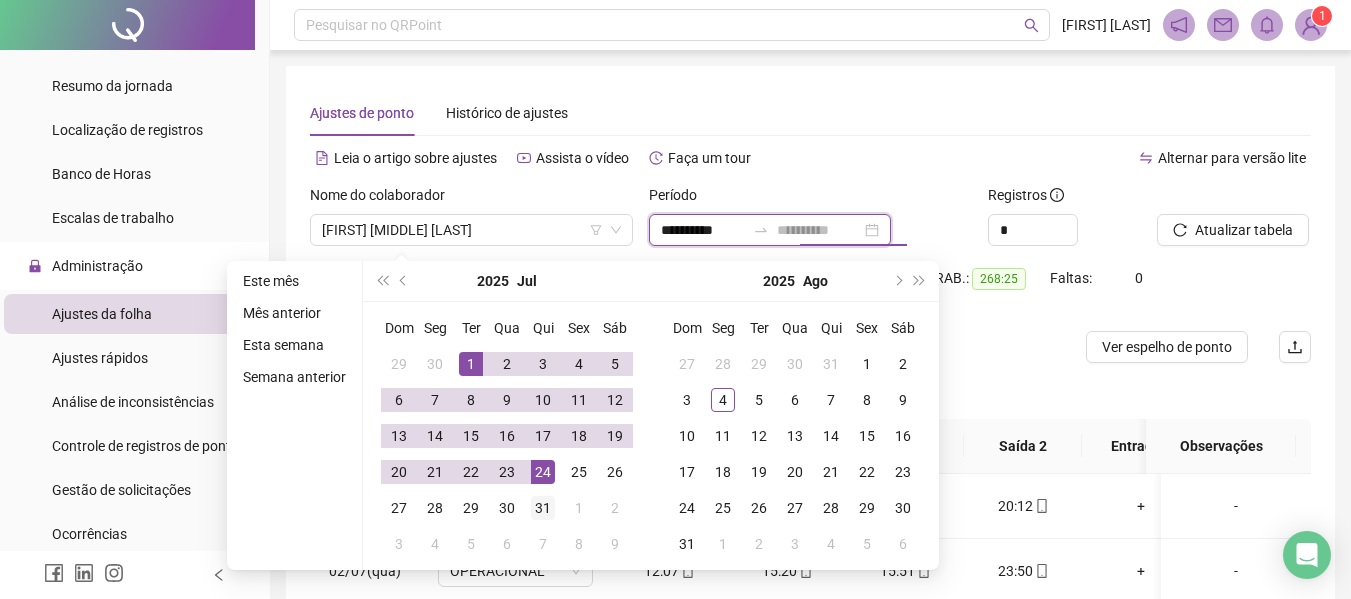 type on "**********" 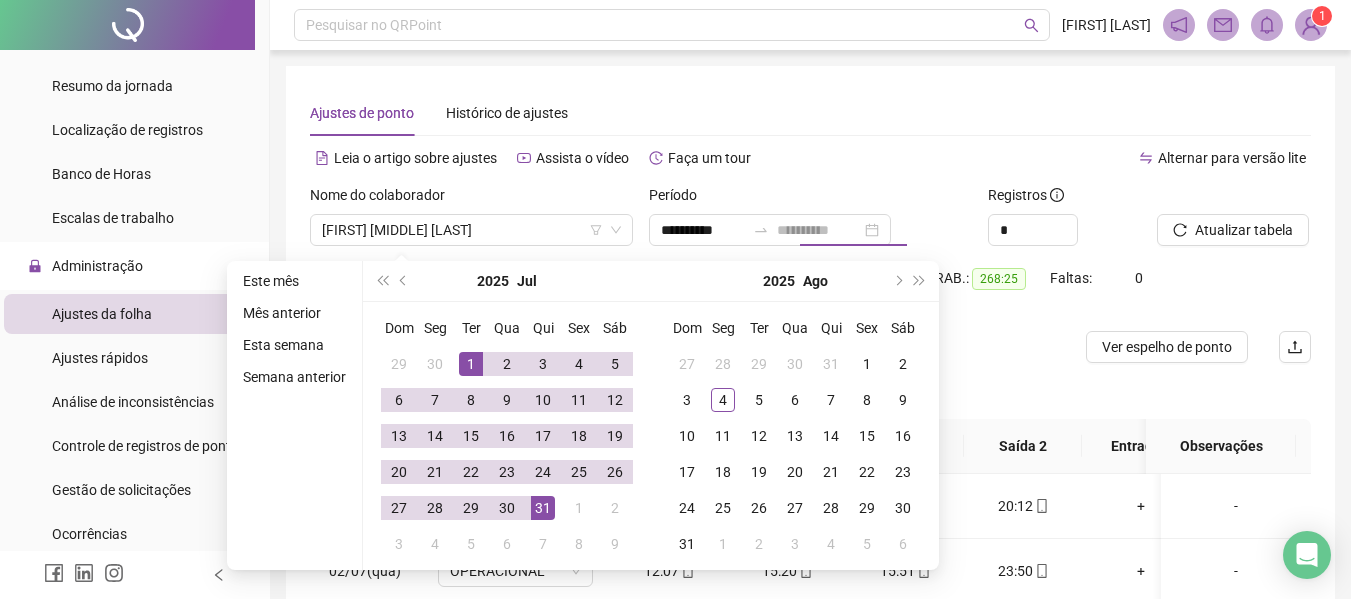 click on "31" at bounding box center [543, 508] 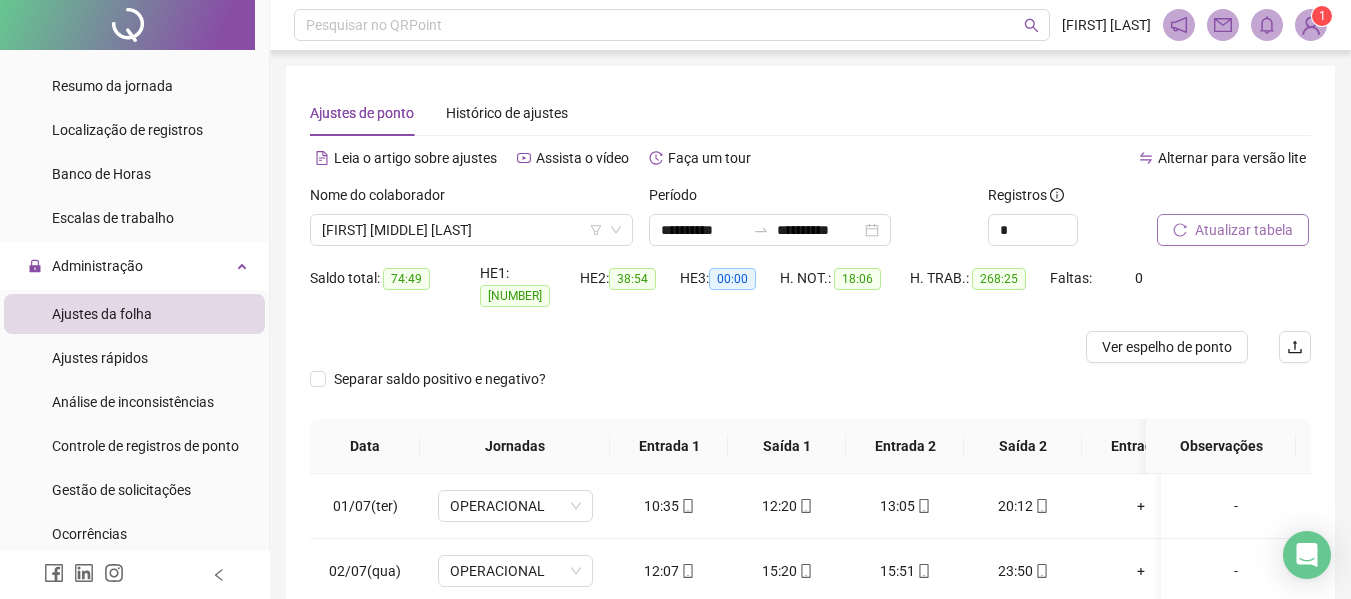 click on "Atualizar tabela" at bounding box center [1244, 230] 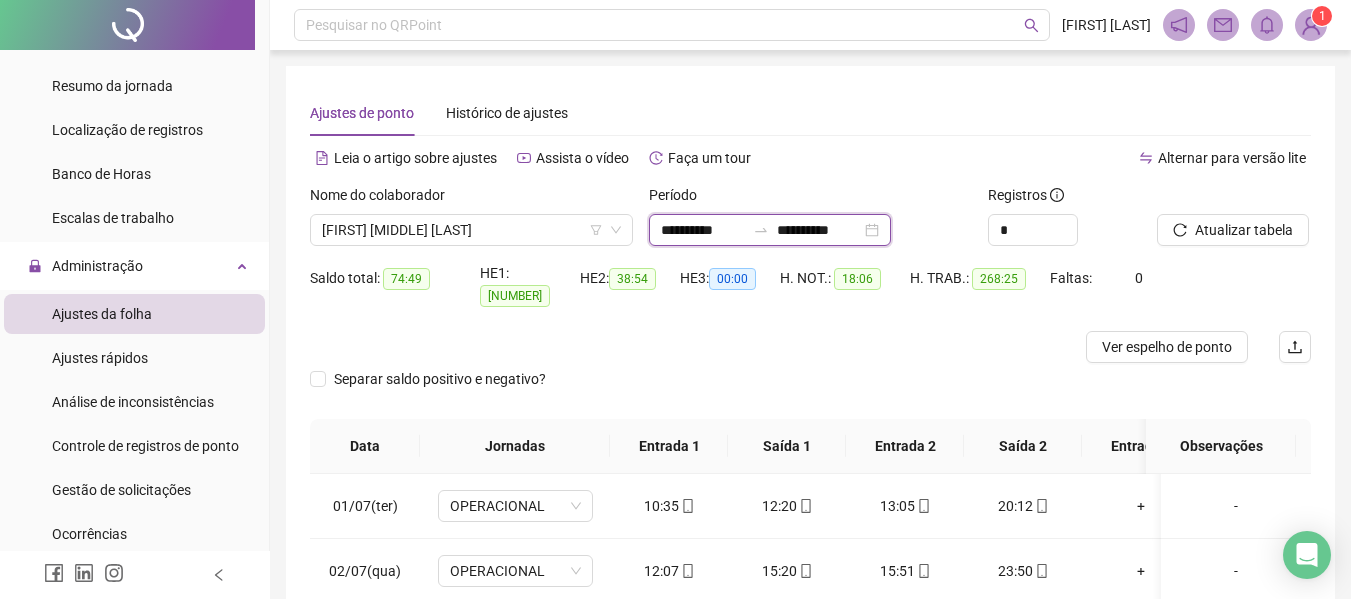 click on "**********" at bounding box center [703, 230] 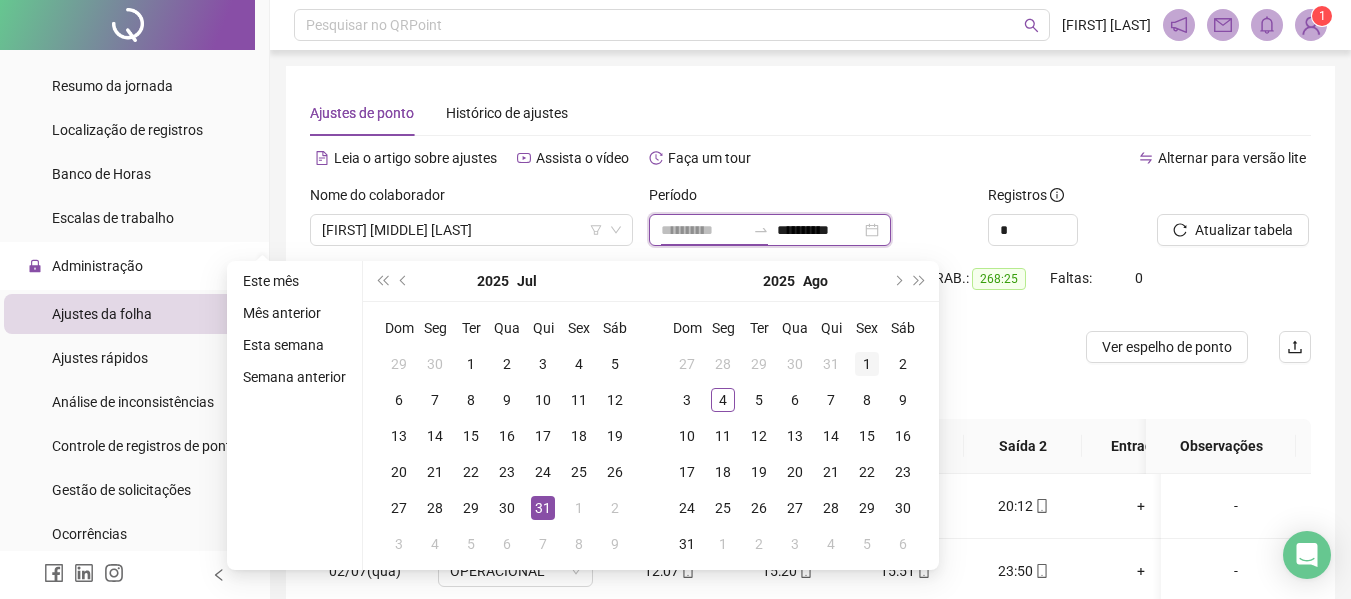 type on "**********" 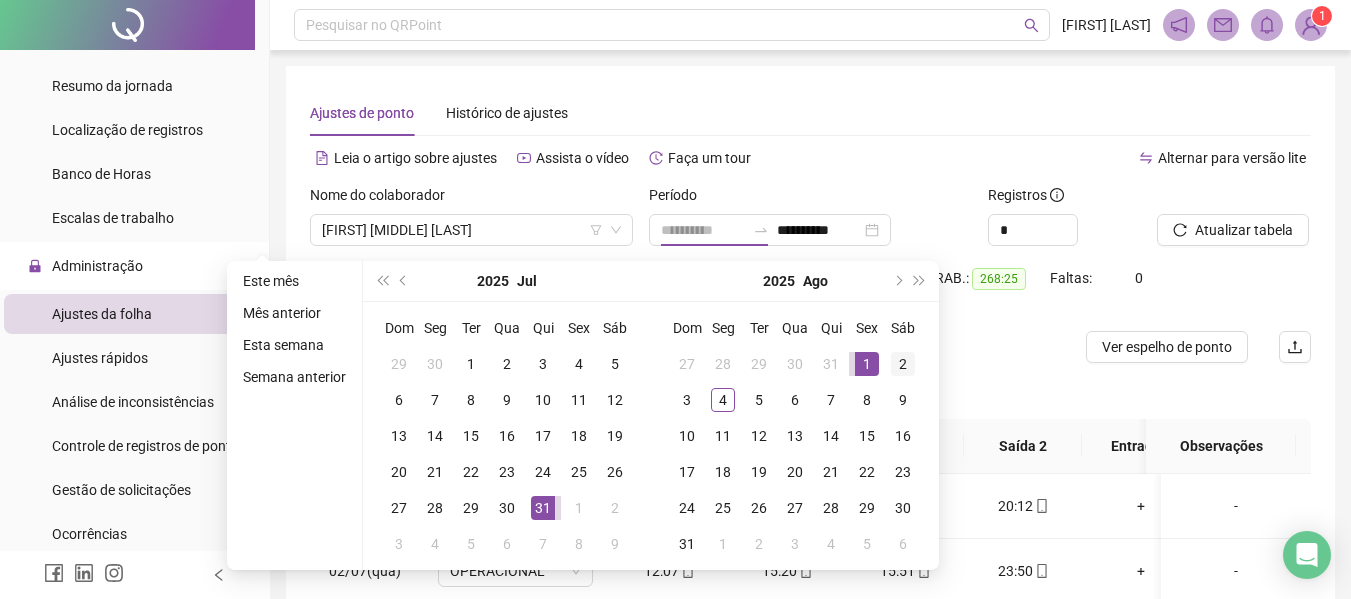 drag, startPoint x: 864, startPoint y: 361, endPoint x: 898, endPoint y: 361, distance: 34 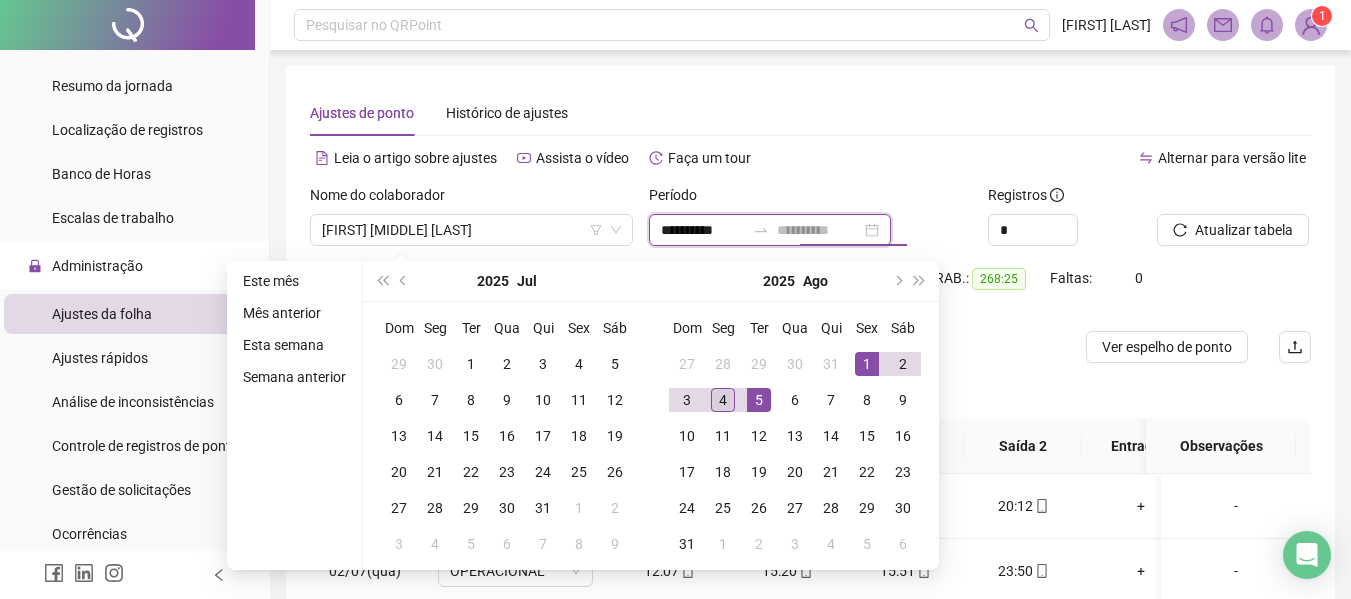 type on "**********" 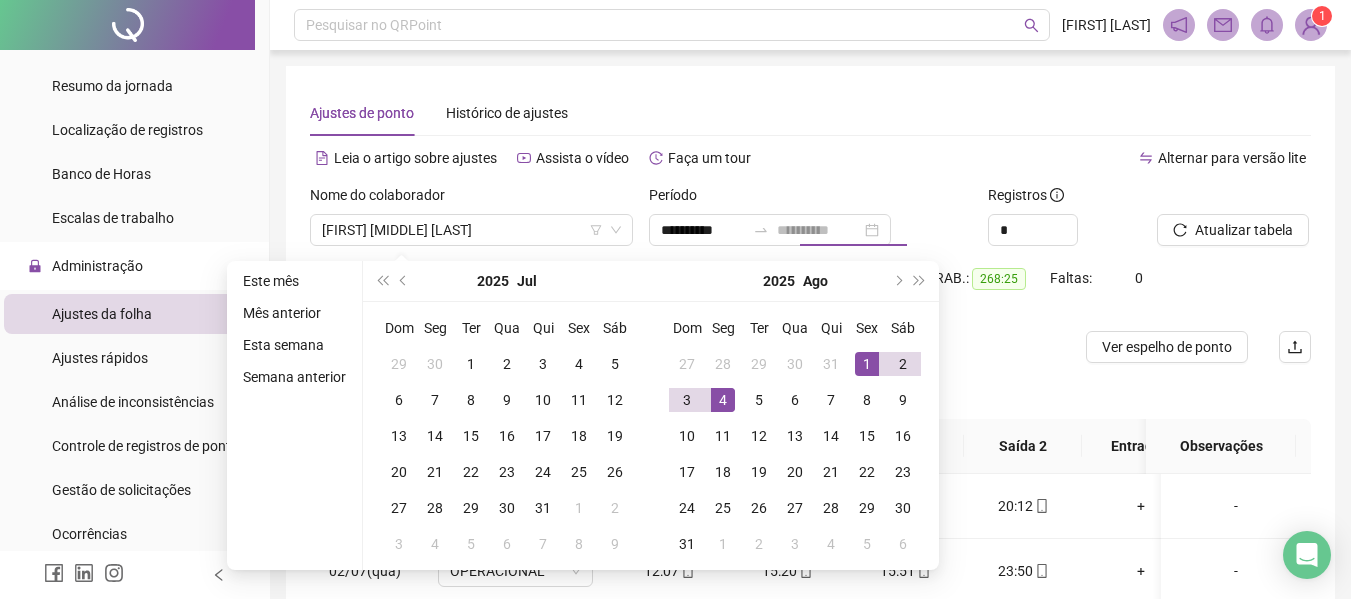 click on "4" at bounding box center [723, 400] 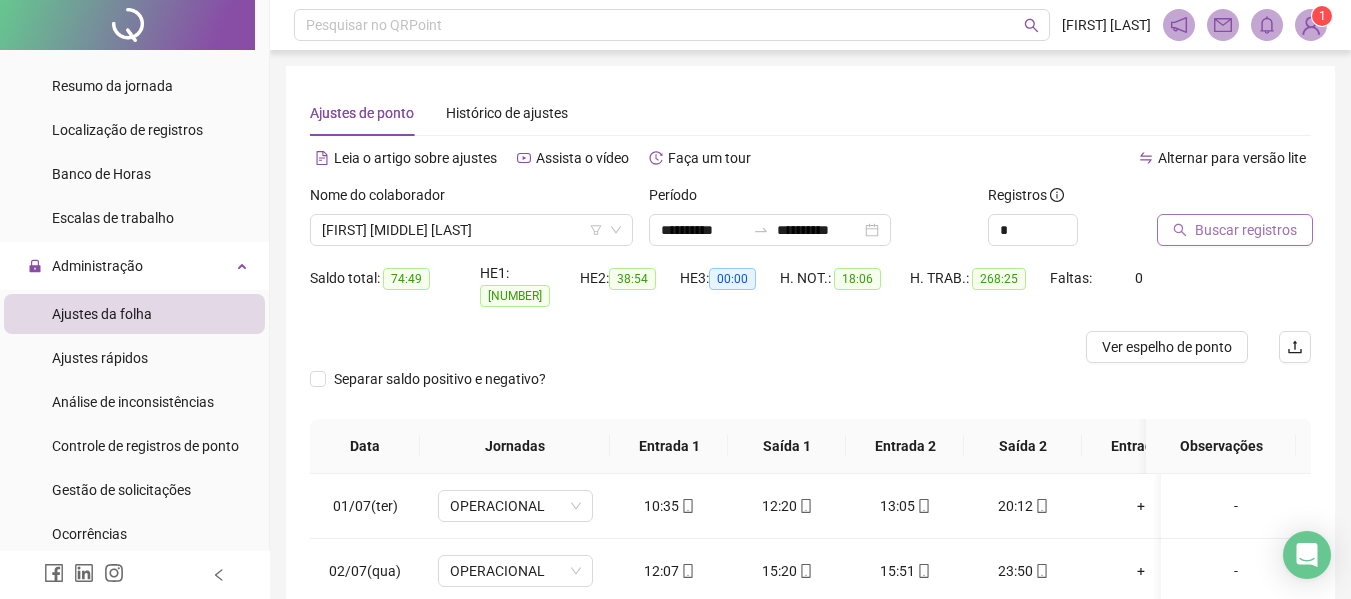 click on "Buscar registros" at bounding box center (1246, 230) 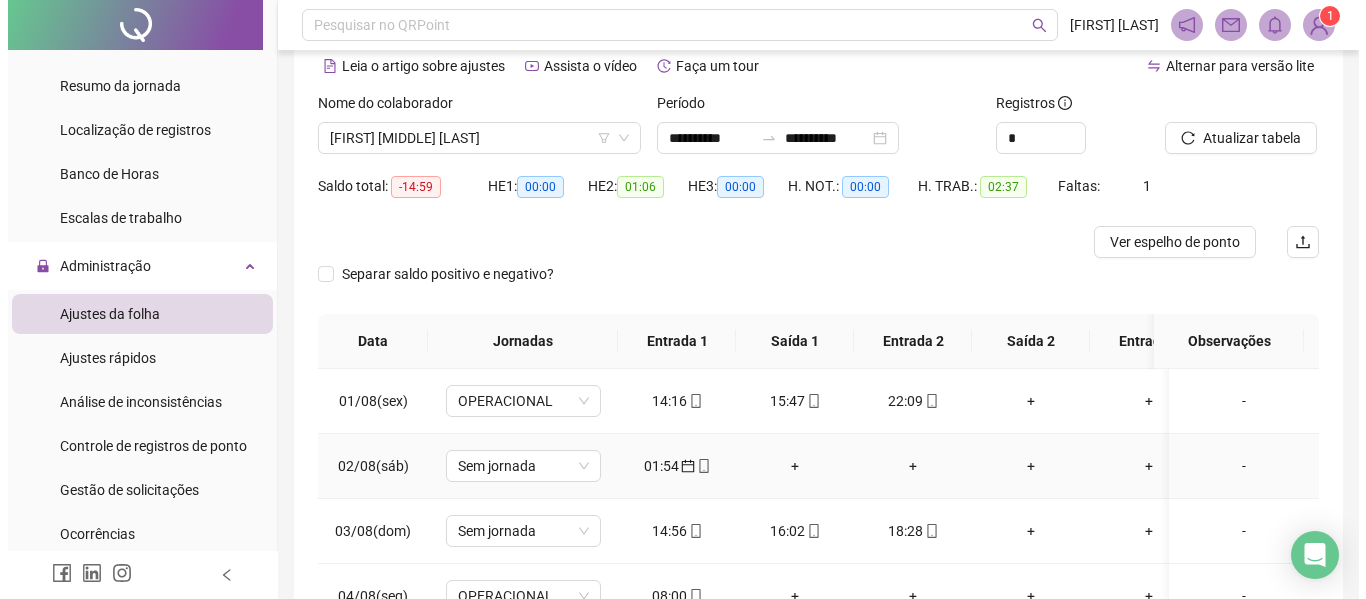 scroll, scrollTop: 0, scrollLeft: 0, axis: both 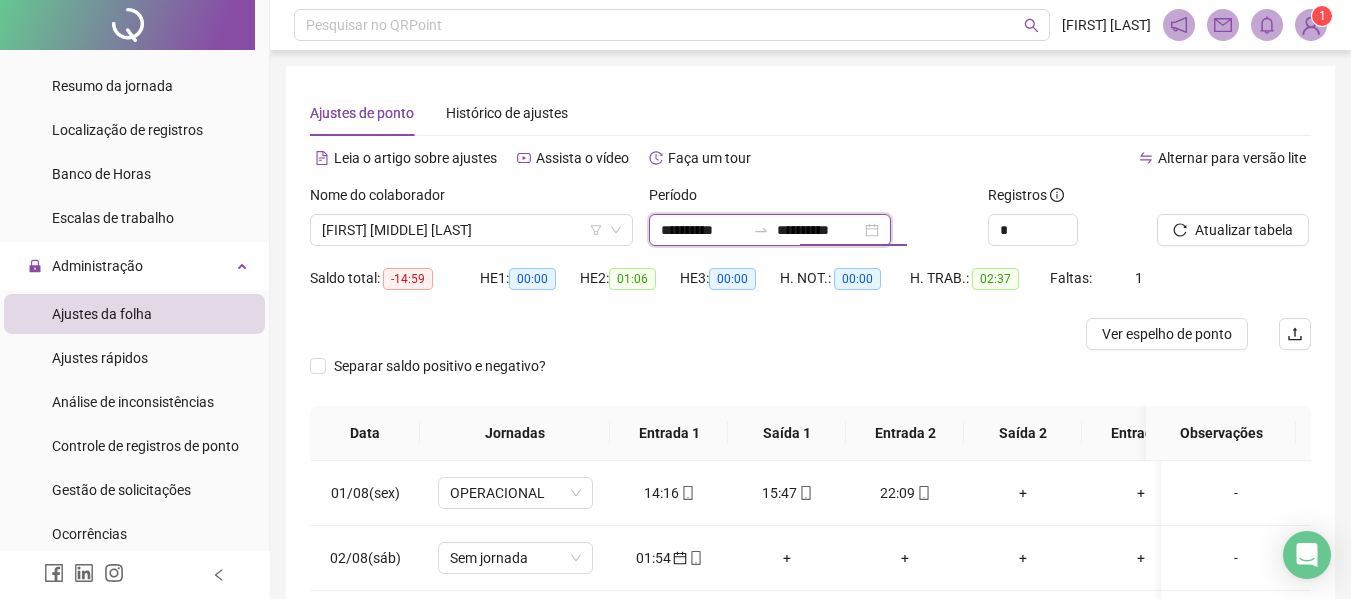 click on "**********" at bounding box center (703, 230) 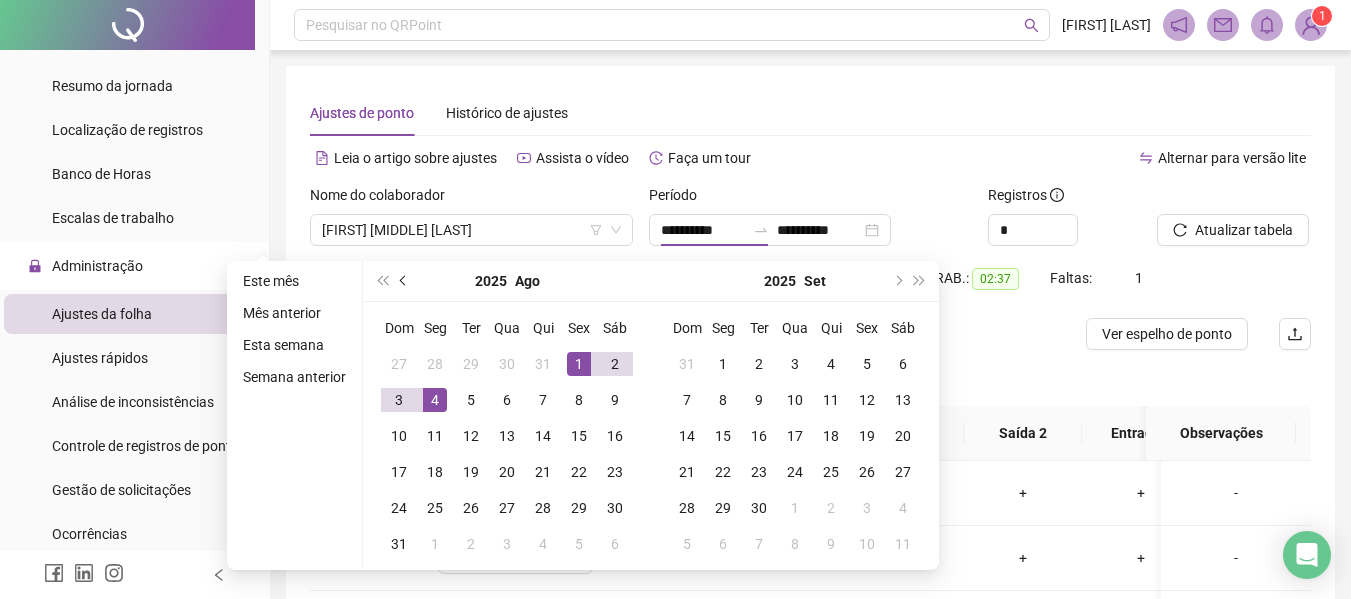 click at bounding box center (404, 281) 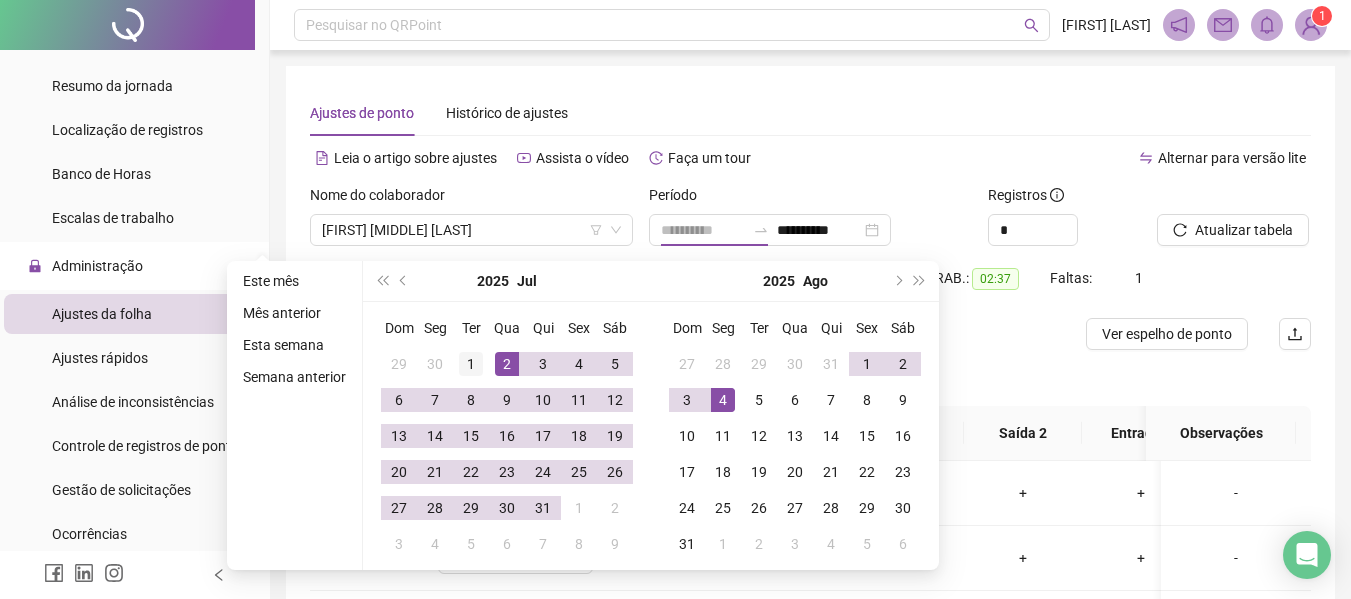 type on "**********" 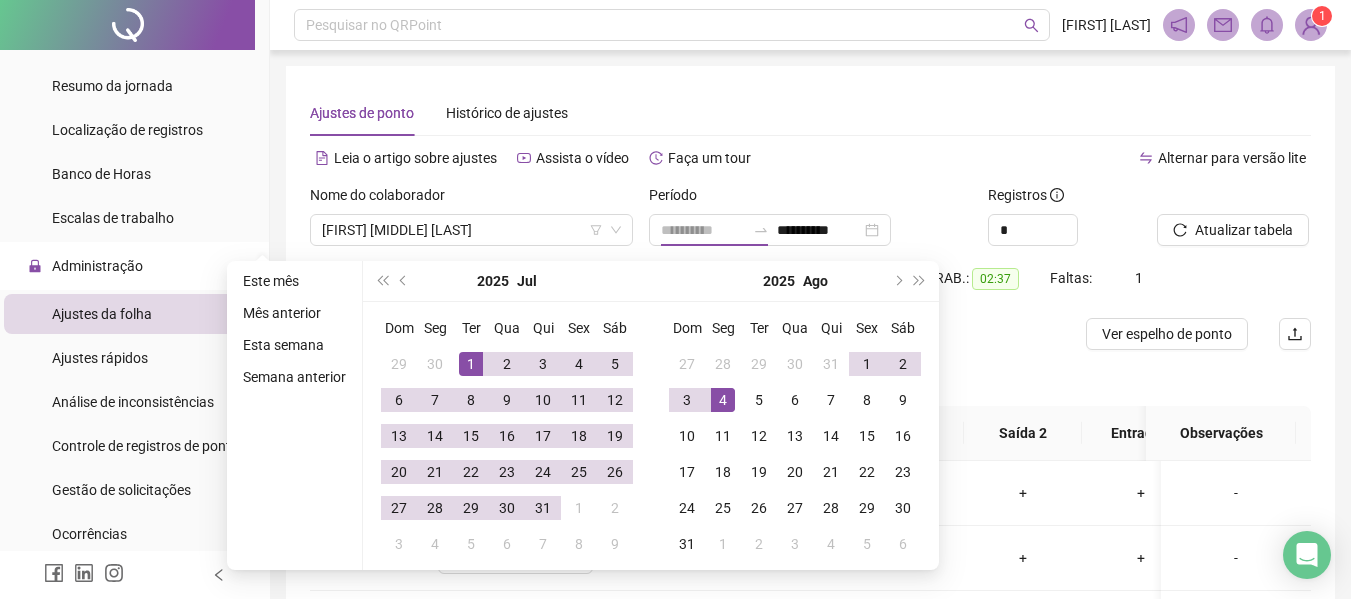 click on "1" at bounding box center (471, 364) 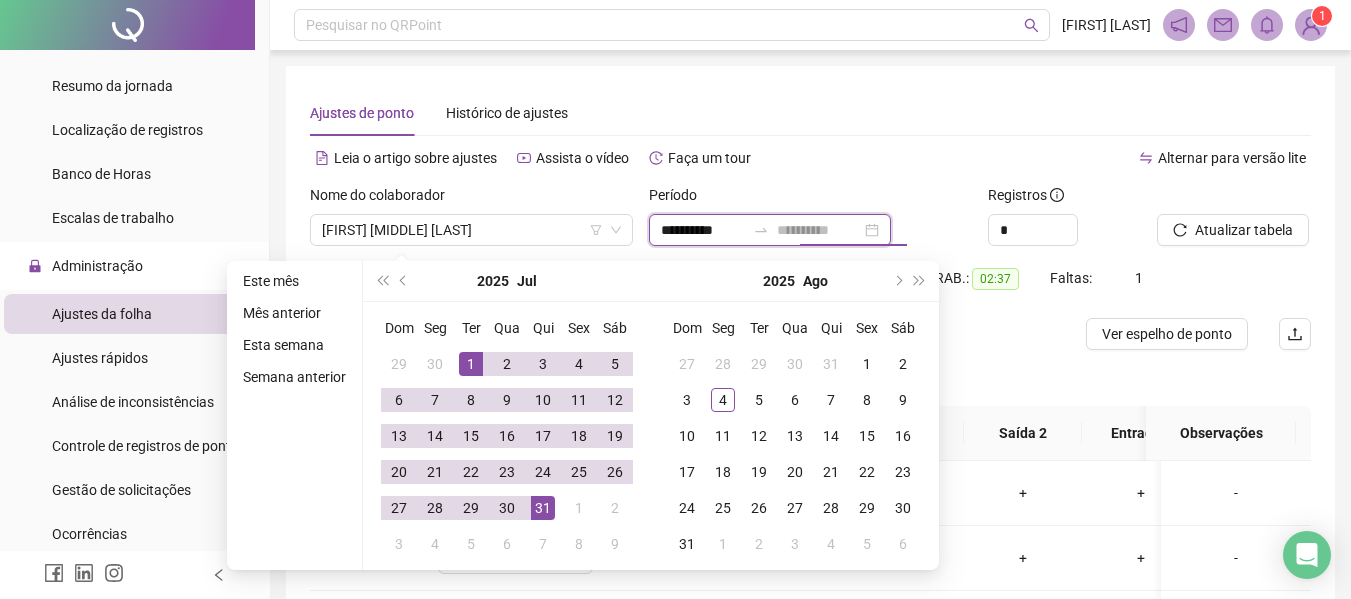 type on "**********" 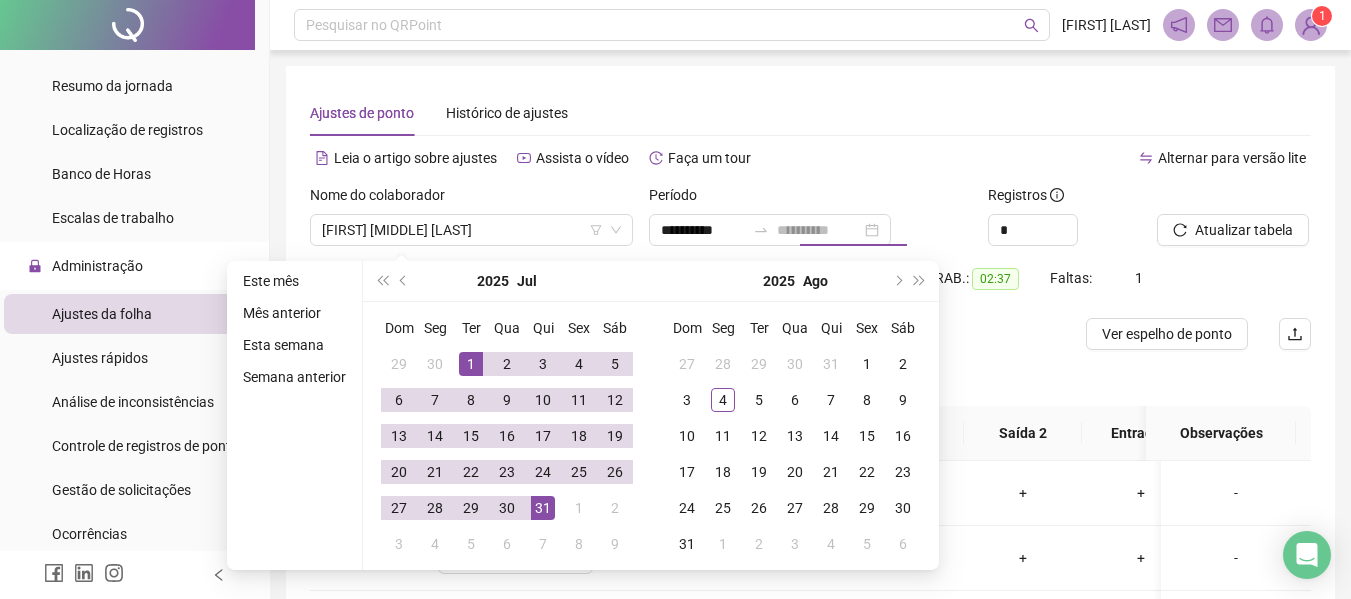 click on "31" at bounding box center [543, 508] 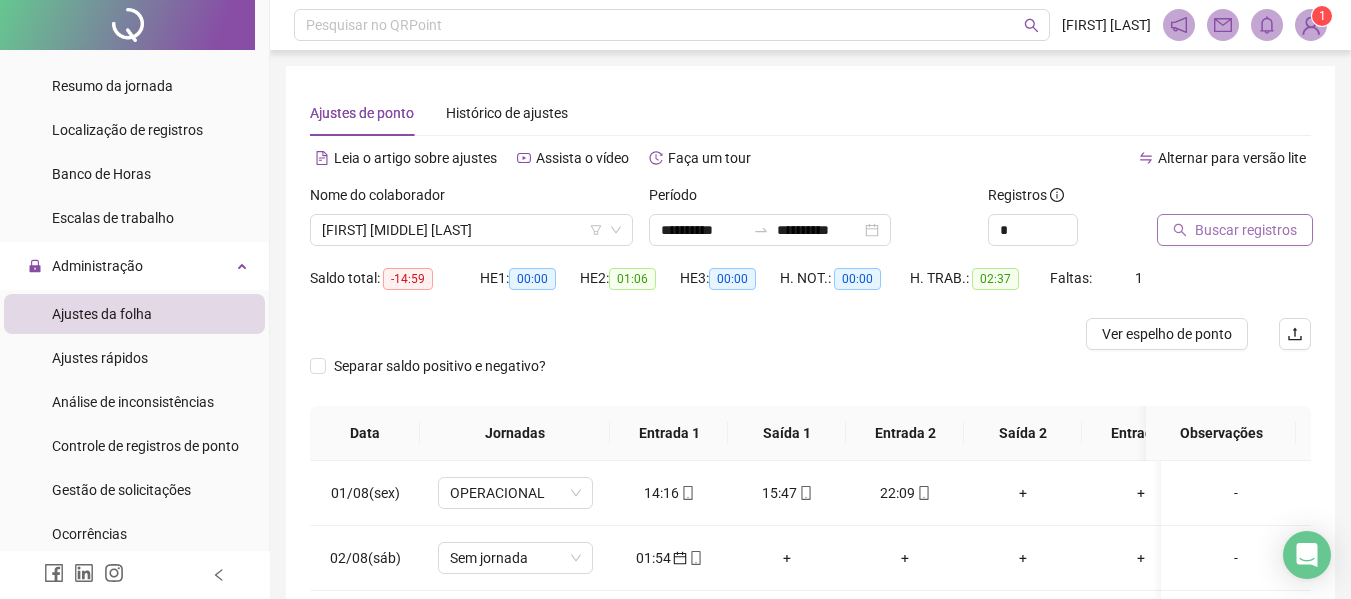 click on "Buscar registros" at bounding box center [1246, 230] 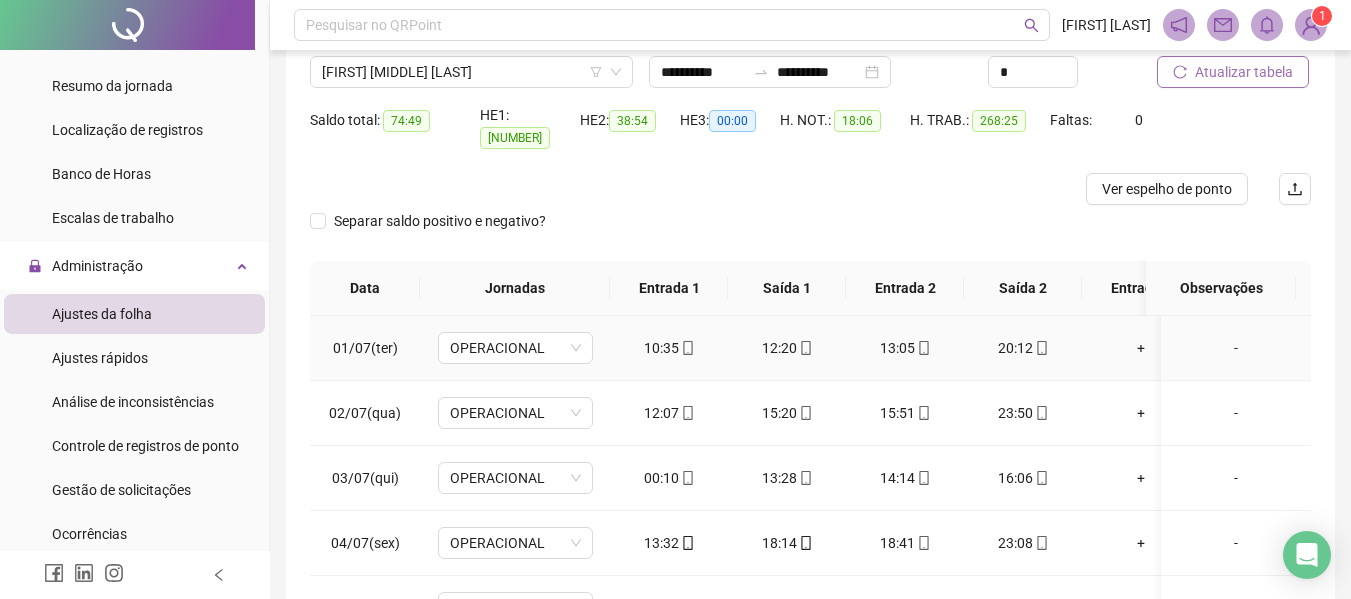 scroll, scrollTop: 300, scrollLeft: 0, axis: vertical 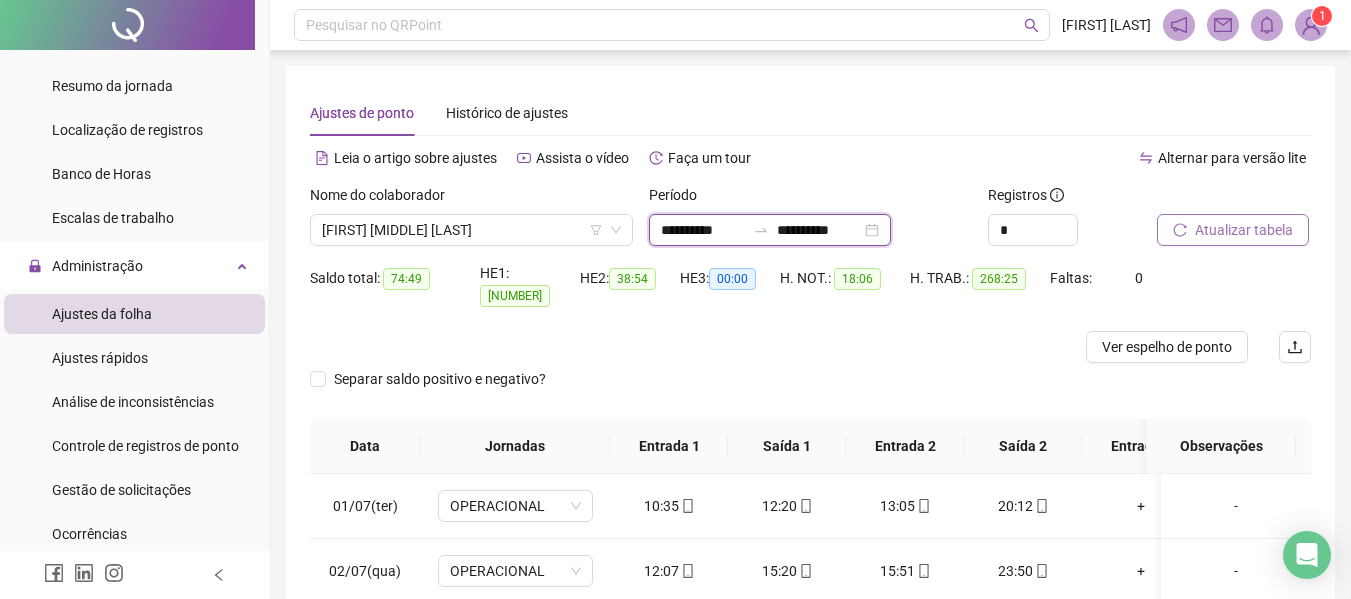 click on "**********" at bounding box center (703, 230) 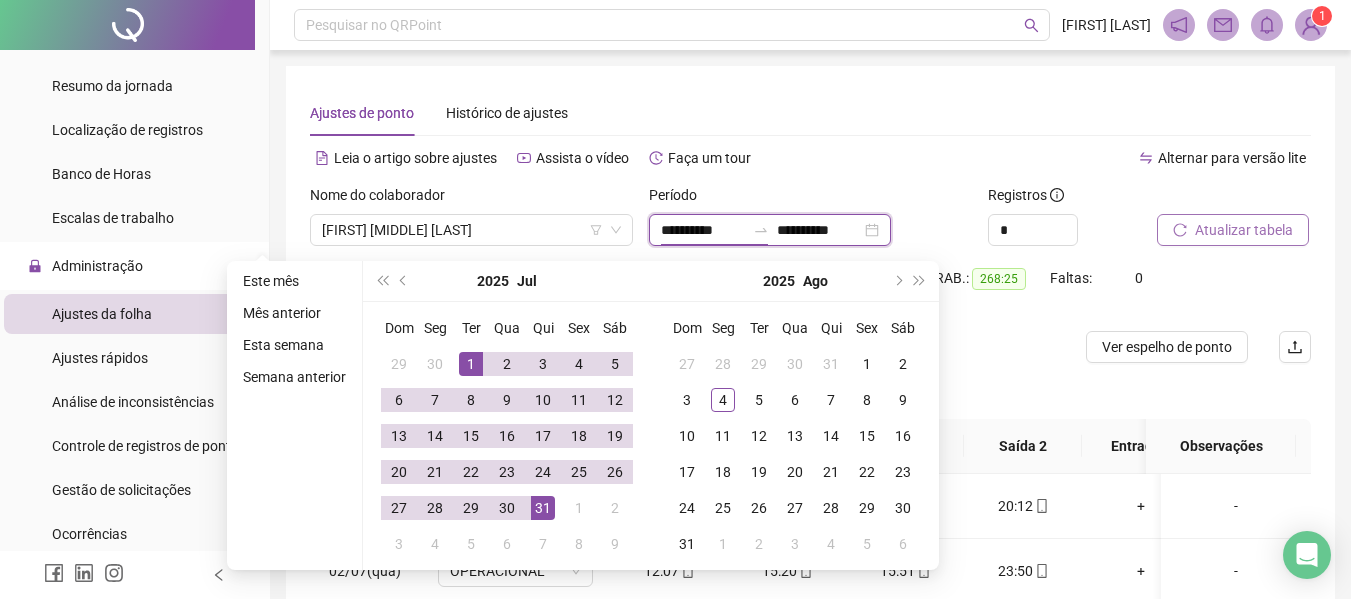 type on "**********" 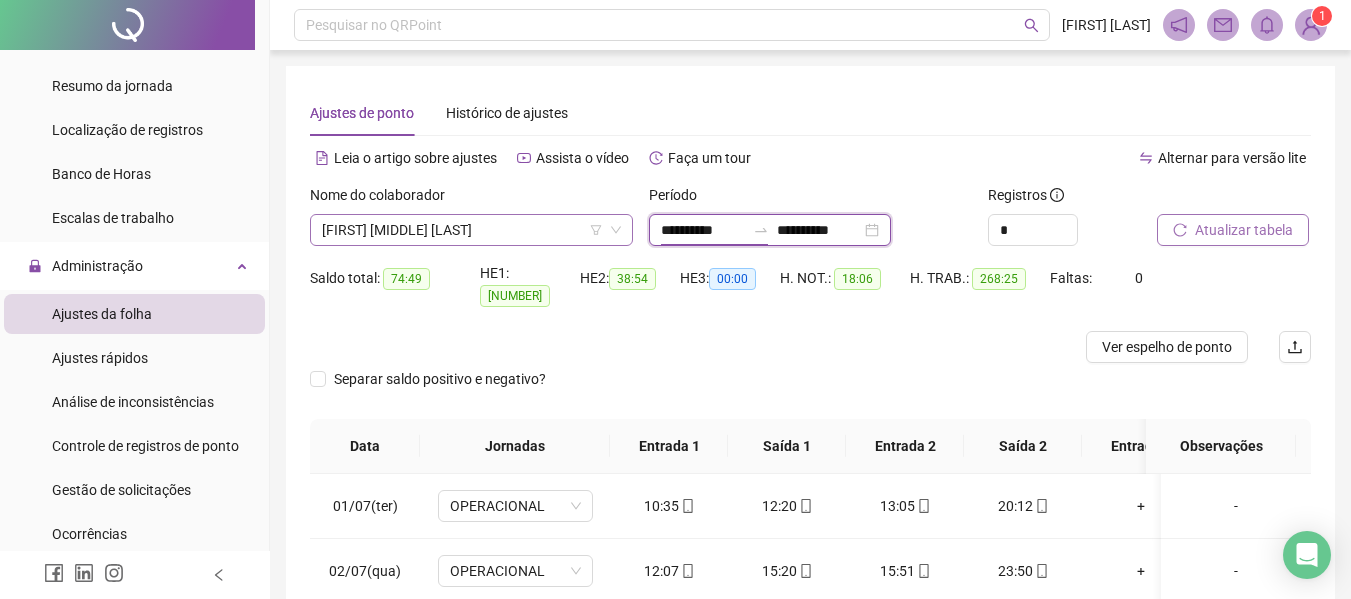 click on "[FIRST] [MIDDLE] [LAST]" at bounding box center [471, 230] 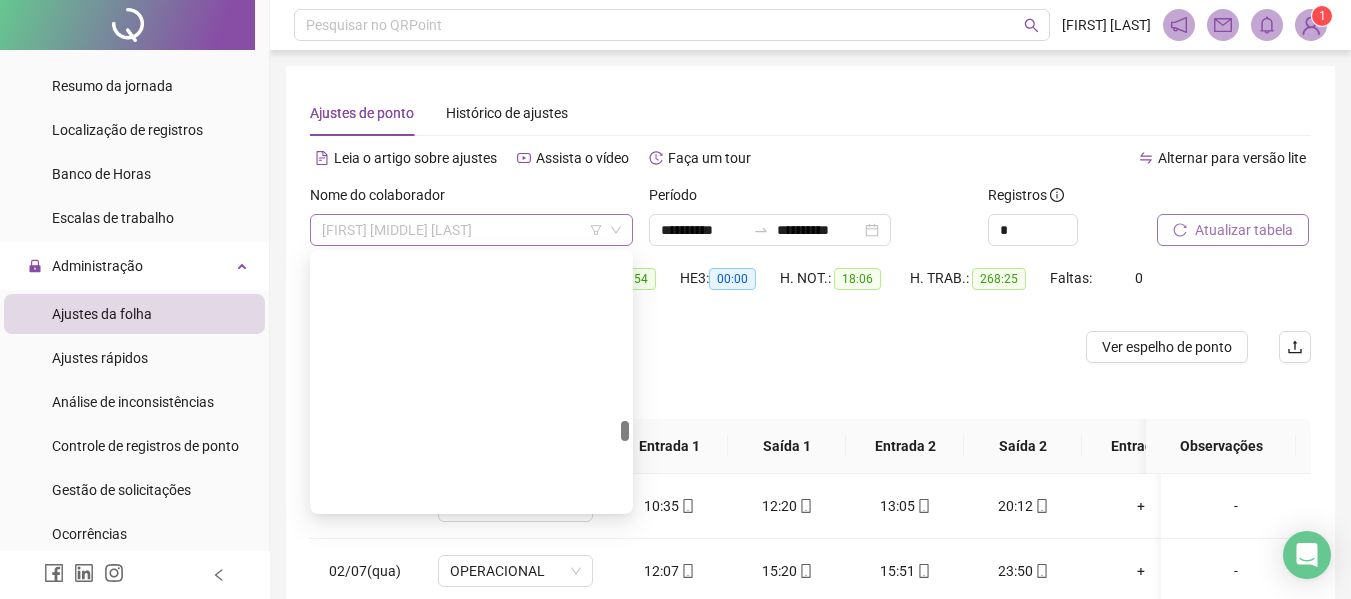 scroll, scrollTop: 6432, scrollLeft: 0, axis: vertical 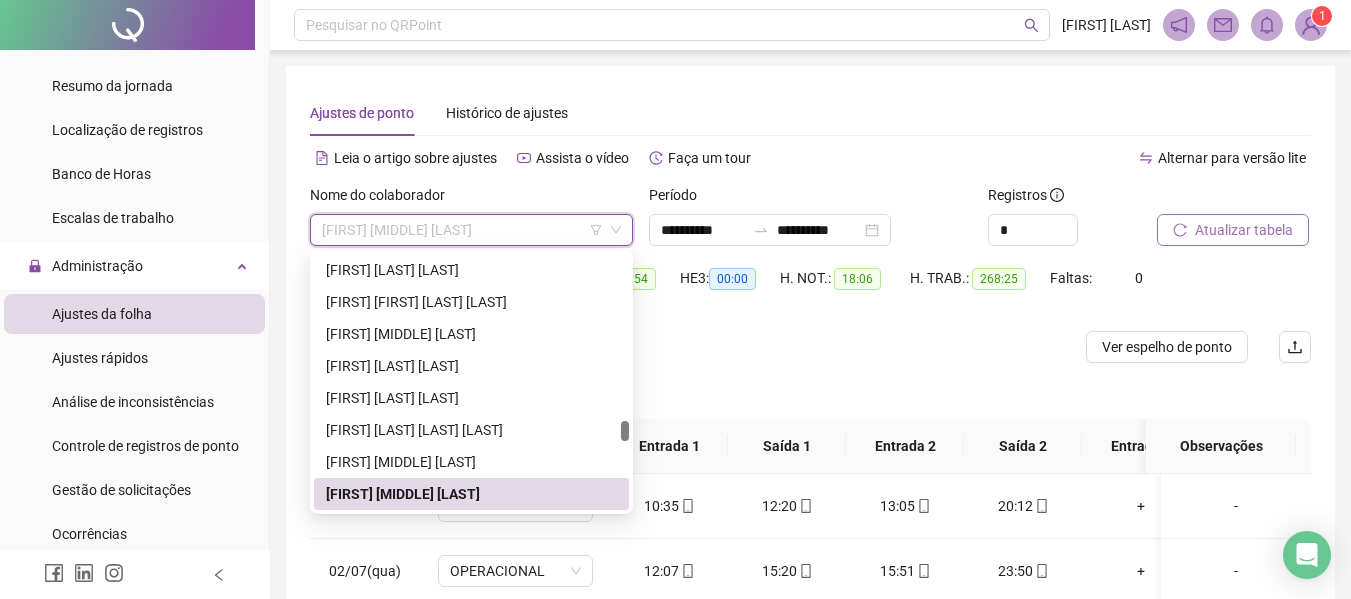 paste on "**********" 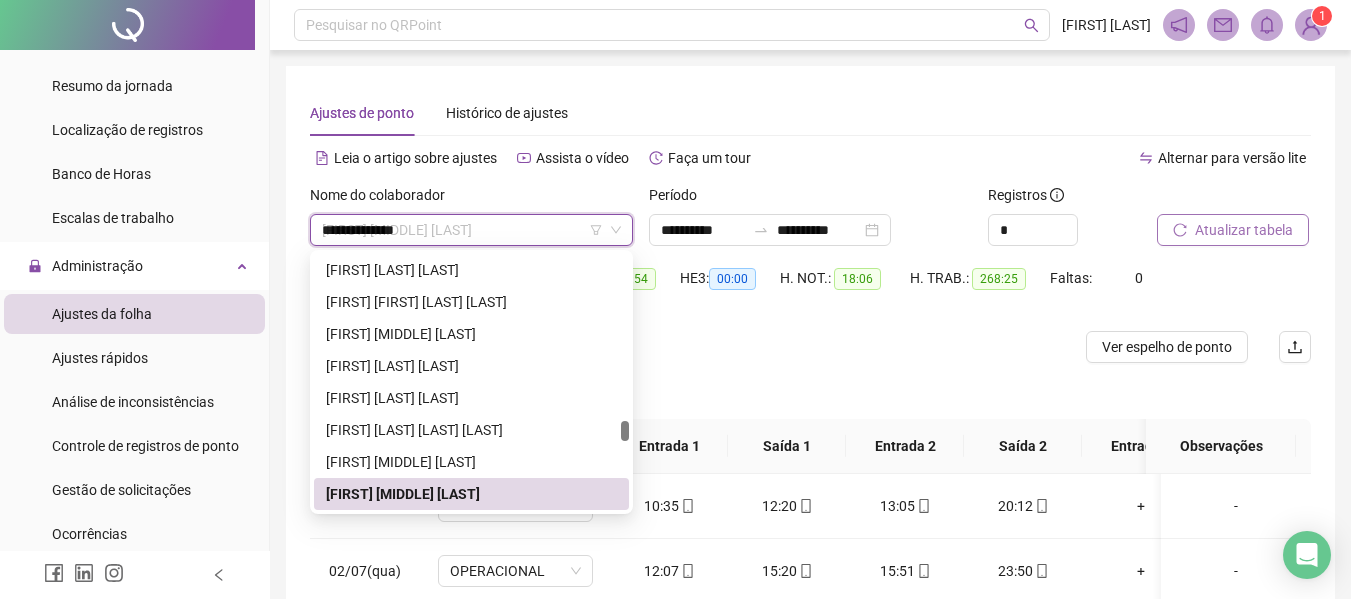 scroll, scrollTop: 0, scrollLeft: 0, axis: both 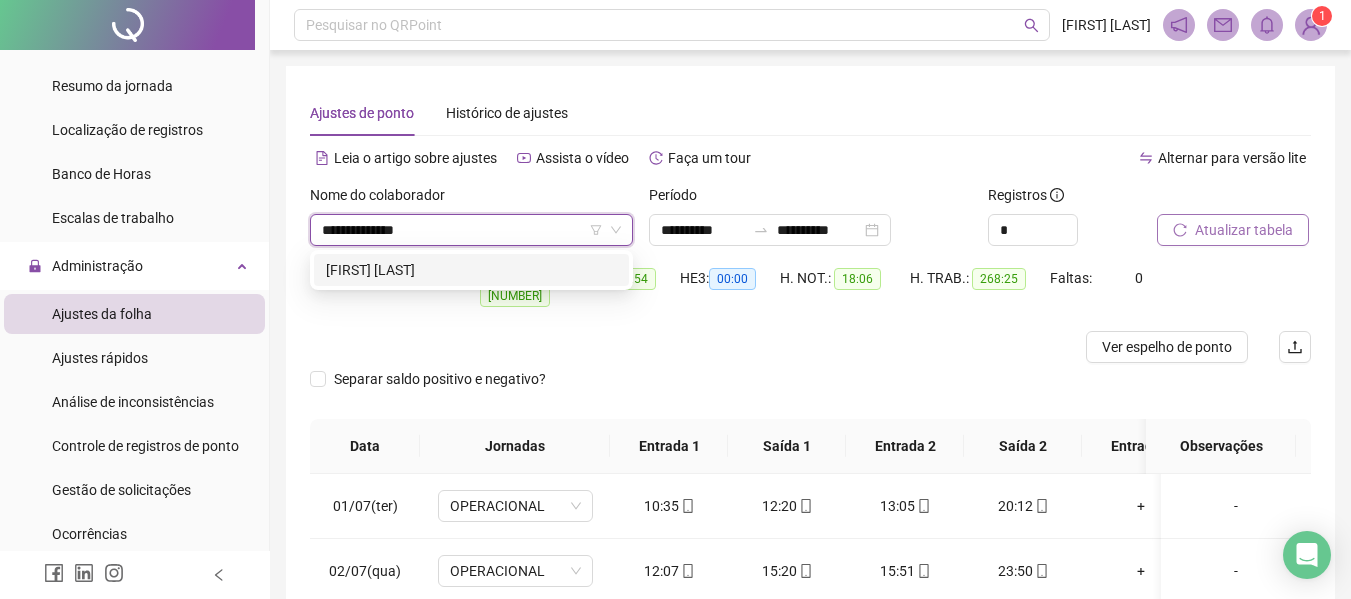 click on "[FIRST] [LAST]" at bounding box center [471, 270] 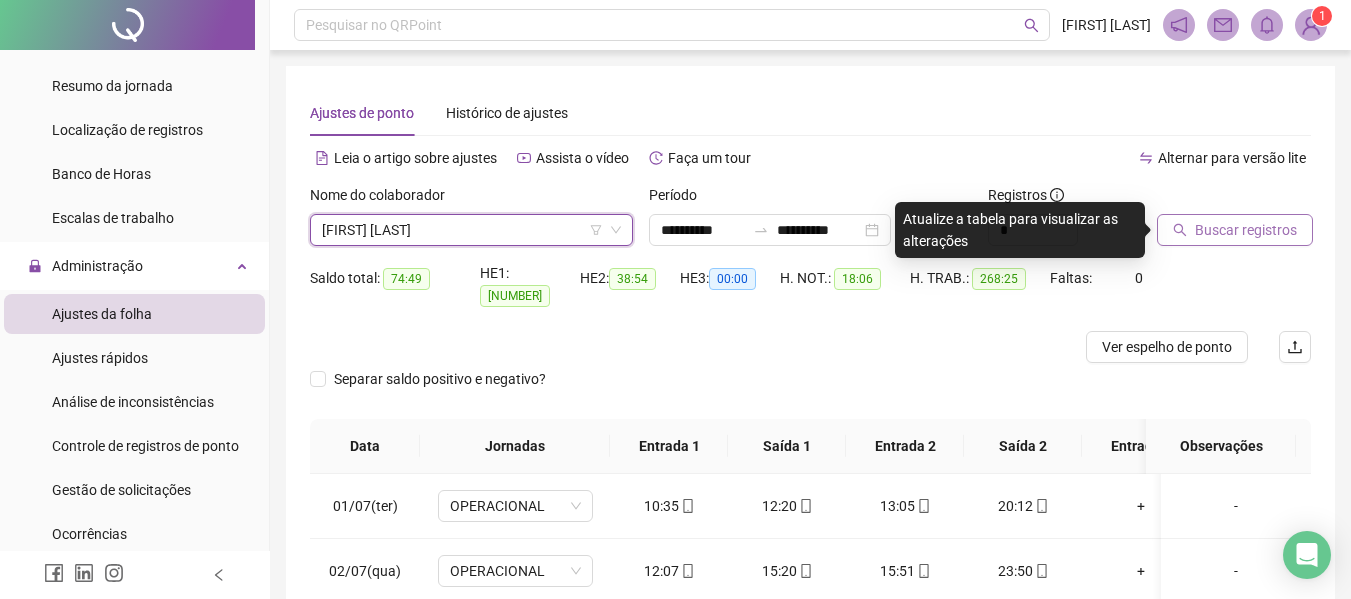 click on "Buscar registros" at bounding box center (1246, 230) 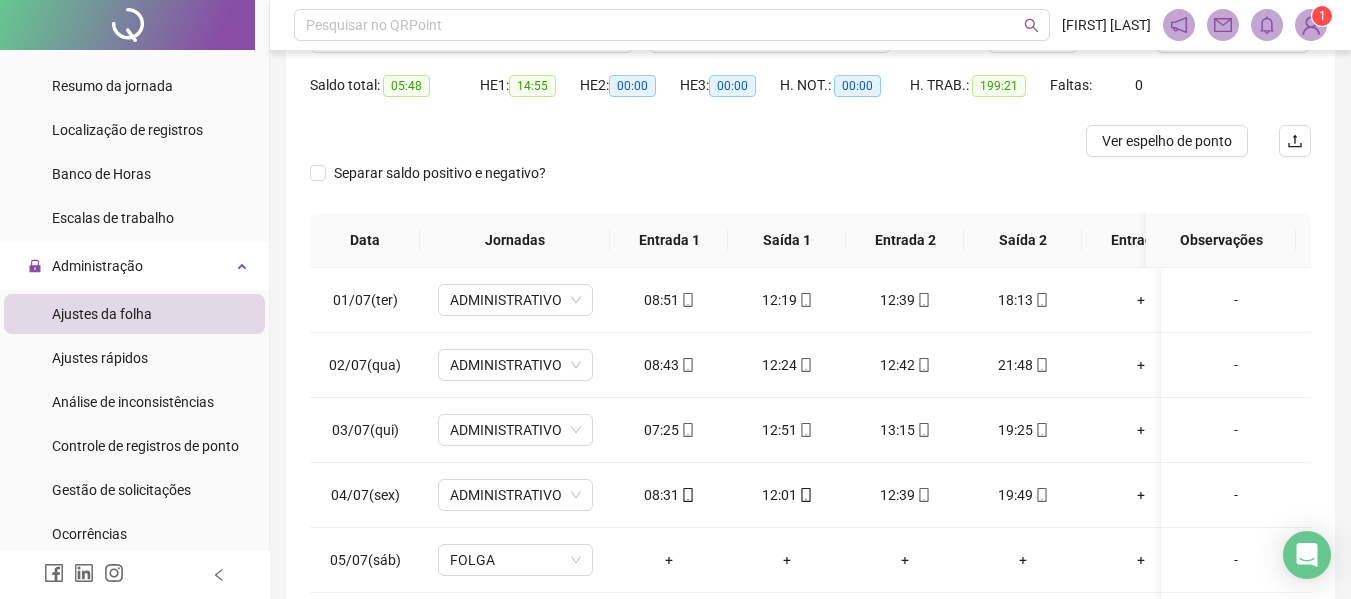 scroll, scrollTop: 255, scrollLeft: 0, axis: vertical 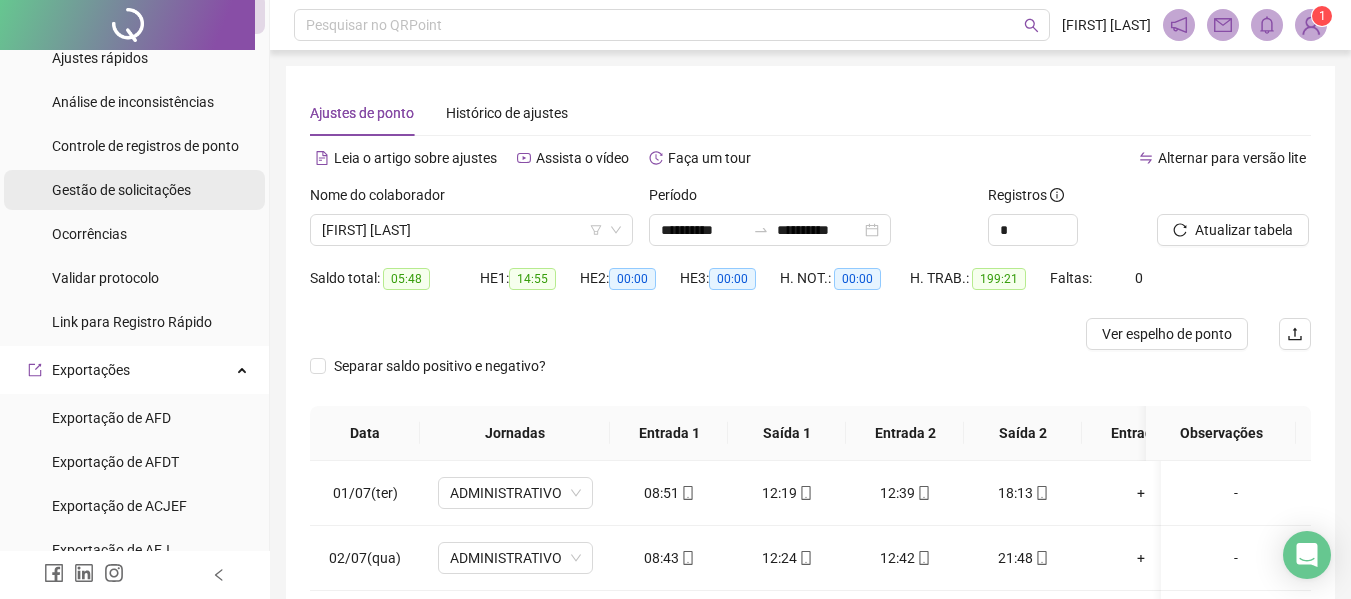 click on "Gestão de solicitações" at bounding box center [121, 190] 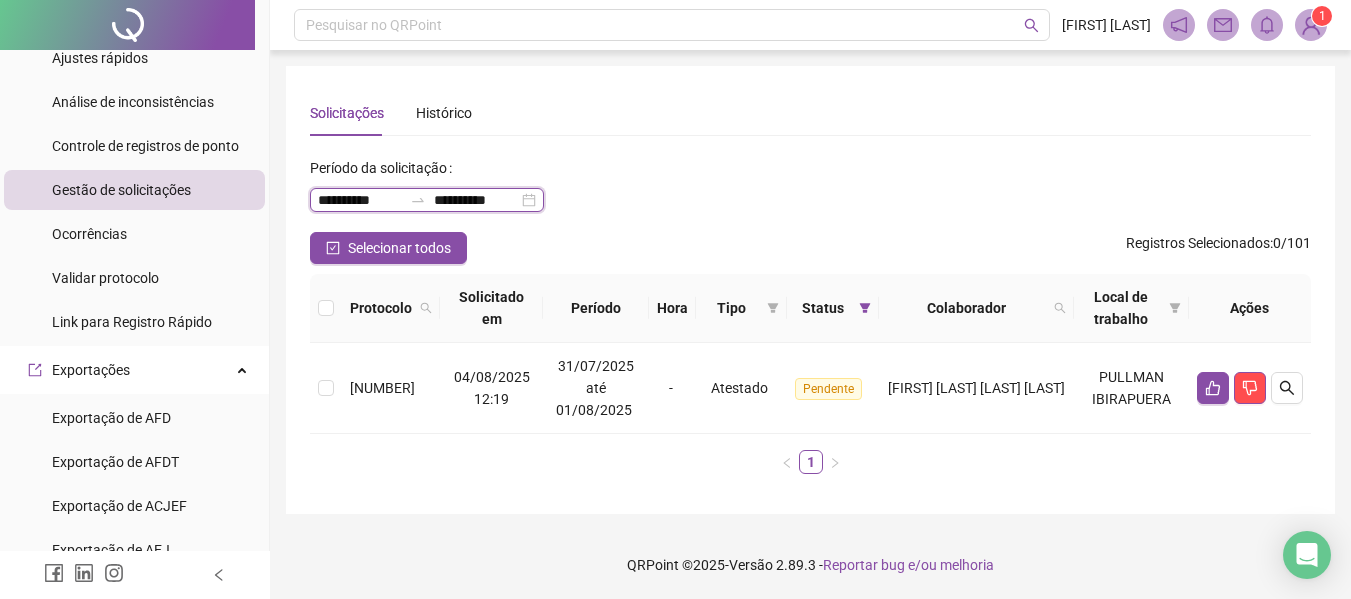 click on "**********" at bounding box center [360, 200] 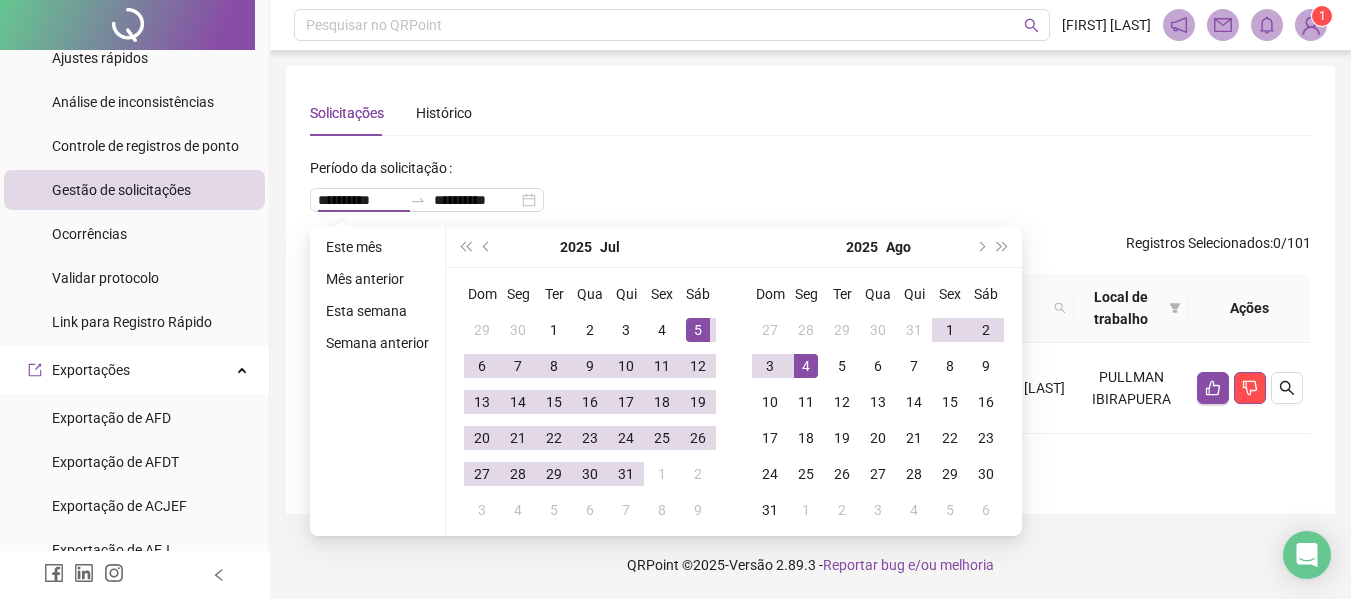click on "Solicitações Histórico" at bounding box center [810, 113] 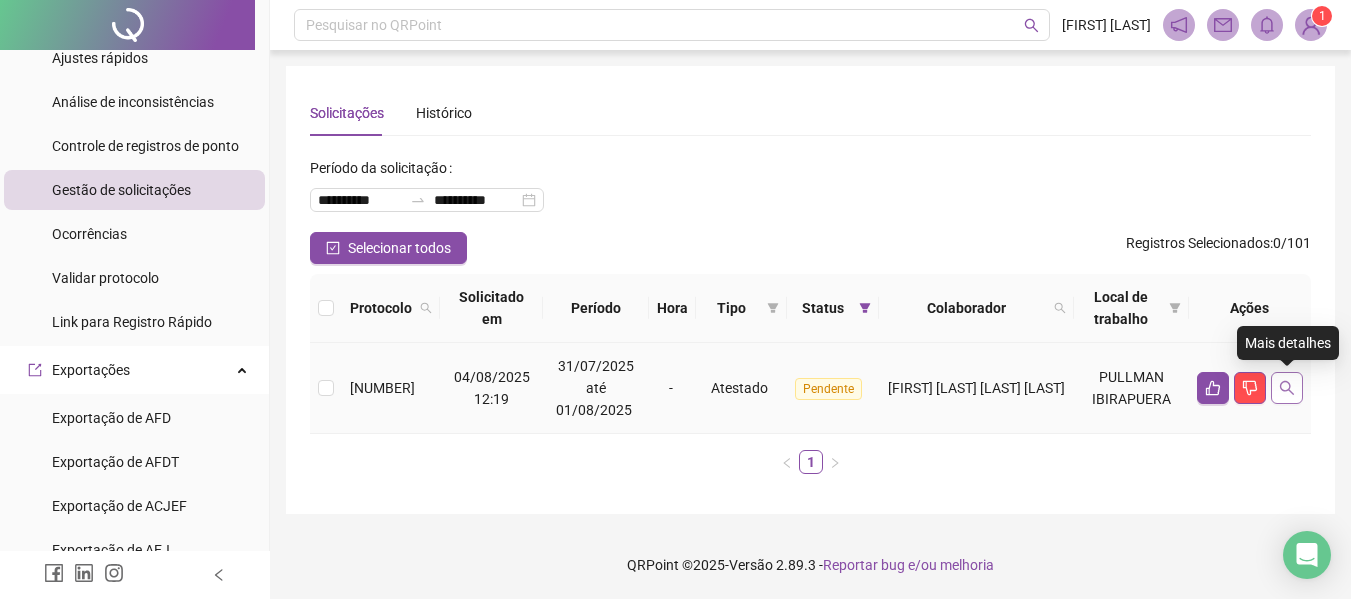 click at bounding box center [1287, 388] 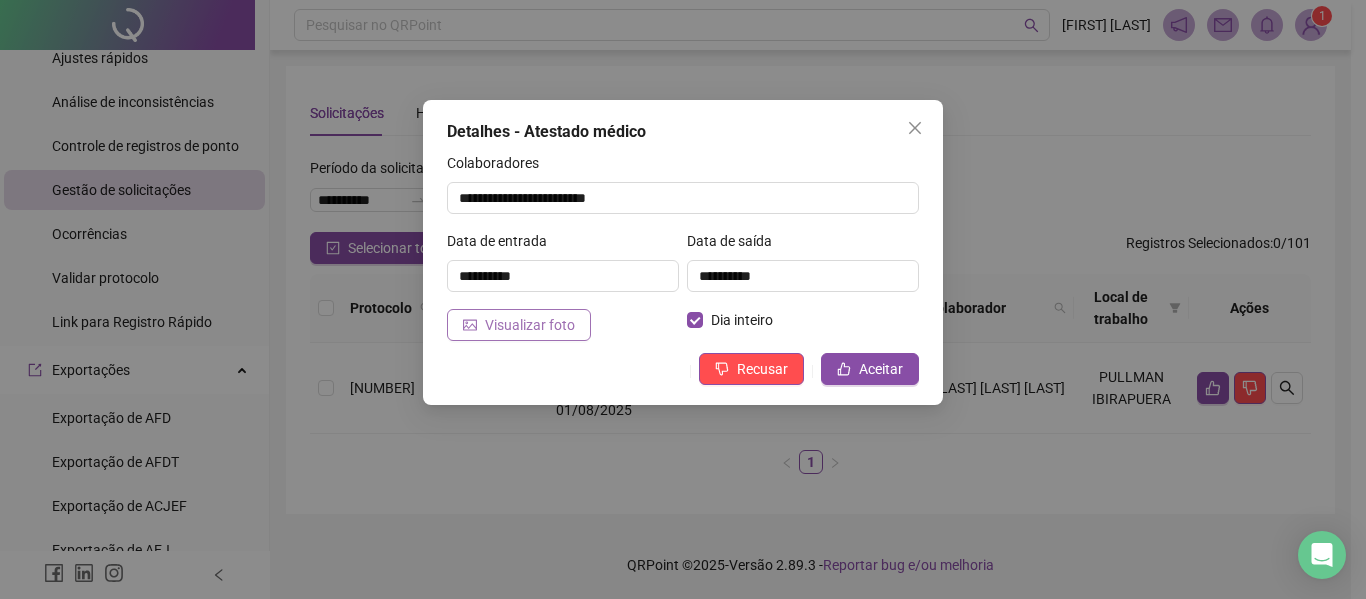 click on "Visualizar foto" at bounding box center (530, 325) 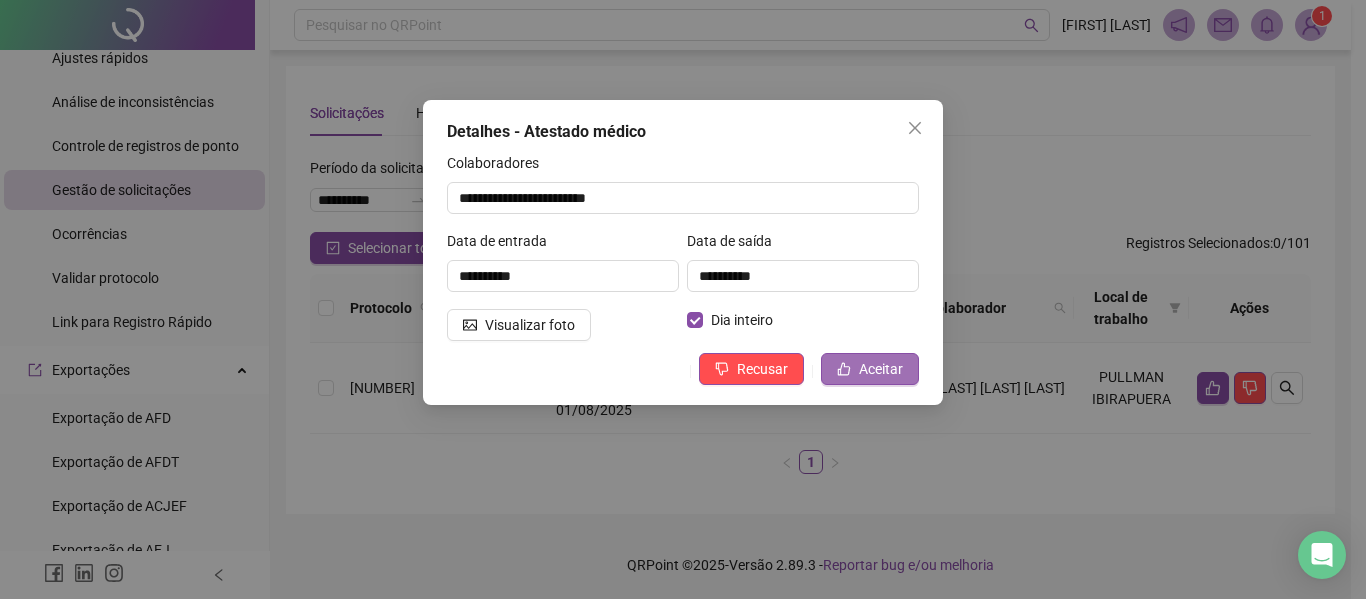 click on "Aceitar" at bounding box center [881, 369] 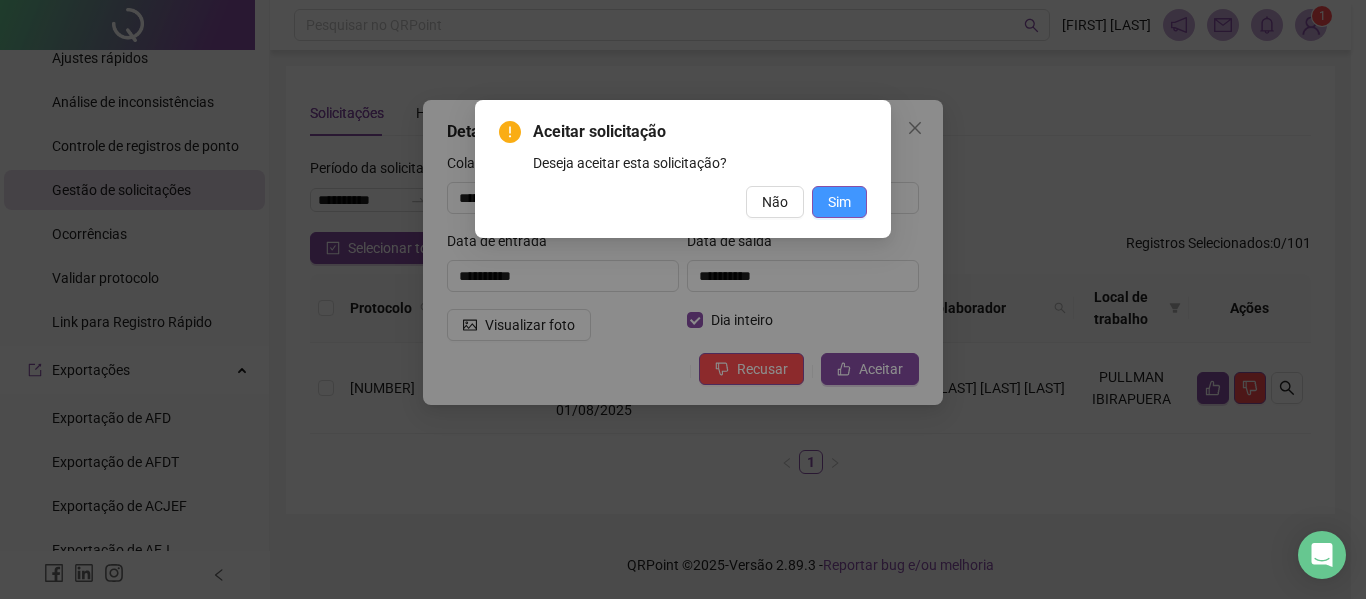 click on "Sim" at bounding box center (839, 202) 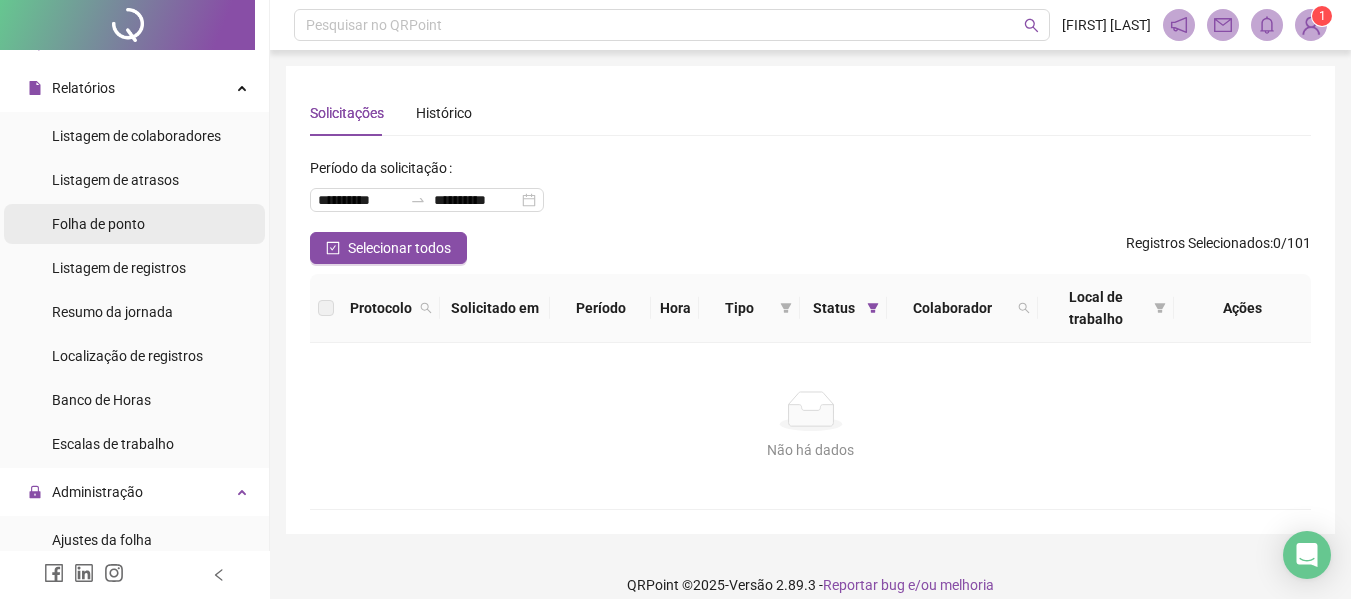 scroll, scrollTop: 0, scrollLeft: 0, axis: both 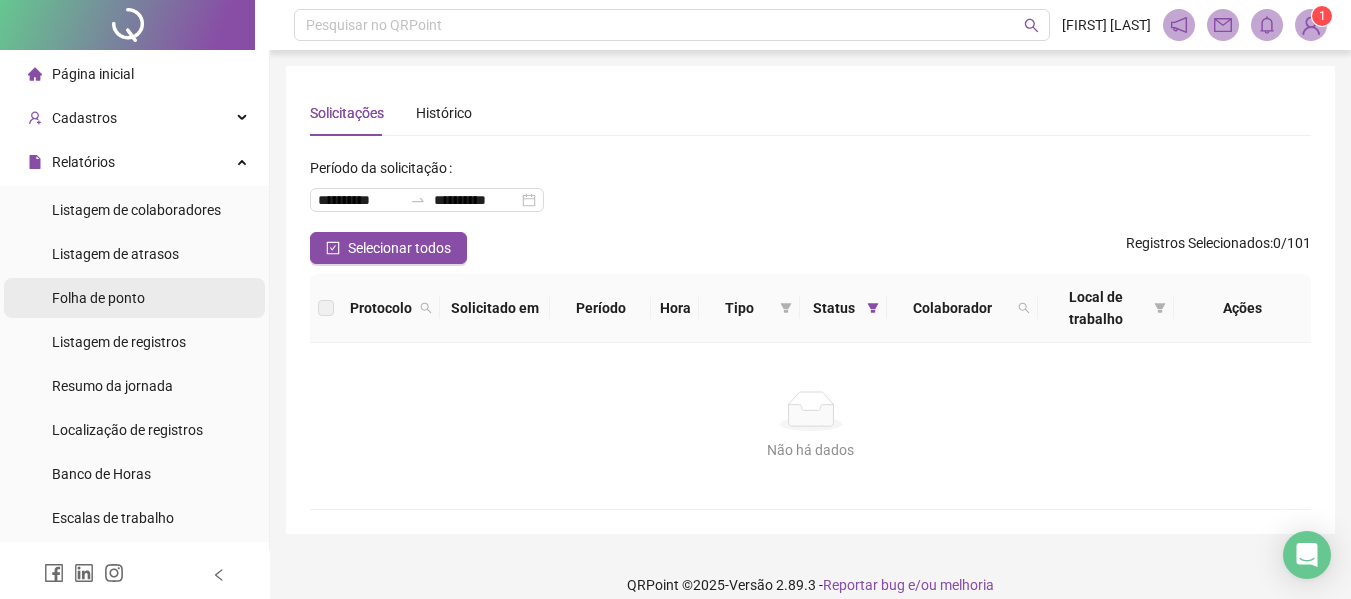 click on "Folha de ponto" at bounding box center (98, 298) 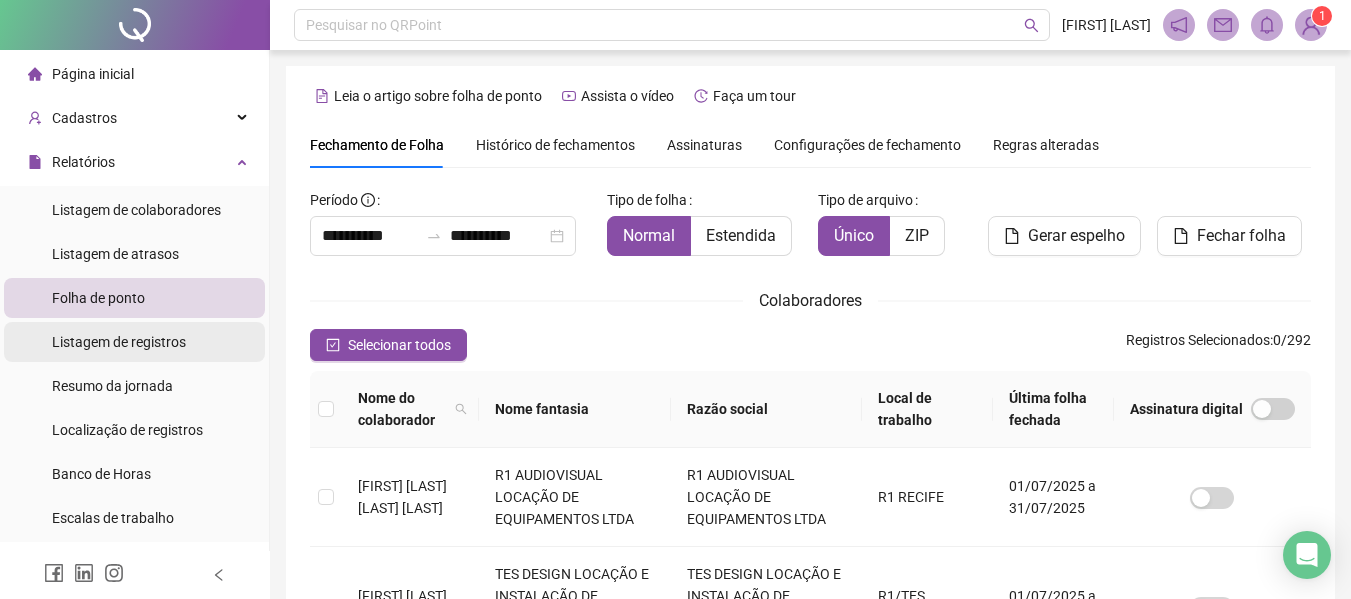 scroll, scrollTop: 110, scrollLeft: 0, axis: vertical 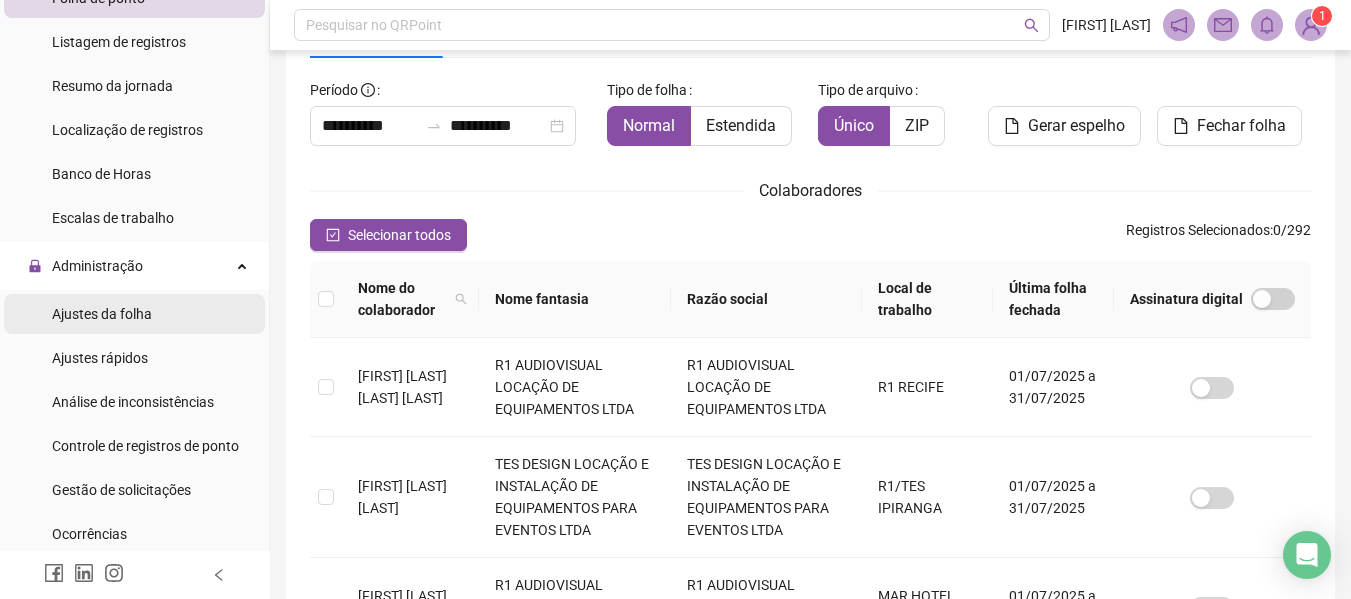 click on "Ajustes da folha" at bounding box center [102, 314] 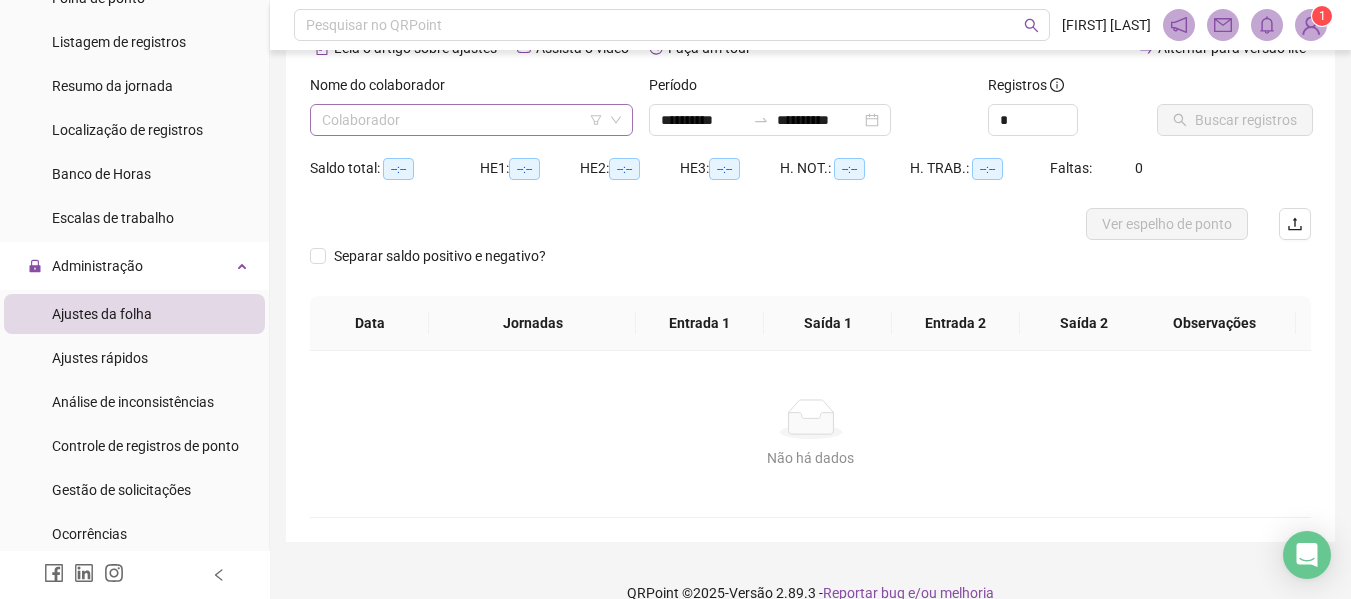 click at bounding box center [462, 120] 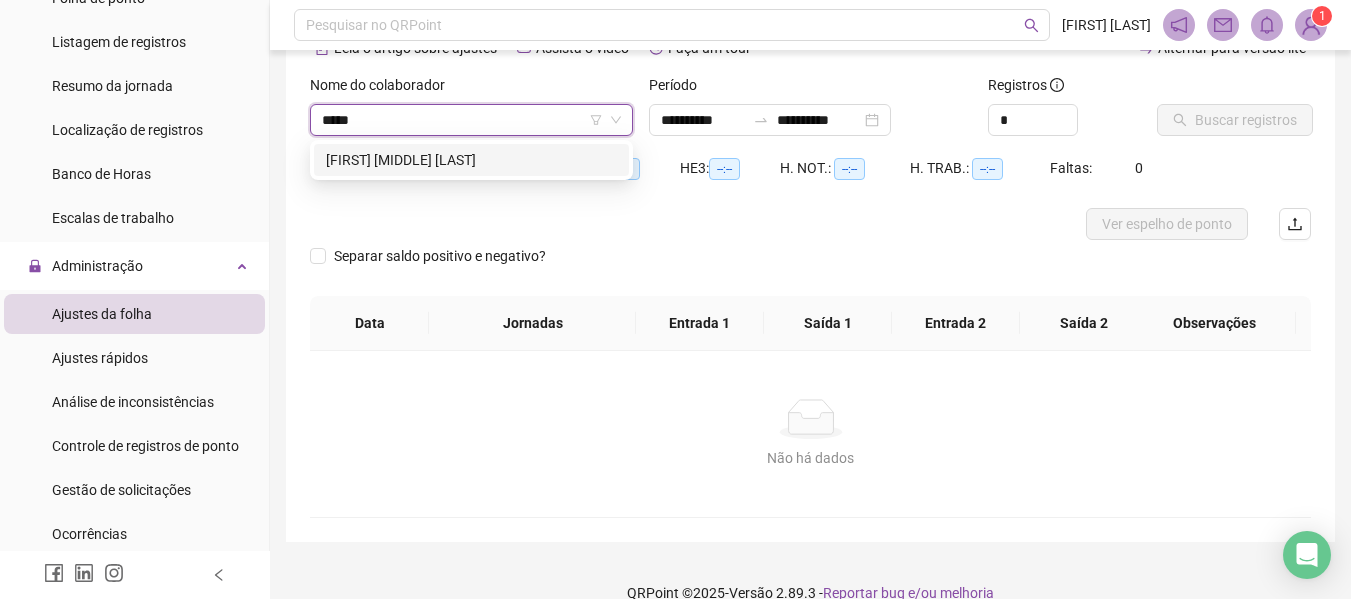 type on "******" 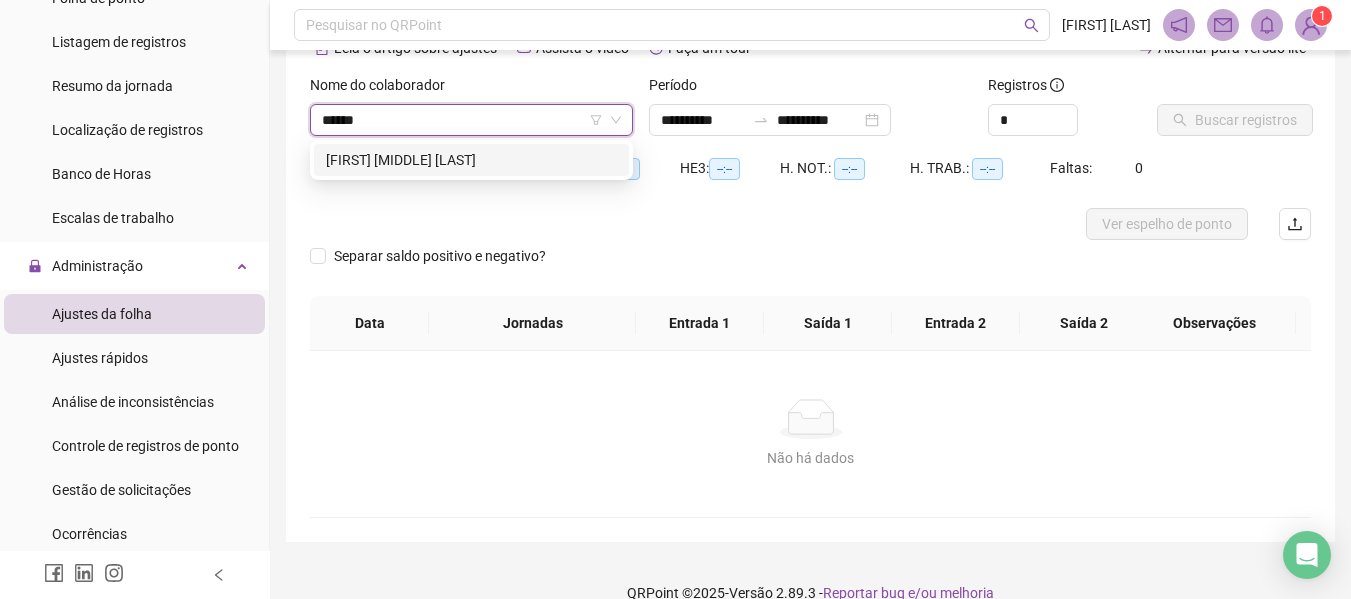click on "[FIRST] [MIDDLE] [LAST]" at bounding box center (471, 160) 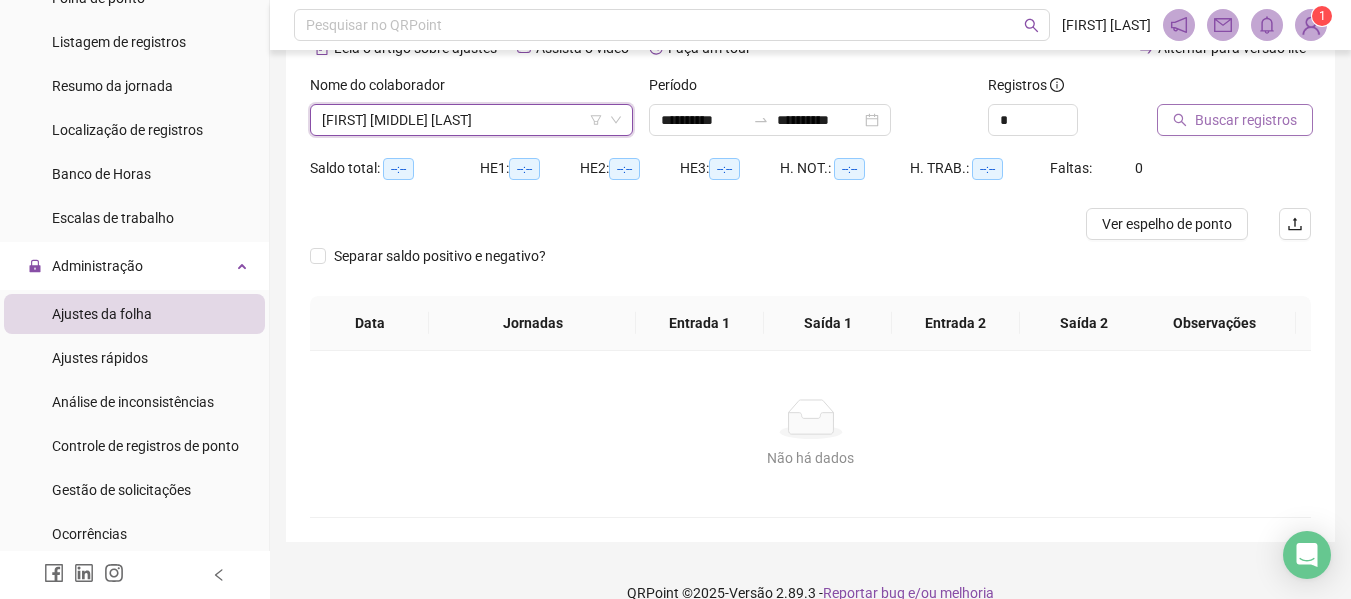 click on "Buscar registros" at bounding box center [1246, 120] 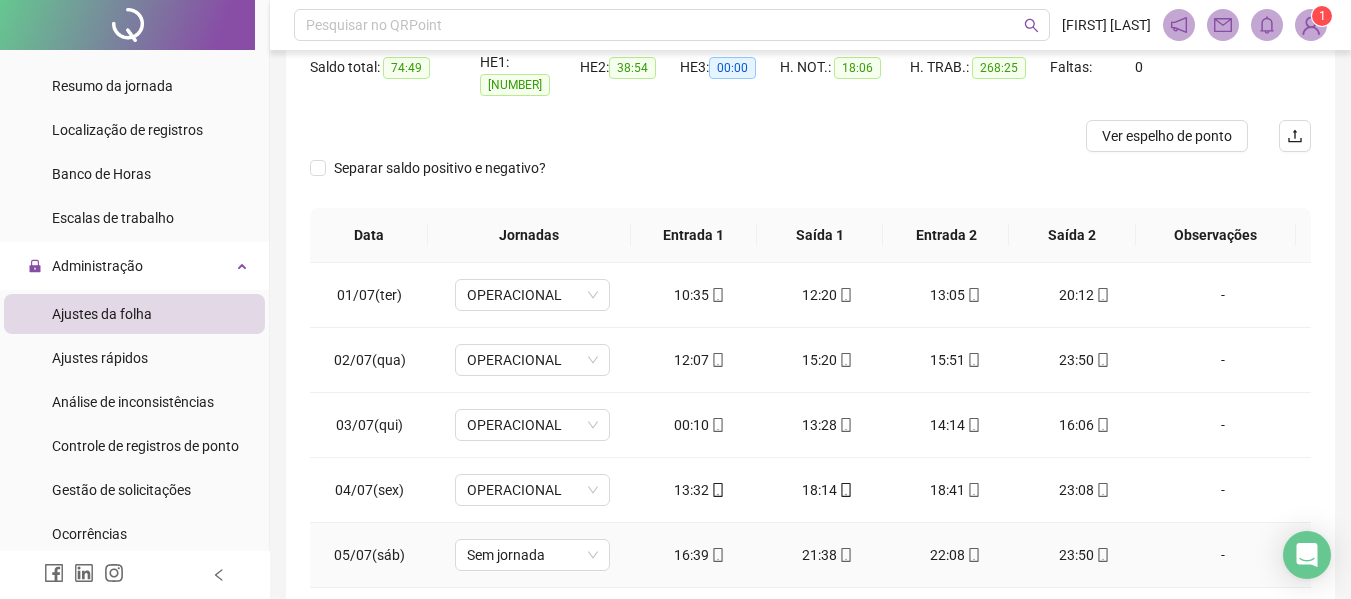 scroll, scrollTop: 399, scrollLeft: 0, axis: vertical 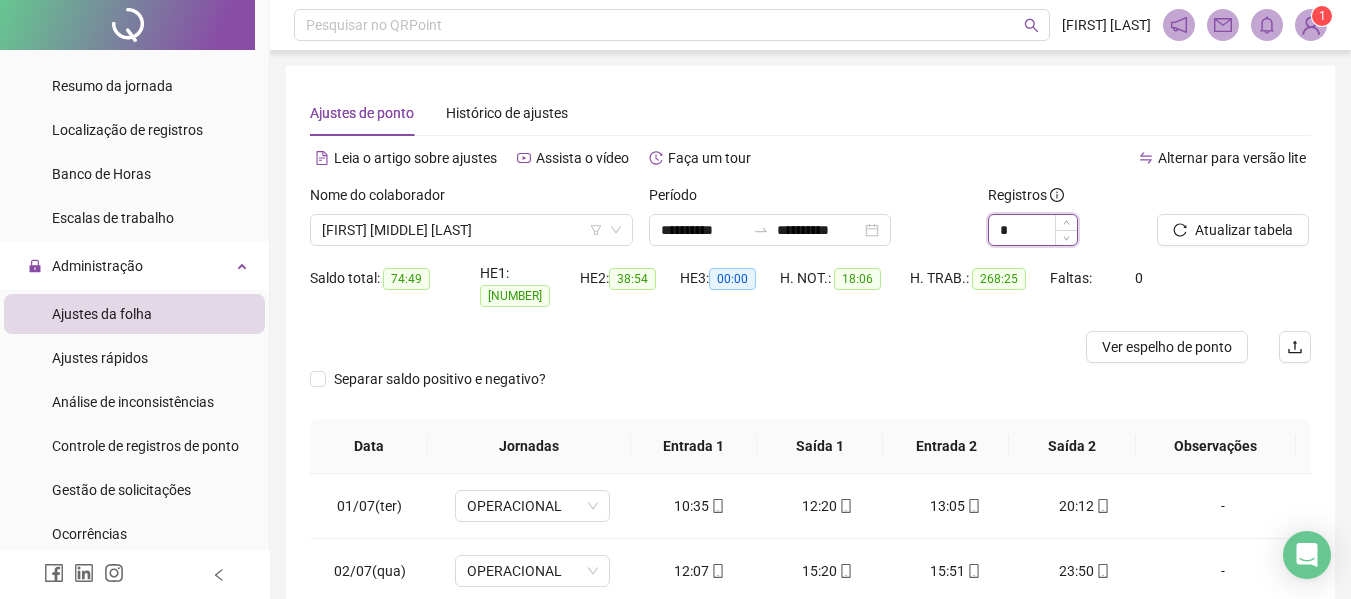 click on "*" at bounding box center [1033, 230] 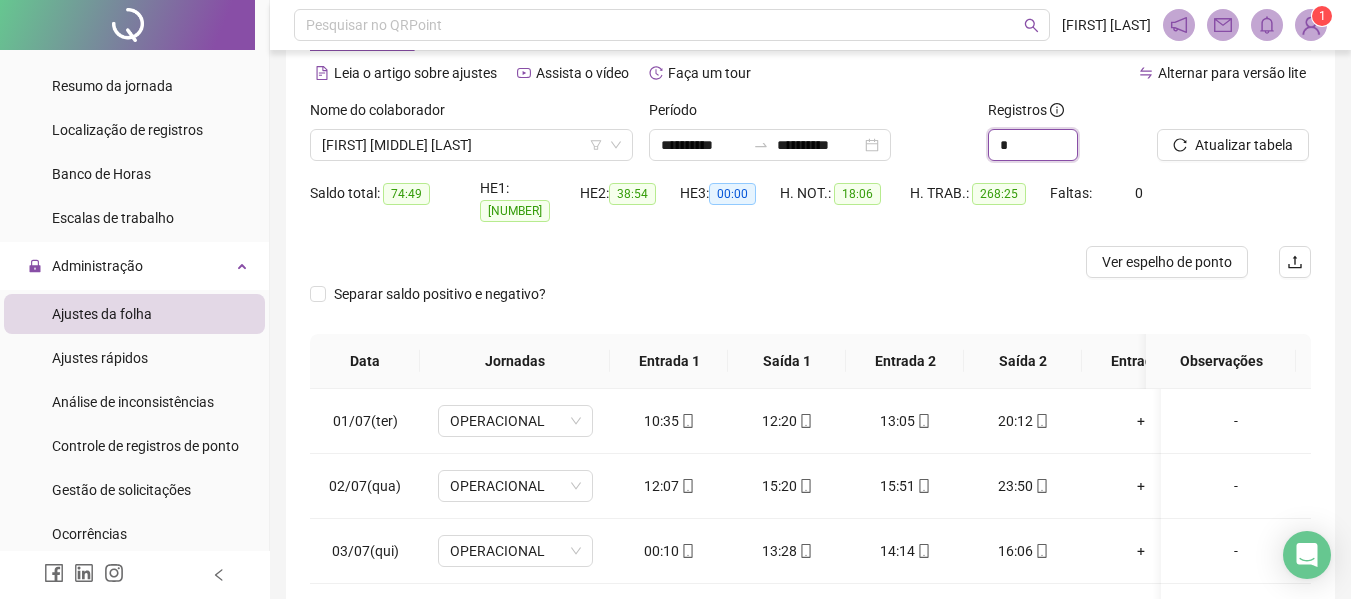 scroll, scrollTop: 399, scrollLeft: 0, axis: vertical 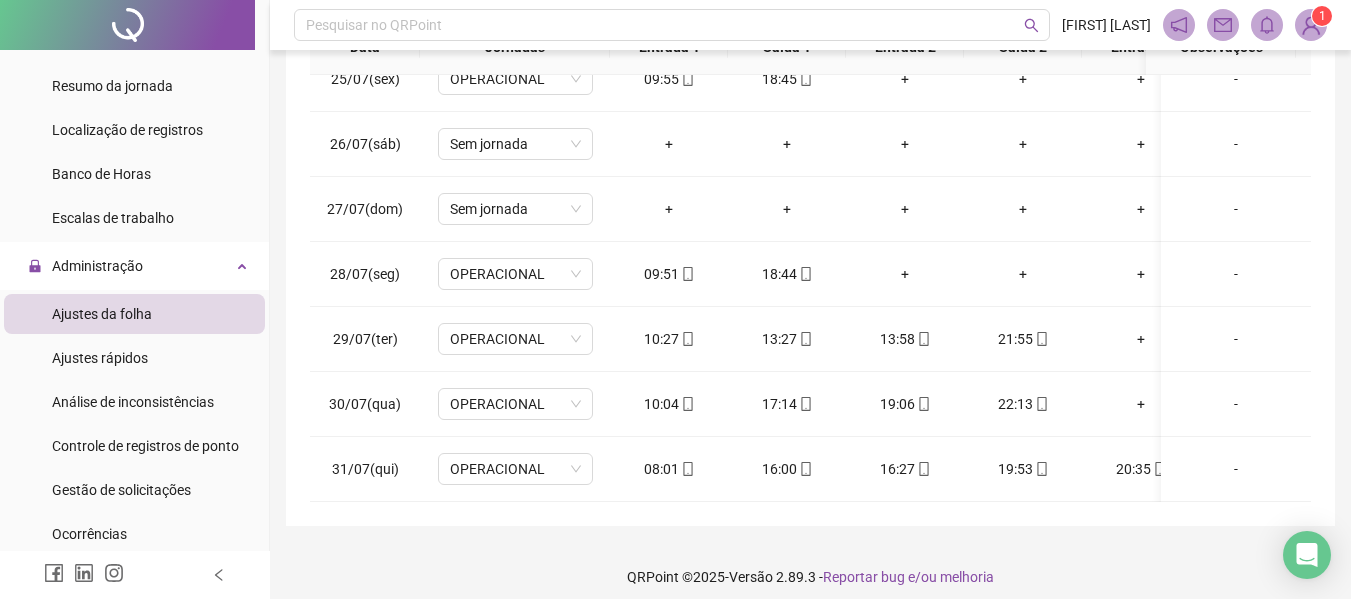 type on "*" 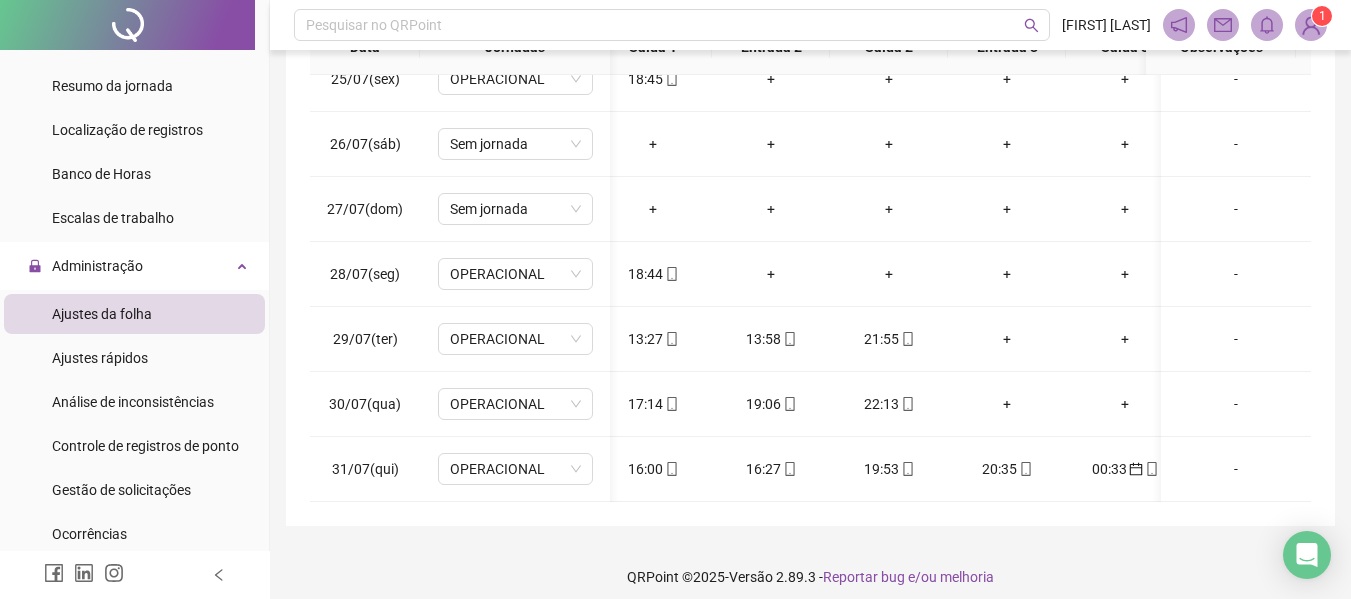 scroll, scrollTop: 1603, scrollLeft: 213, axis: both 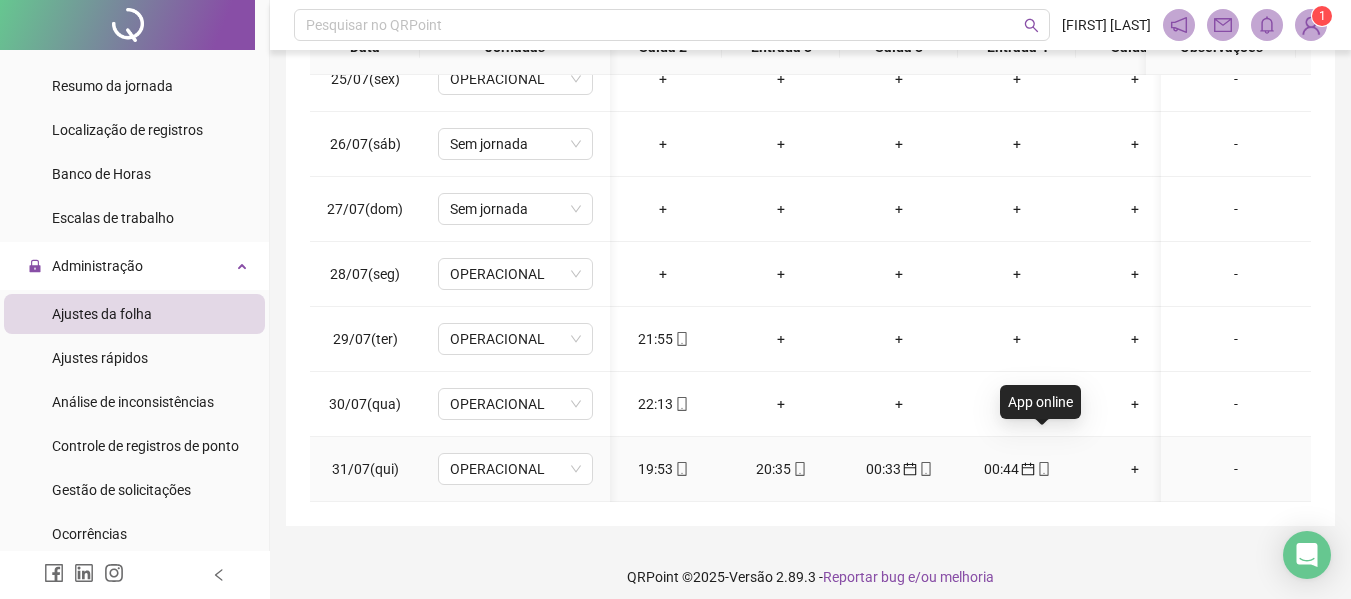 click 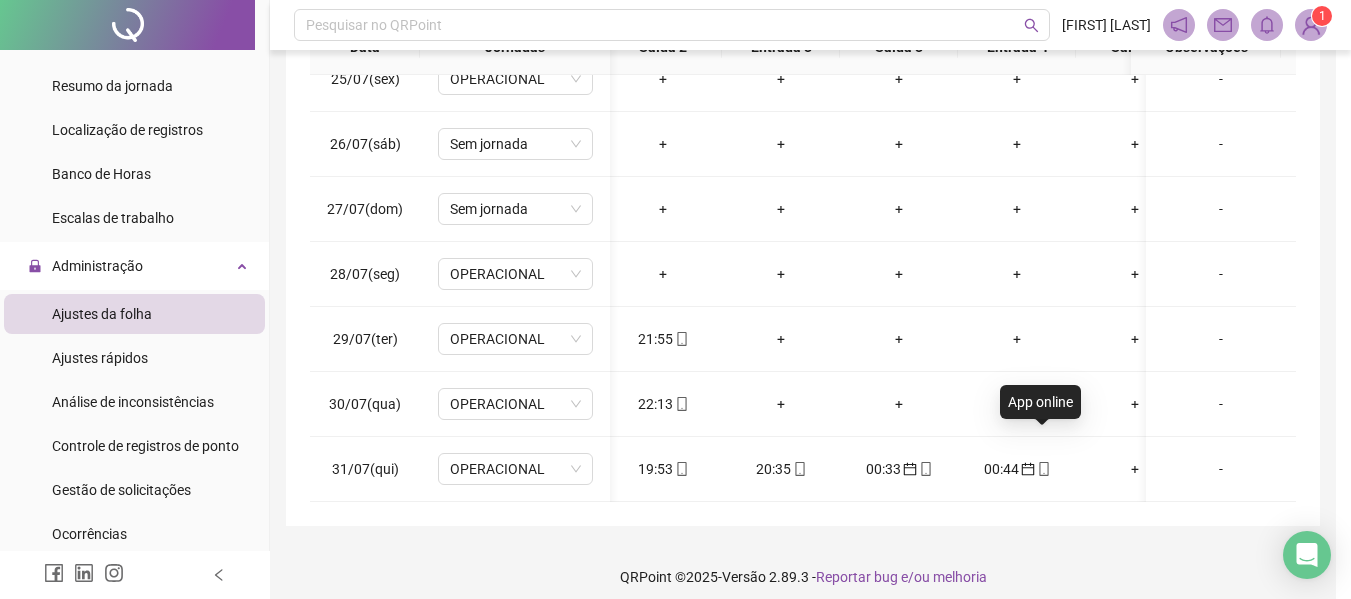 type on "**********" 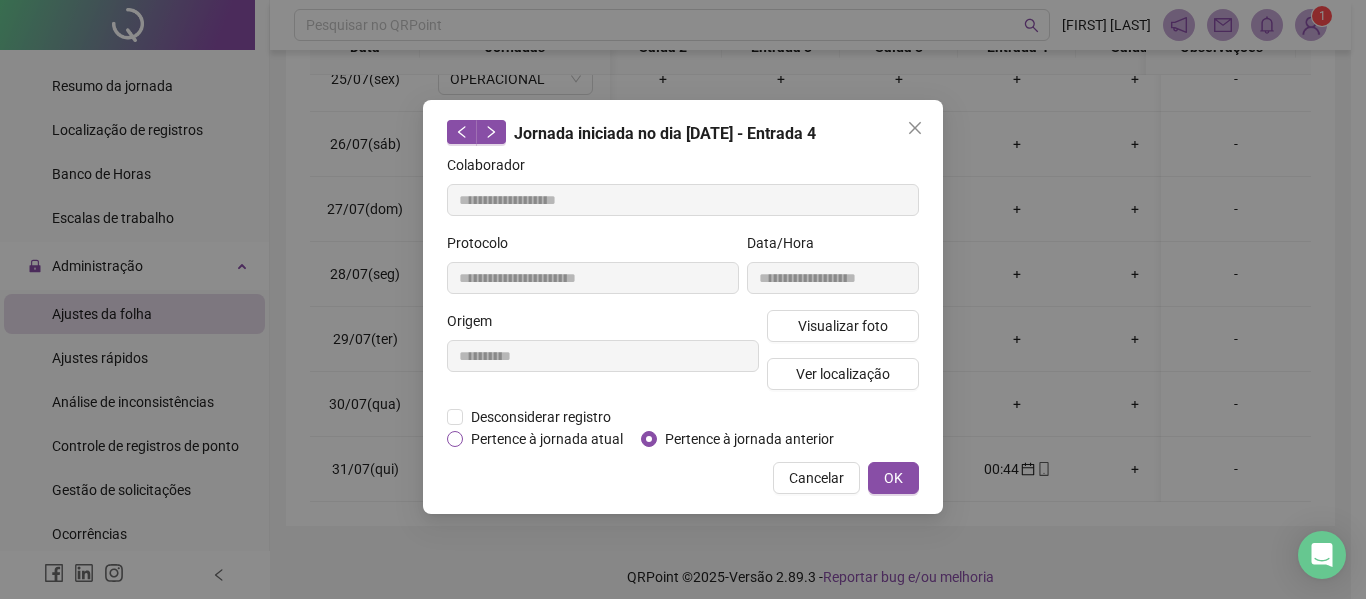 click on "Pertence à jornada atual" at bounding box center [547, 439] 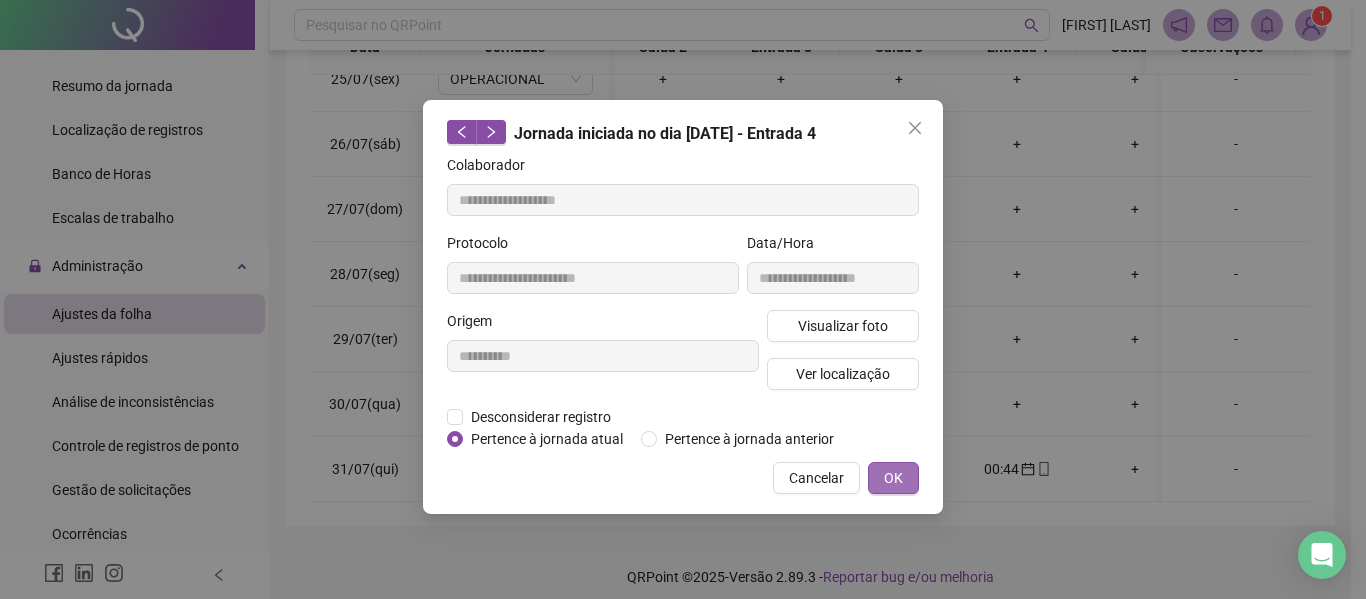 click on "OK" at bounding box center [893, 478] 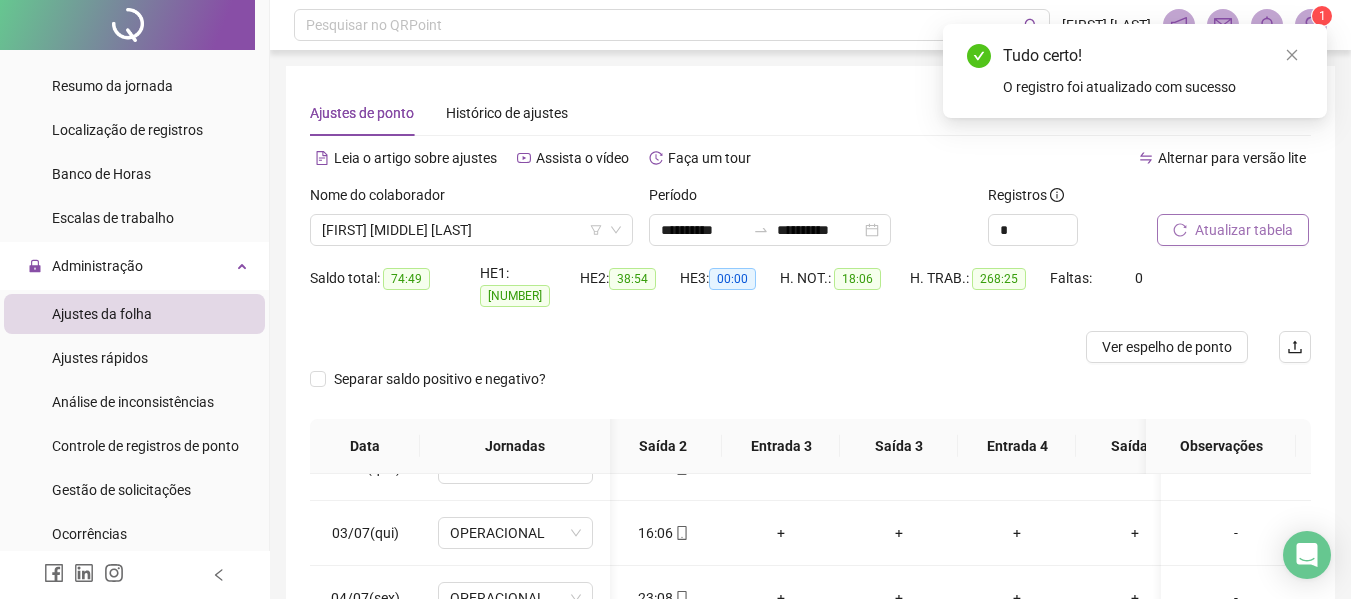 click on "Atualizar tabela" at bounding box center (1244, 230) 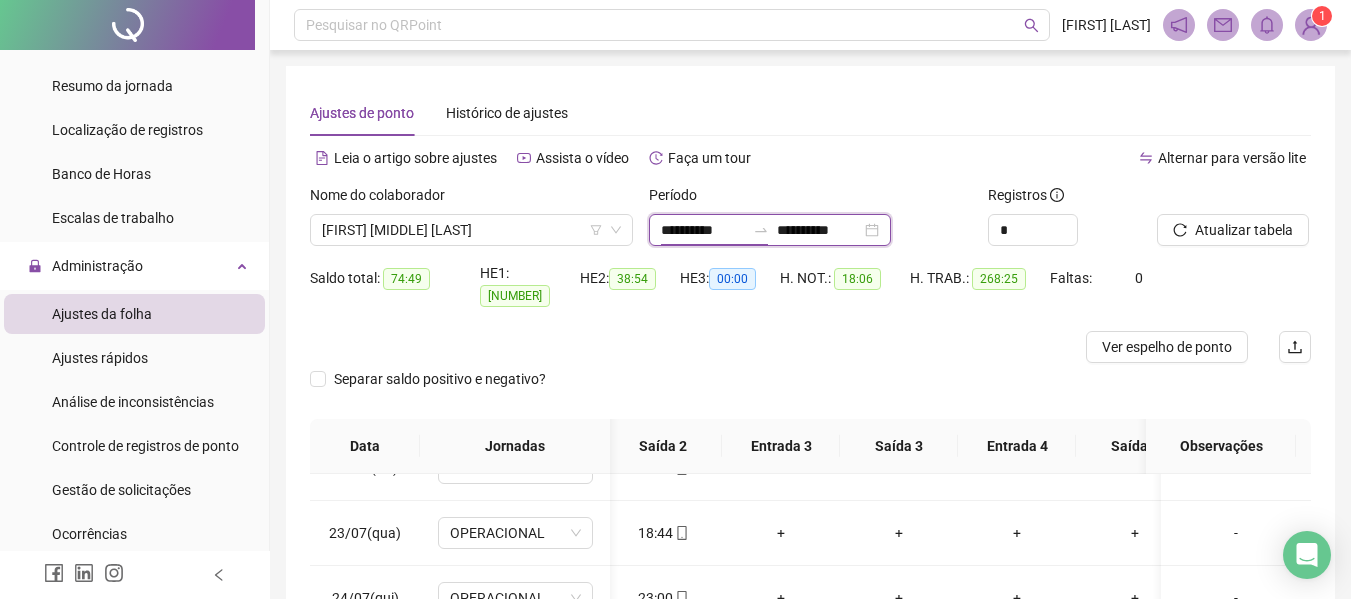 click on "**********" at bounding box center [703, 230] 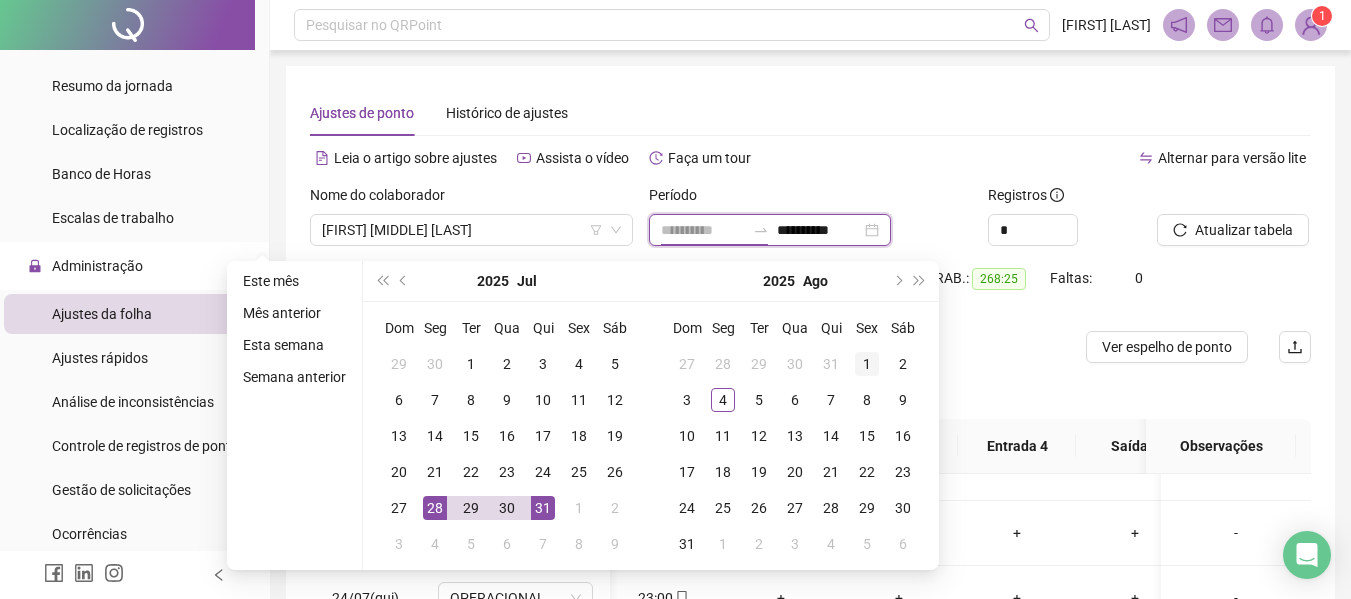 type on "**********" 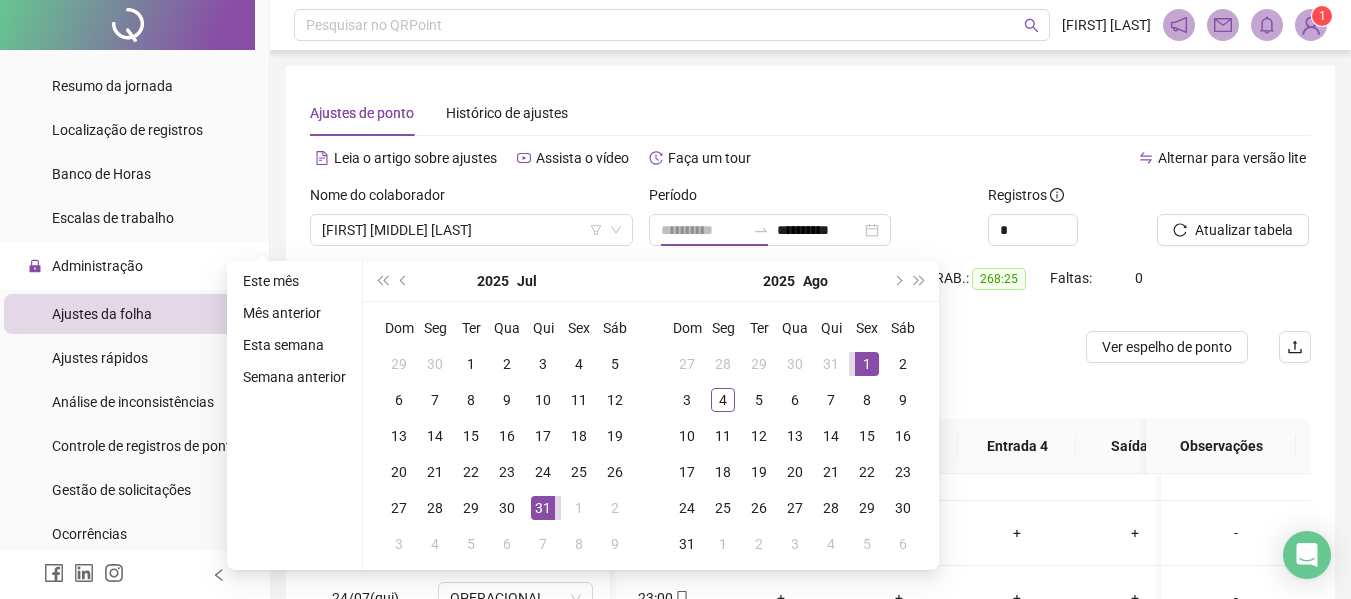 click on "1" at bounding box center (867, 364) 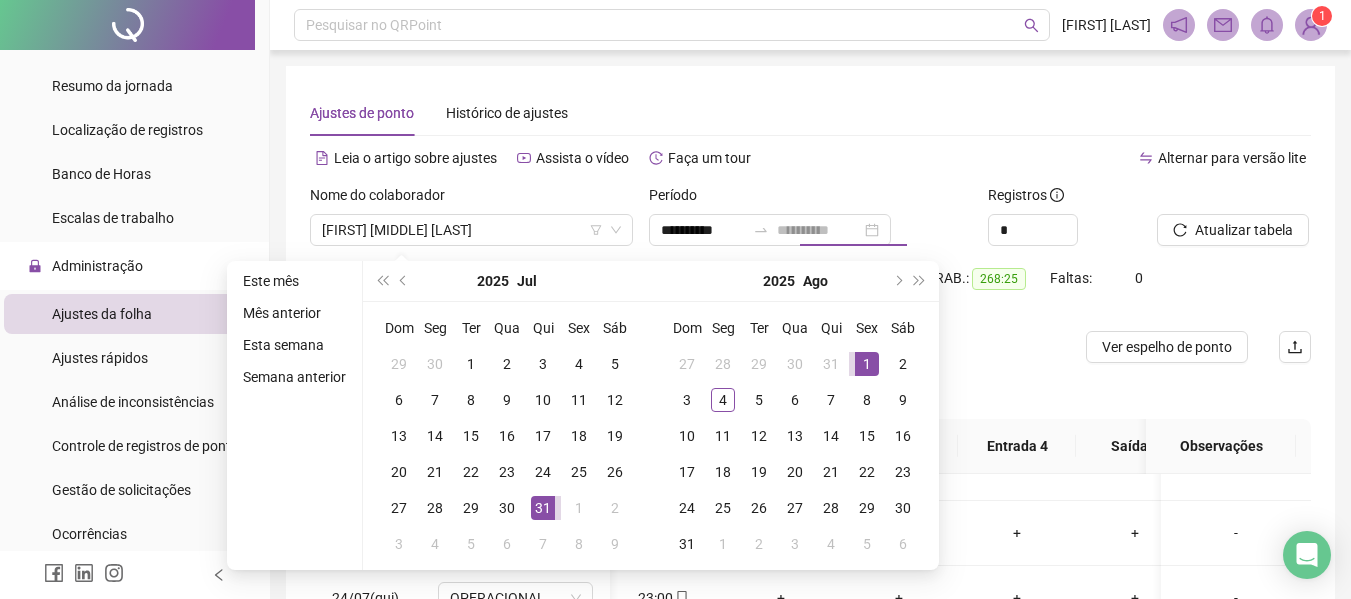 click on "1" at bounding box center (867, 364) 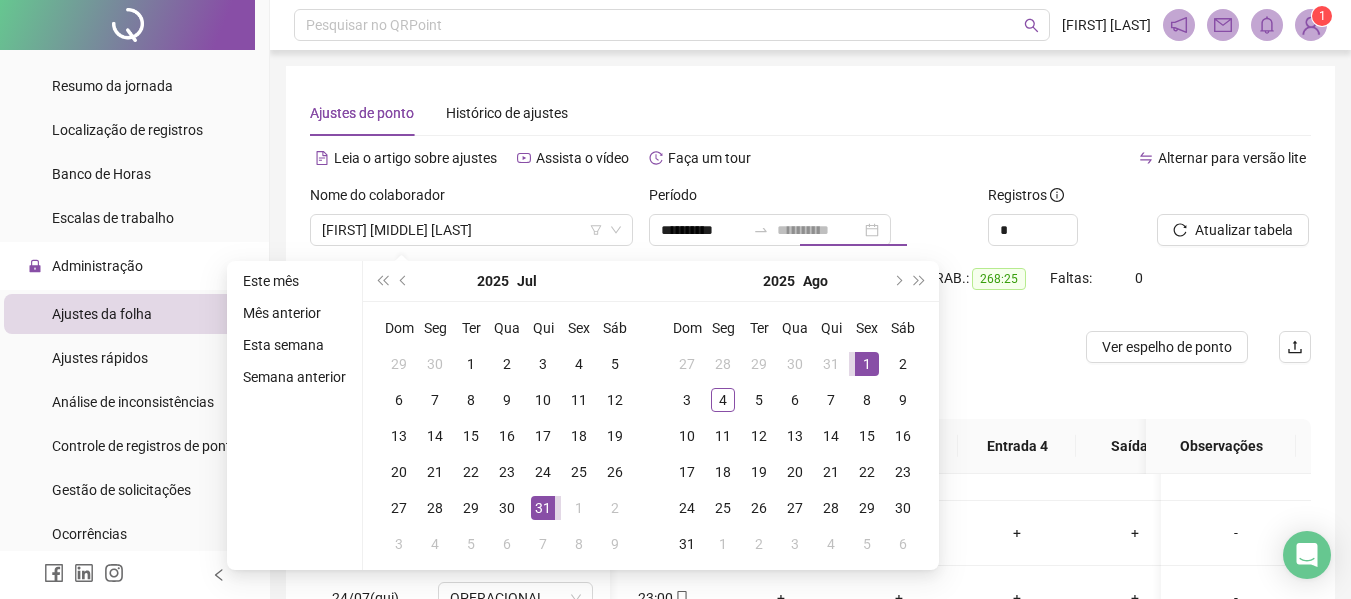 type on "**********" 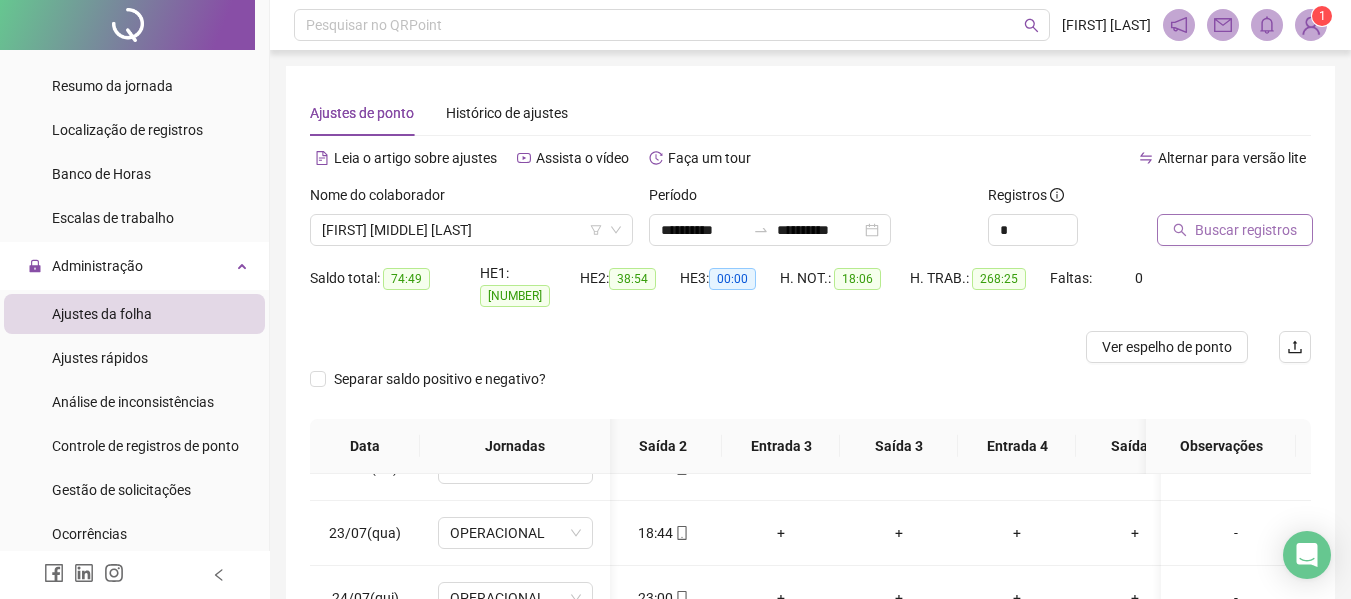 click on "Buscar registros" at bounding box center [1246, 230] 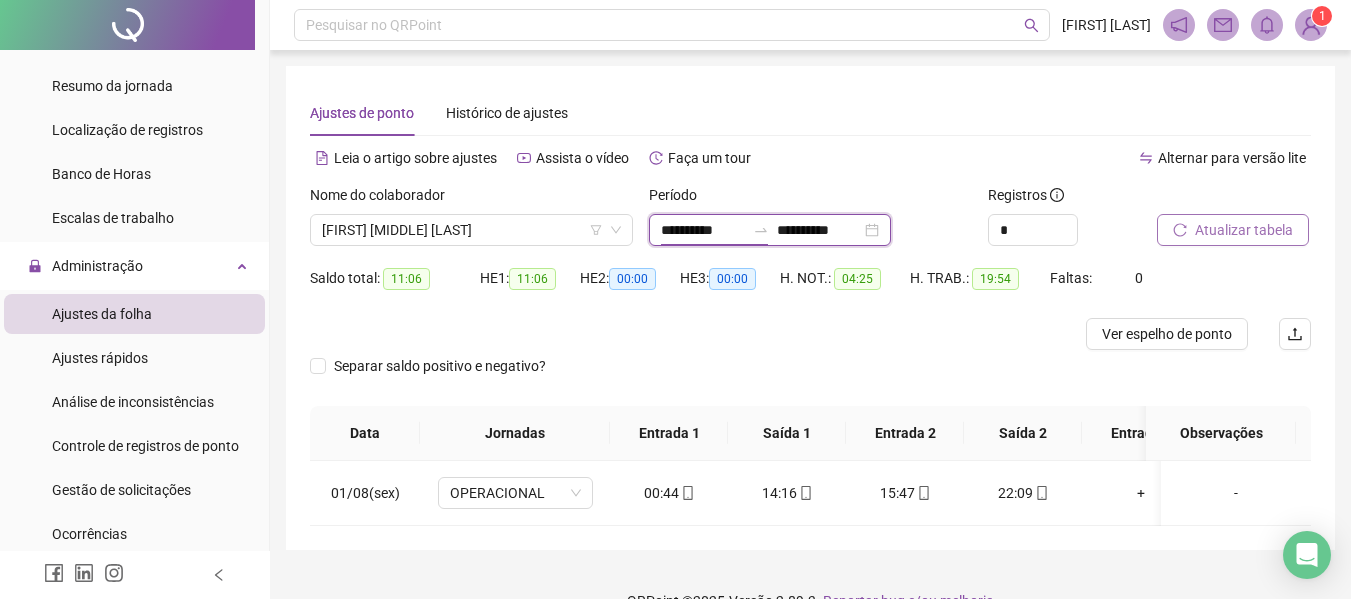 click on "**********" at bounding box center [703, 230] 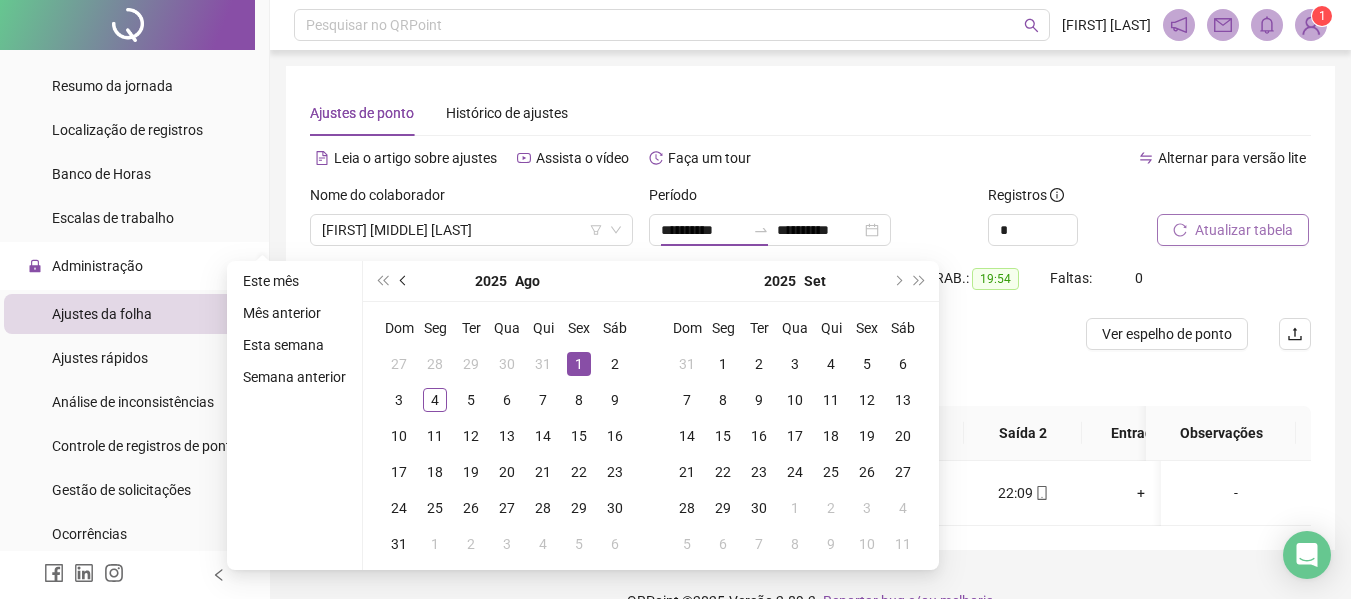 click at bounding box center [404, 281] 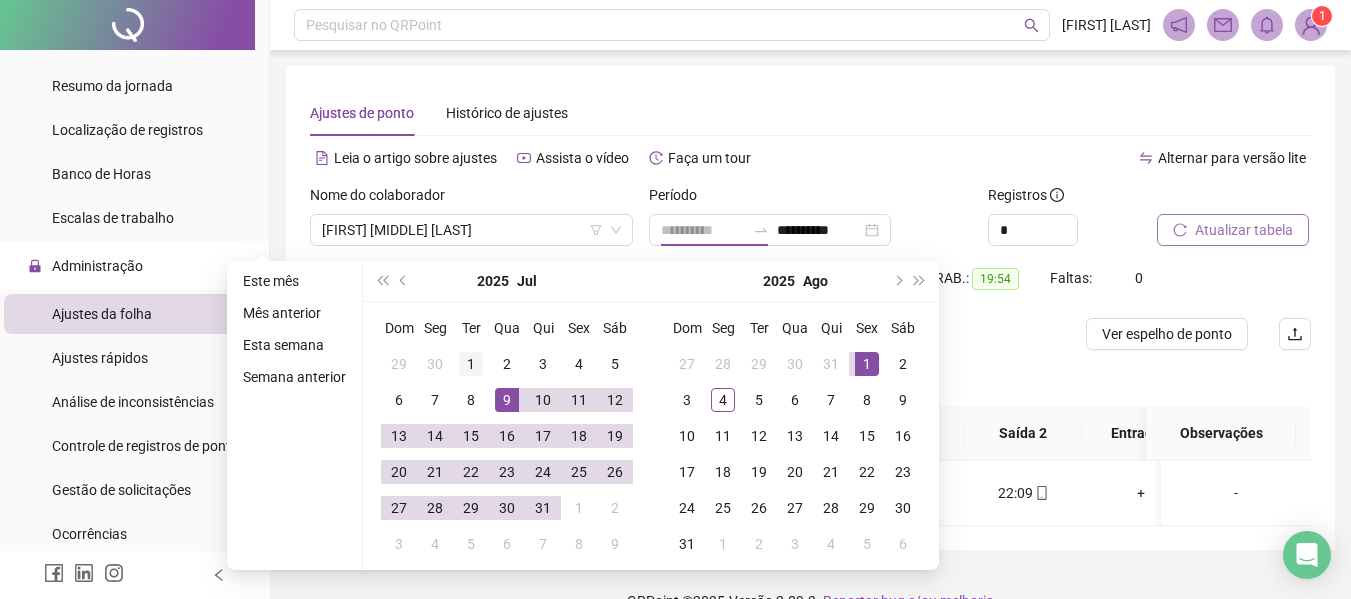 type on "**********" 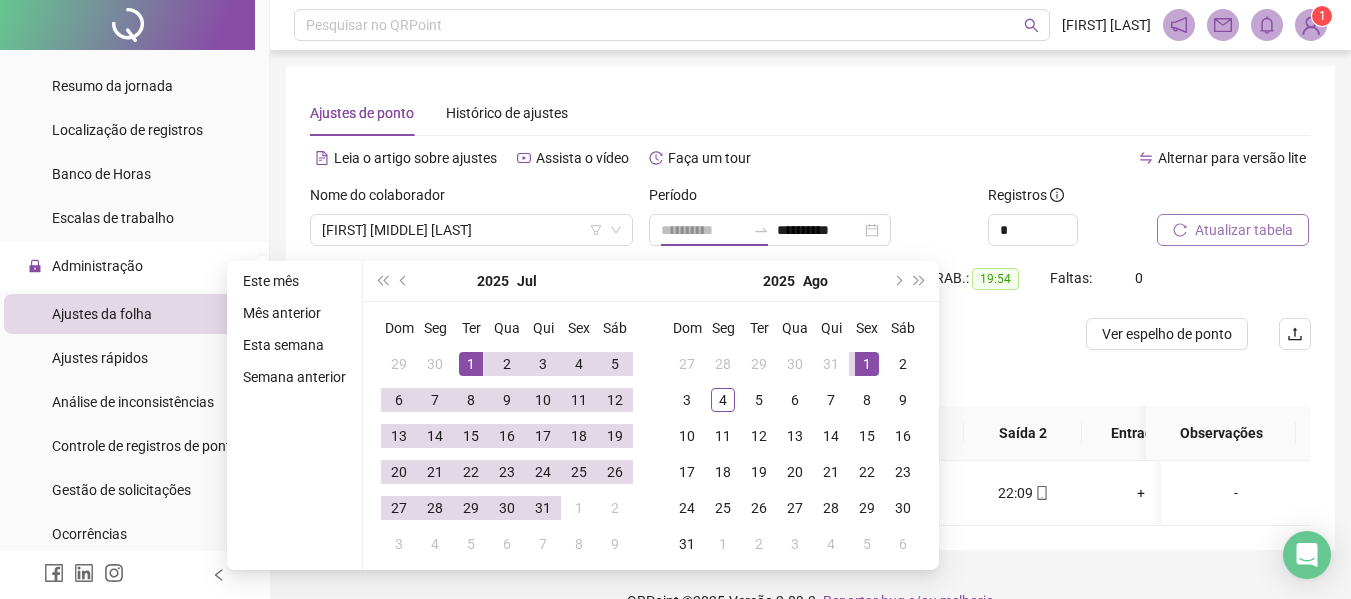 click on "1" at bounding box center [471, 364] 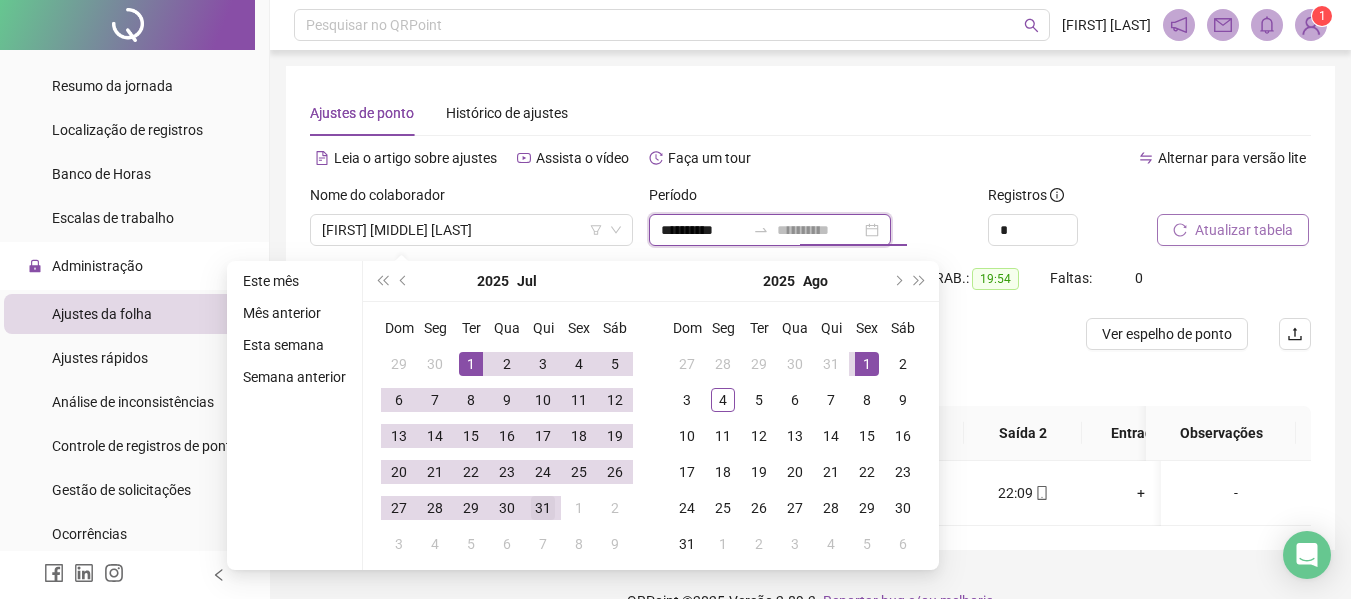 type on "**********" 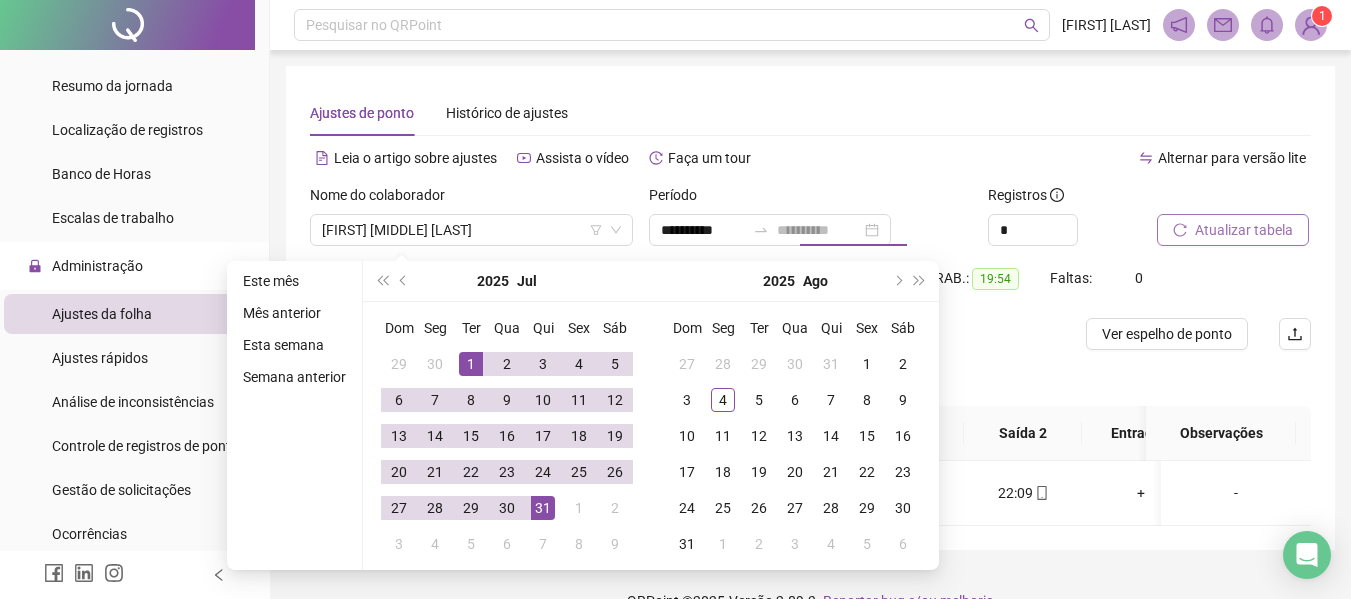 click on "31" at bounding box center [543, 508] 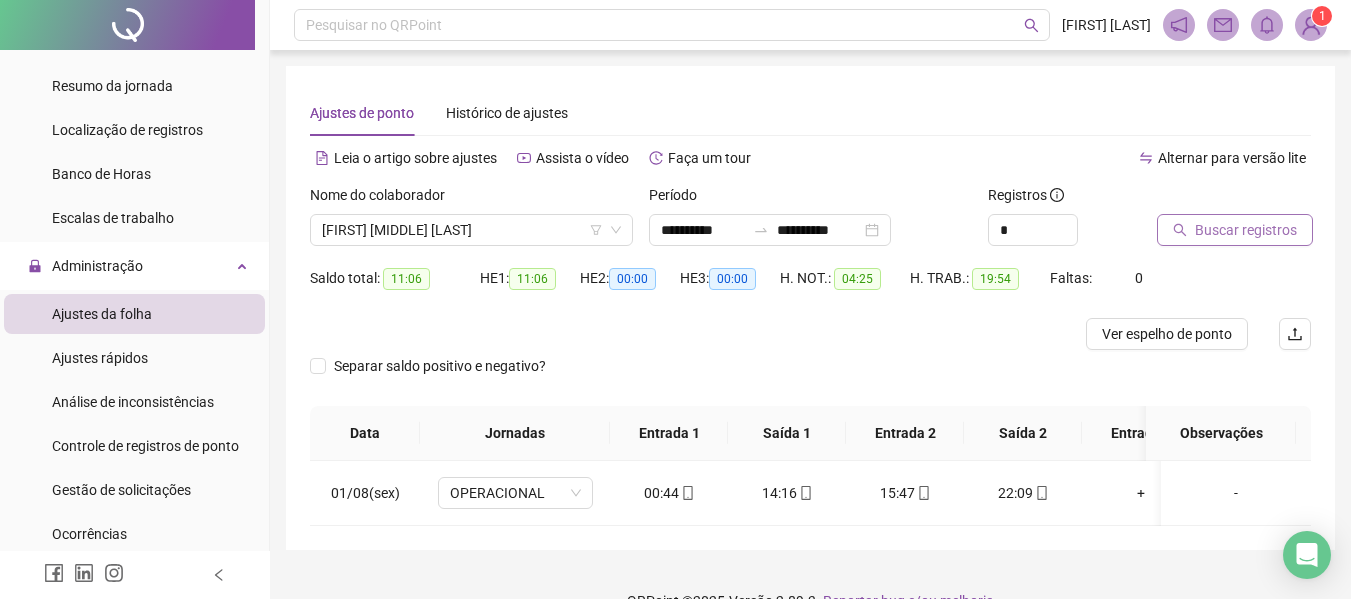 click on "Buscar registros" at bounding box center (1246, 230) 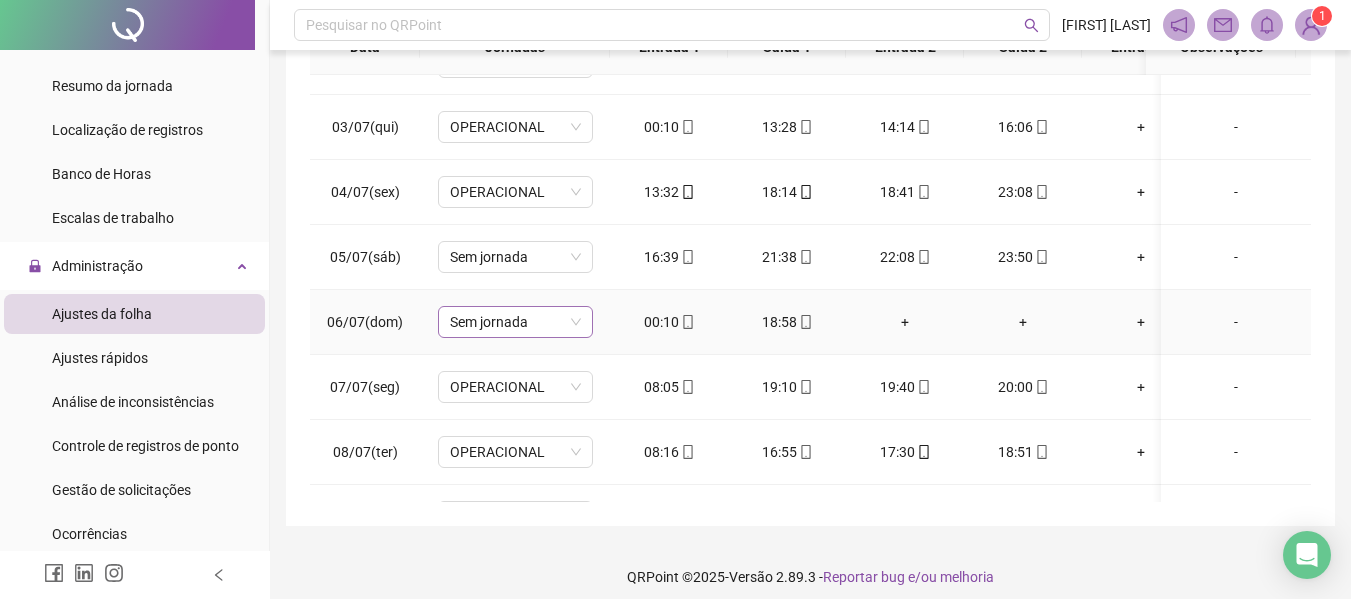 scroll, scrollTop: 0, scrollLeft: 0, axis: both 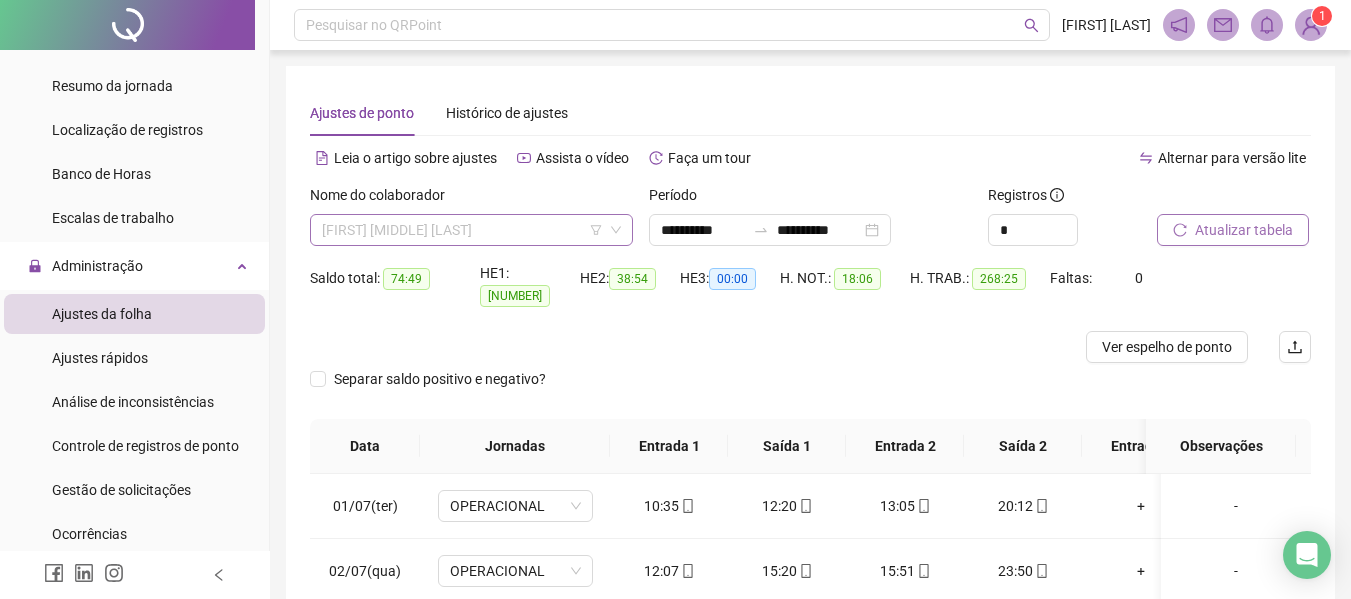 click on "[FIRST] [MIDDLE] [LAST]" at bounding box center (471, 230) 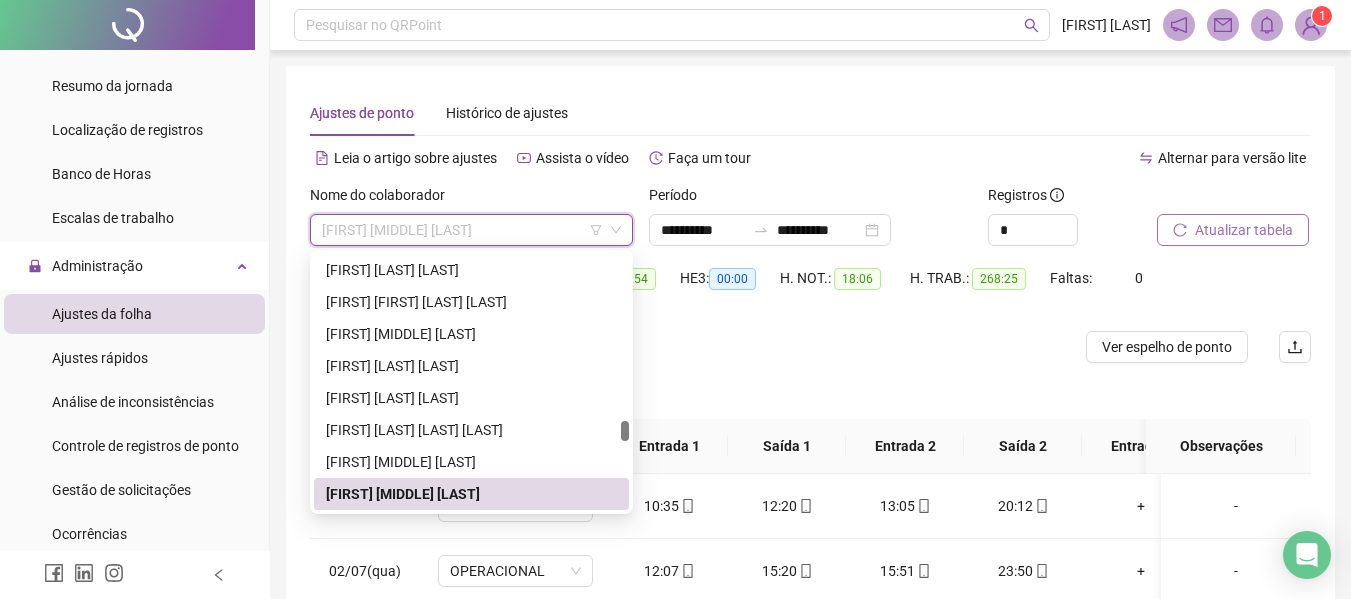 type on "*" 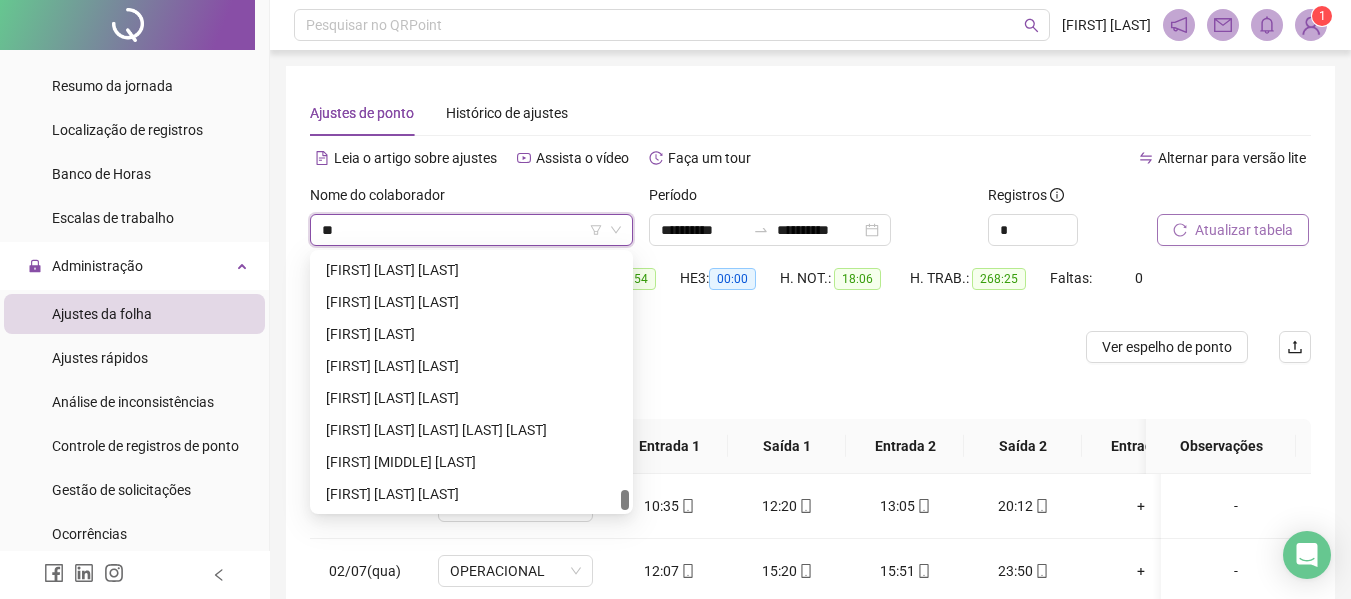 scroll, scrollTop: 0, scrollLeft: 0, axis: both 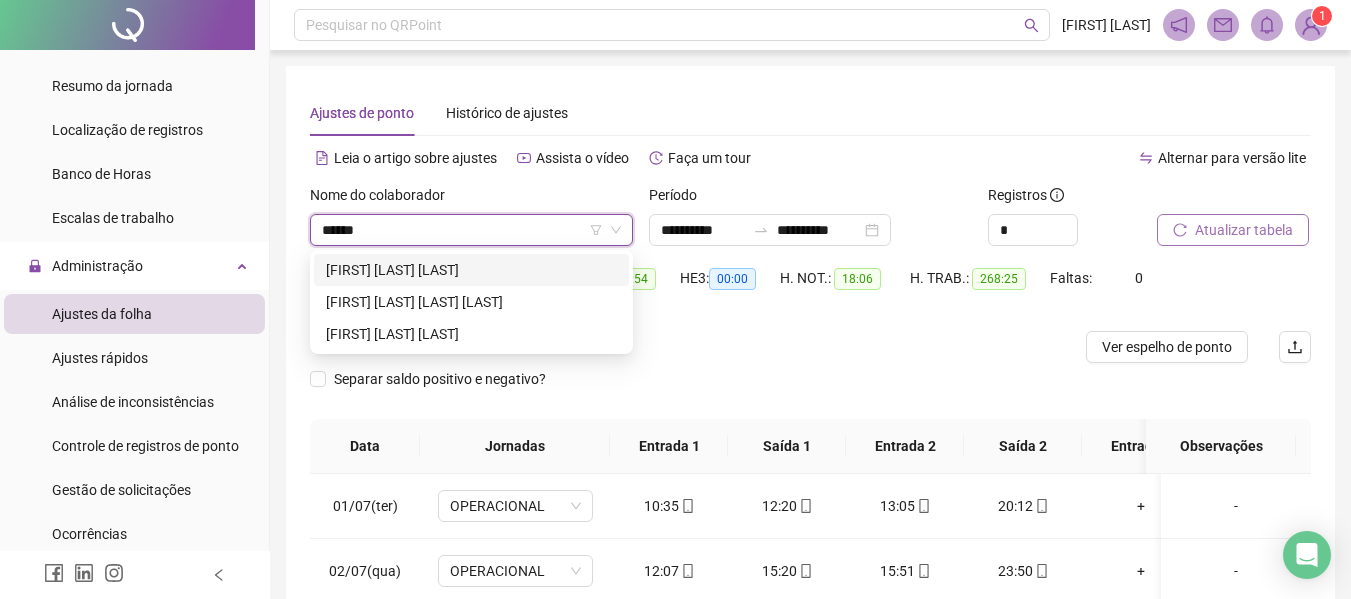 type on "*******" 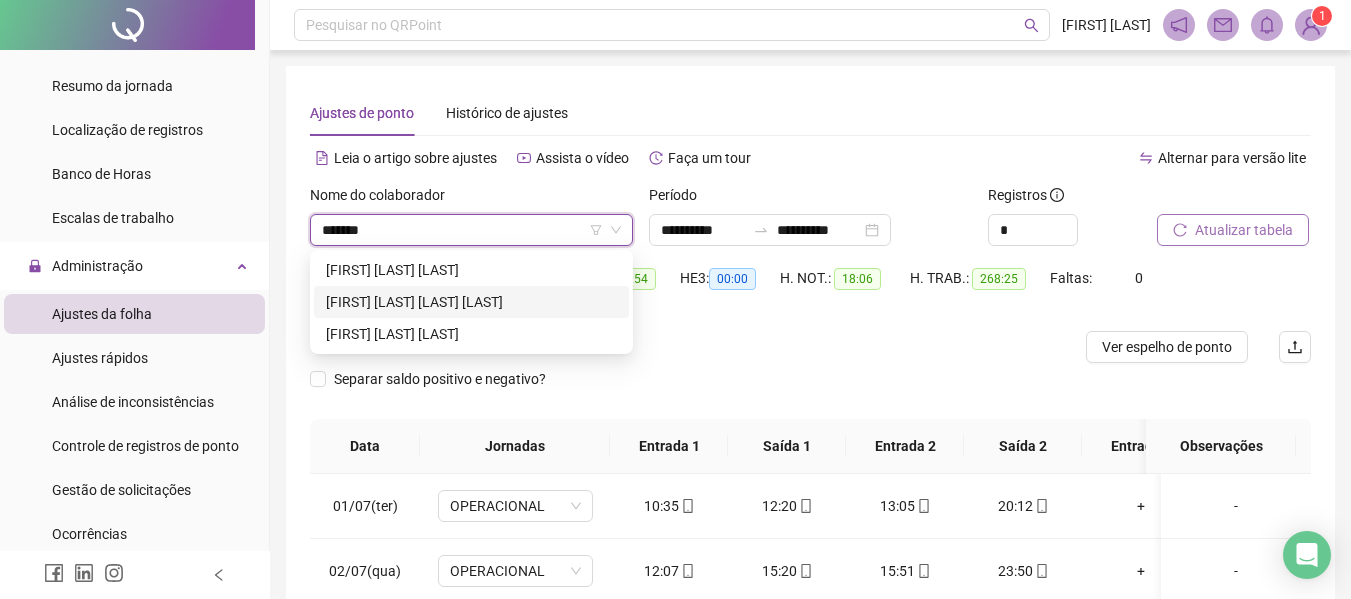 click on "[FIRST] [LAST] [LAST] [LAST]" at bounding box center (471, 302) 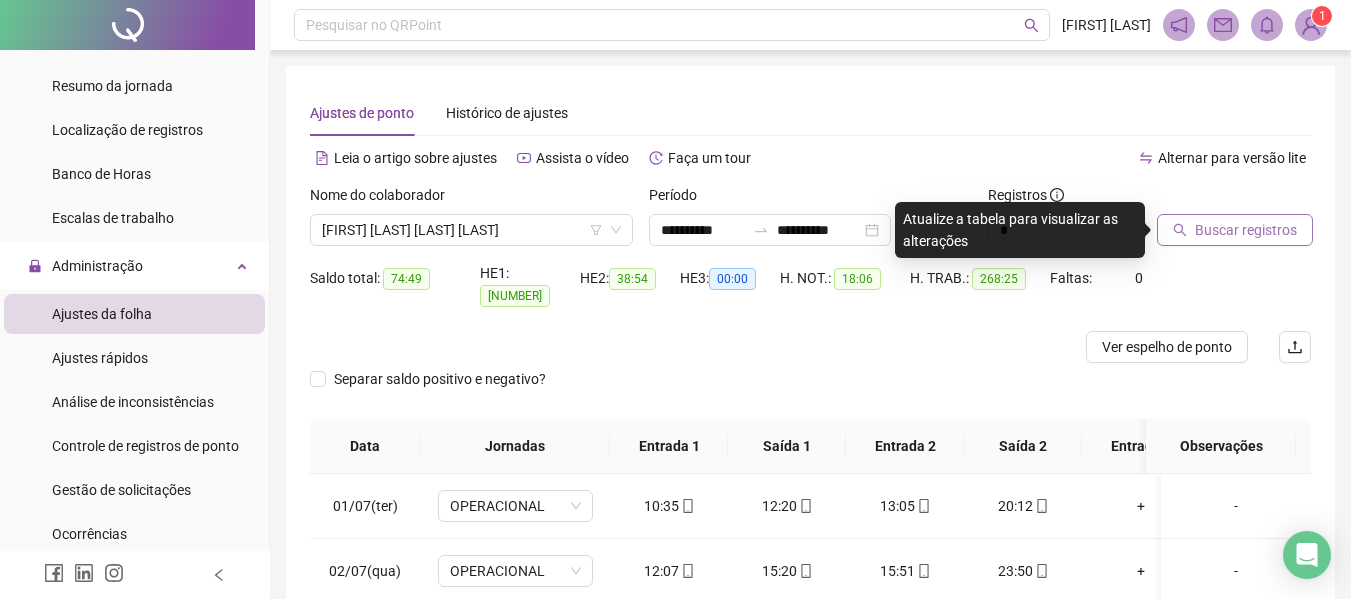click on "Buscar registros" at bounding box center [1246, 230] 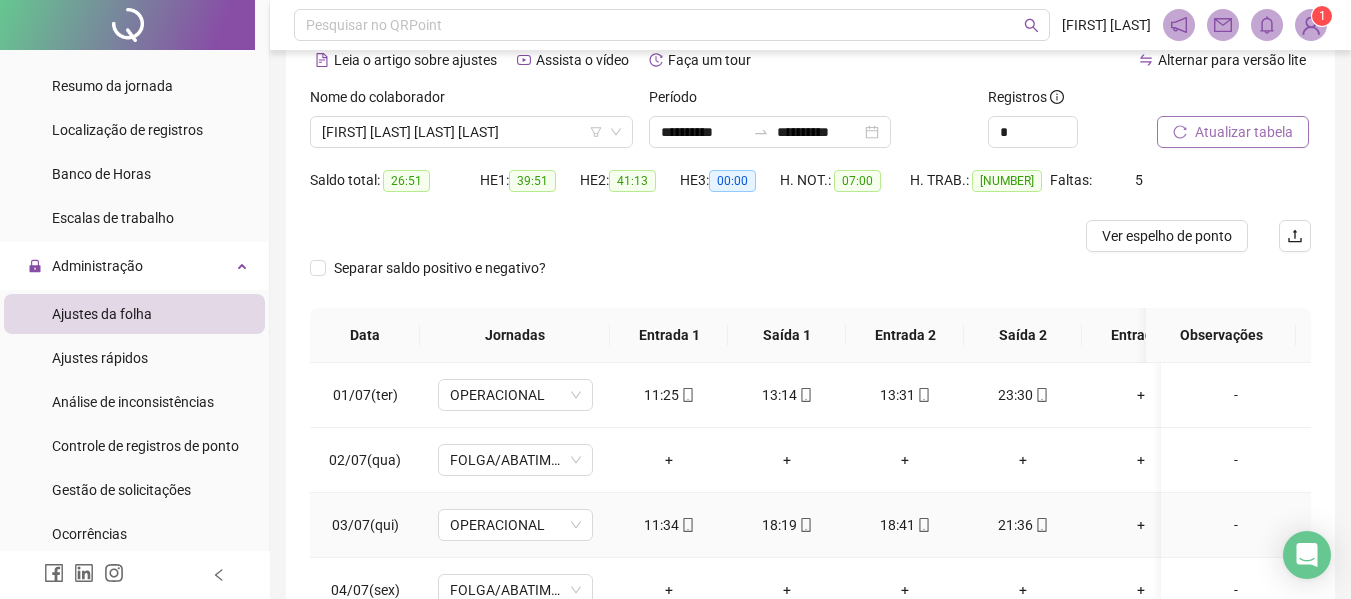 scroll, scrollTop: 300, scrollLeft: 0, axis: vertical 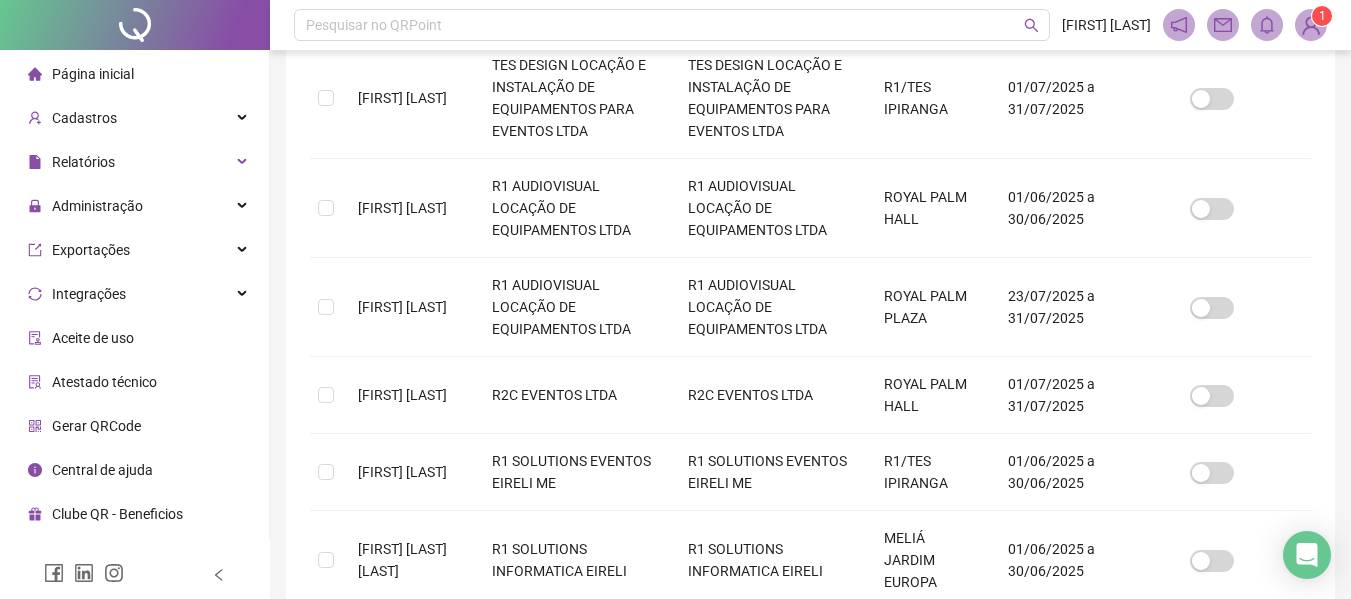 click on "Gerar QRCode" at bounding box center [96, 426] 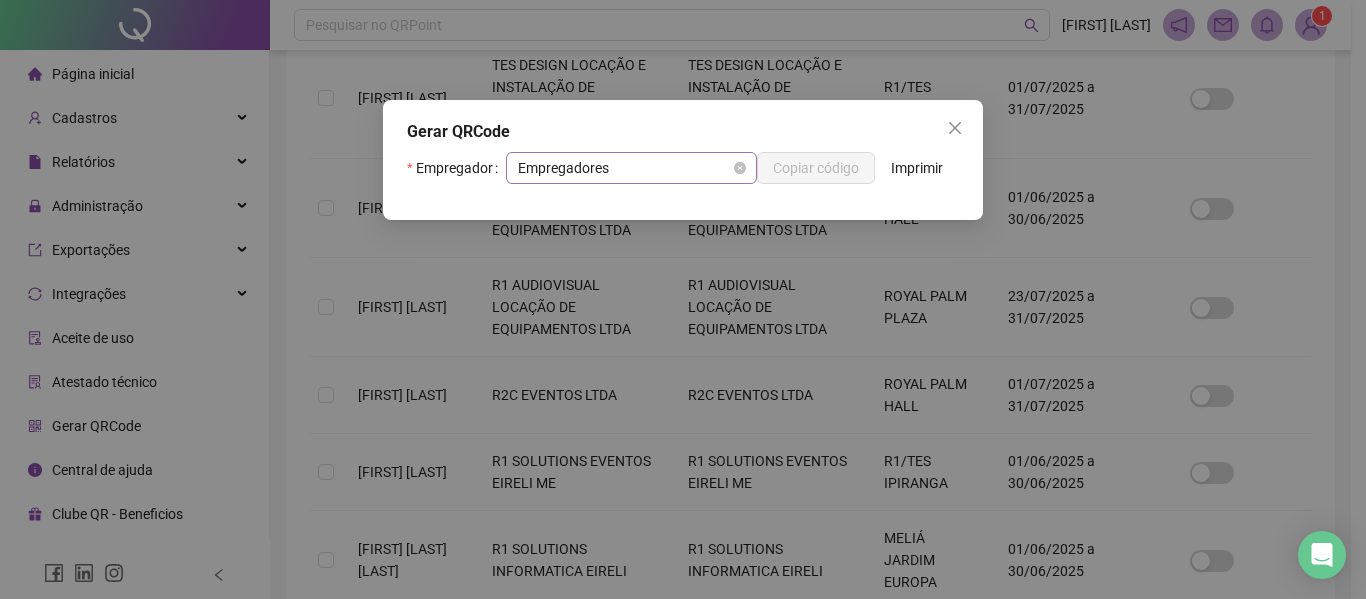 click on "Empregadores" at bounding box center (631, 168) 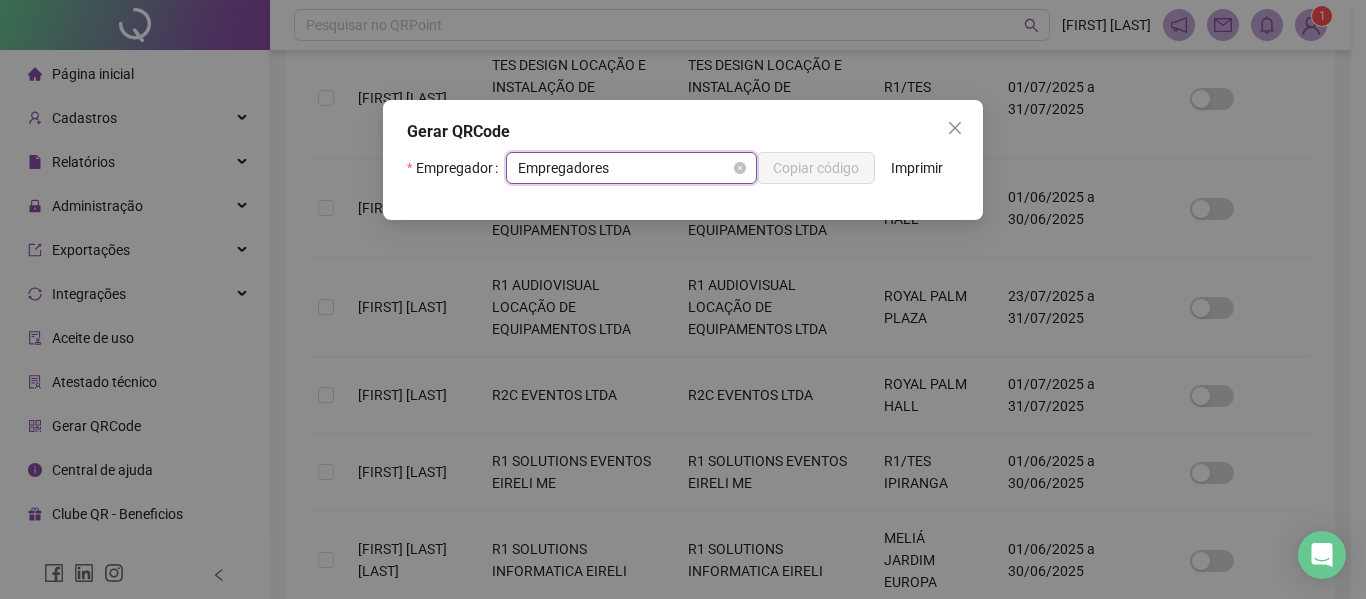 click on "Empregadores" at bounding box center (631, 168) 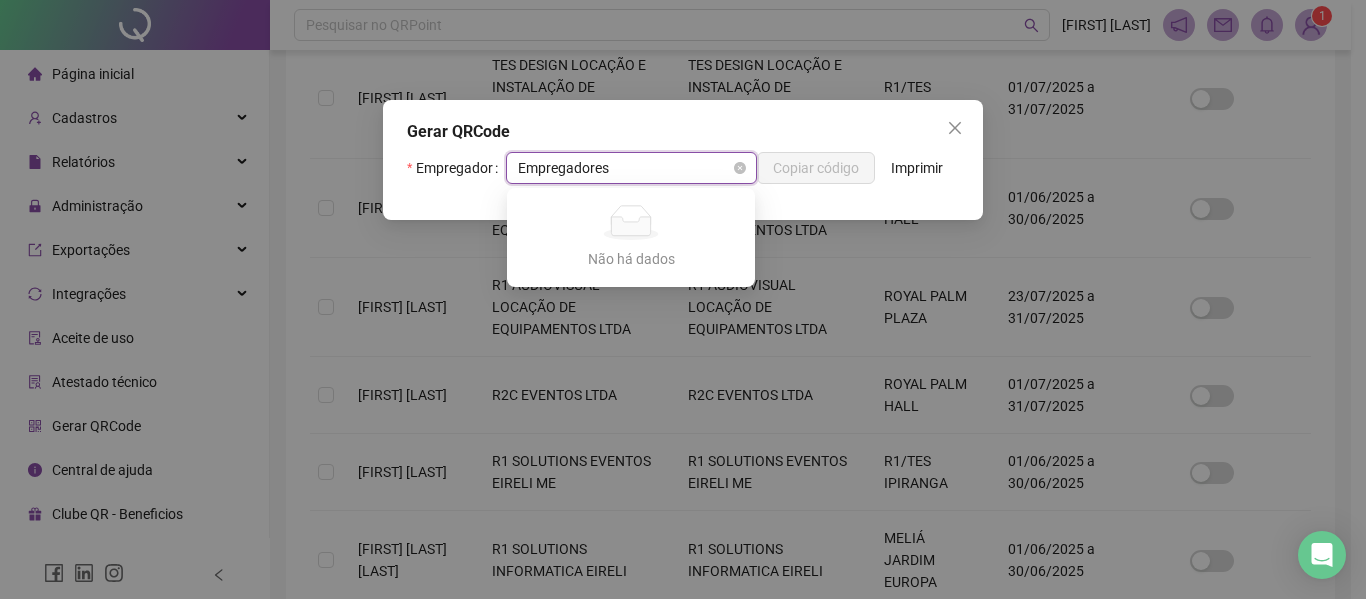 click on "Empregadores" at bounding box center (631, 168) 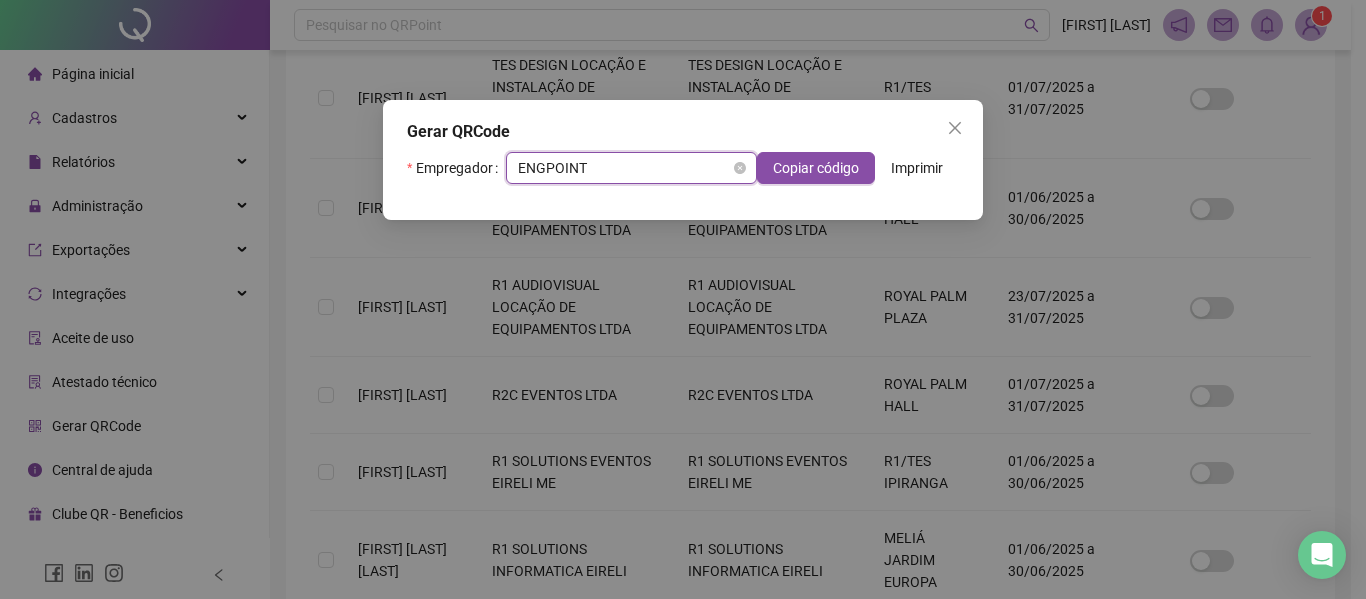click on "ENGPOINT" at bounding box center [631, 168] 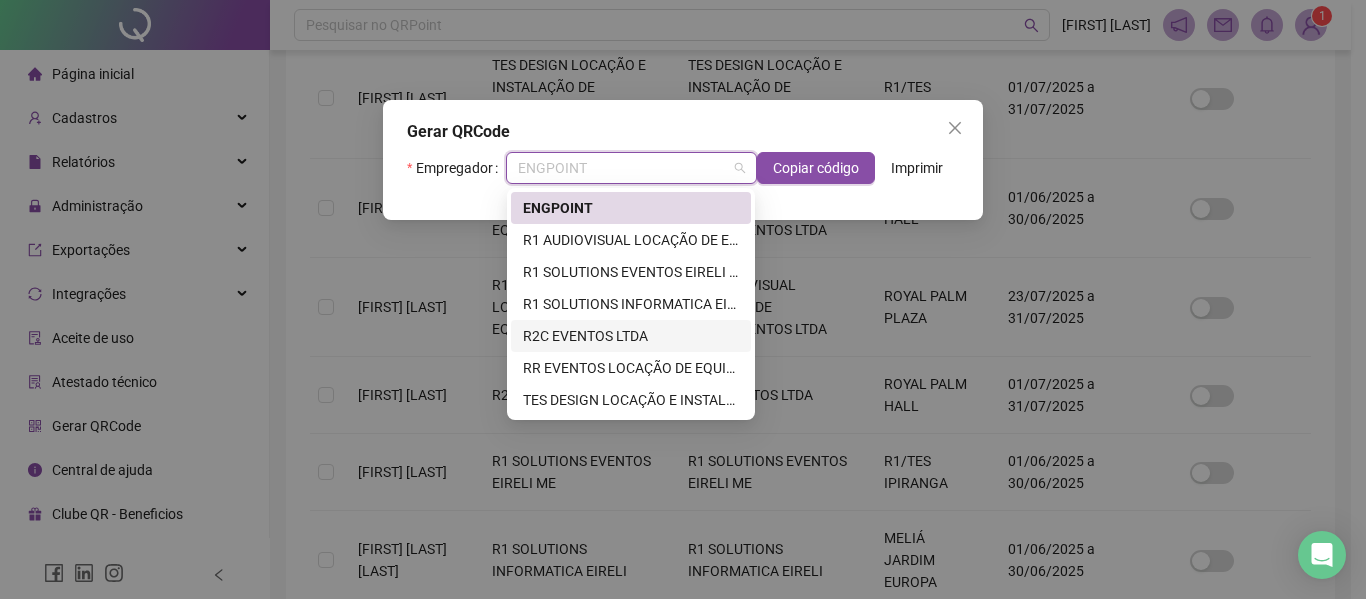 click on "R2C EVENTOS LTDA" at bounding box center [631, 336] 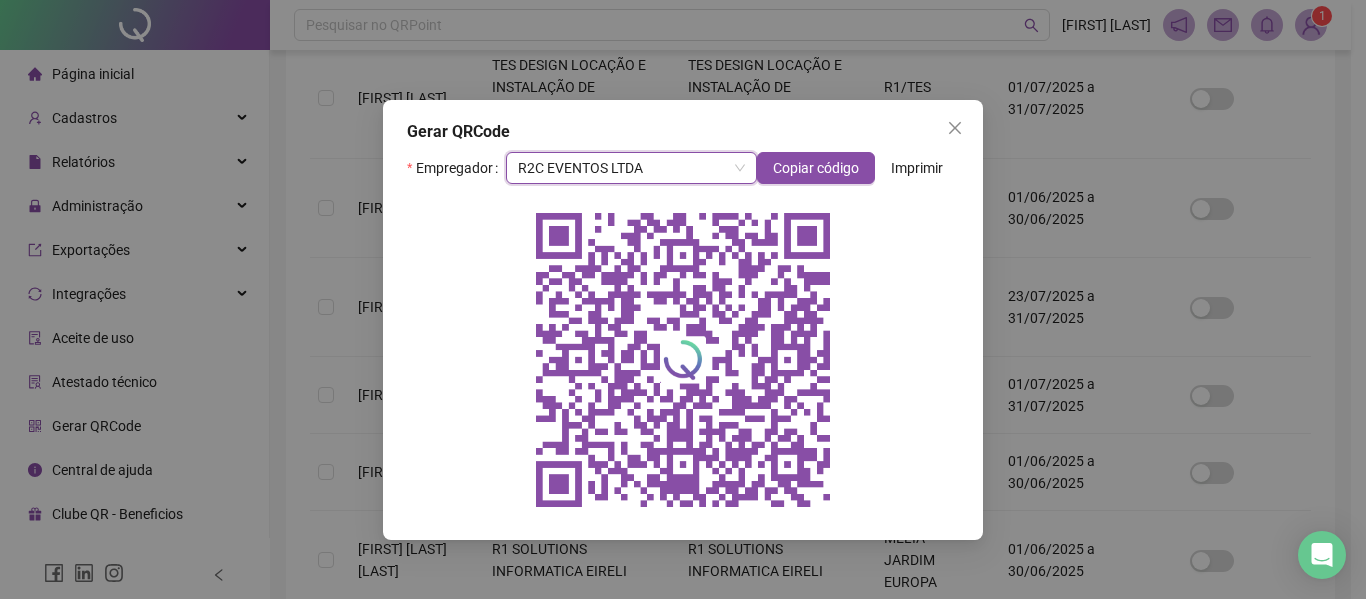 click on "Imprimir" at bounding box center [917, 168] 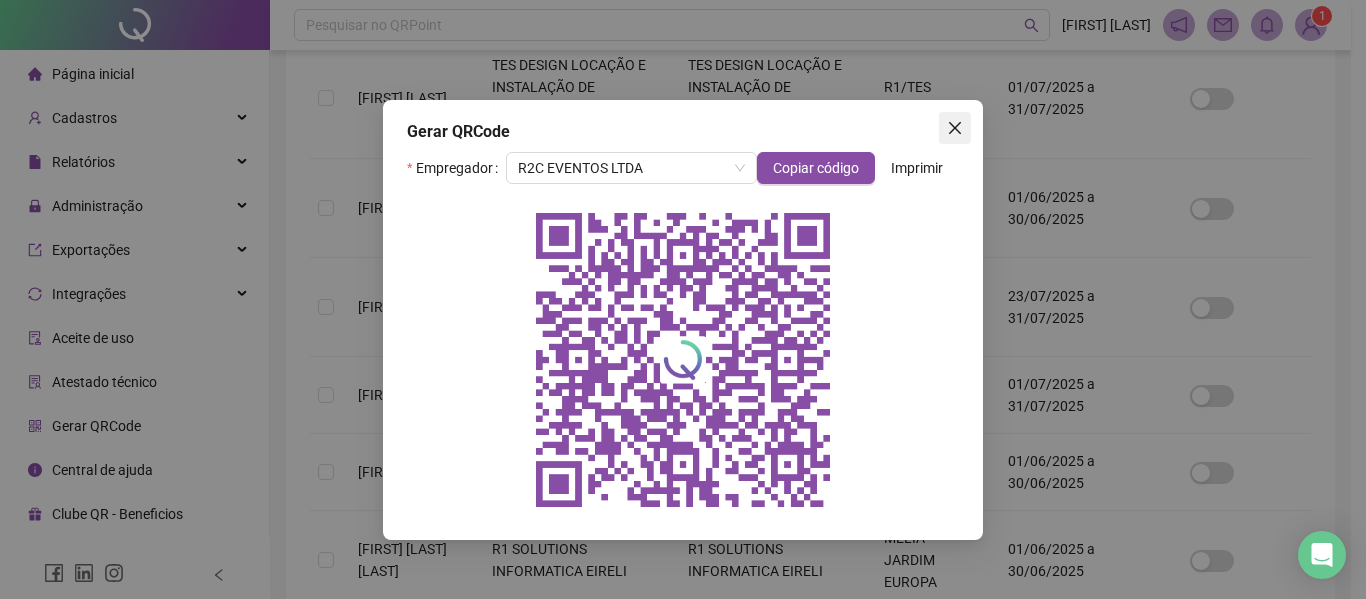 click 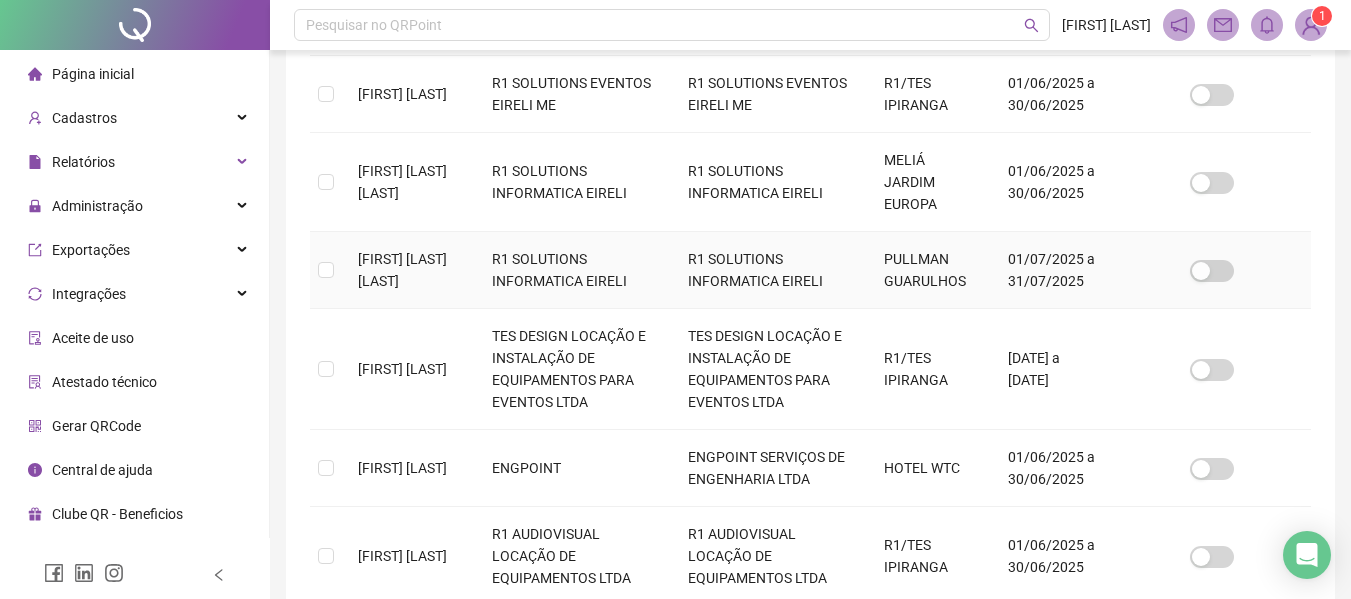 scroll, scrollTop: 991, scrollLeft: 0, axis: vertical 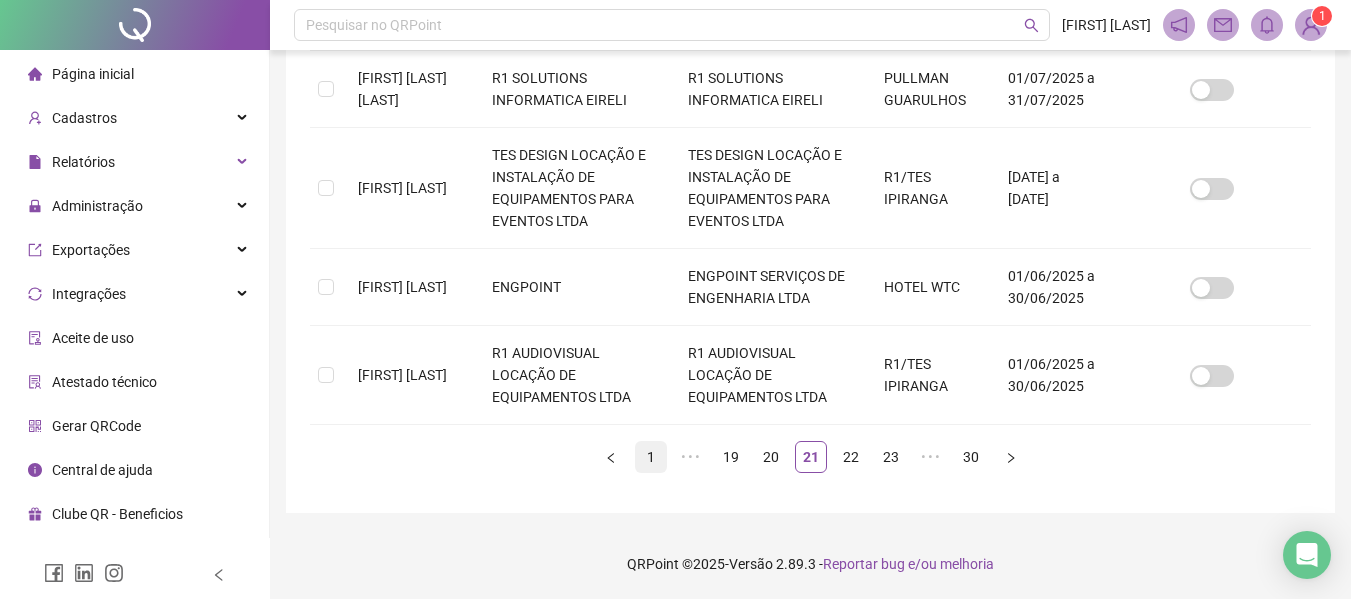 click on "1" at bounding box center (651, 457) 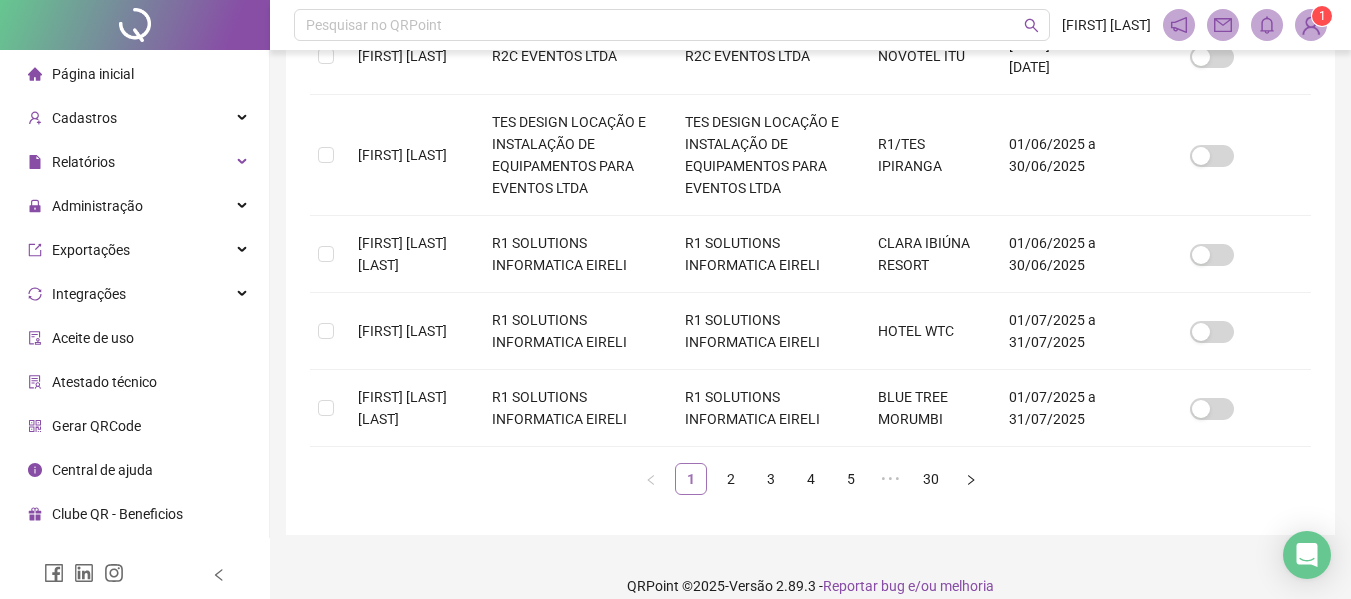 scroll, scrollTop: 110, scrollLeft: 0, axis: vertical 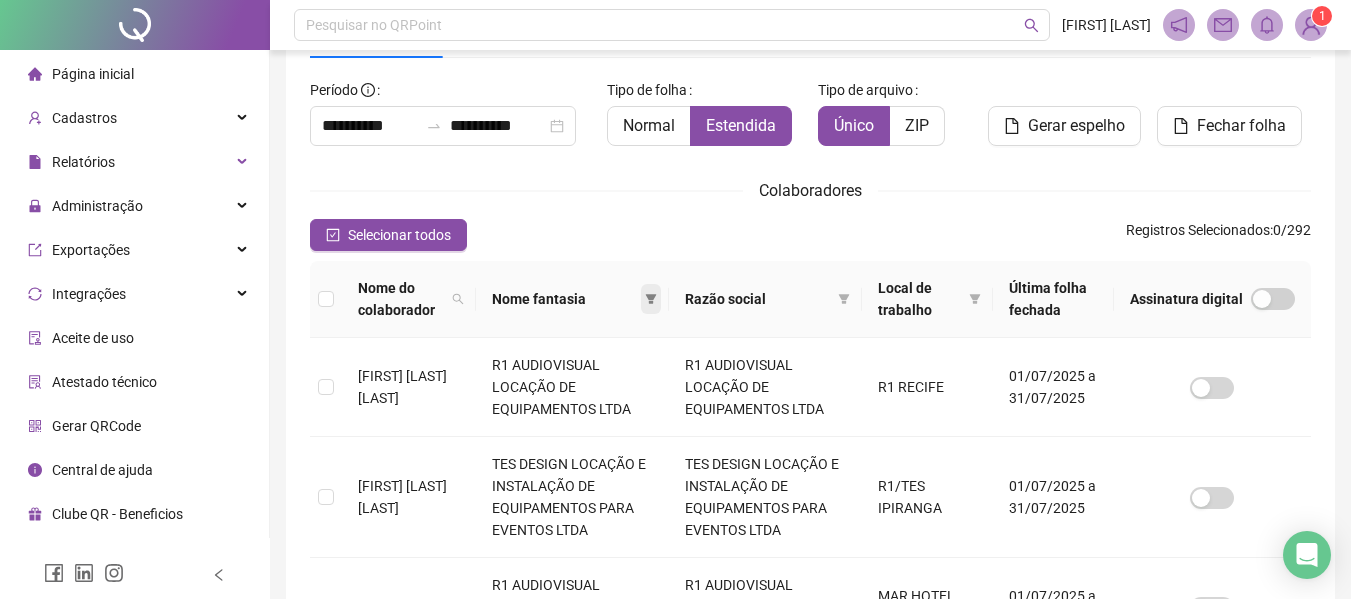 type 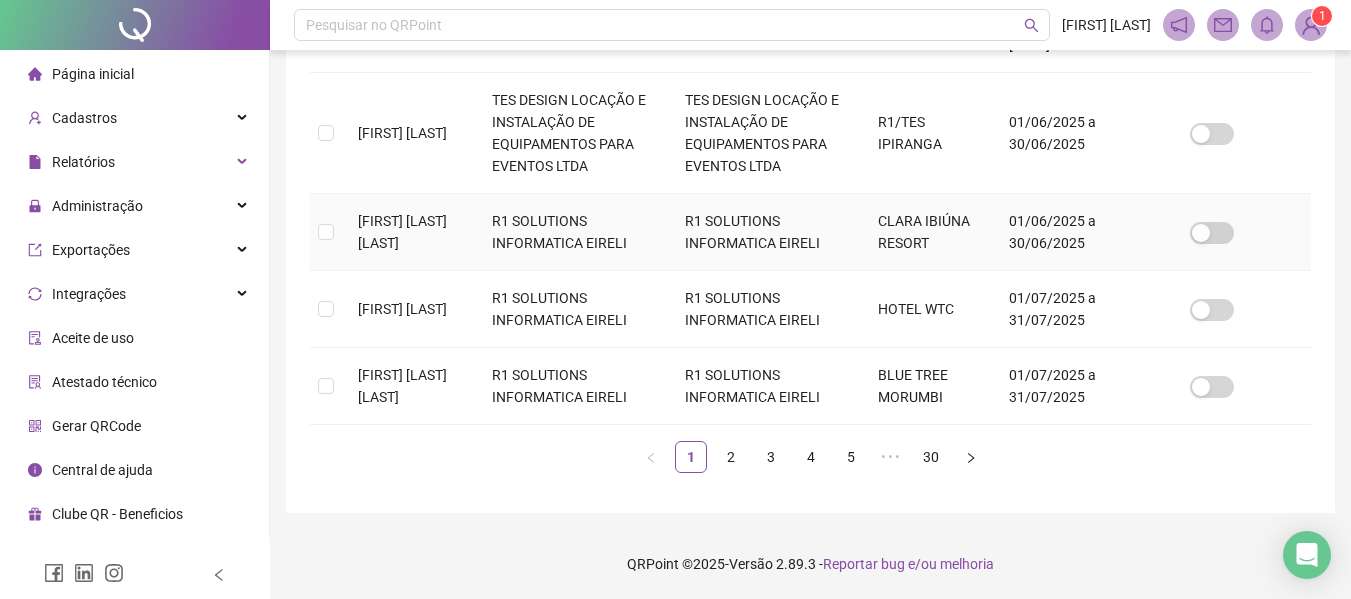 scroll, scrollTop: 1035, scrollLeft: 0, axis: vertical 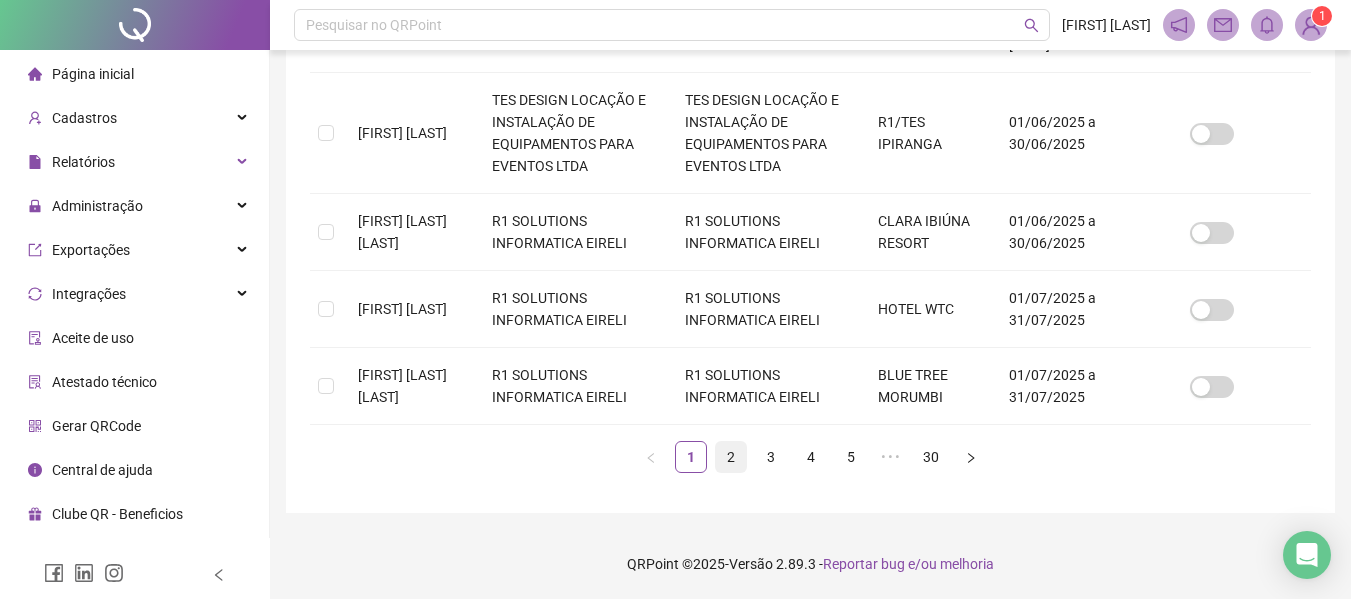 click on "2" at bounding box center [731, 457] 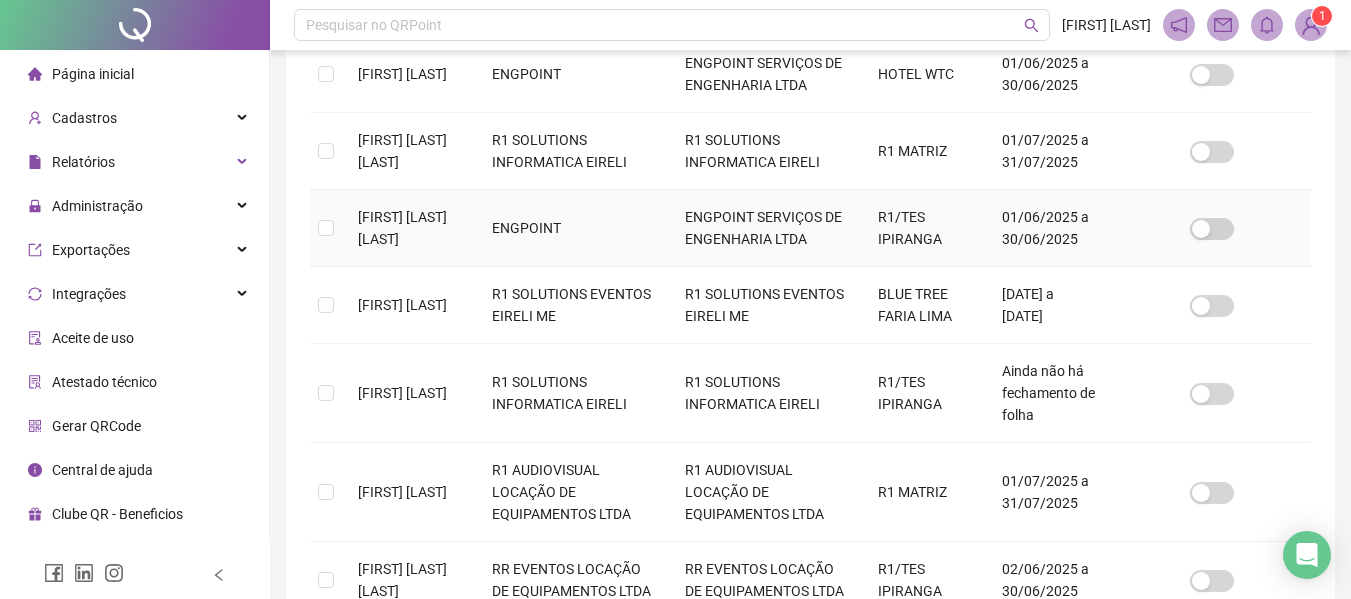 scroll, scrollTop: 710, scrollLeft: 0, axis: vertical 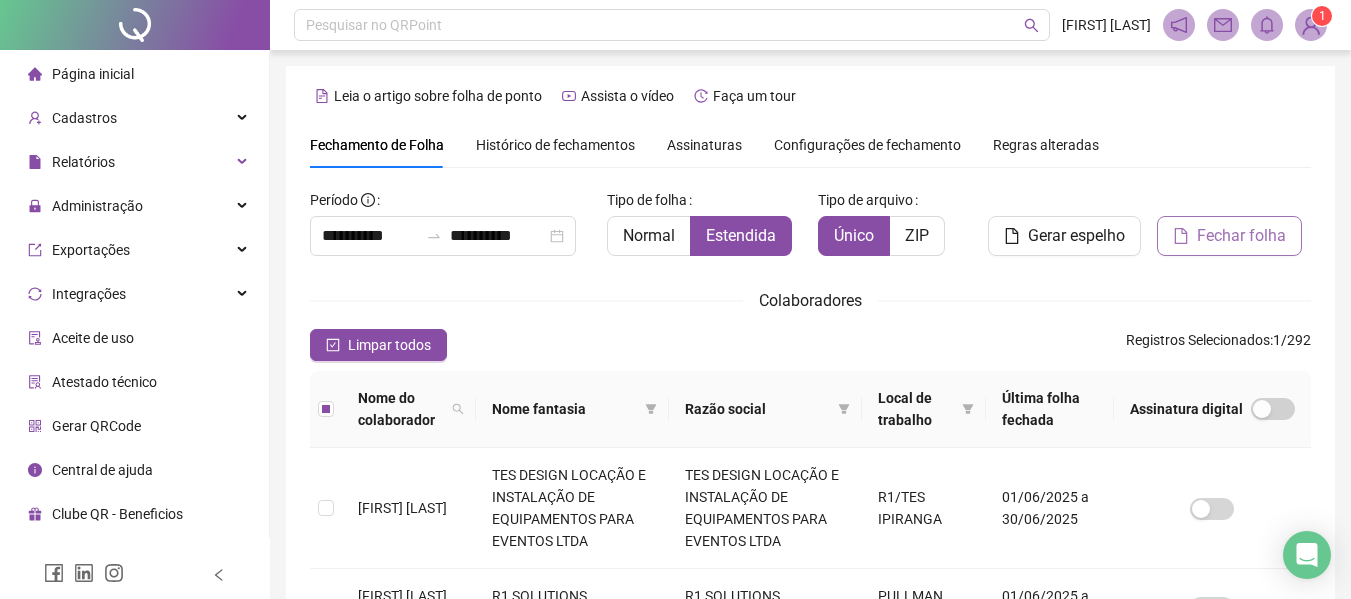 click on "Fechar folha" at bounding box center (1241, 236) 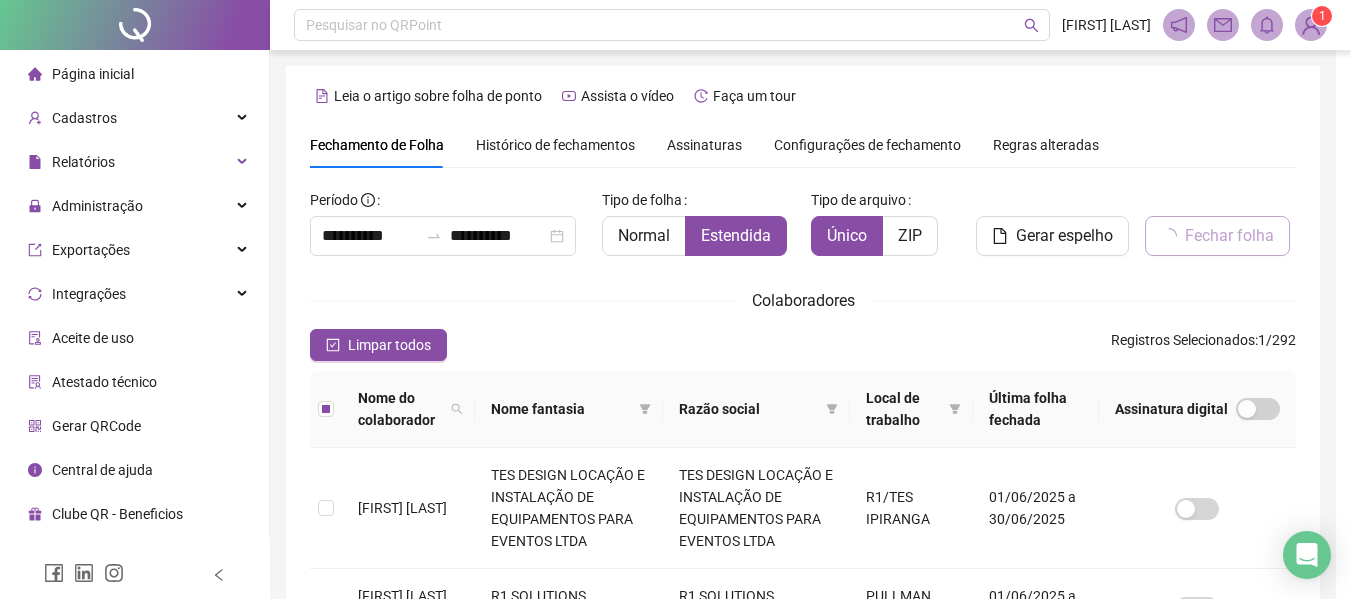 scroll, scrollTop: 110, scrollLeft: 0, axis: vertical 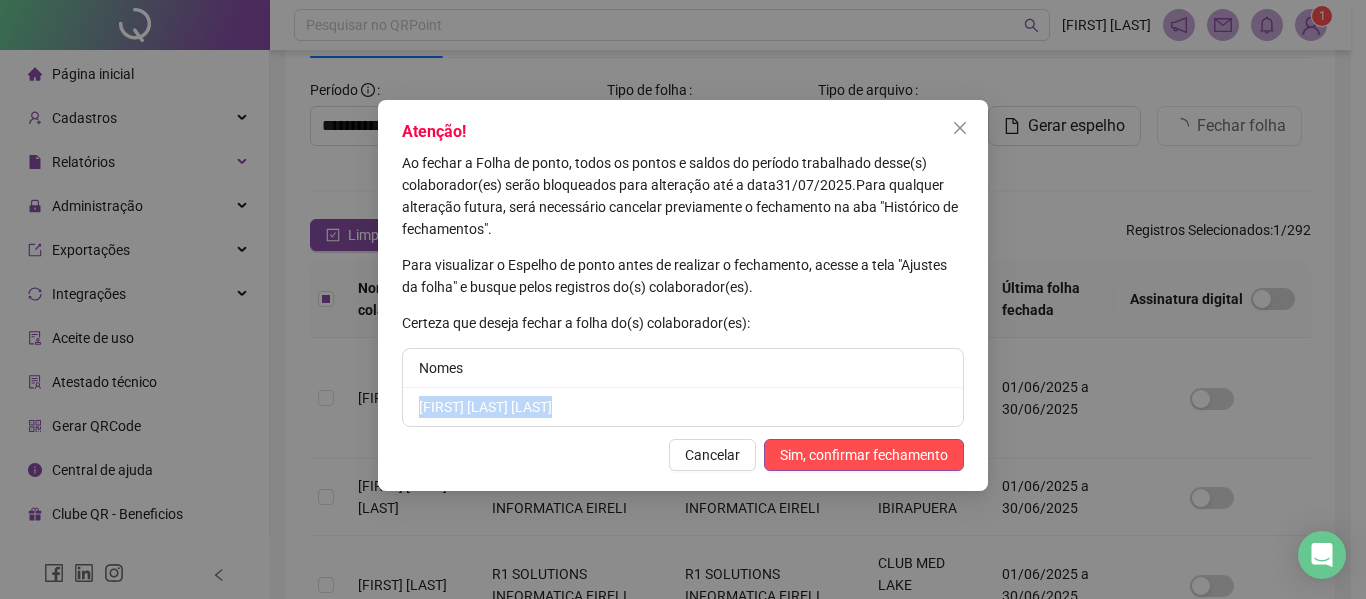 drag, startPoint x: 301, startPoint y: 411, endPoint x: 336, endPoint y: 397, distance: 37.696156 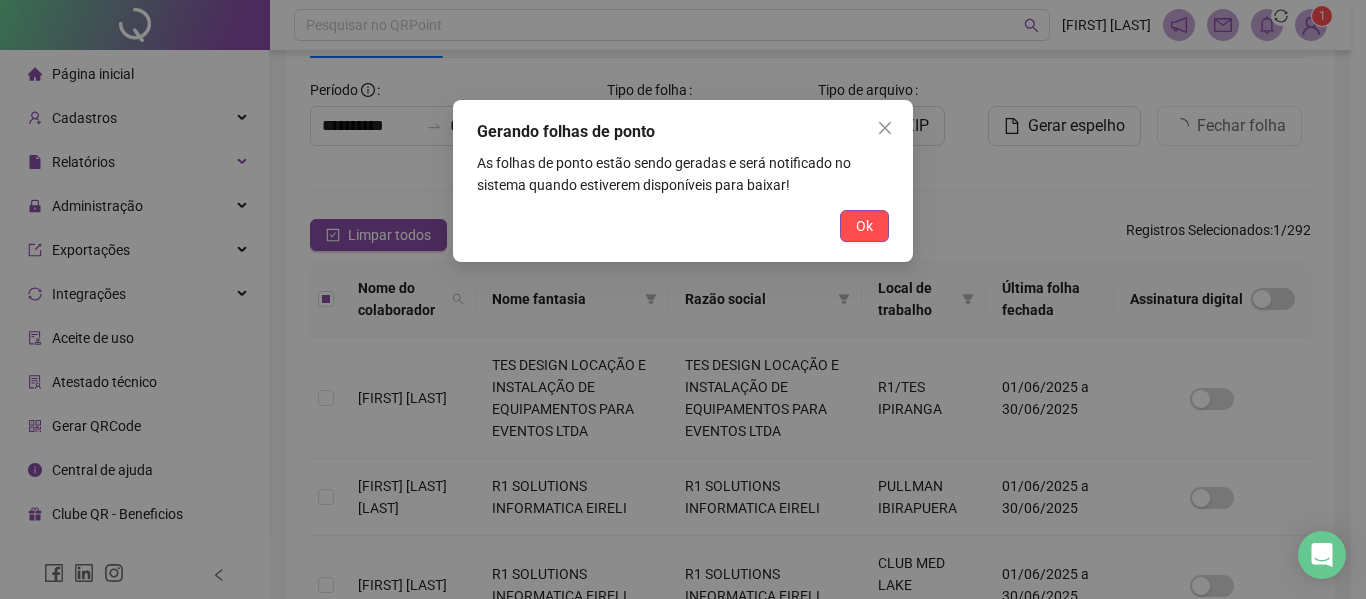 click on "Ok" at bounding box center (864, 226) 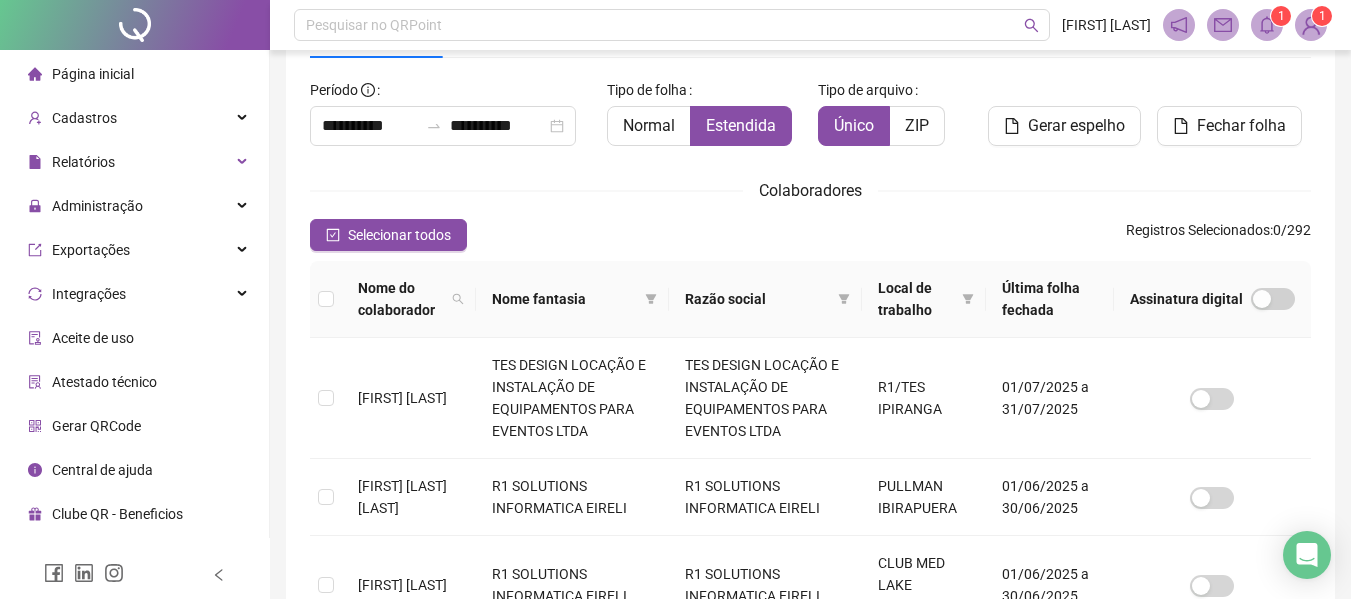 click 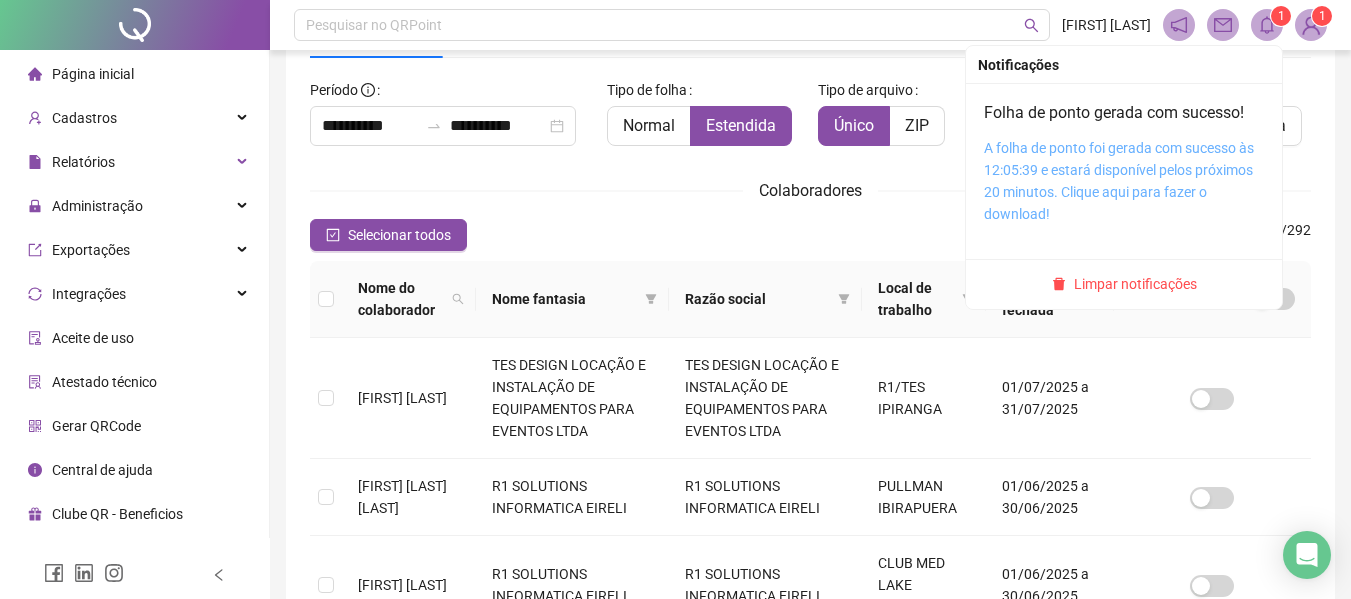 click on "A folha de ponto foi gerada com sucesso às 12:05:39 e estará disponível pelos próximos 20 minutos.
Clique aqui para fazer o download!" at bounding box center [1119, 181] 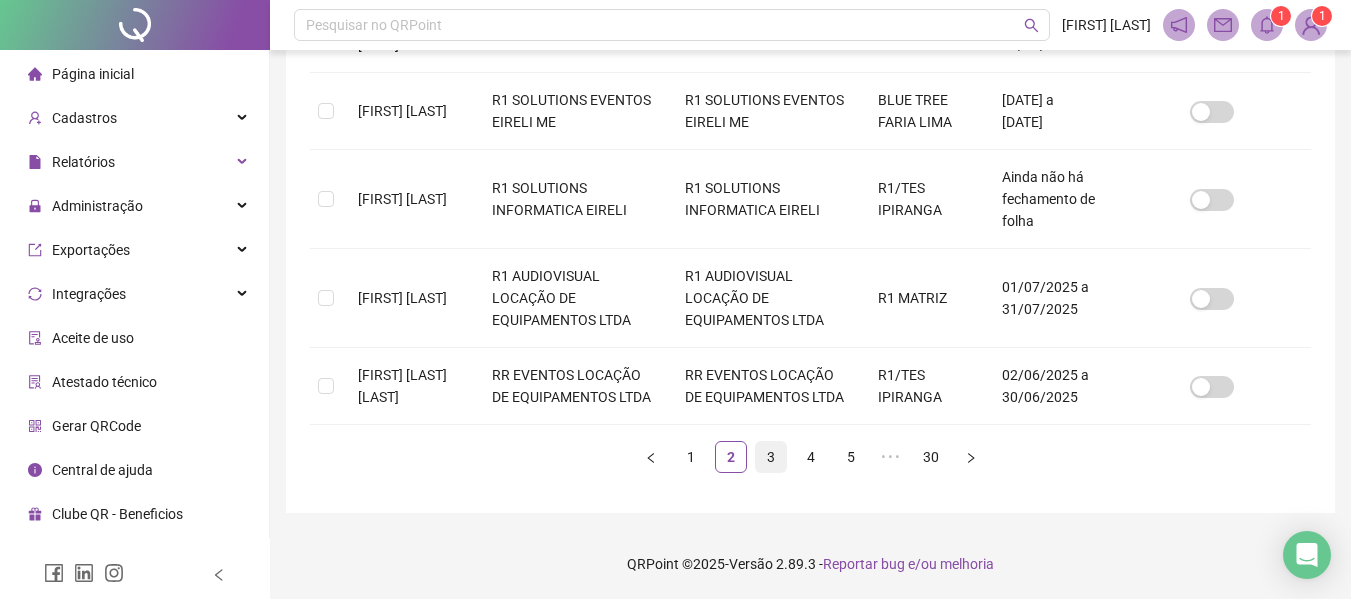 click on "3" at bounding box center [771, 457] 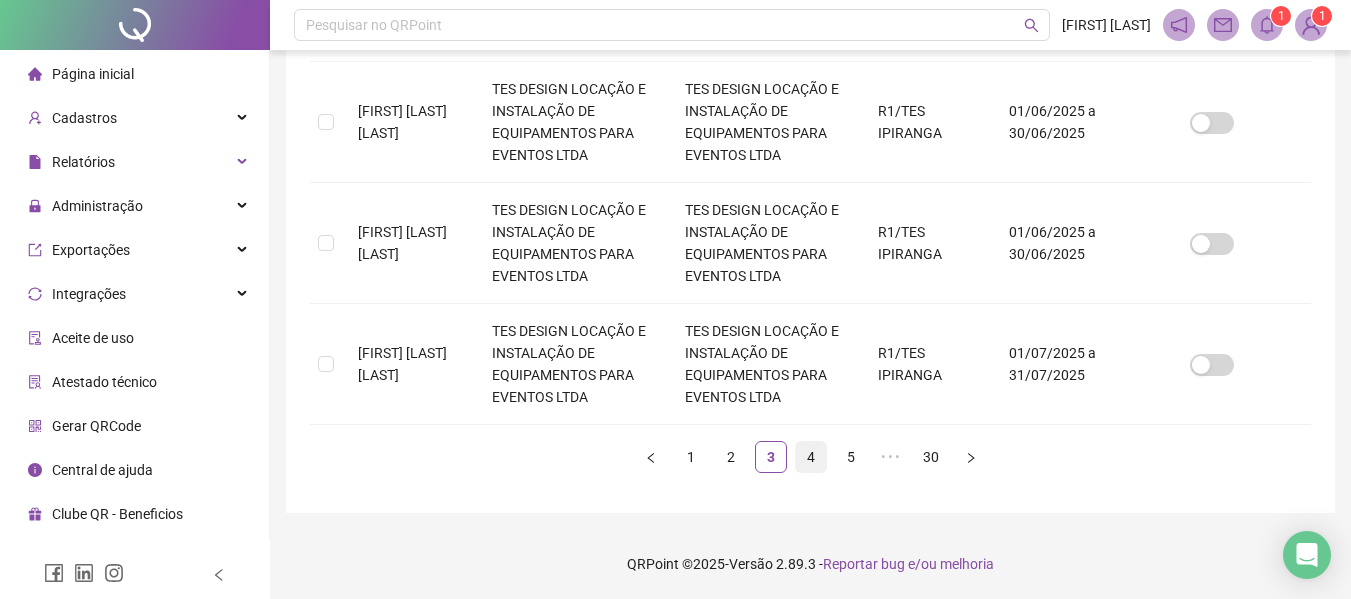 click on "4" at bounding box center [811, 457] 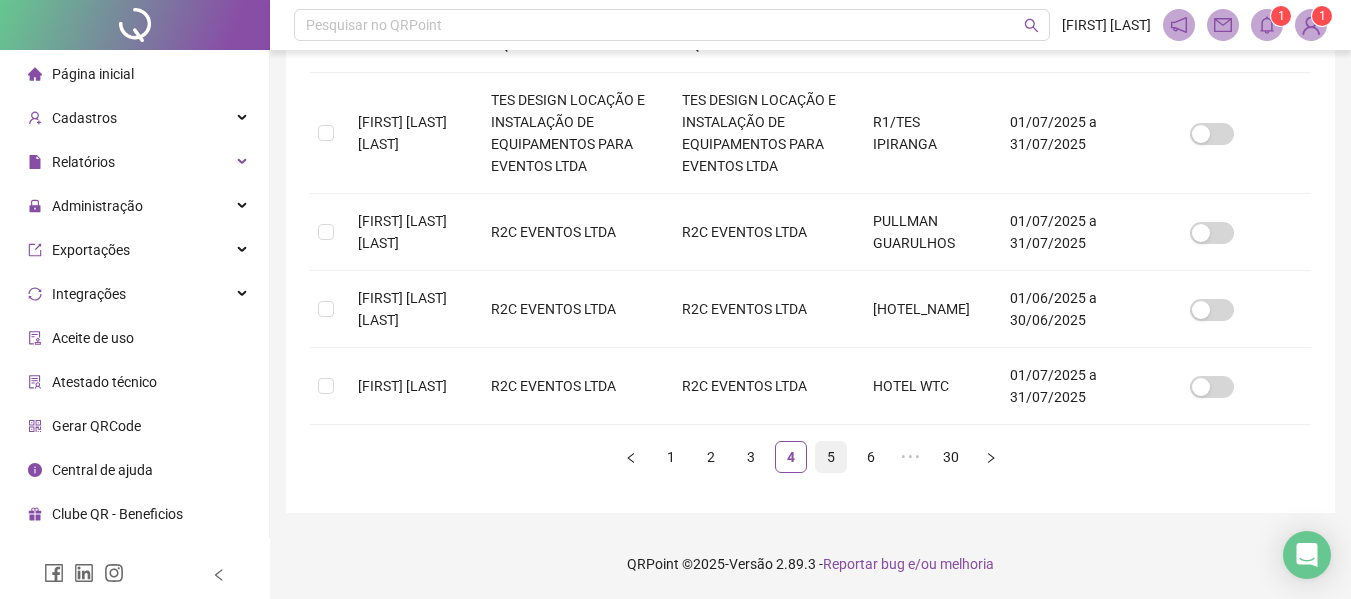 click on "5" at bounding box center [831, 457] 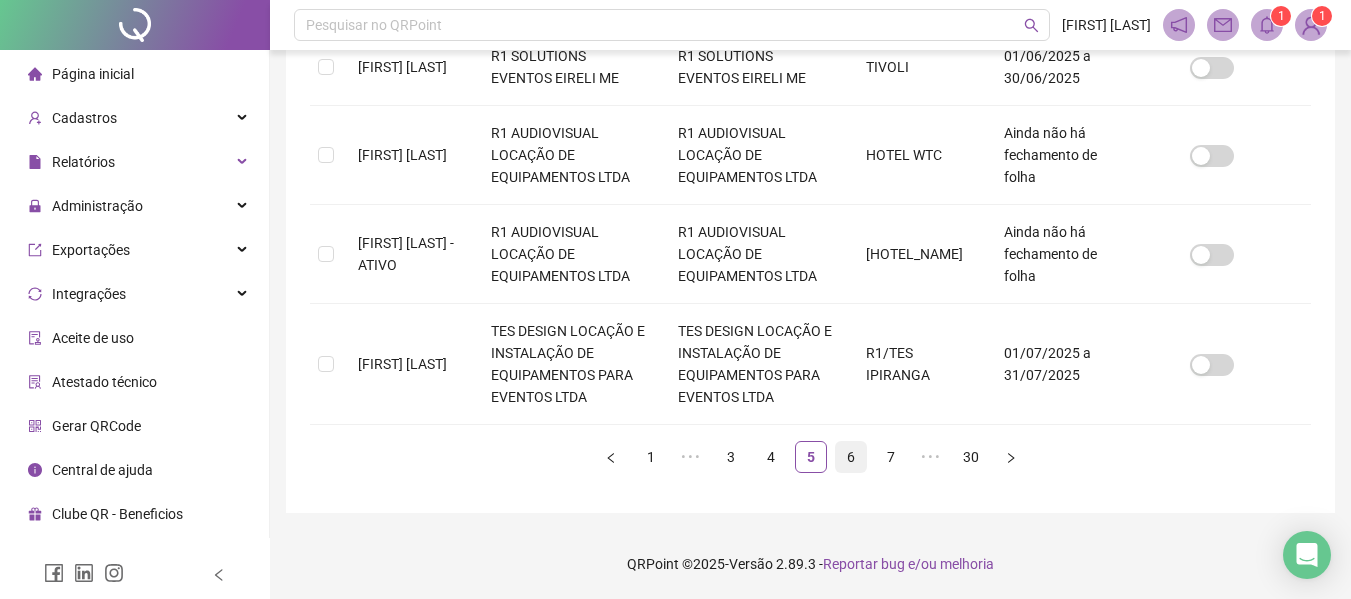 click on "6" at bounding box center (851, 457) 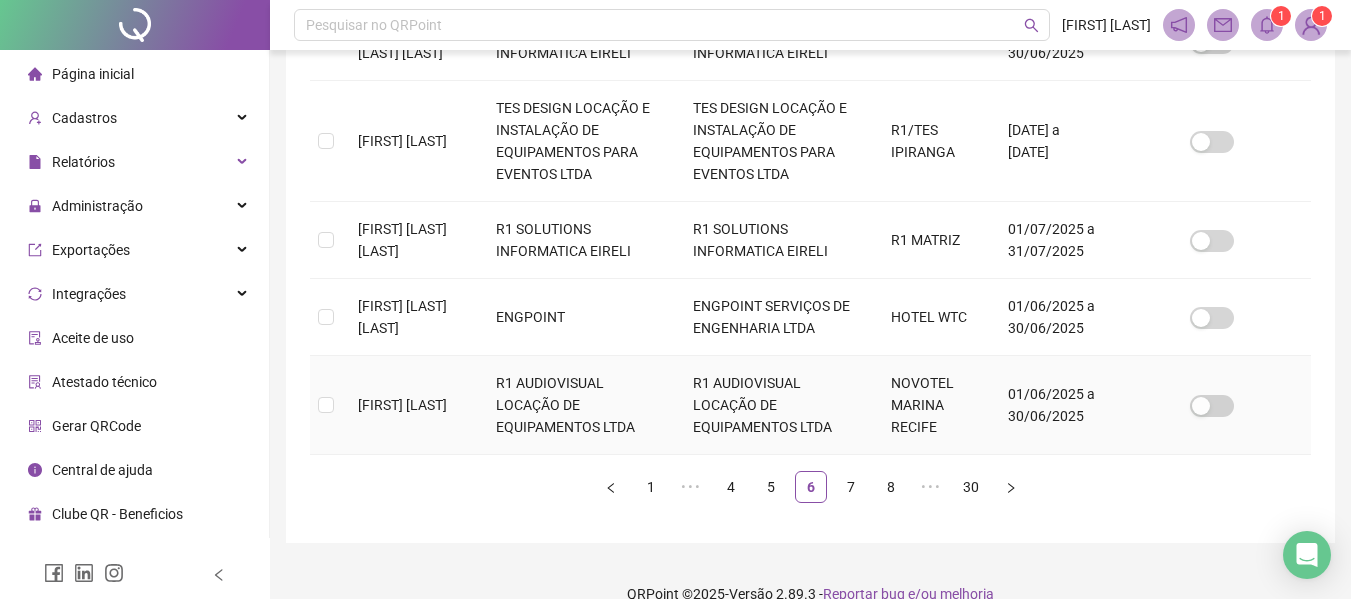 scroll, scrollTop: 1057, scrollLeft: 0, axis: vertical 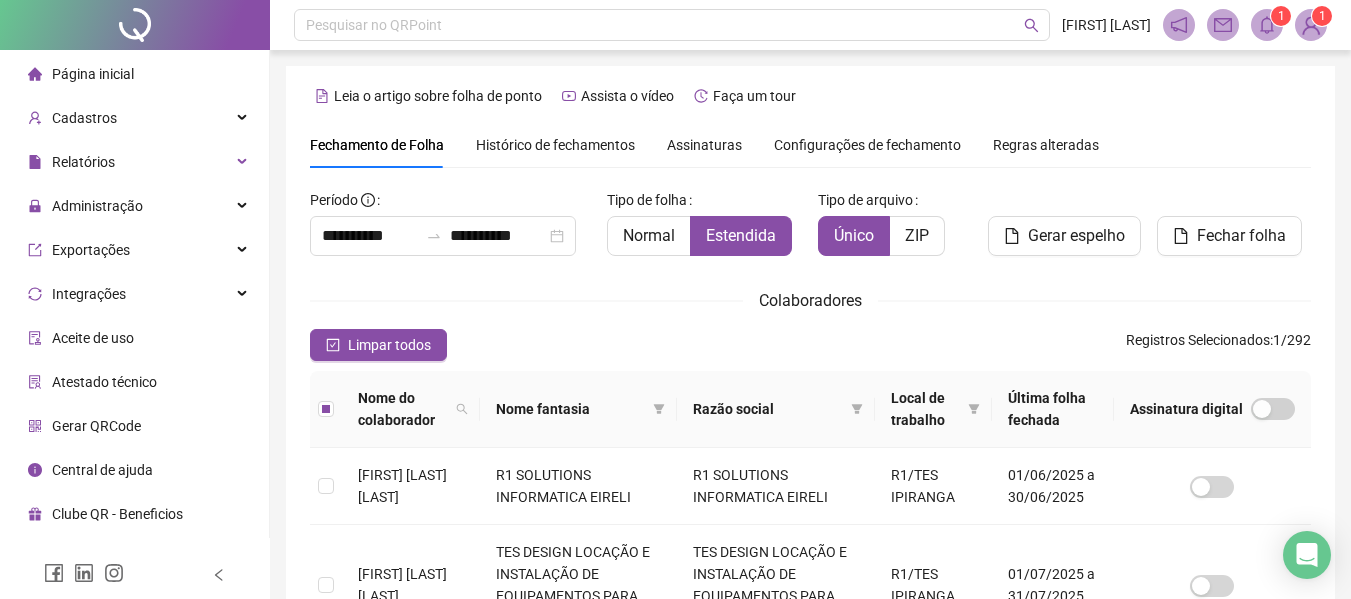 click on "Fechar folha" at bounding box center (1241, 236) 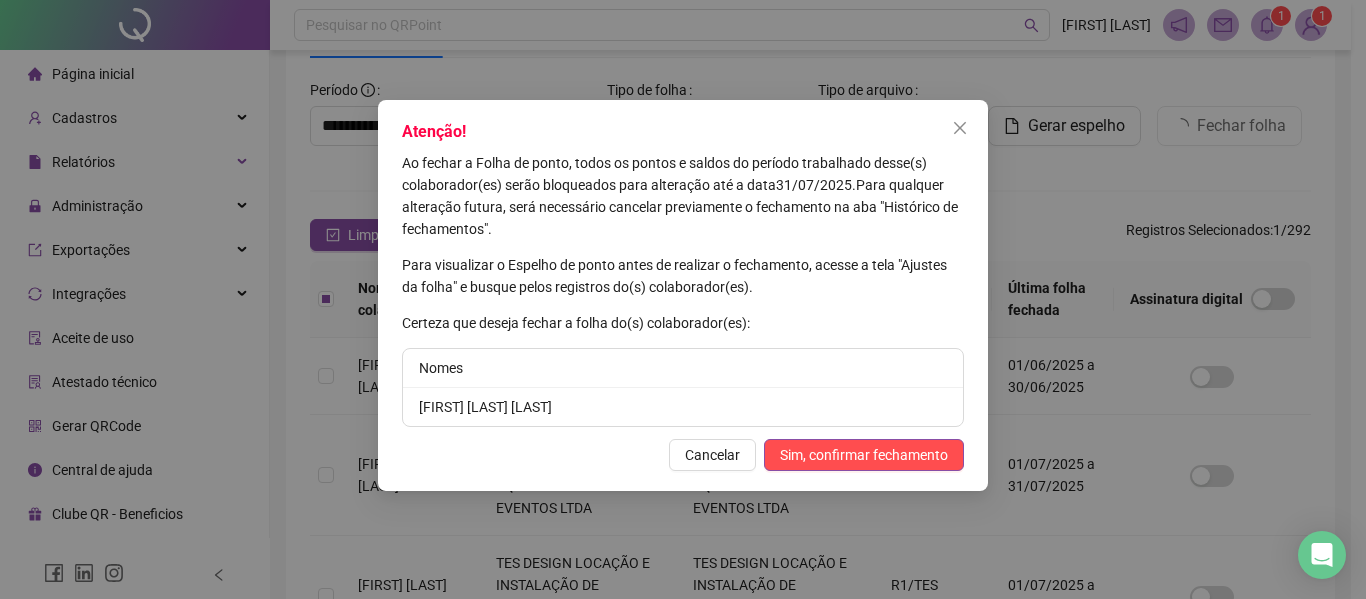 drag, startPoint x: 674, startPoint y: 412, endPoint x: 342, endPoint y: 419, distance: 332.0738 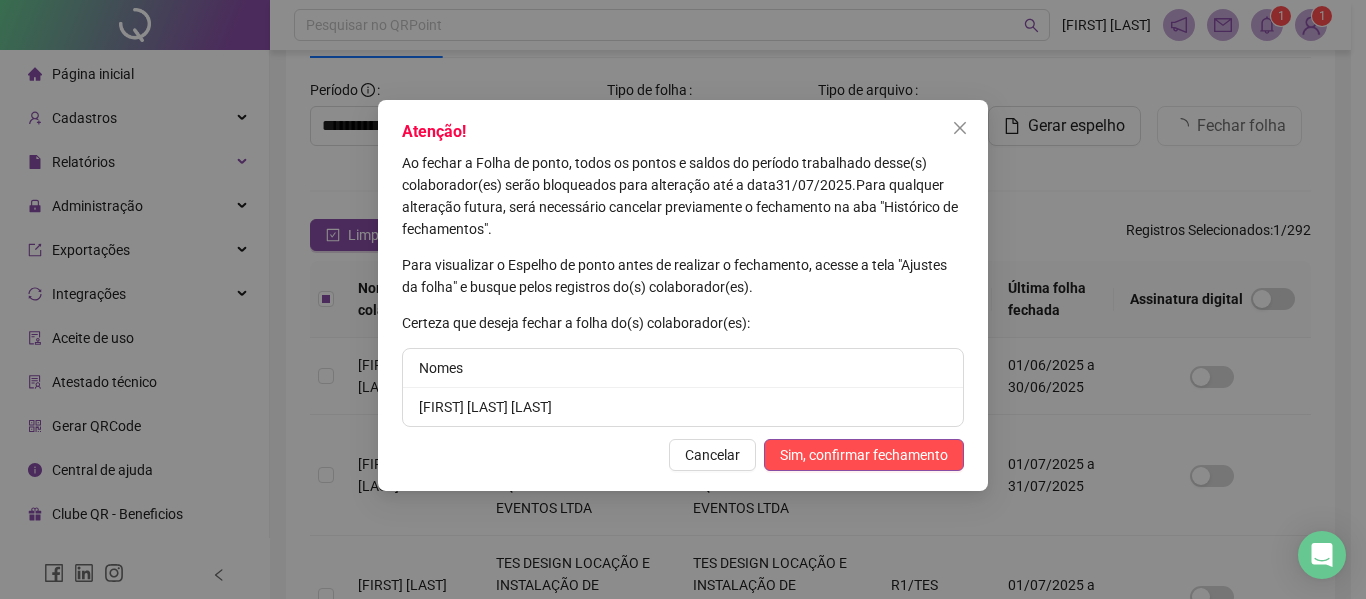 click on "Sim, confirmar fechamento" at bounding box center [864, 455] 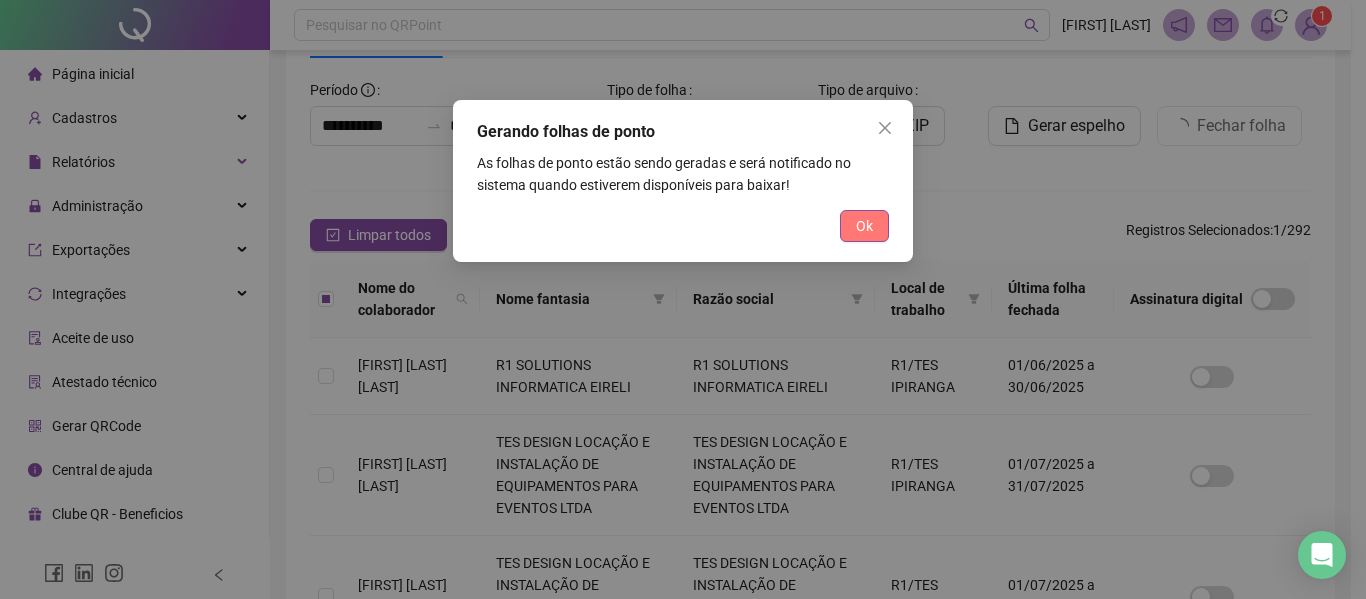 click on "Ok" at bounding box center [864, 226] 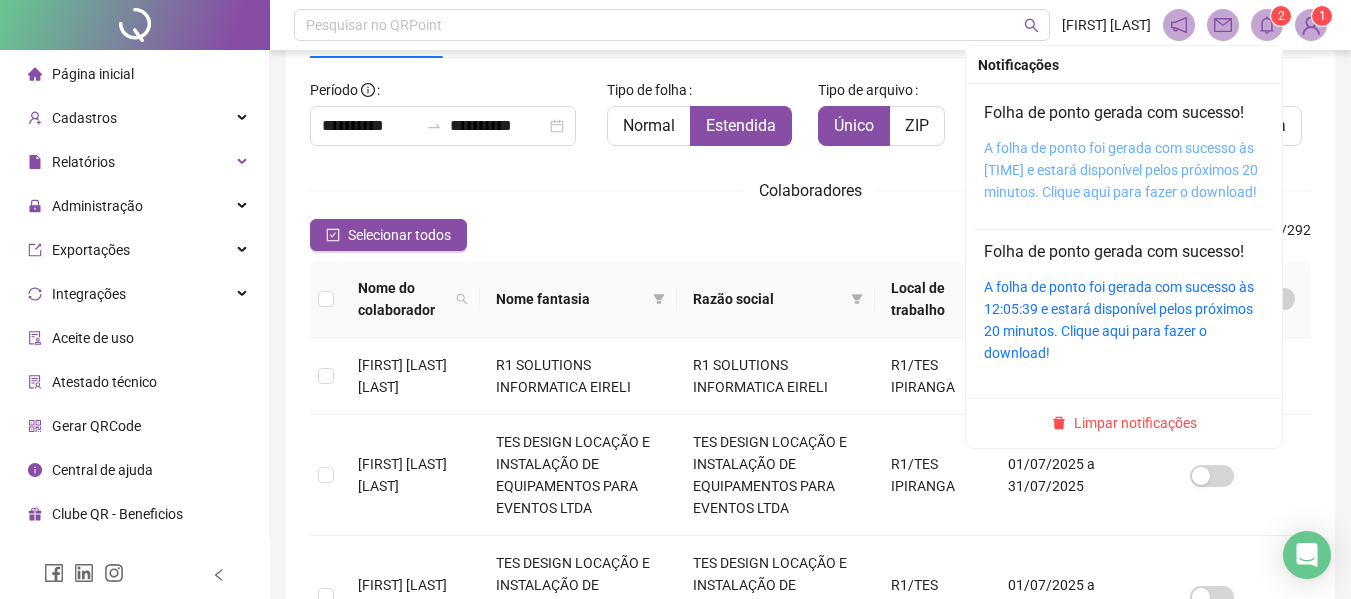 click on "A folha de ponto foi gerada com sucesso às 12:14:14 e estará disponível pelos próximos 20 minutos.
Clique aqui para fazer o download!" at bounding box center [1121, 170] 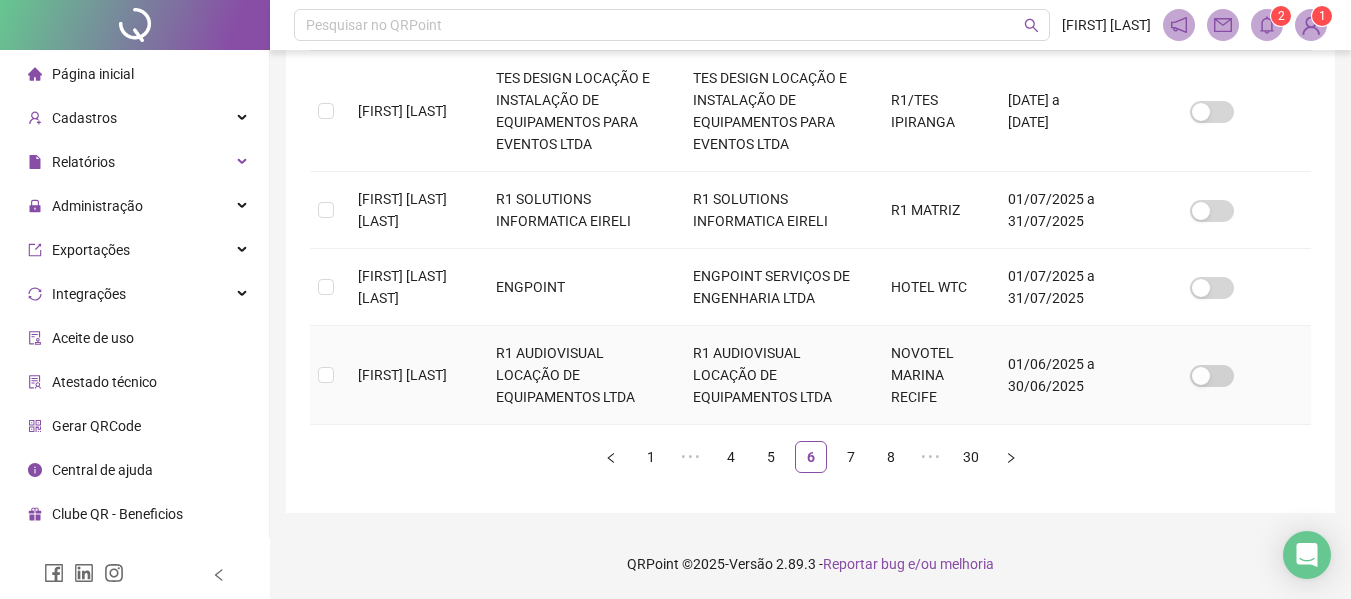 scroll, scrollTop: 1057, scrollLeft: 0, axis: vertical 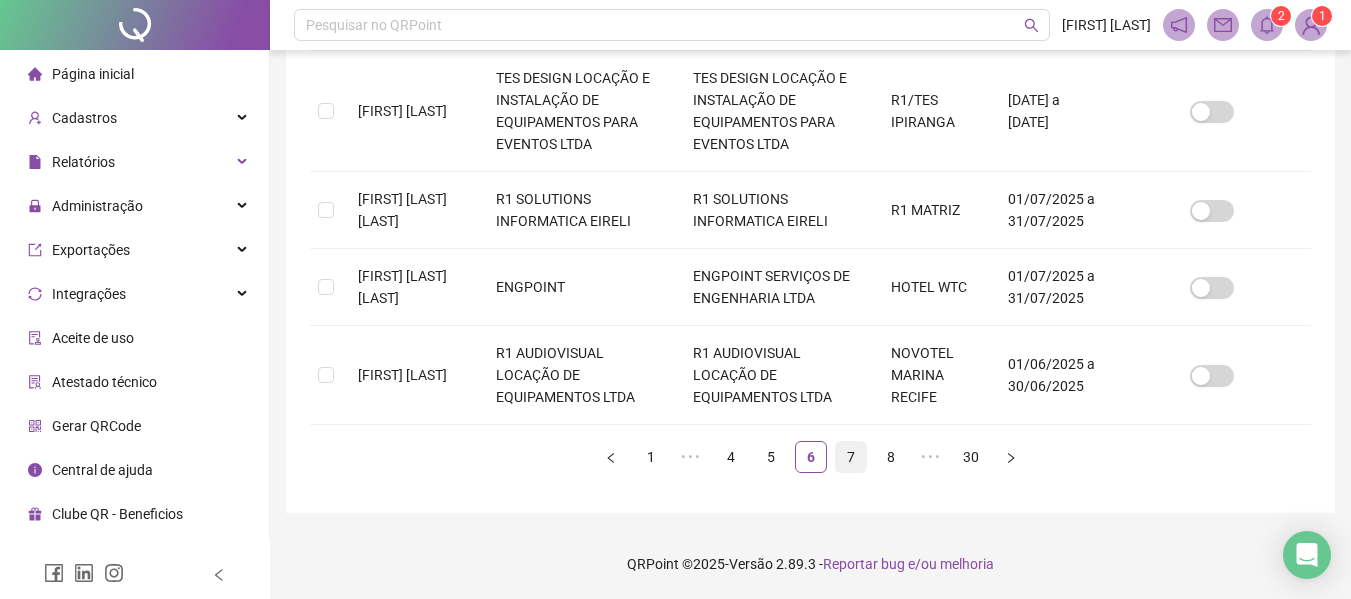click on "7" at bounding box center [851, 457] 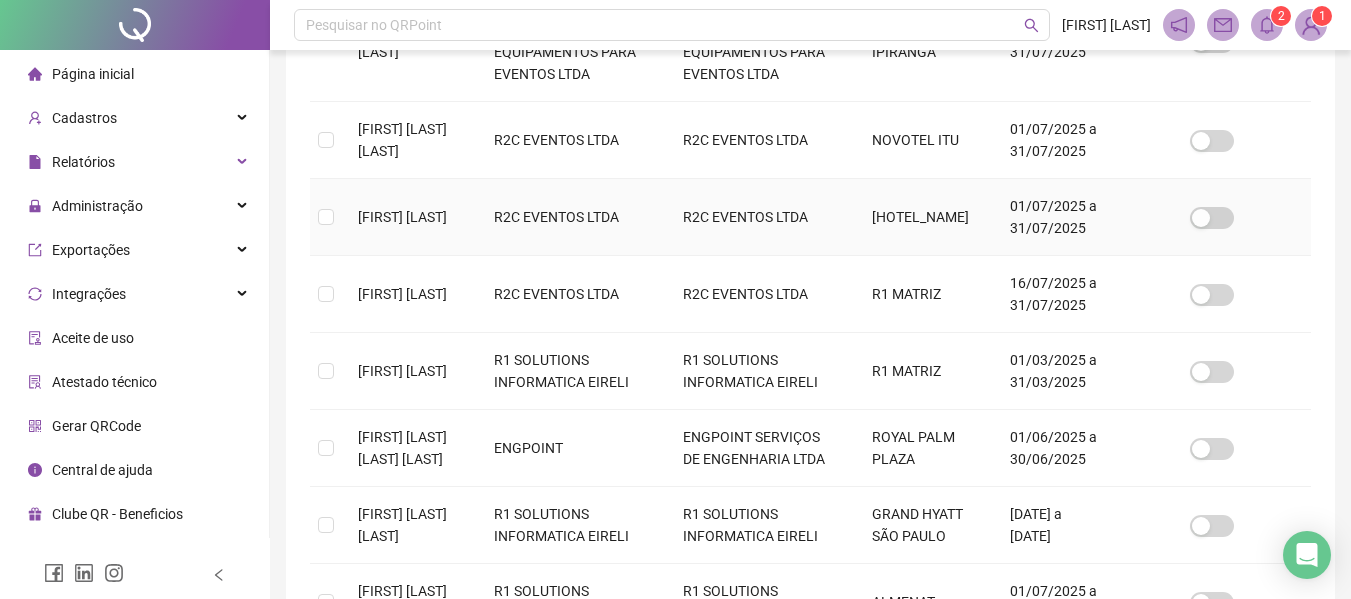 scroll, scrollTop: 710, scrollLeft: 0, axis: vertical 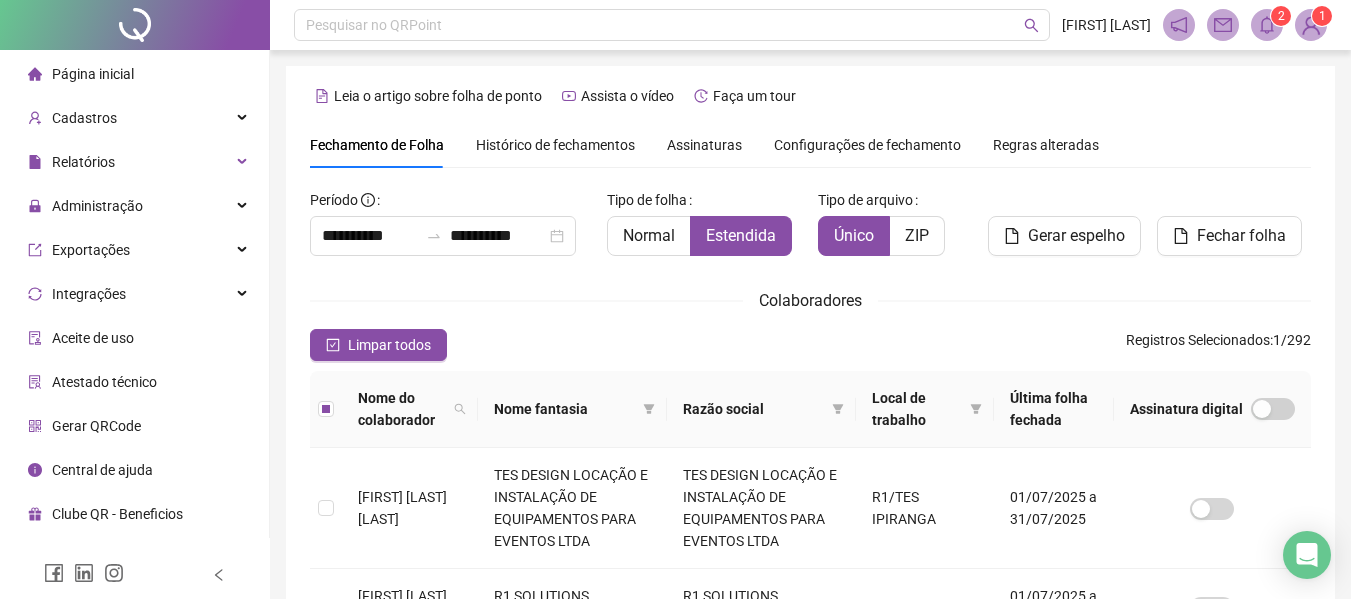 click on "Fechar folha" at bounding box center [1241, 236] 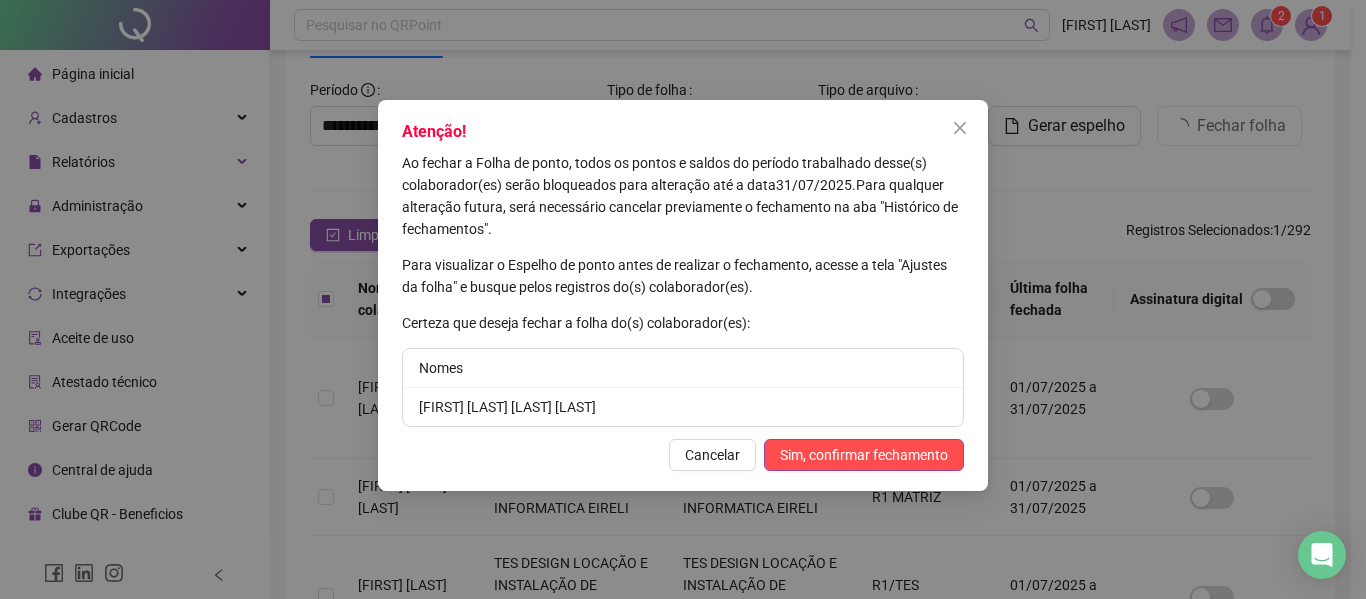drag, startPoint x: 762, startPoint y: 411, endPoint x: 384, endPoint y: 401, distance: 378.13226 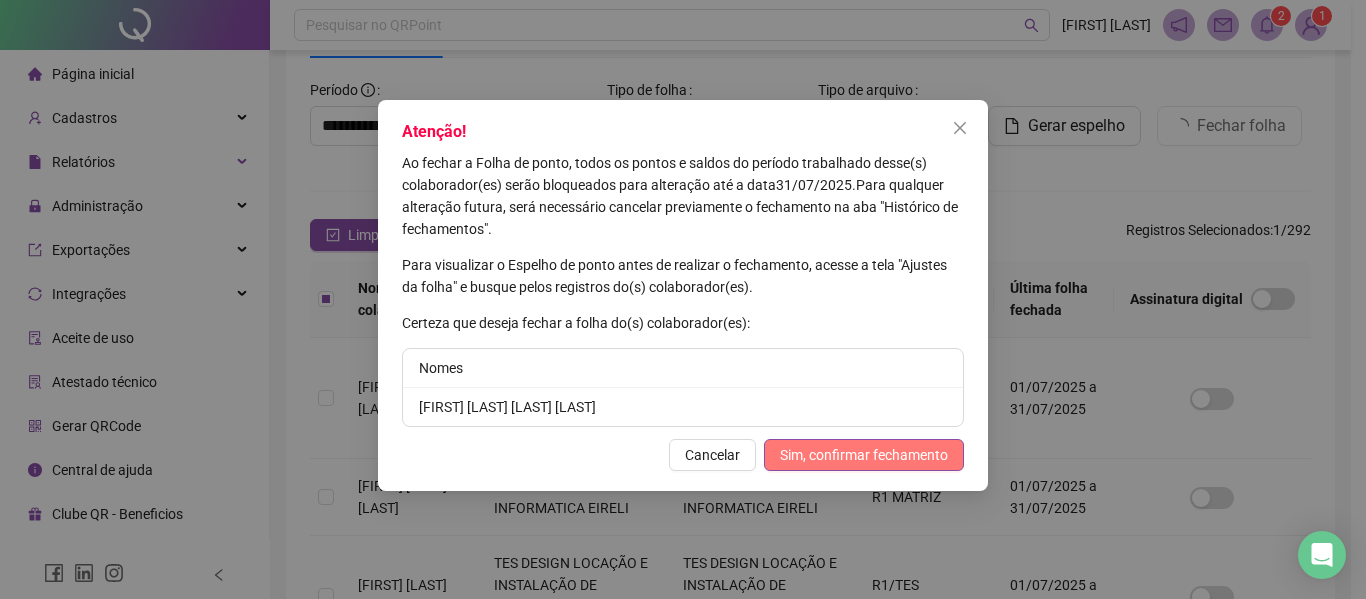 click on "Sim, confirmar fechamento" at bounding box center [864, 455] 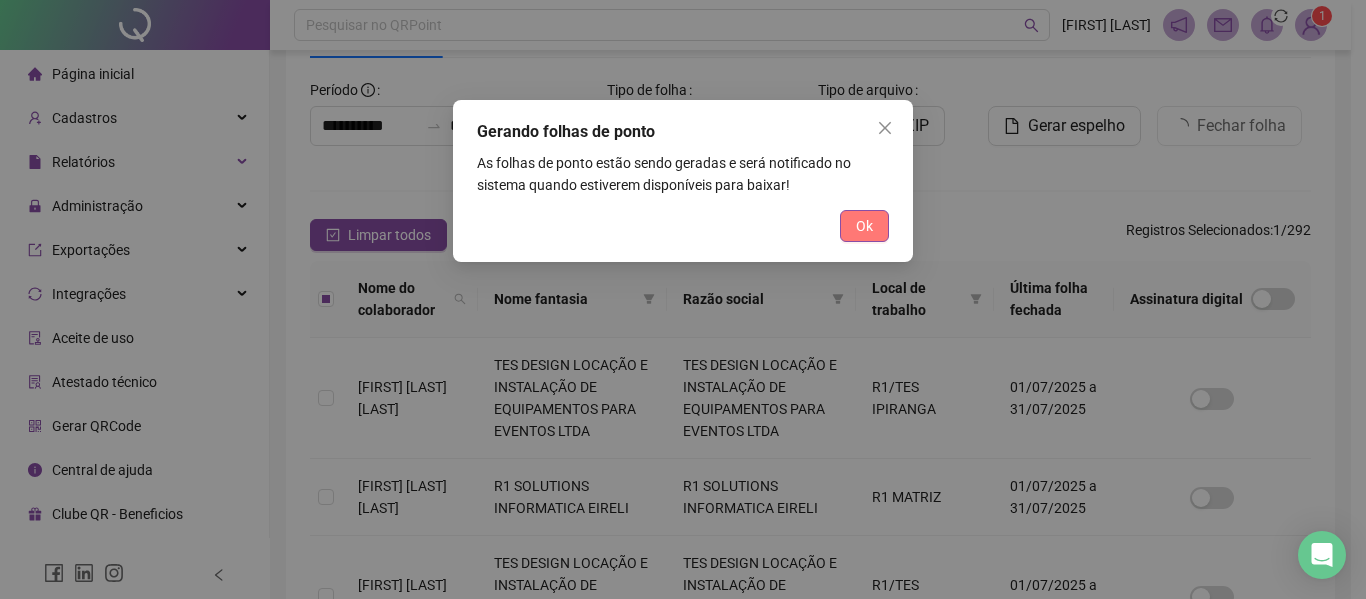 click on "Ok" at bounding box center [864, 226] 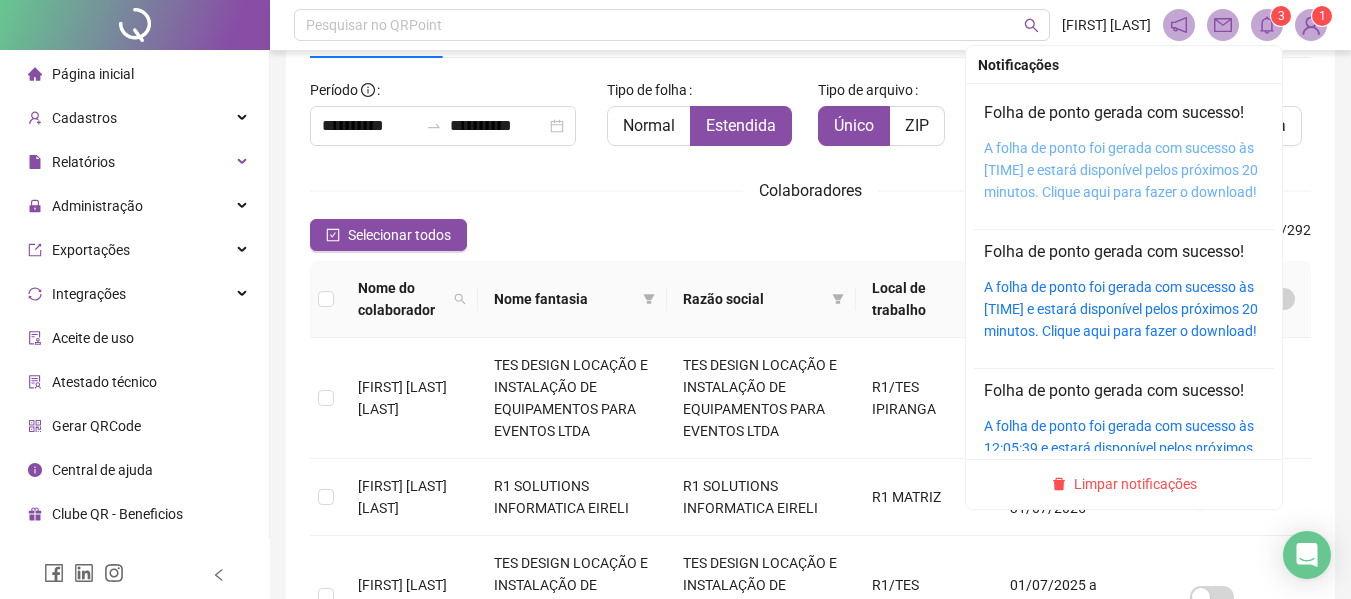 click on "A folha de ponto foi gerada com sucesso às 12:19:03 e estará disponível pelos próximos 20 minutos.
Clique aqui para fazer o download!" at bounding box center (1121, 170) 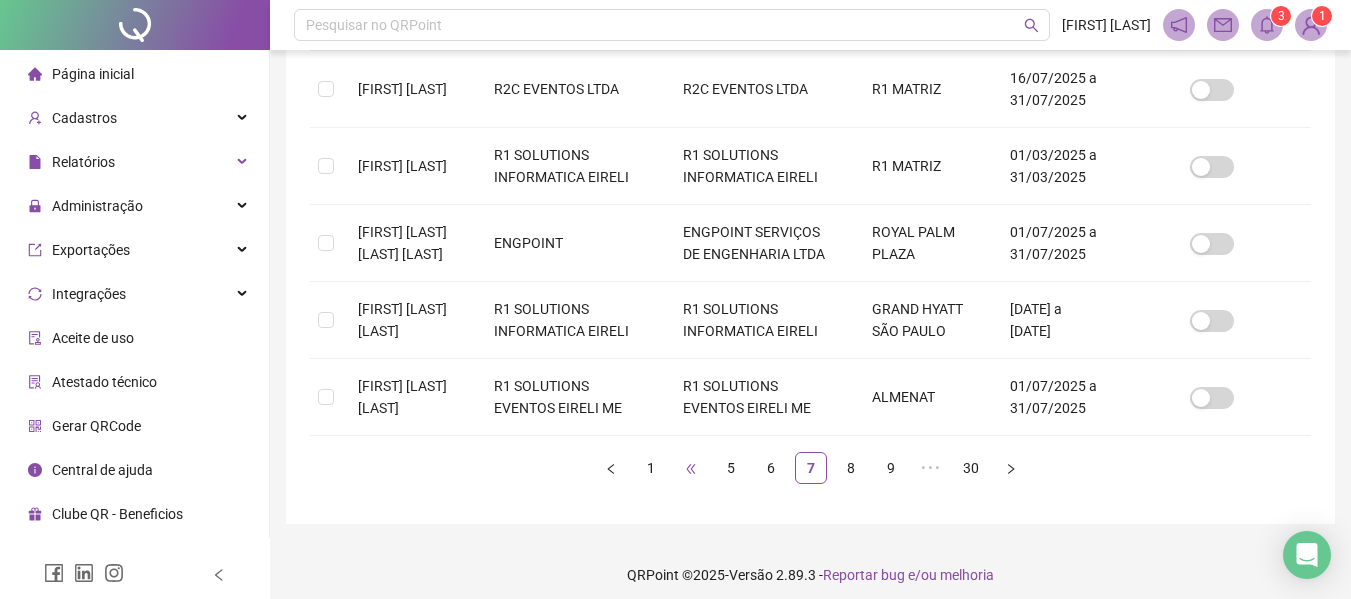scroll, scrollTop: 925, scrollLeft: 0, axis: vertical 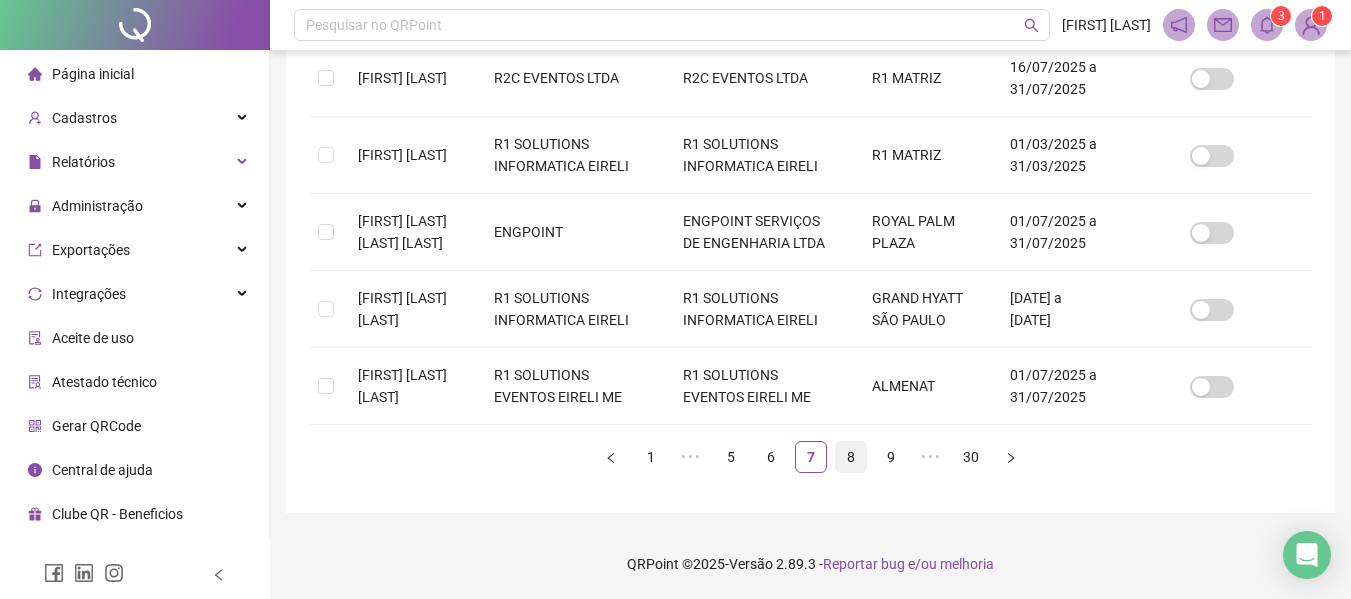 click on "8" at bounding box center (851, 457) 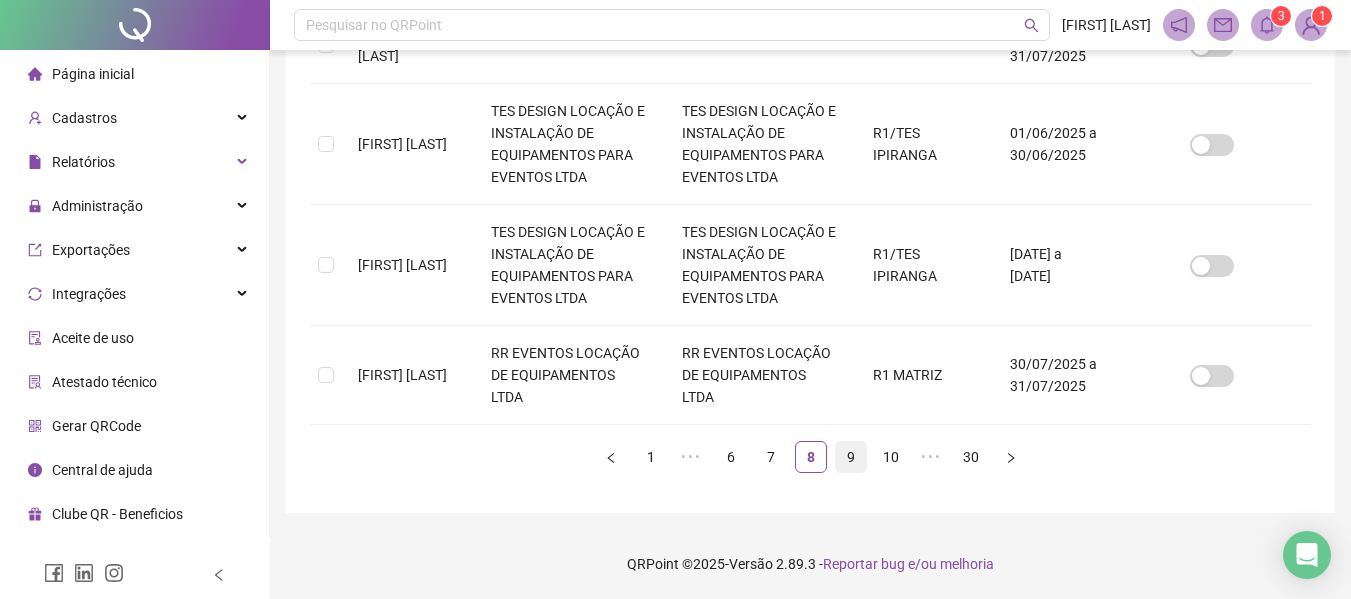 click on "9" at bounding box center [851, 457] 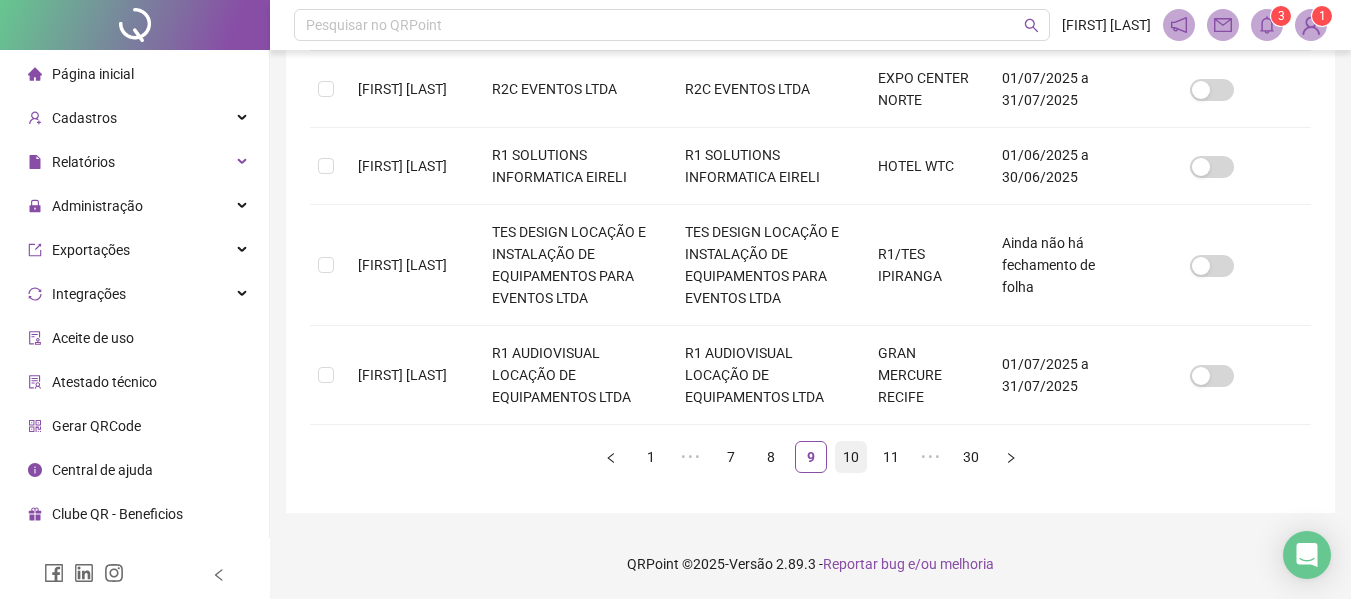 click on "10" at bounding box center [851, 457] 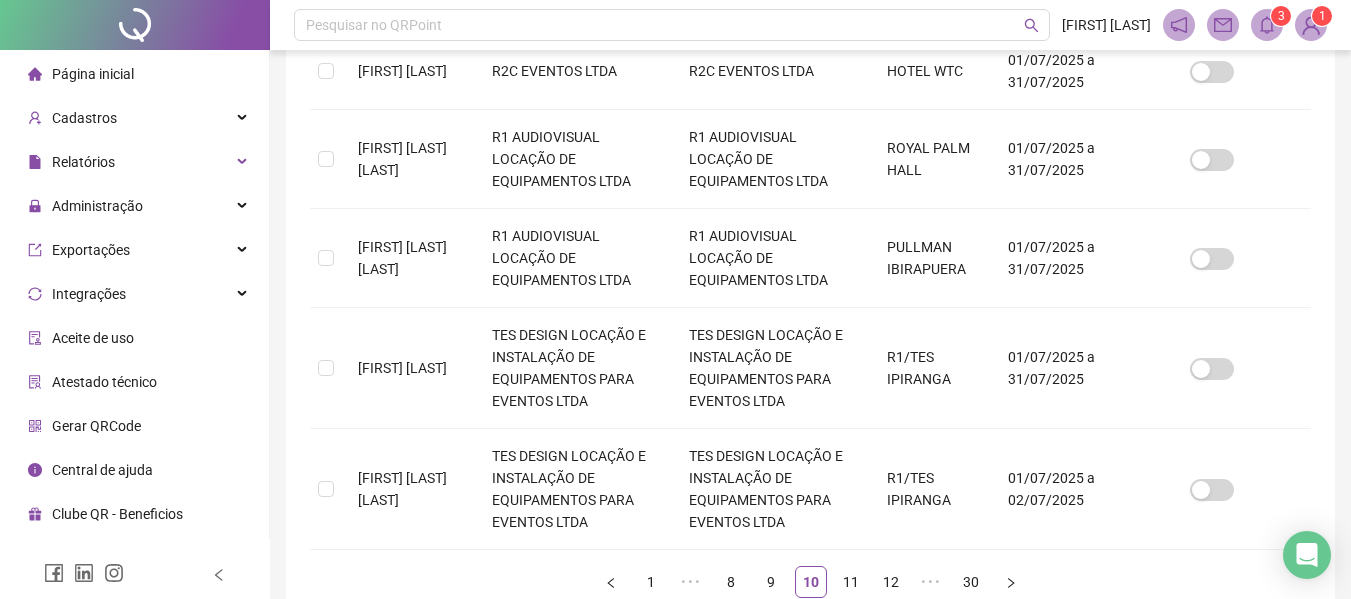 scroll, scrollTop: 610, scrollLeft: 0, axis: vertical 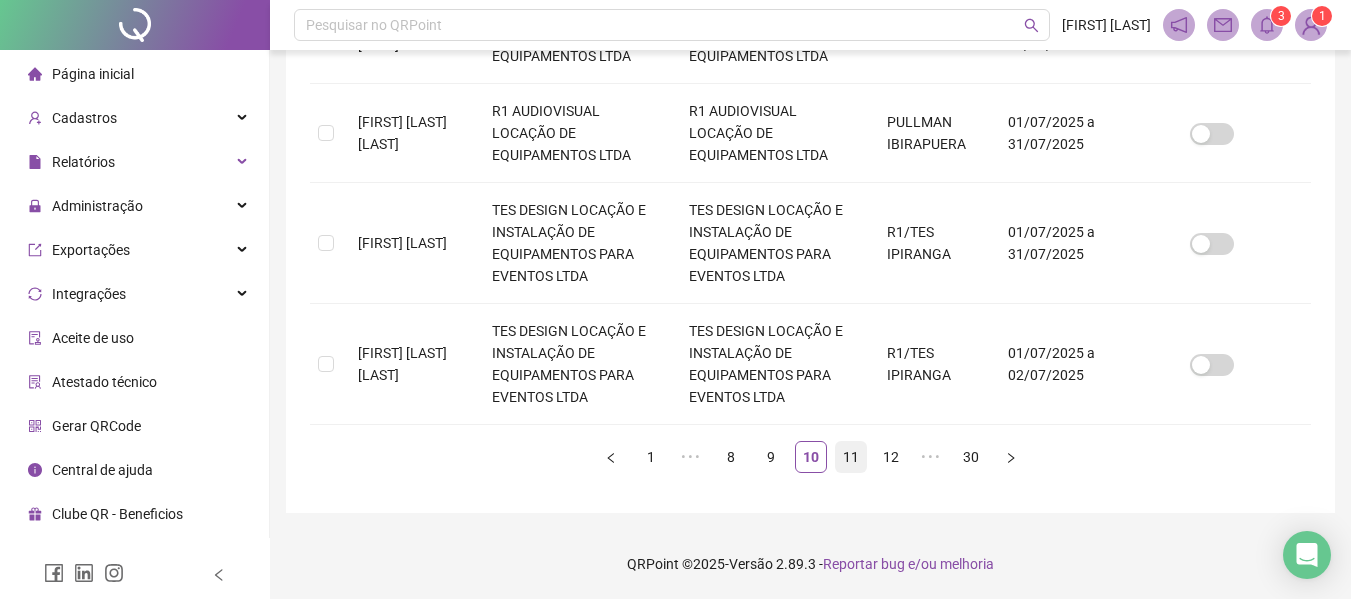 click on "11" at bounding box center [851, 457] 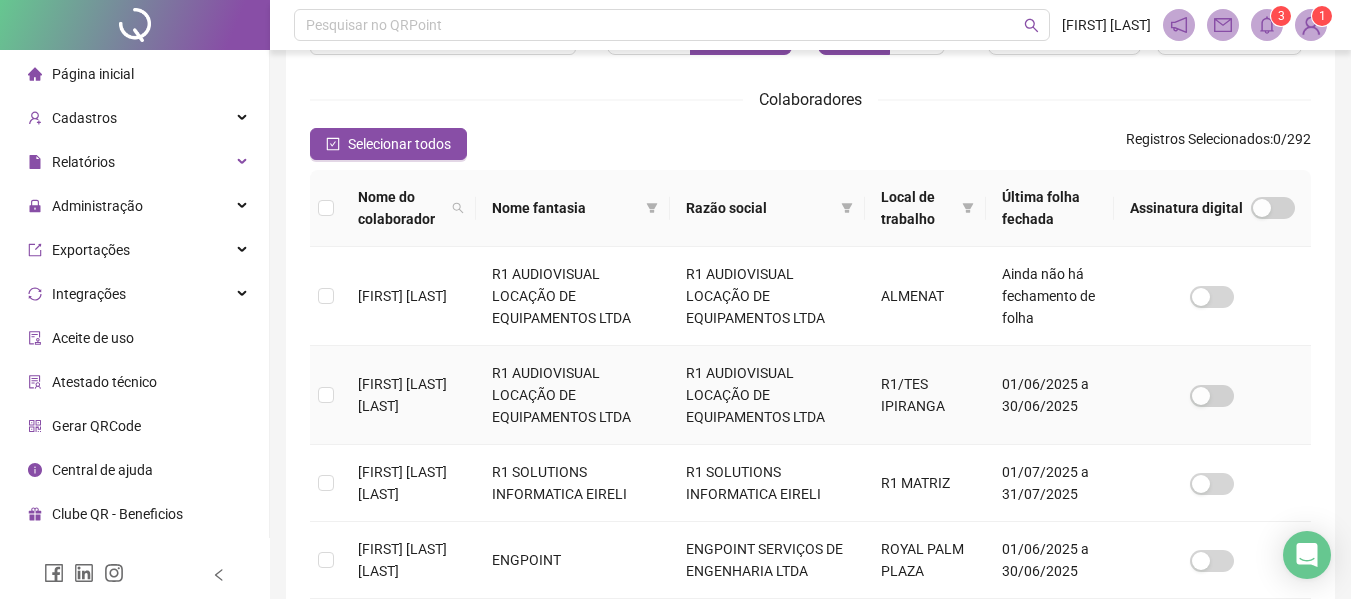 scroll, scrollTop: 310, scrollLeft: 0, axis: vertical 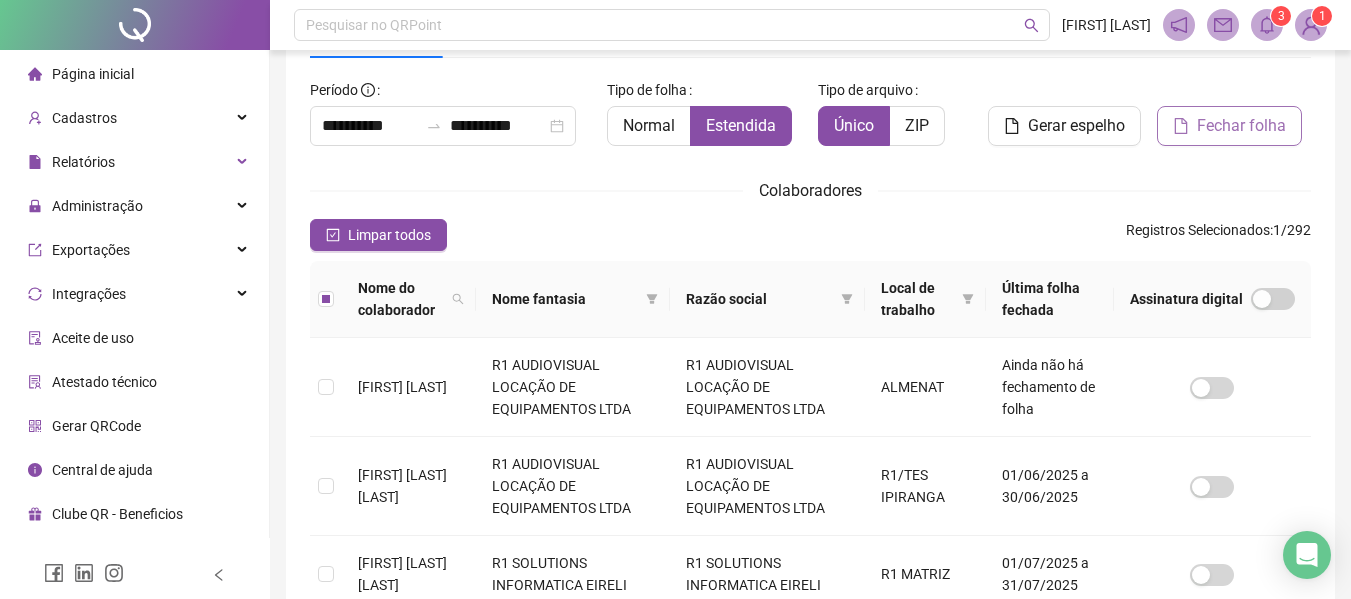 click on "Fechar folha" at bounding box center (1241, 126) 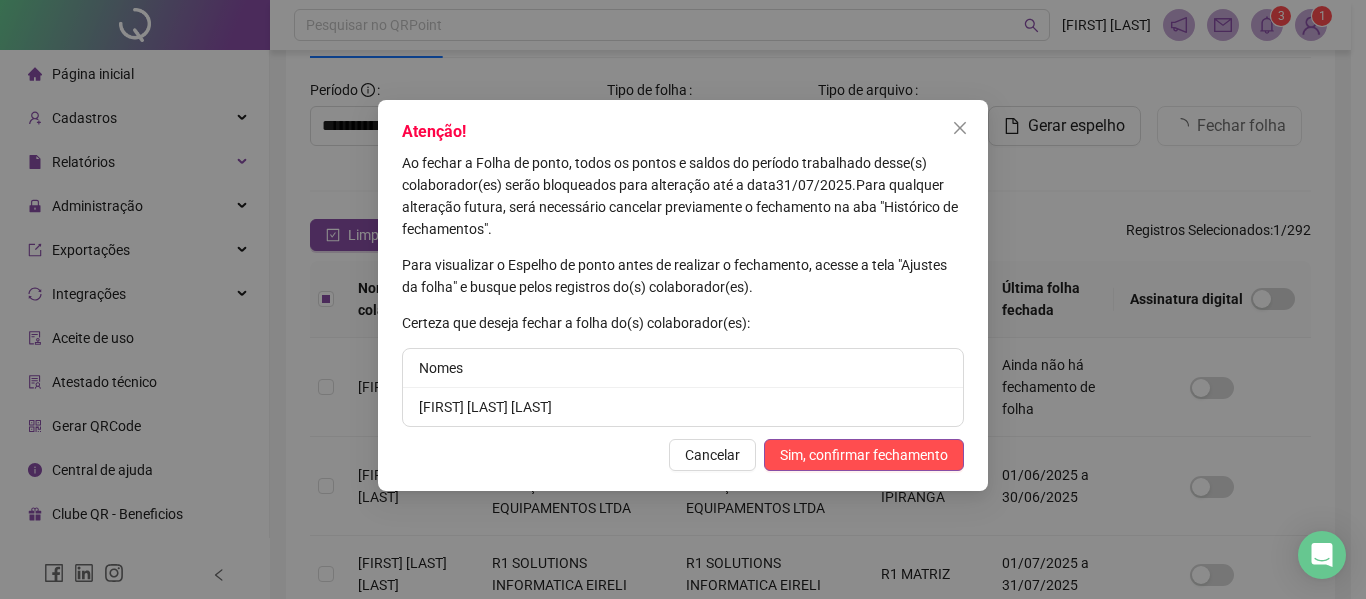 drag, startPoint x: 531, startPoint y: 413, endPoint x: 354, endPoint y: 382, distance: 179.69418 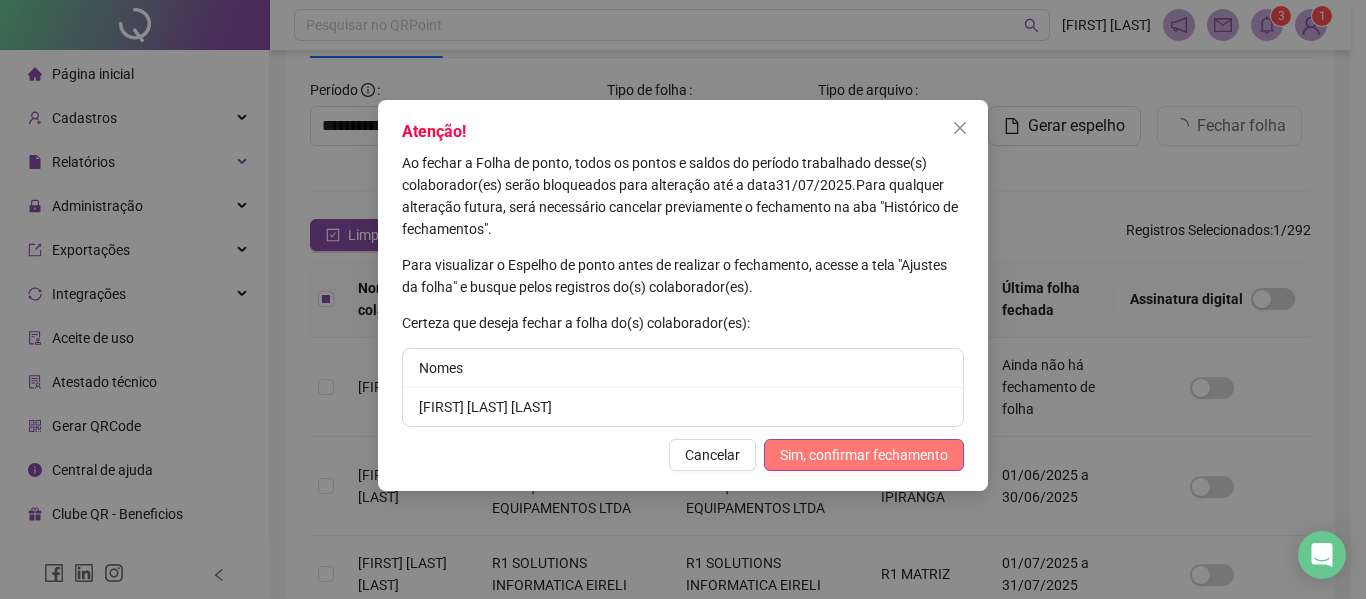 click on "Sim, confirmar fechamento" at bounding box center (864, 455) 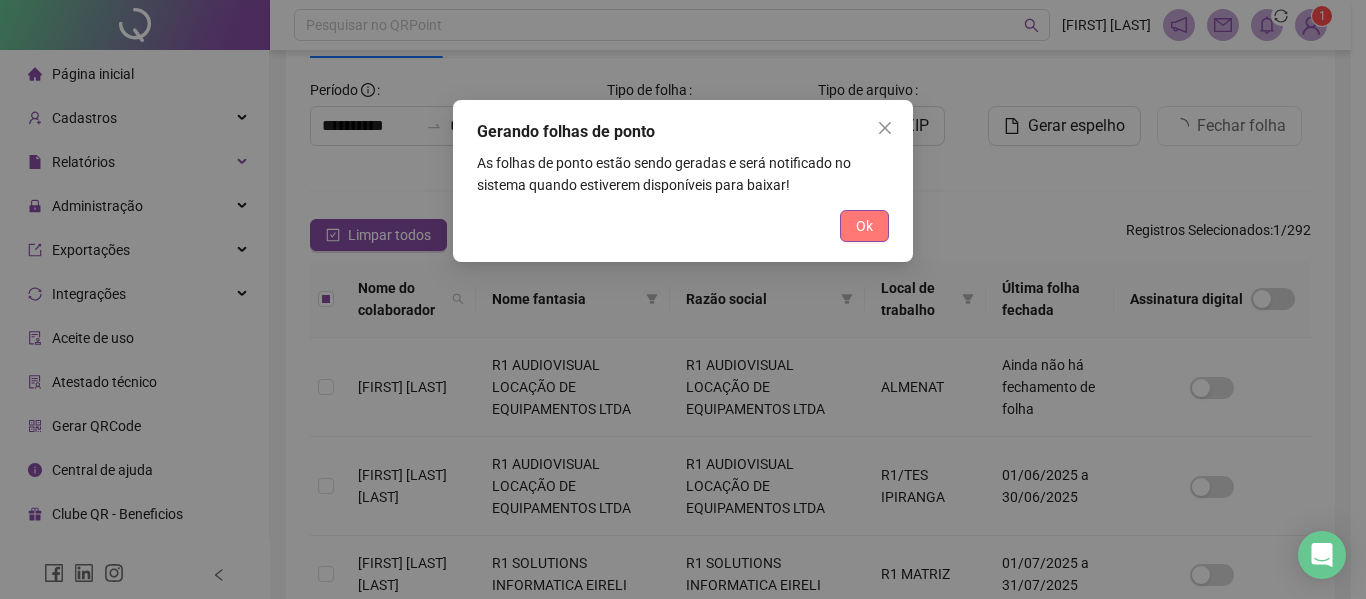 click on "Ok" at bounding box center (864, 226) 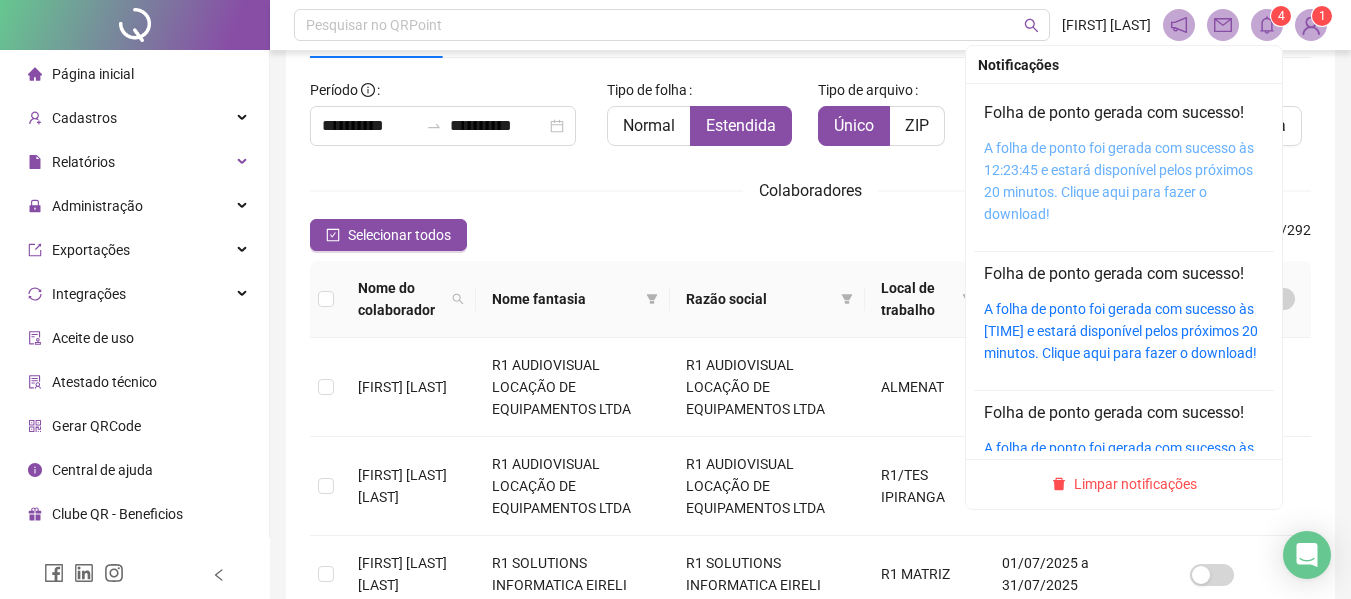 click on "A folha de ponto foi gerada com sucesso às 12:23:45 e estará disponível pelos próximos 20 minutos.
Clique aqui para fazer o download!" at bounding box center (1119, 181) 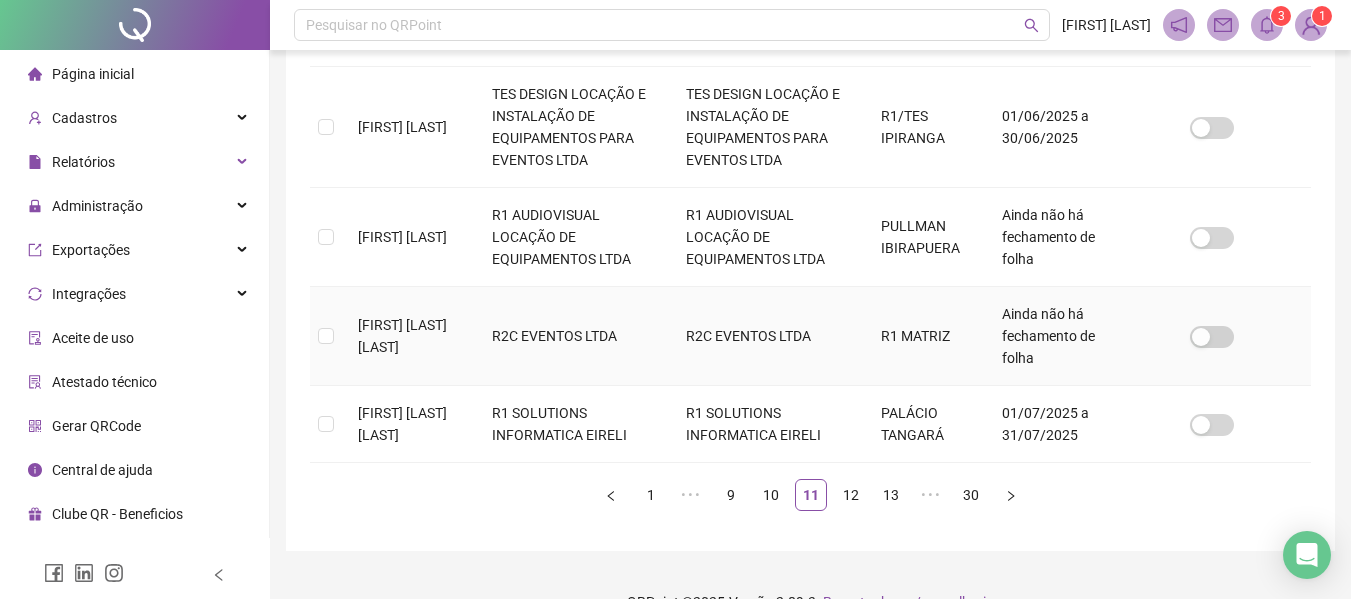 scroll, scrollTop: 969, scrollLeft: 0, axis: vertical 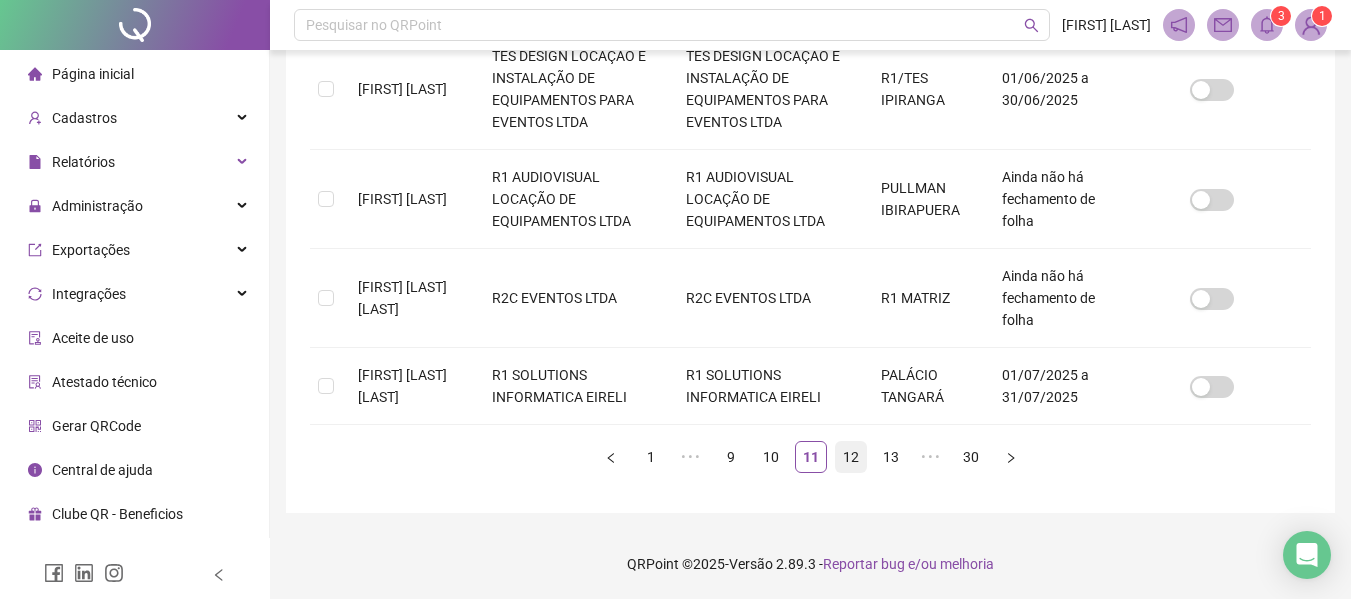 click on "12" at bounding box center (851, 457) 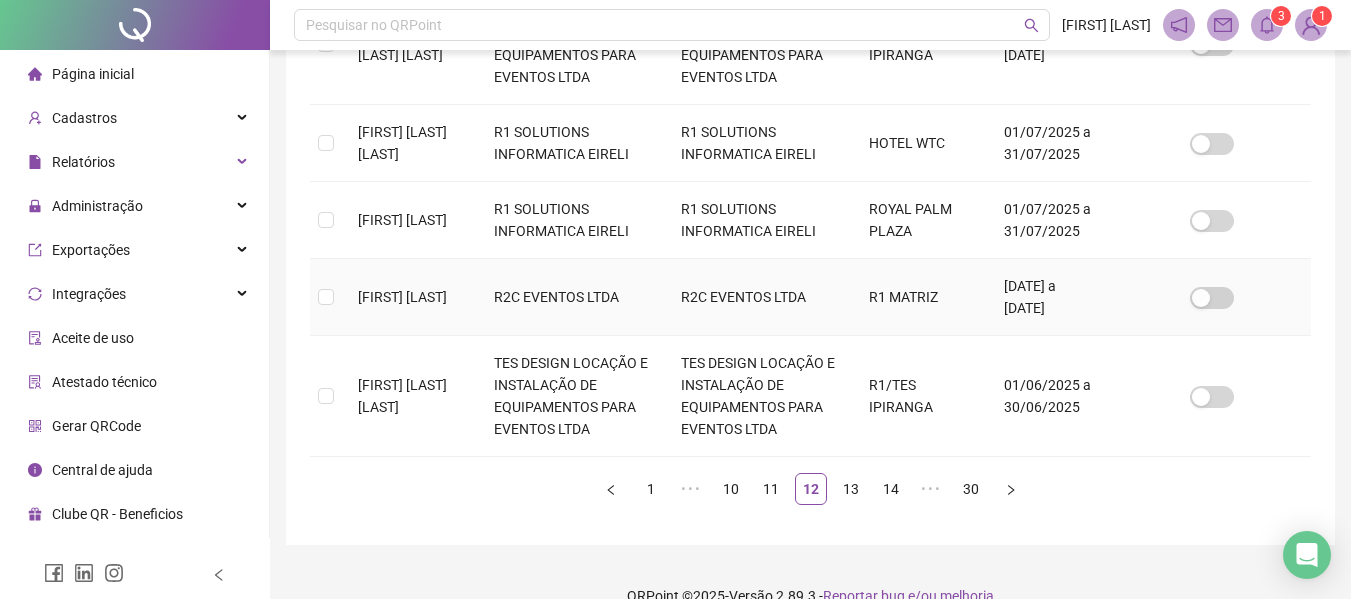 scroll, scrollTop: 947, scrollLeft: 0, axis: vertical 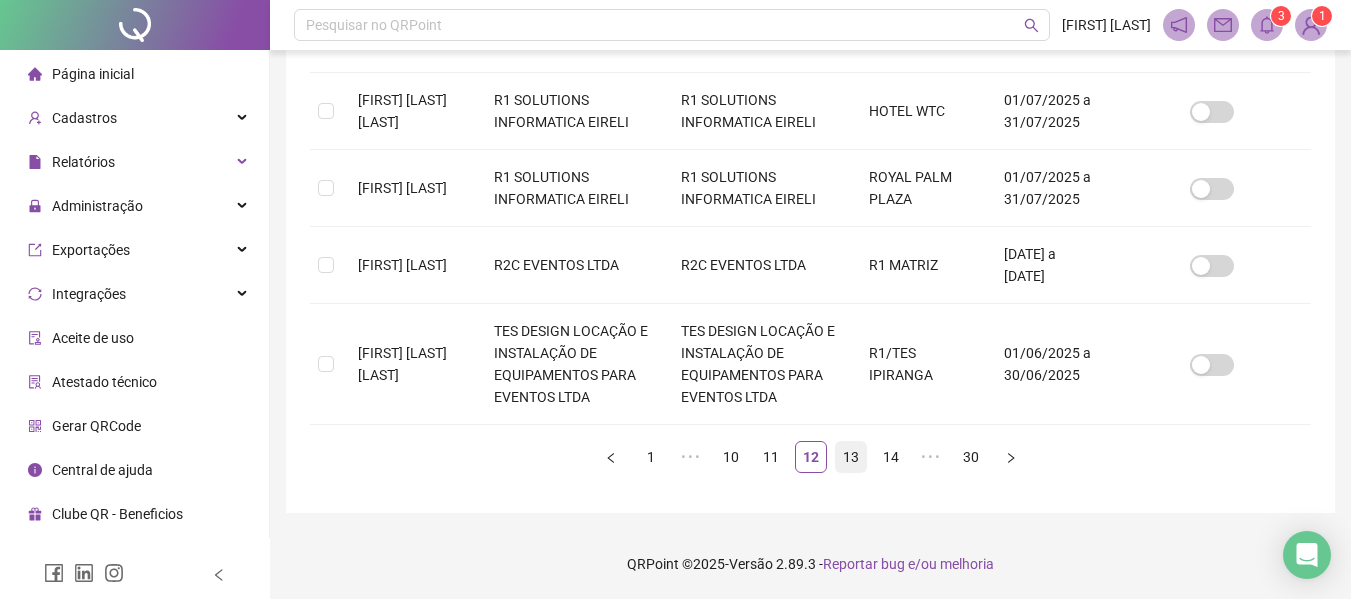 click on "13" at bounding box center (851, 457) 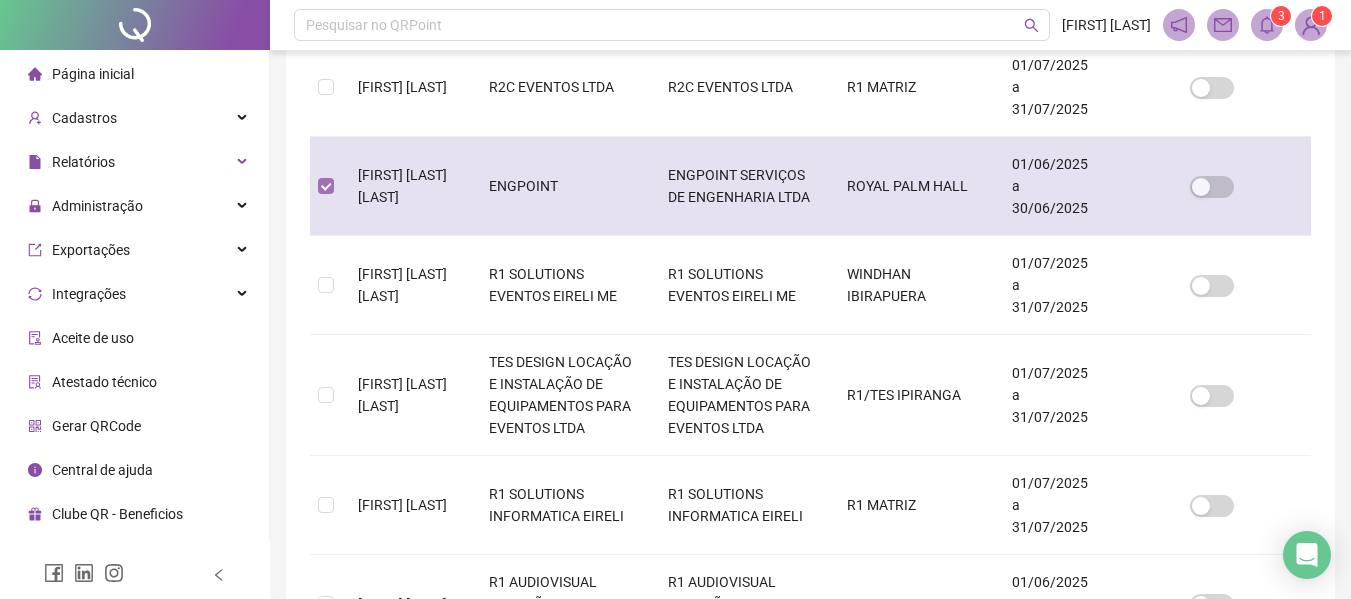 scroll, scrollTop: 110, scrollLeft: 0, axis: vertical 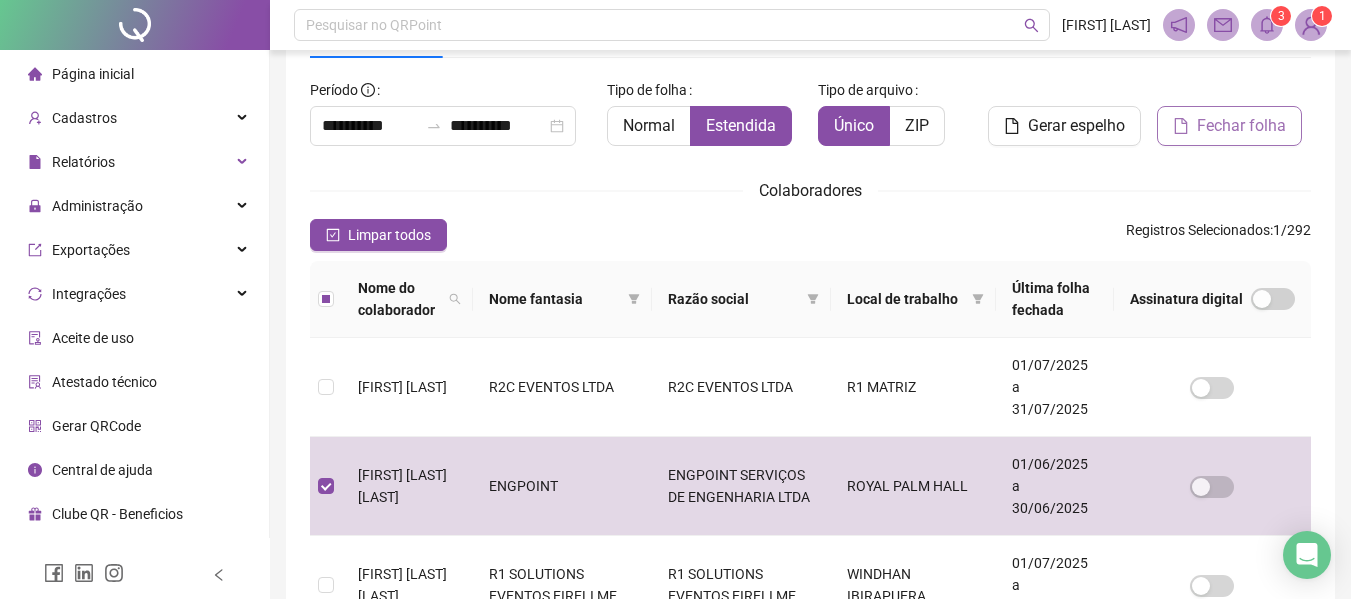 click on "Fechar folha" at bounding box center [1241, 126] 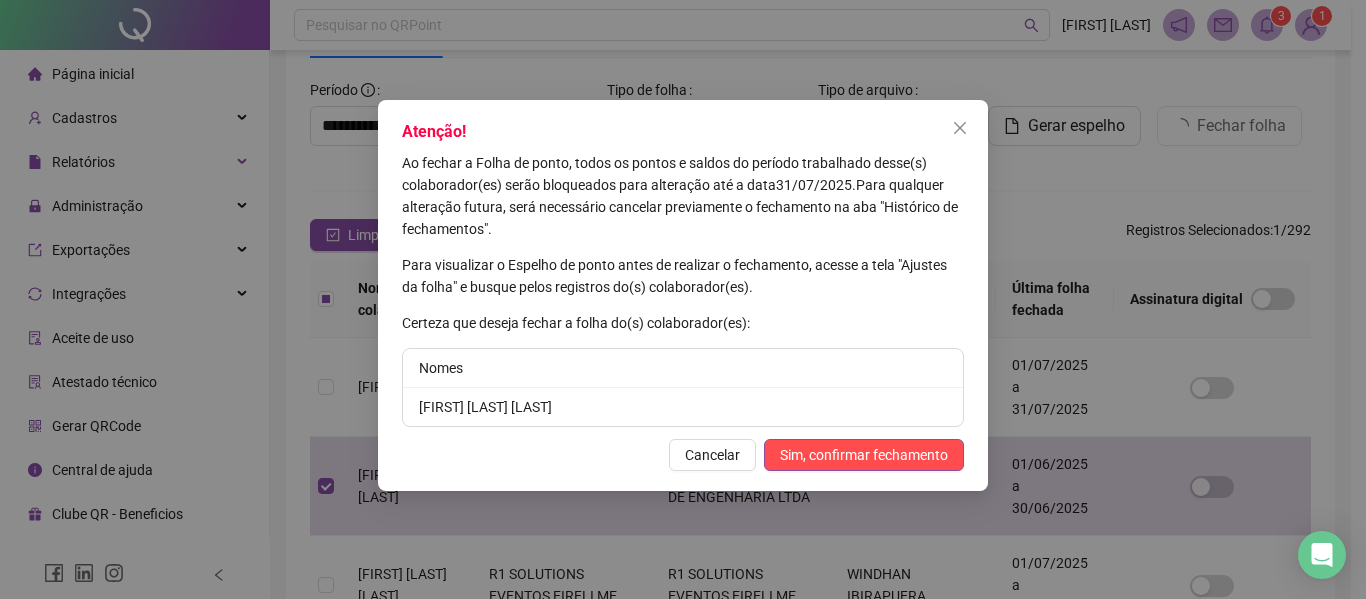 drag, startPoint x: 633, startPoint y: 404, endPoint x: 325, endPoint y: 414, distance: 308.1623 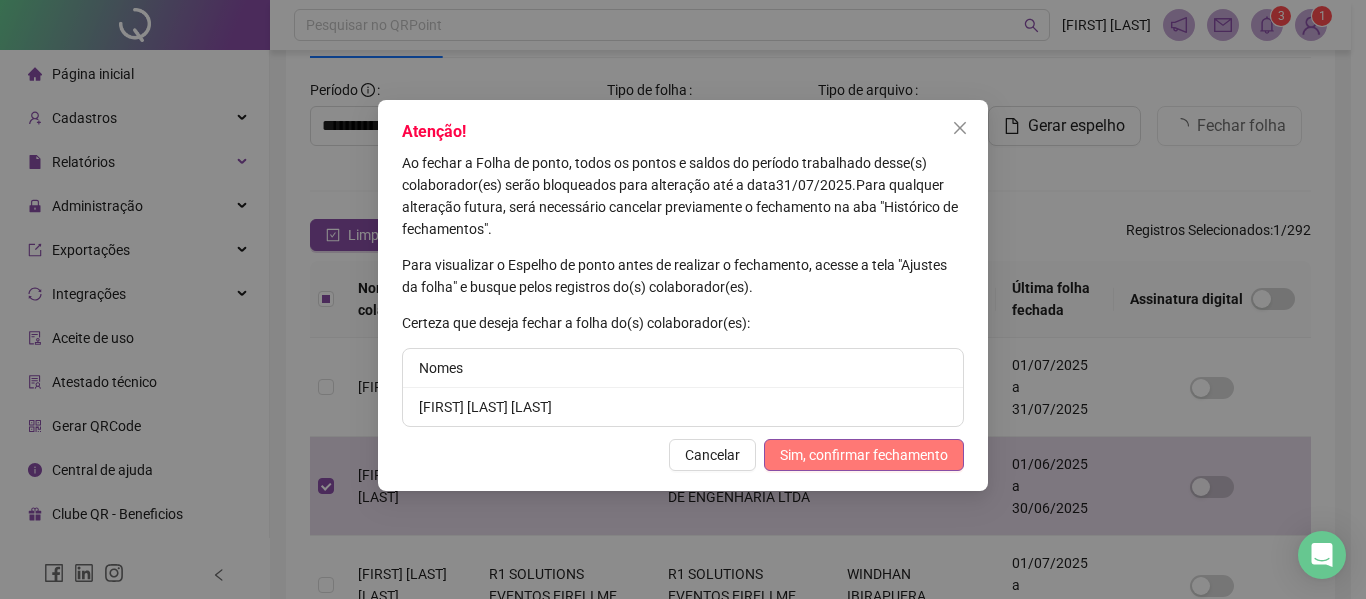 click on "Sim, confirmar fechamento" at bounding box center (864, 455) 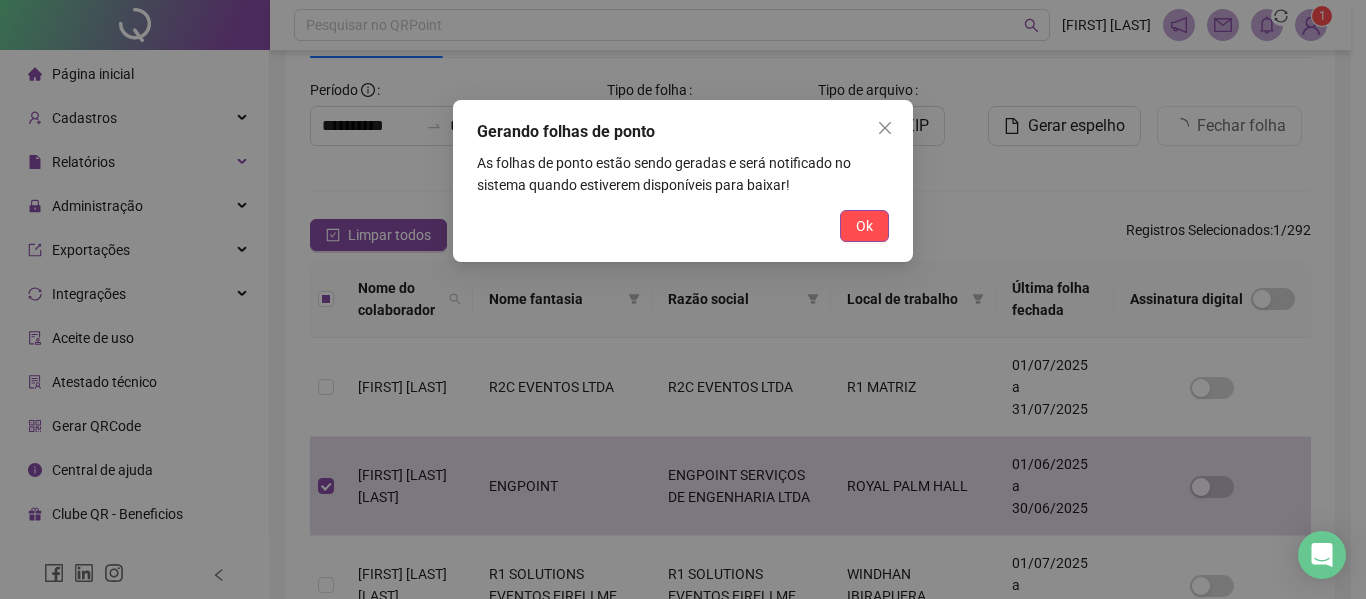 click on "Ok" at bounding box center [864, 226] 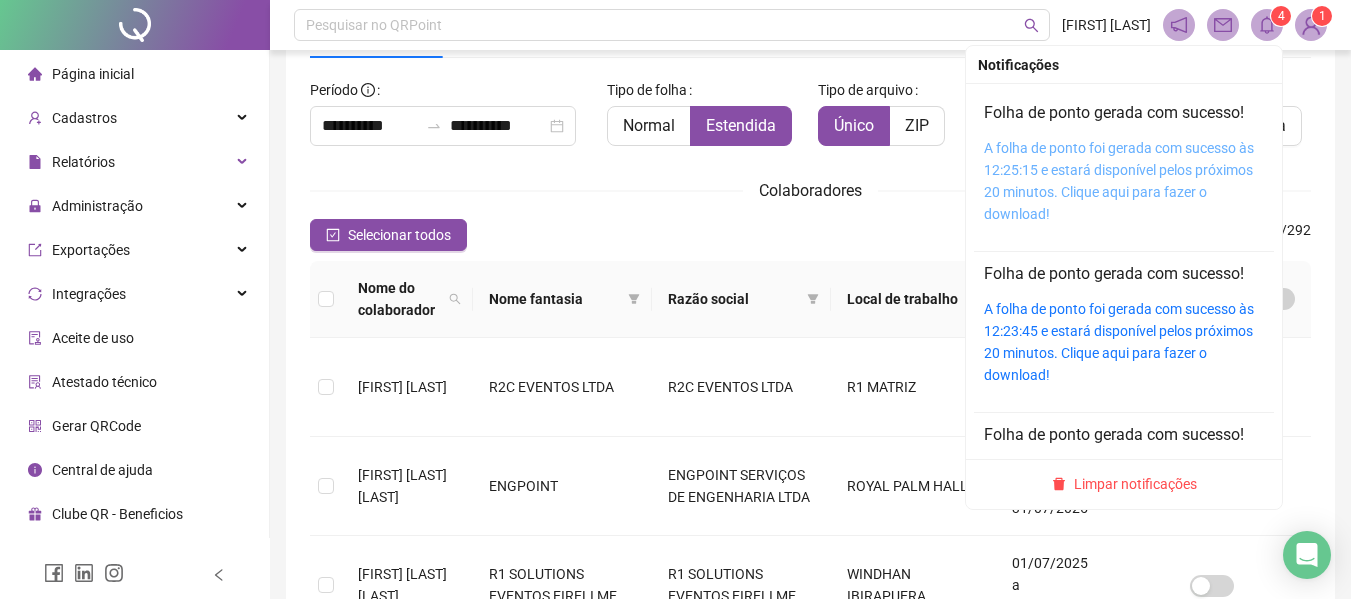 click on "A folha de ponto foi gerada com sucesso às 12:25:15 e estará disponível pelos próximos 20 minutos.
Clique aqui para fazer o download!" at bounding box center (1119, 181) 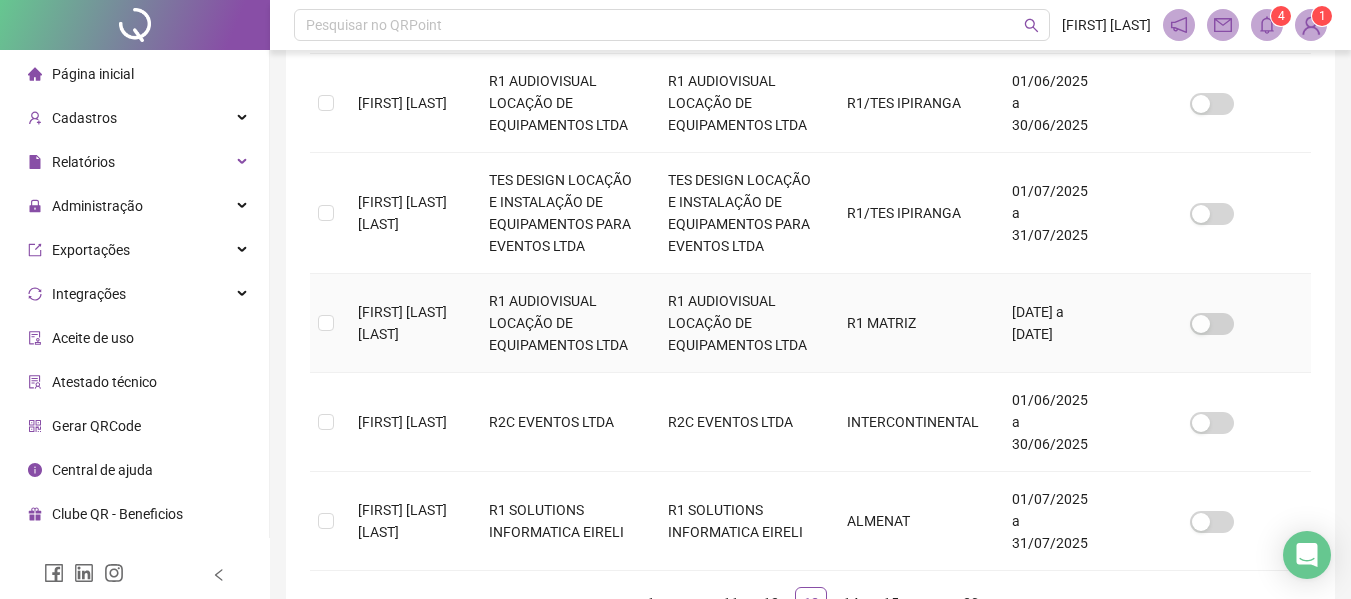 scroll, scrollTop: 1079, scrollLeft: 0, axis: vertical 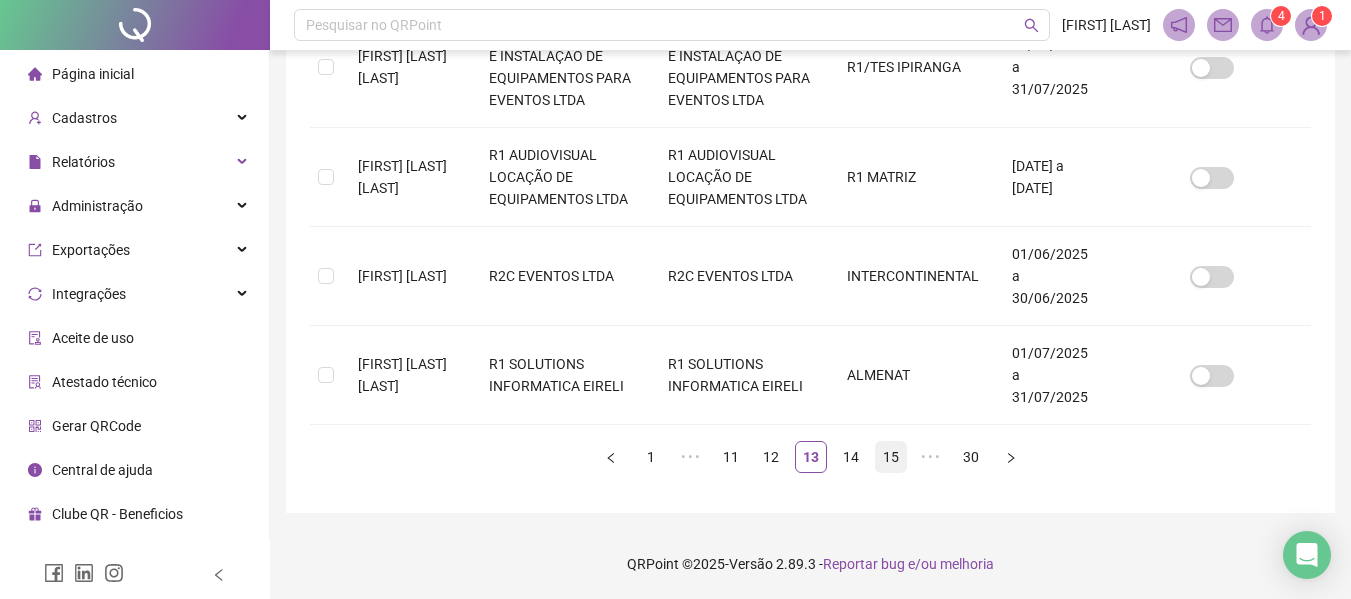 click on "15" at bounding box center [891, 457] 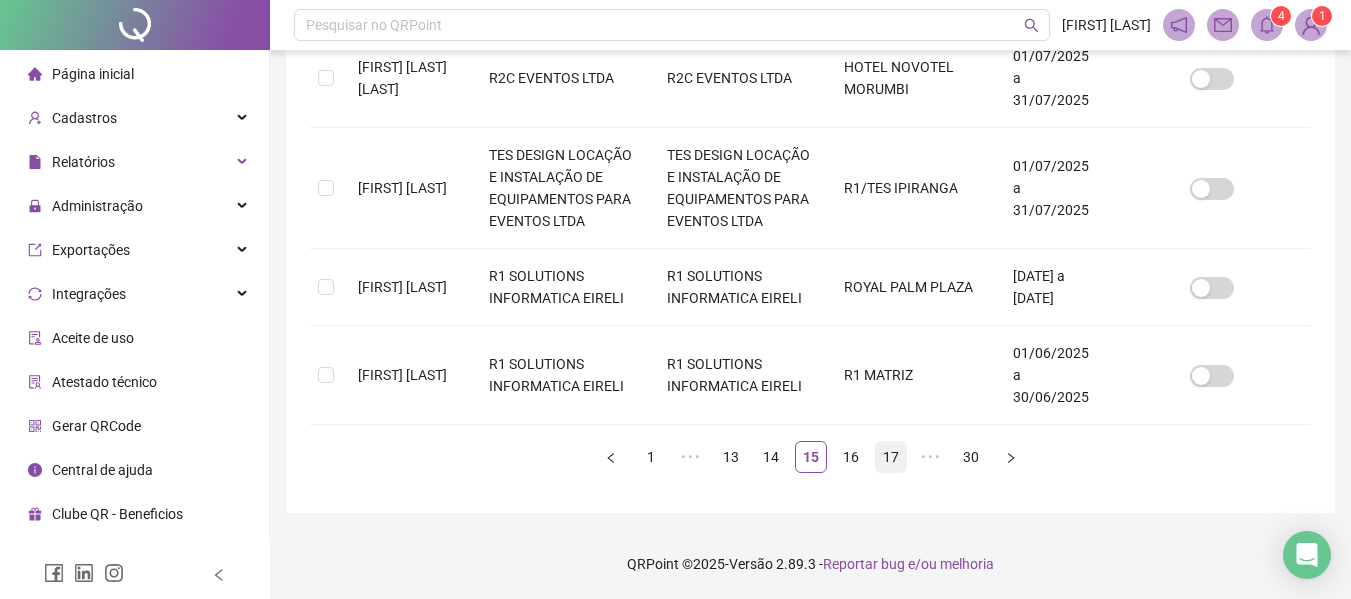 click on "17" at bounding box center [891, 457] 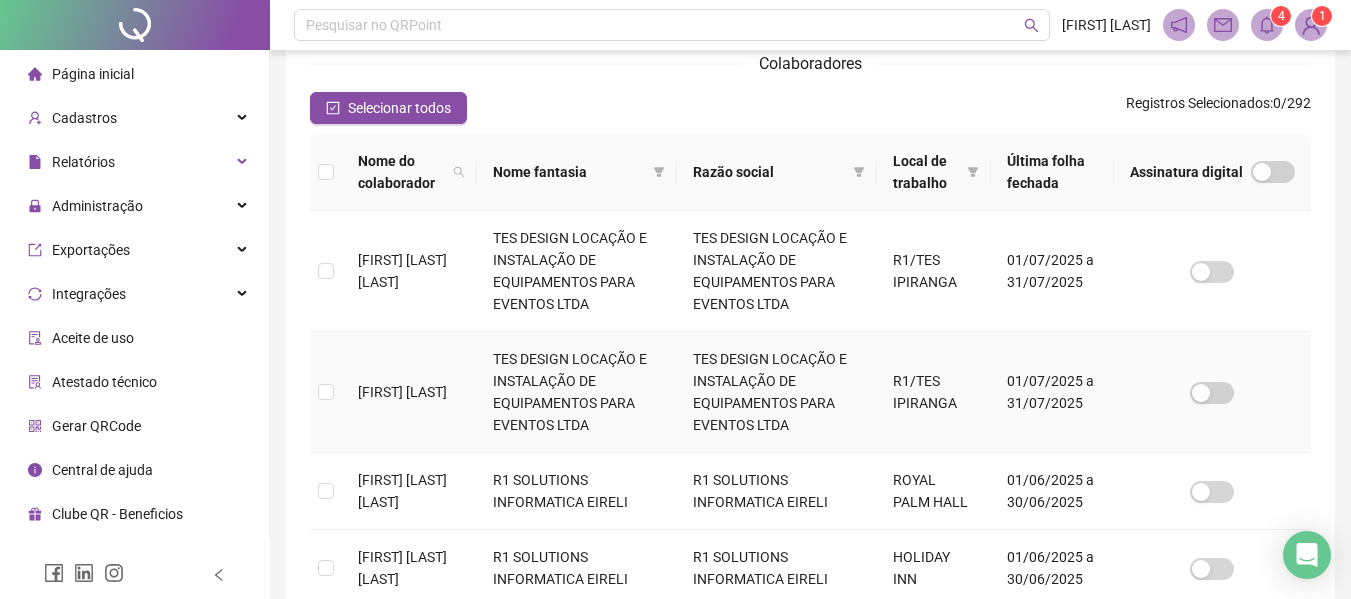 scroll, scrollTop: 410, scrollLeft: 0, axis: vertical 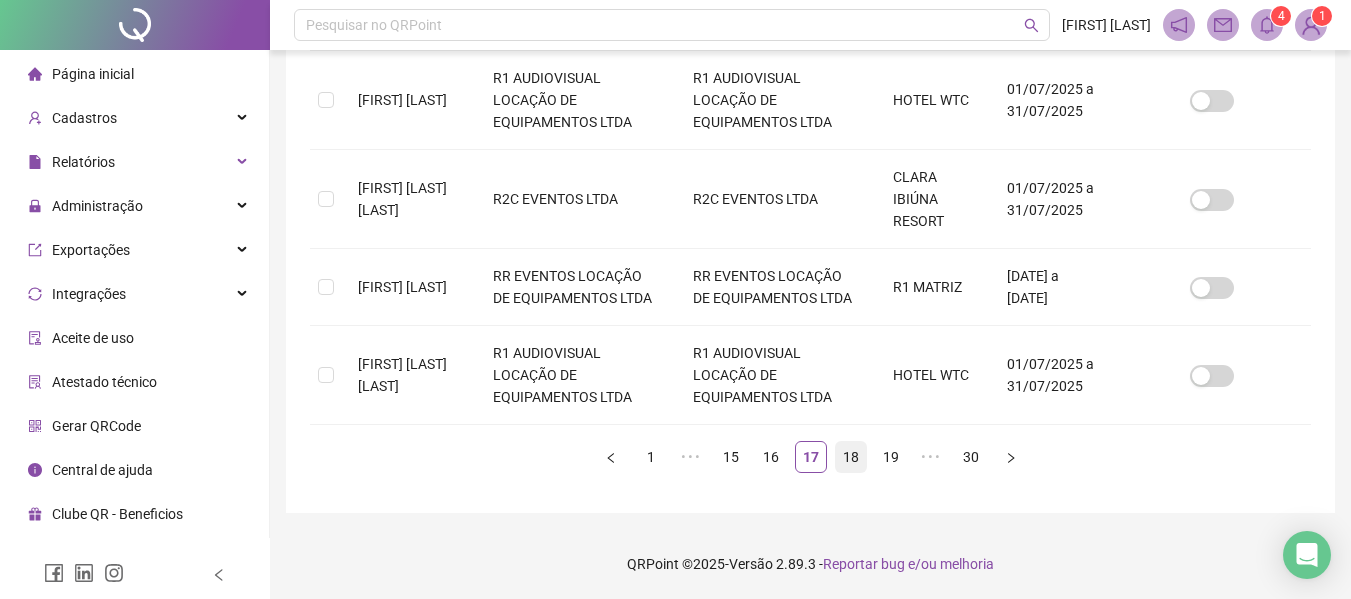 click on "18" at bounding box center [851, 457] 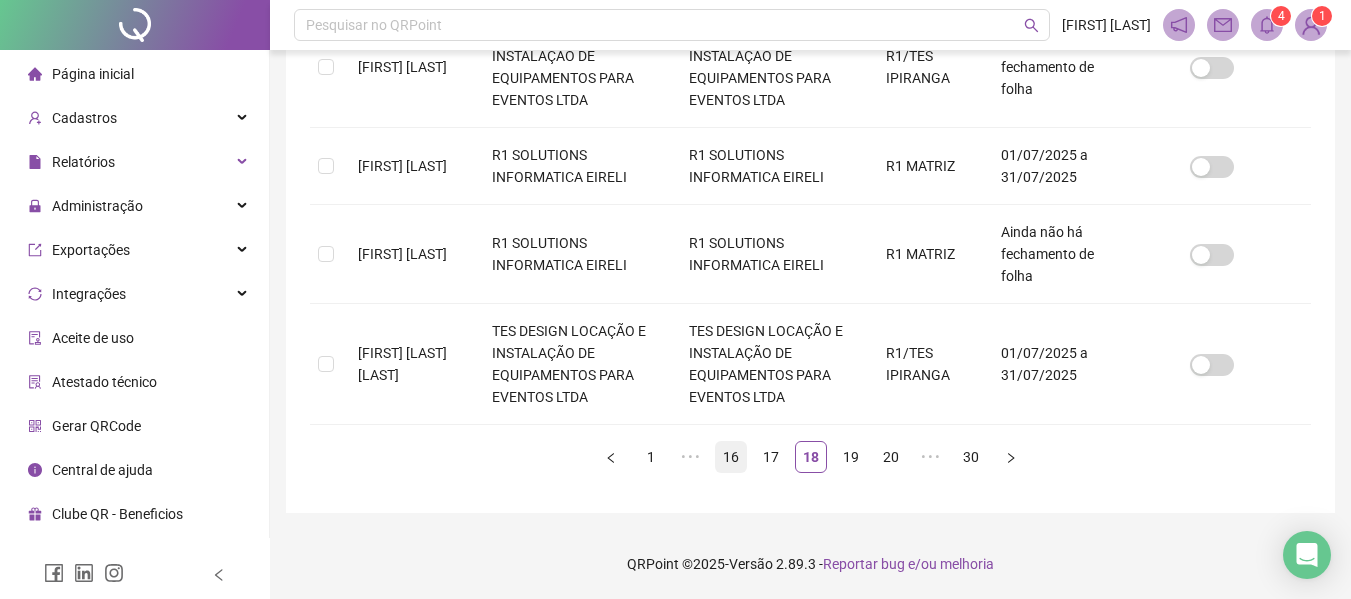 click on "16" at bounding box center [731, 457] 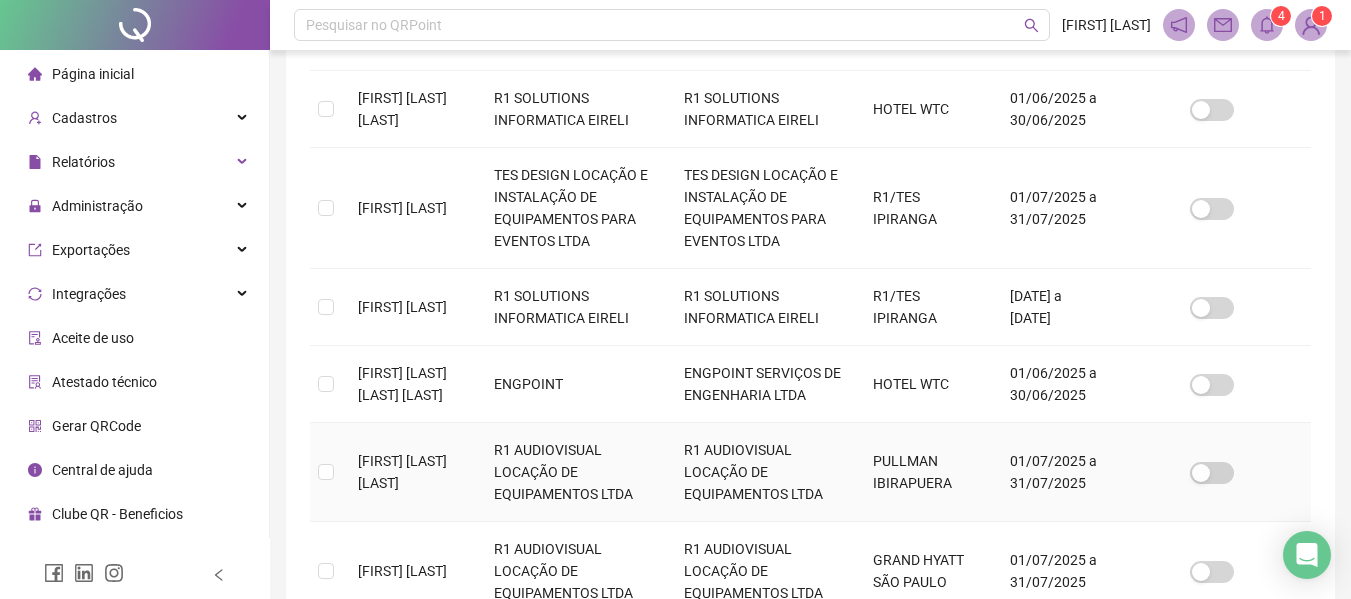 scroll, scrollTop: 610, scrollLeft: 0, axis: vertical 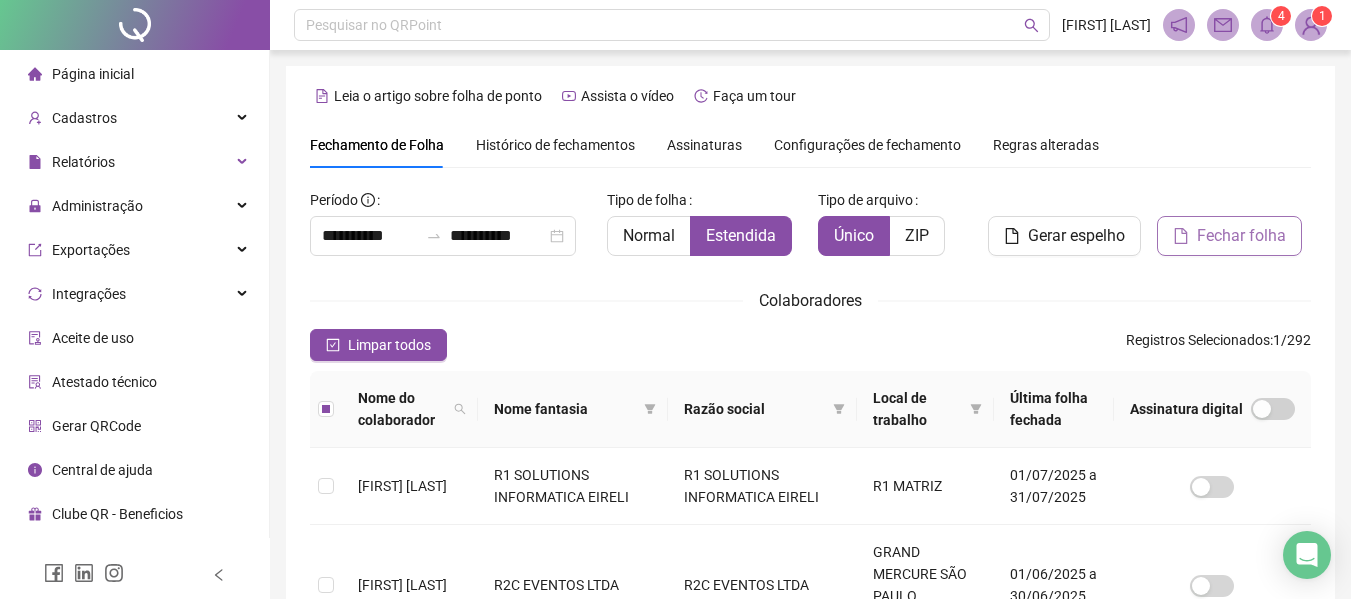 click on "Fechar folha" at bounding box center [1241, 236] 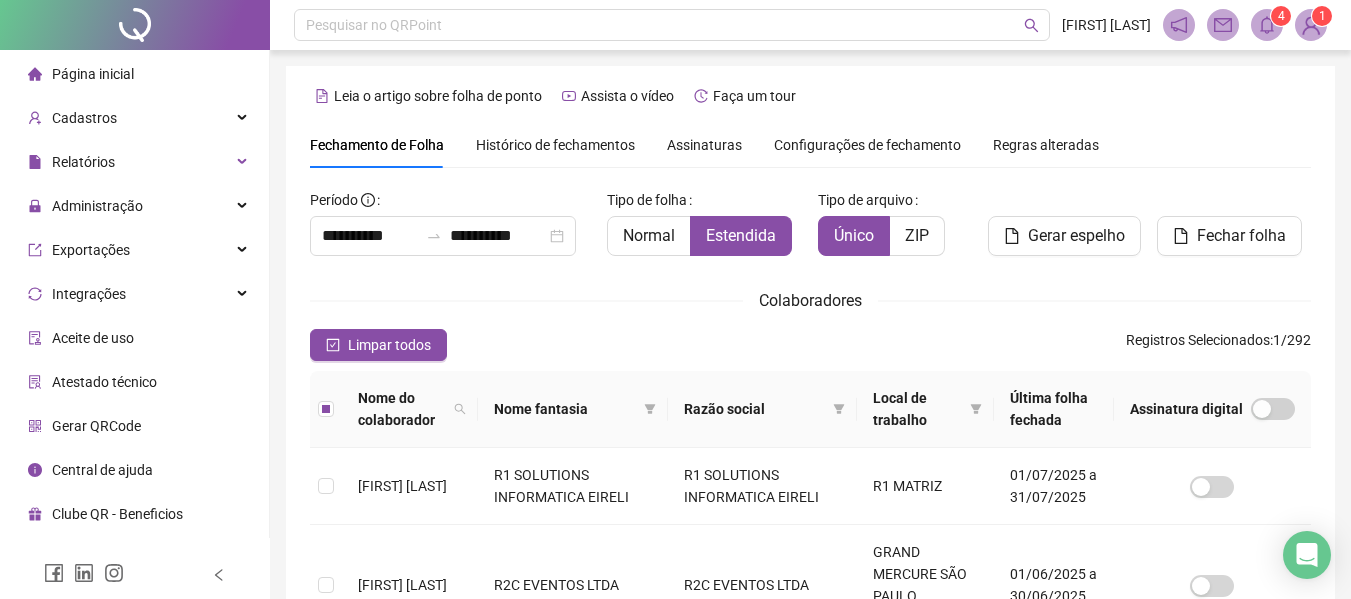 scroll, scrollTop: 110, scrollLeft: 0, axis: vertical 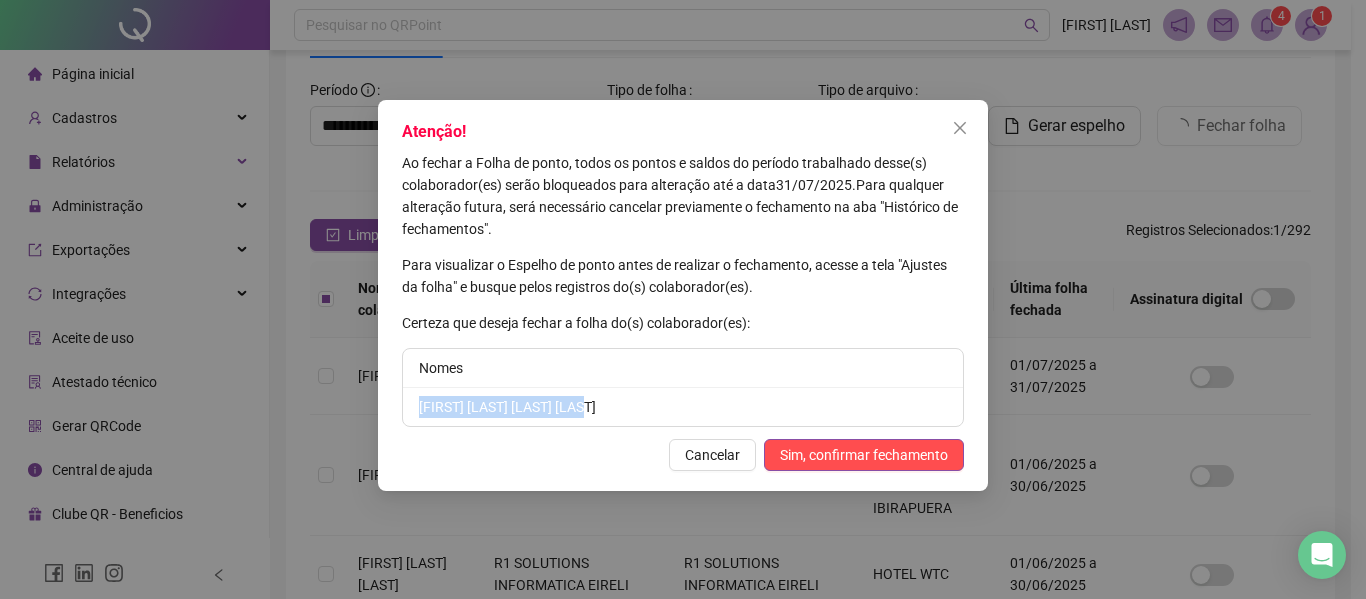 drag, startPoint x: 640, startPoint y: 406, endPoint x: 245, endPoint y: 410, distance: 395.02026 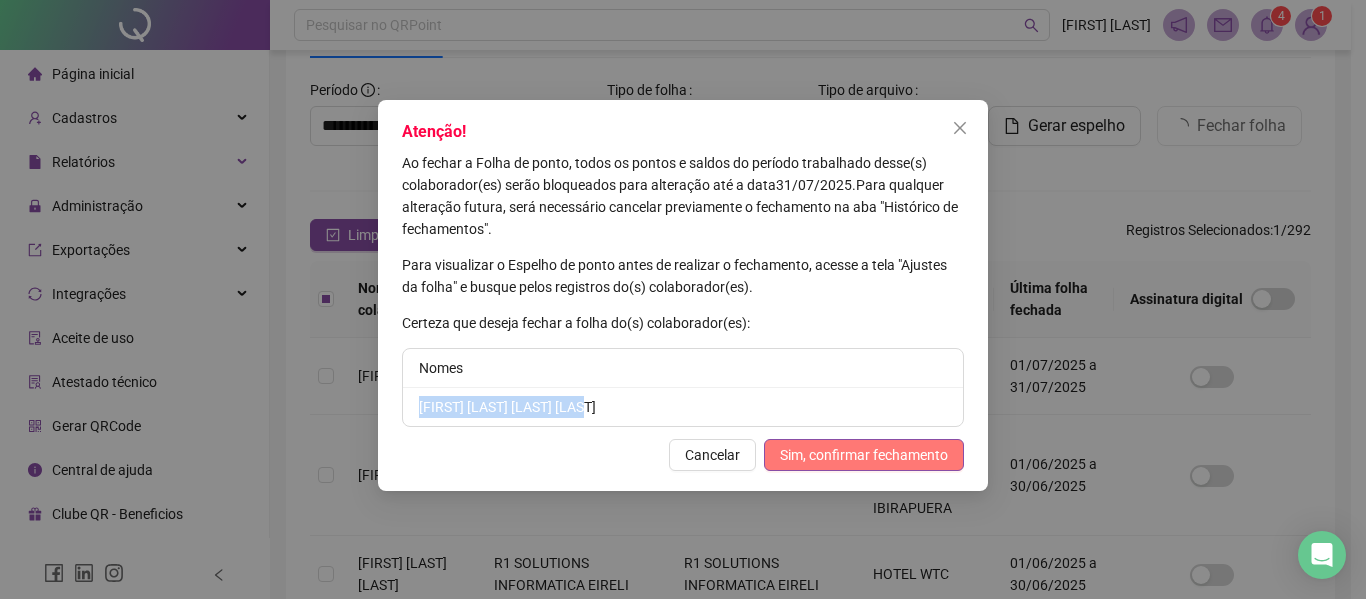 click on "Sim, confirmar fechamento" at bounding box center (864, 455) 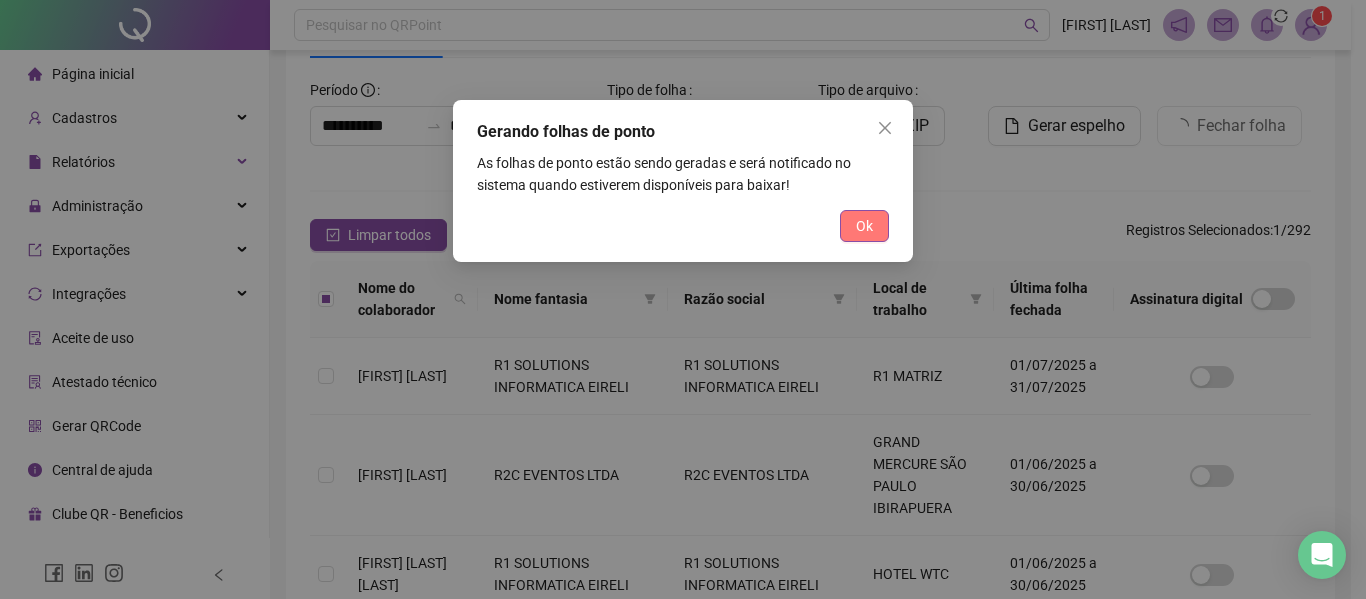 click on "Ok" at bounding box center [864, 226] 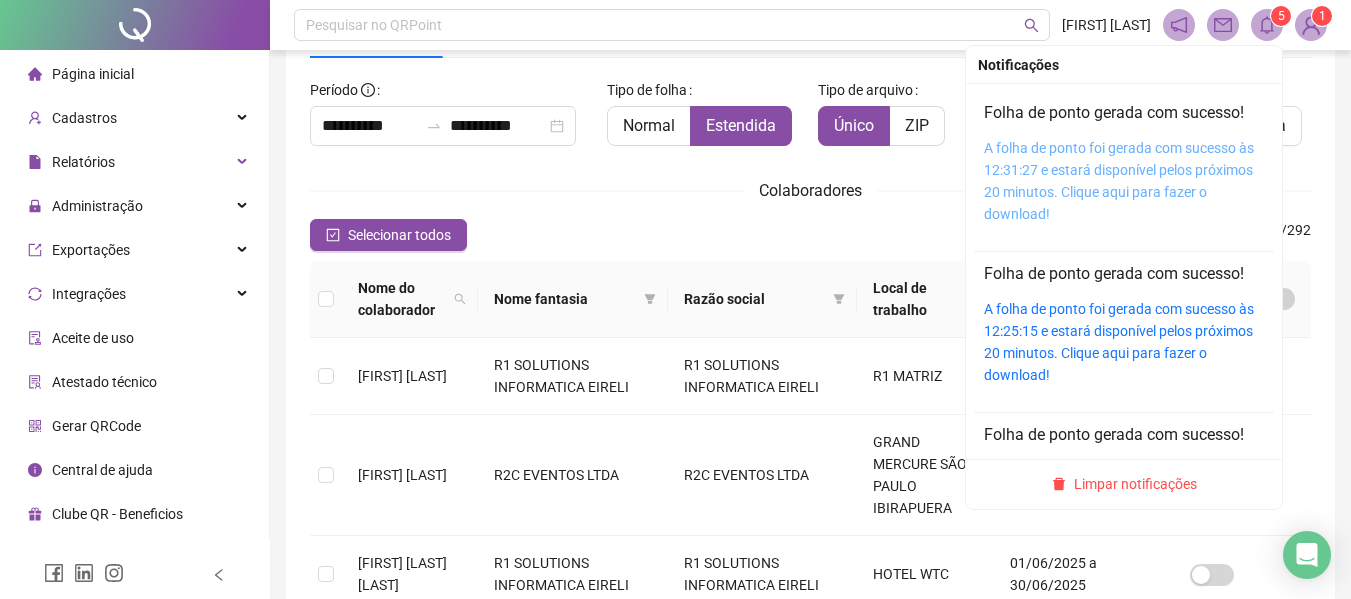 click on "A folha de ponto foi gerada com sucesso às 12:31:27 e estará disponível pelos próximos 20 minutos.
Clique aqui para fazer o download!" at bounding box center (1119, 181) 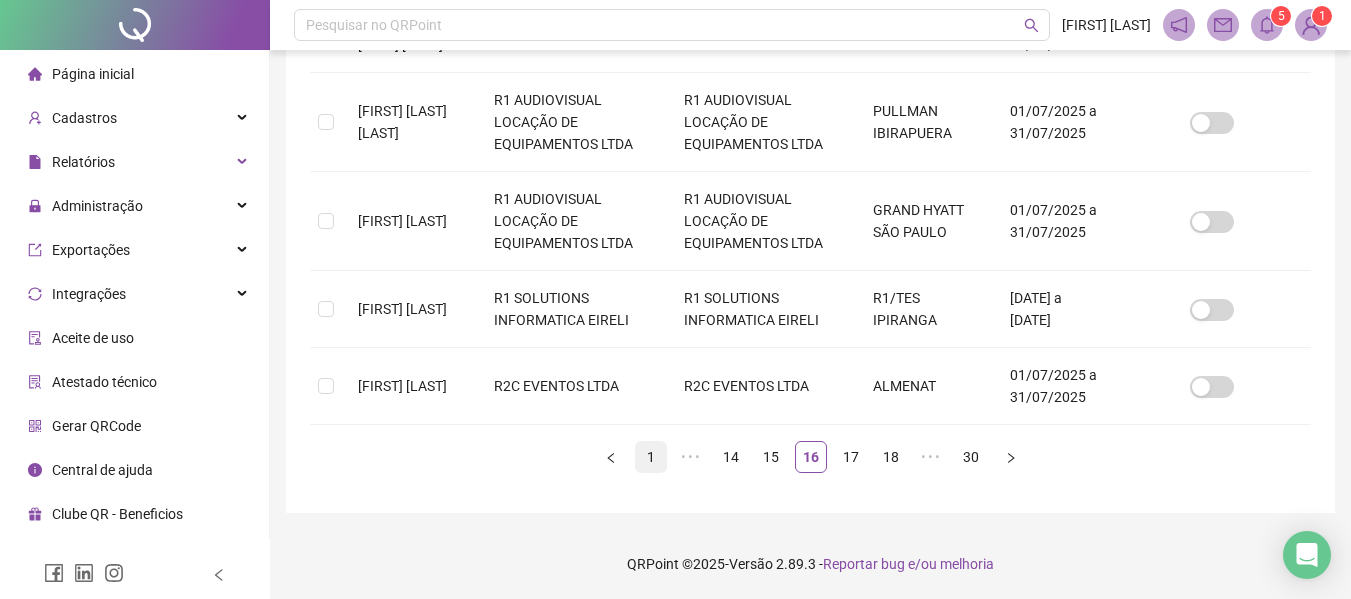 click on "1" at bounding box center [651, 457] 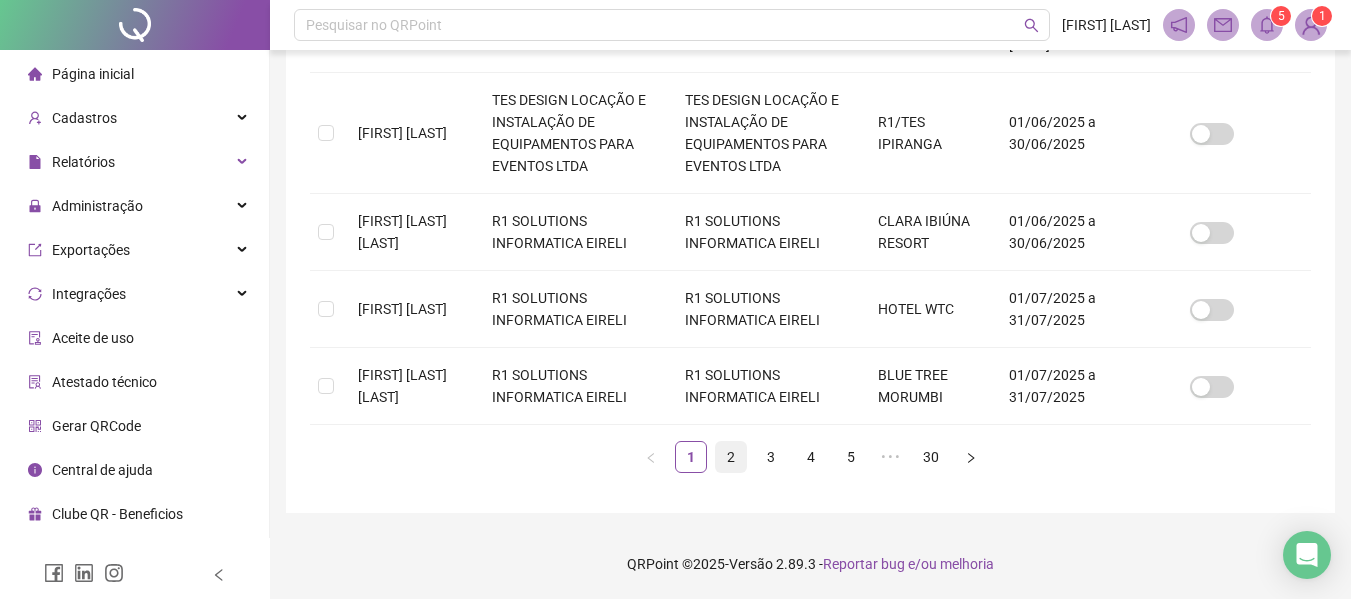 click on "2" at bounding box center [731, 457] 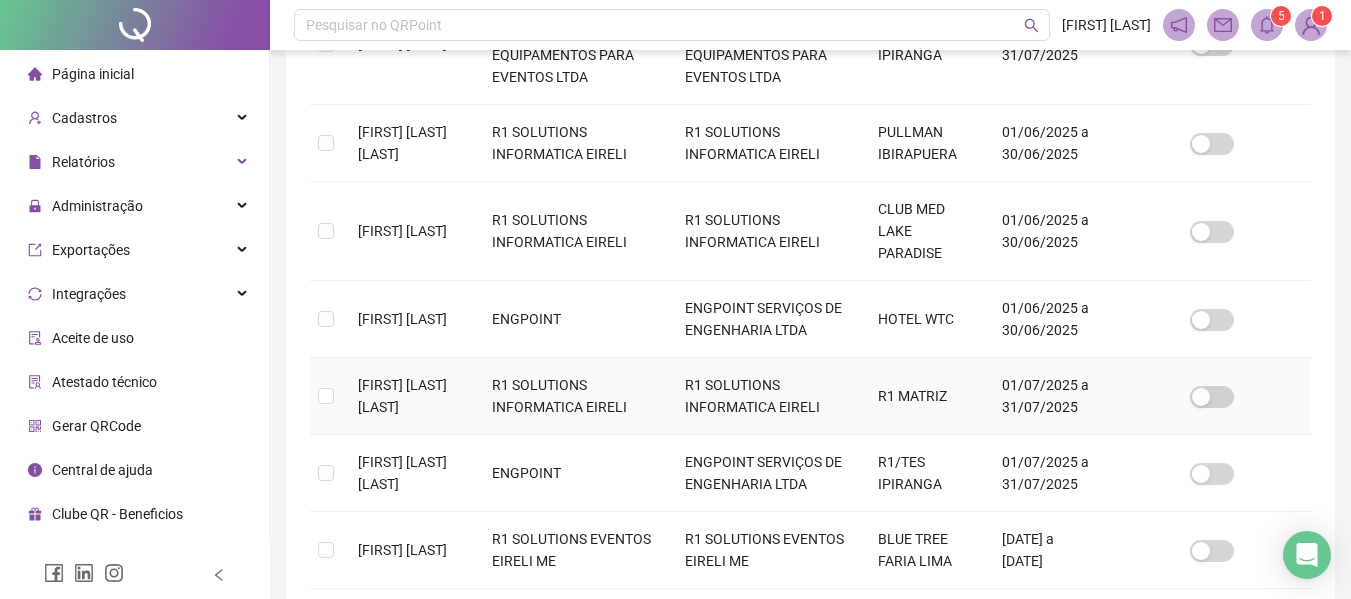 scroll, scrollTop: 510, scrollLeft: 0, axis: vertical 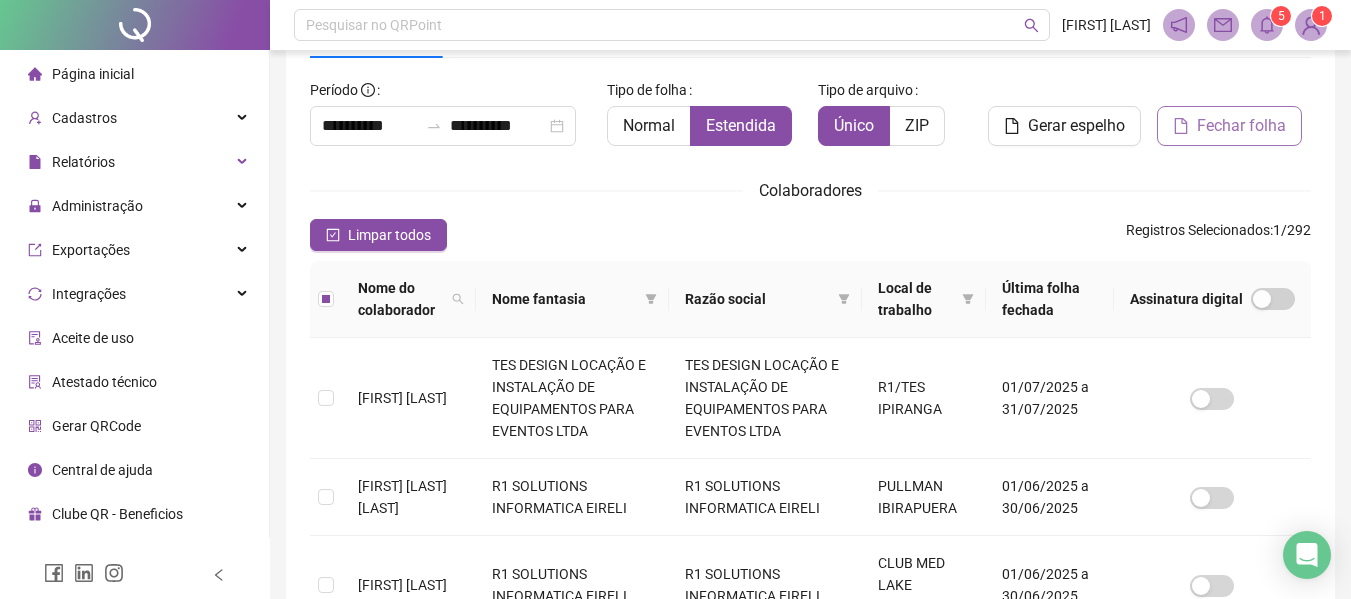 click on "Fechar folha" at bounding box center (1241, 126) 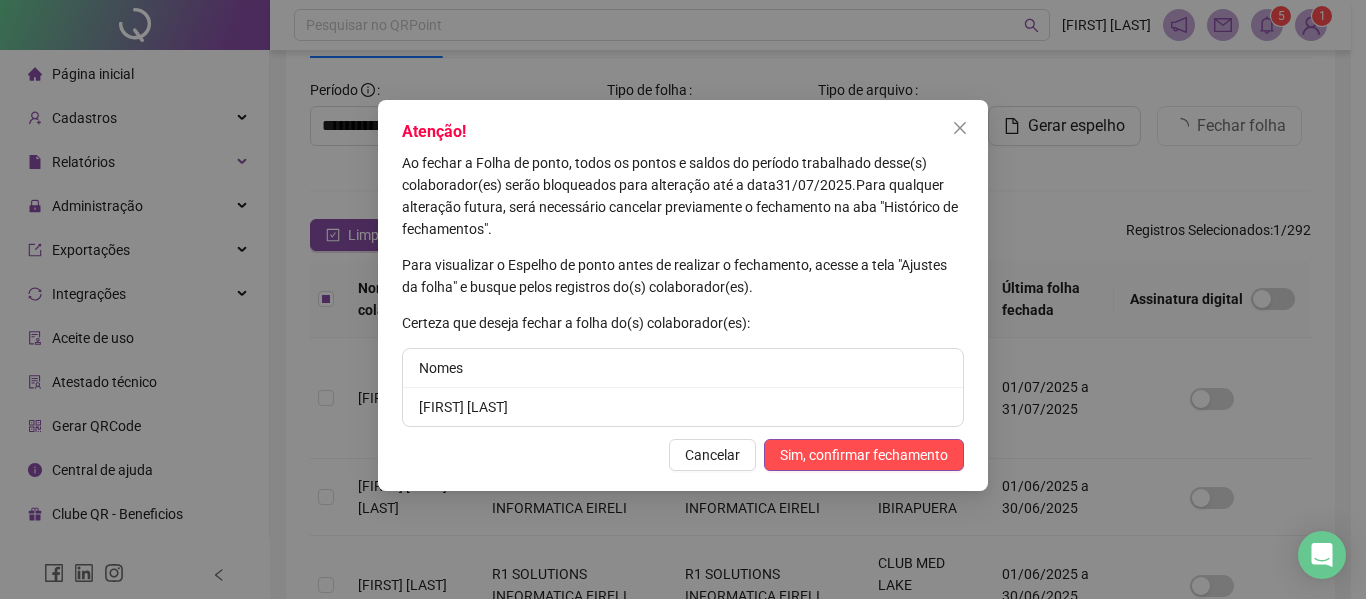 drag, startPoint x: 579, startPoint y: 409, endPoint x: 432, endPoint y: 400, distance: 147.27525 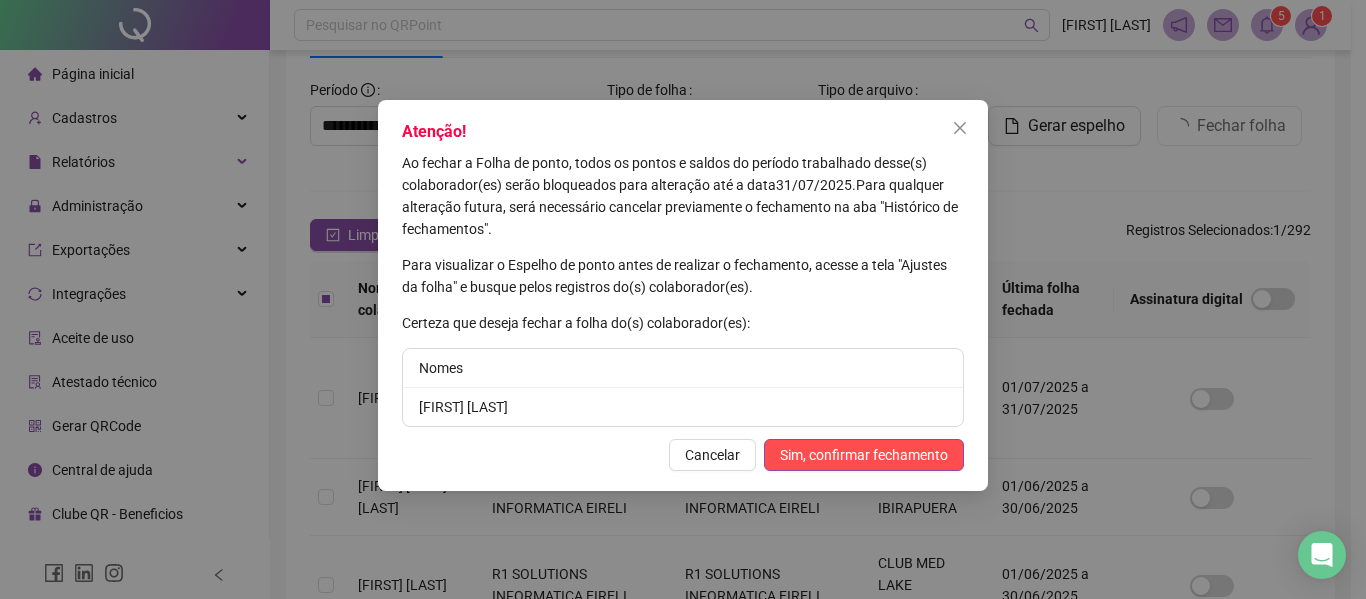 drag, startPoint x: 865, startPoint y: 453, endPoint x: 876, endPoint y: 466, distance: 17.029387 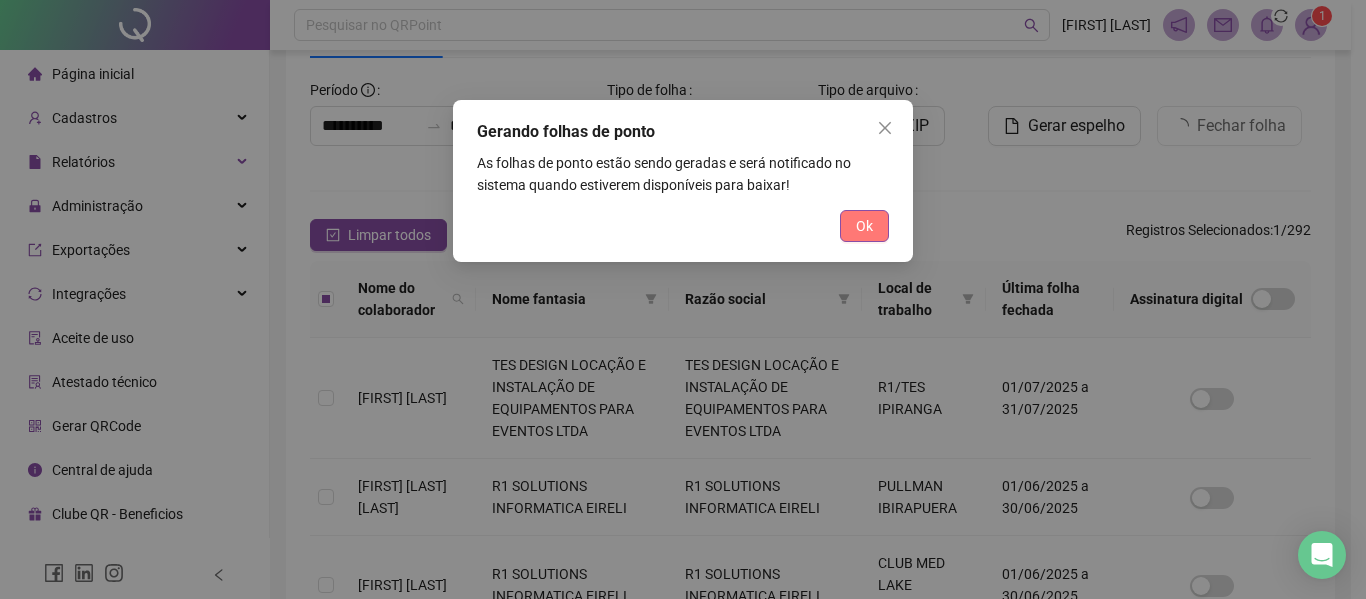 click on "Ok" at bounding box center [864, 226] 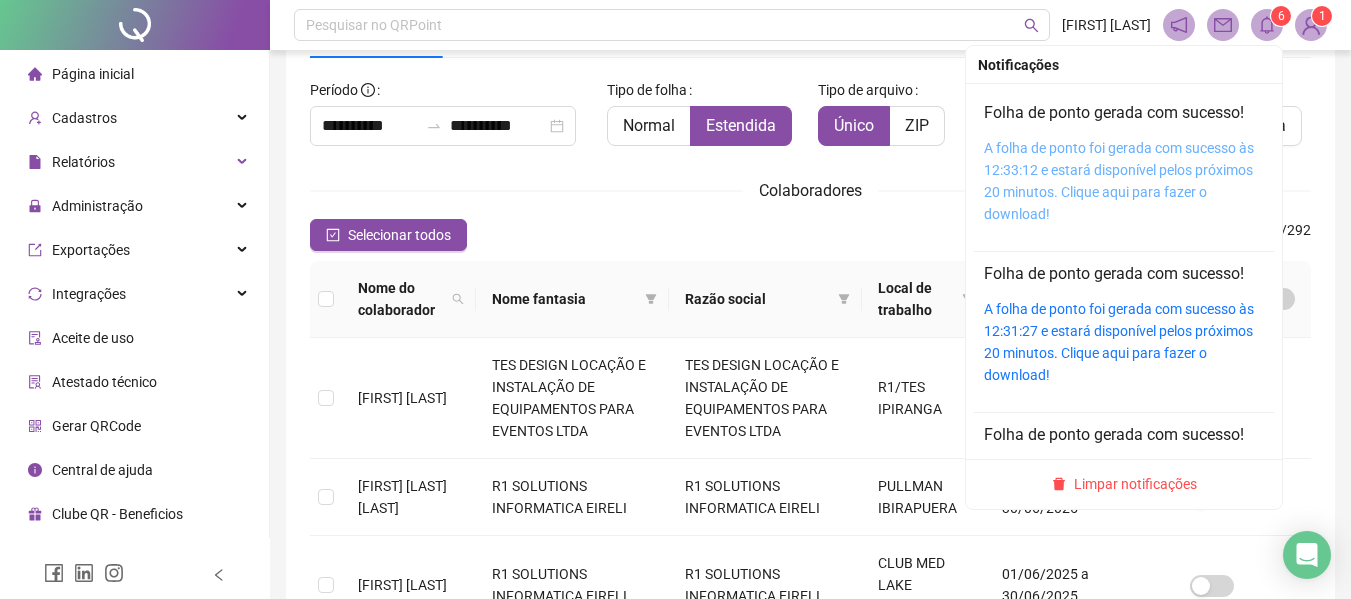 click on "A folha de ponto foi gerada com sucesso às 12:33:12 e estará disponível pelos próximos 20 minutos.
Clique aqui para fazer o download!" at bounding box center (1119, 181) 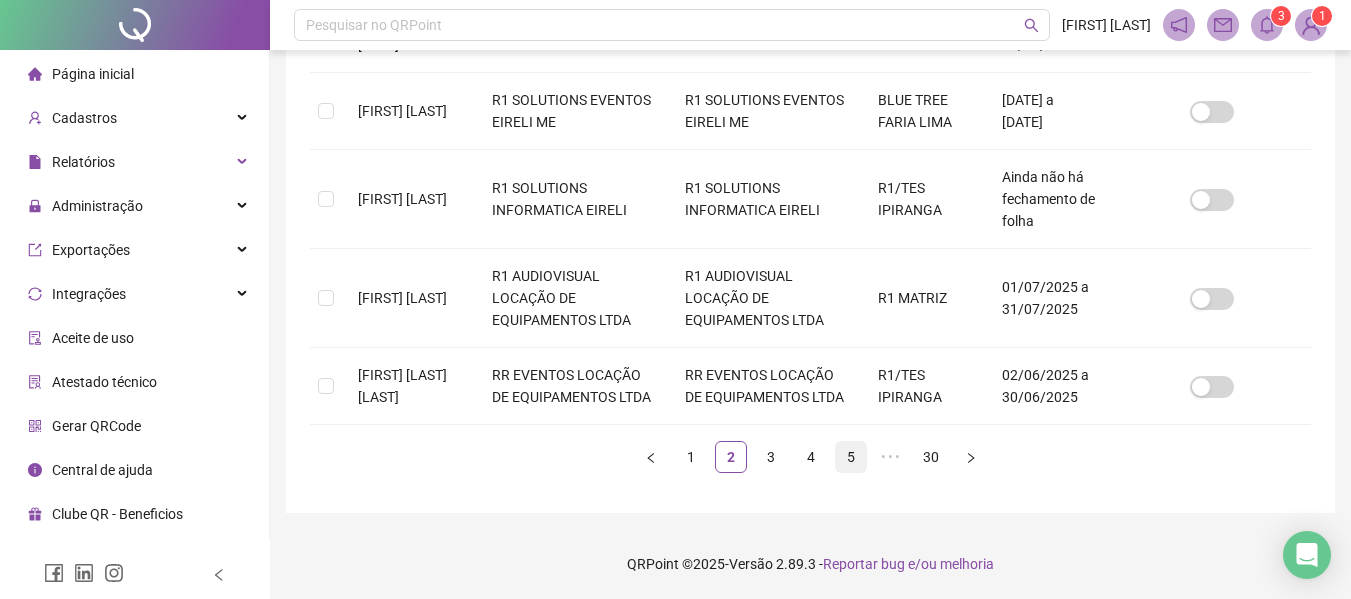 click on "5" at bounding box center (851, 457) 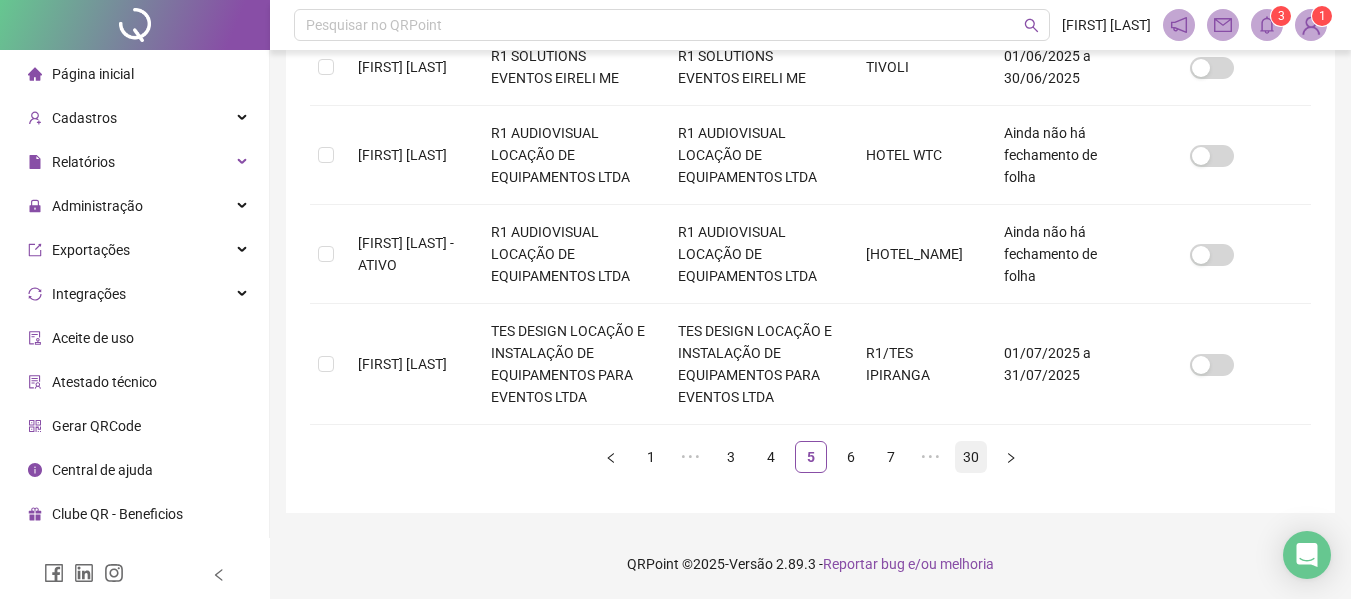 click on "30" at bounding box center [971, 457] 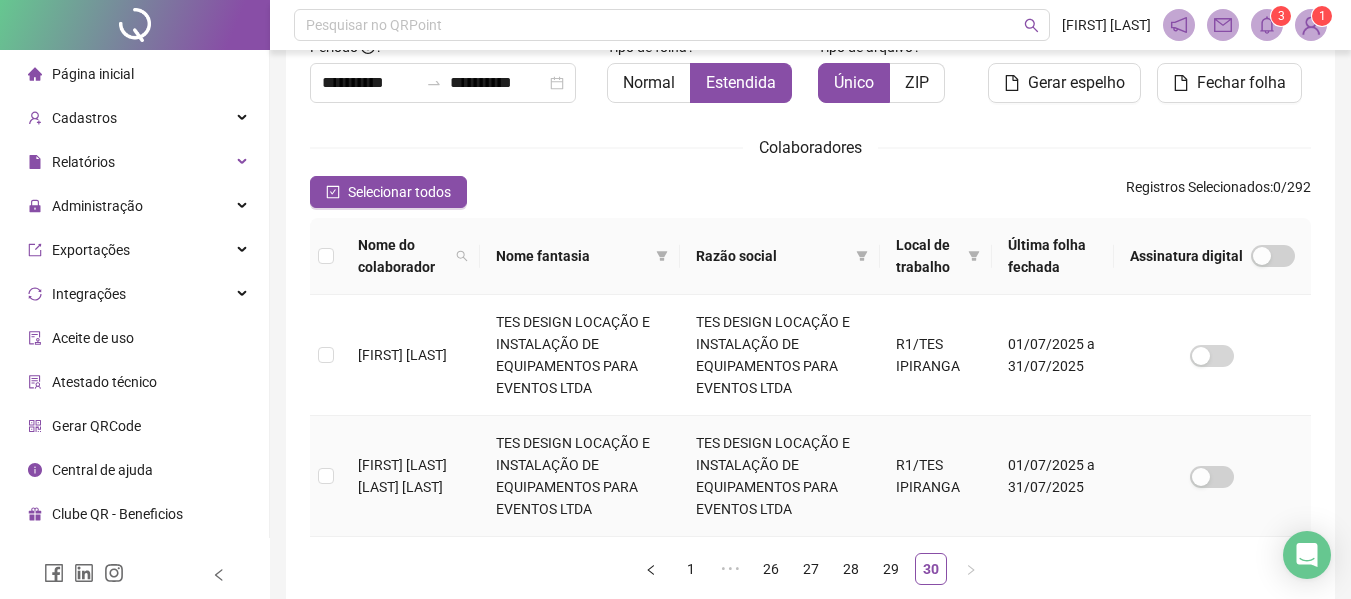 scroll, scrollTop: 265, scrollLeft: 0, axis: vertical 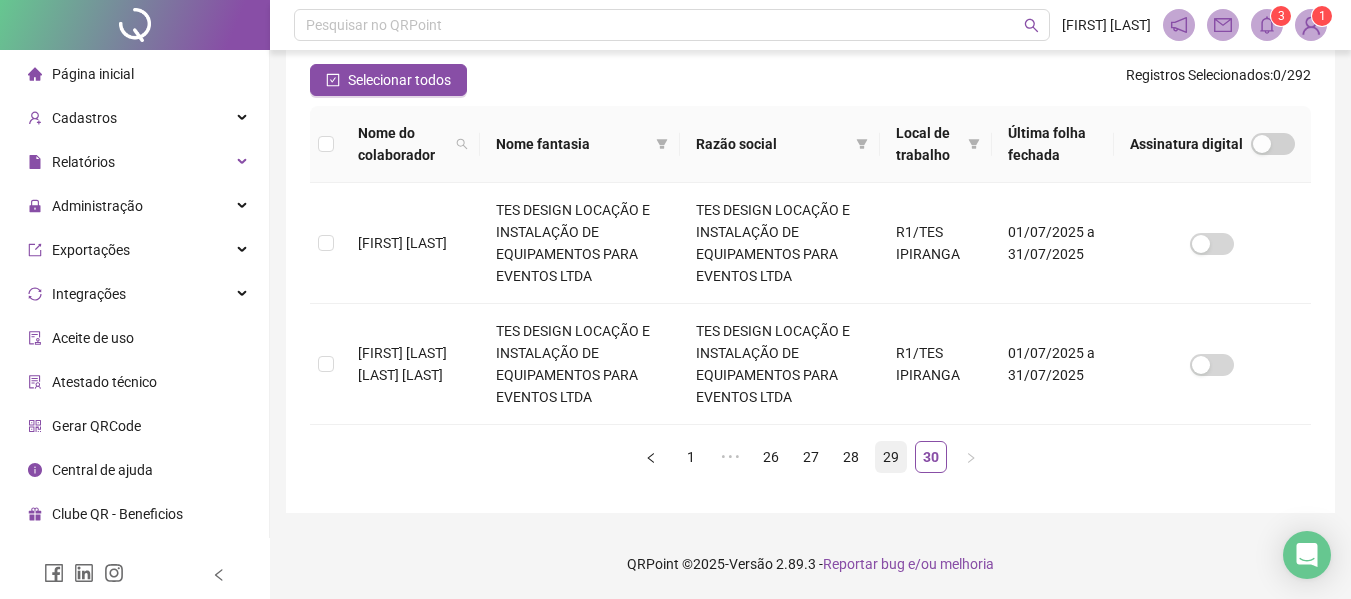 click on "29" at bounding box center [891, 457] 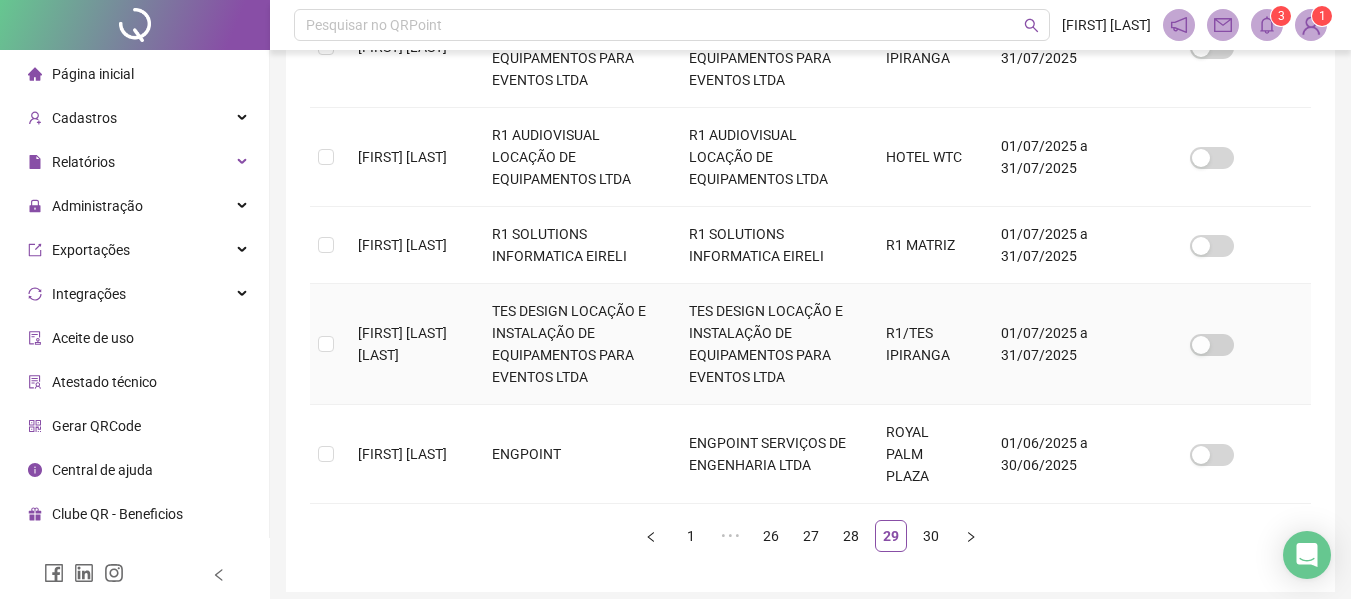 scroll, scrollTop: 1057, scrollLeft: 0, axis: vertical 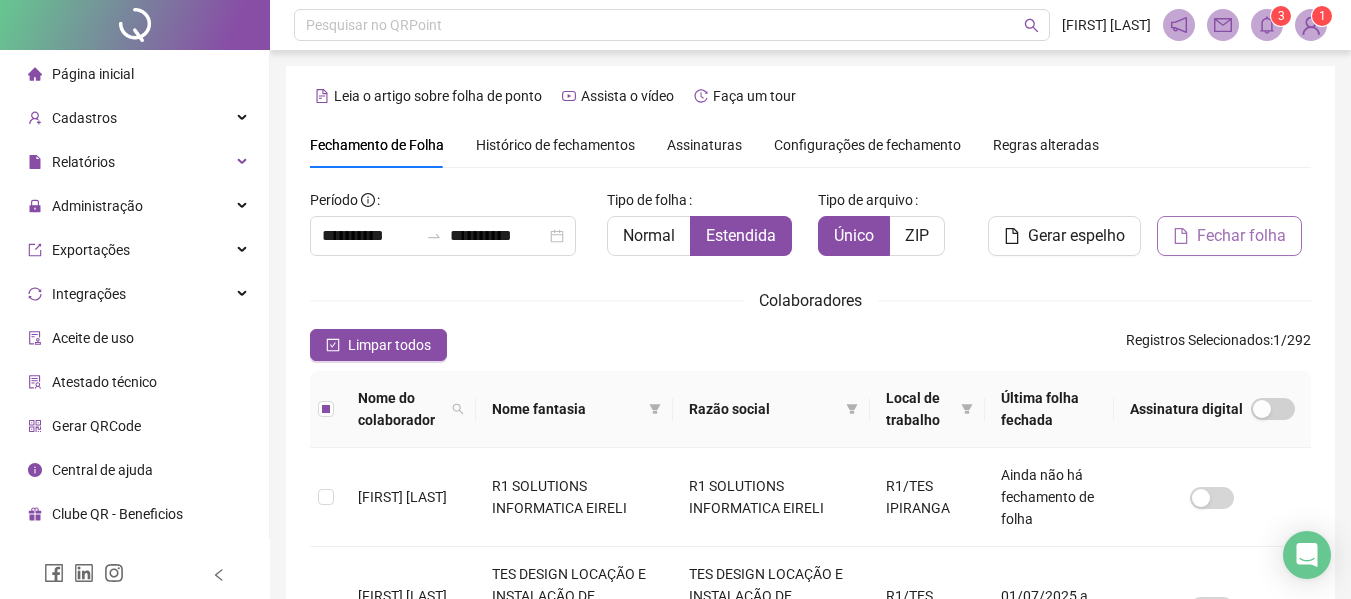 click on "Fechar folha" at bounding box center (1241, 236) 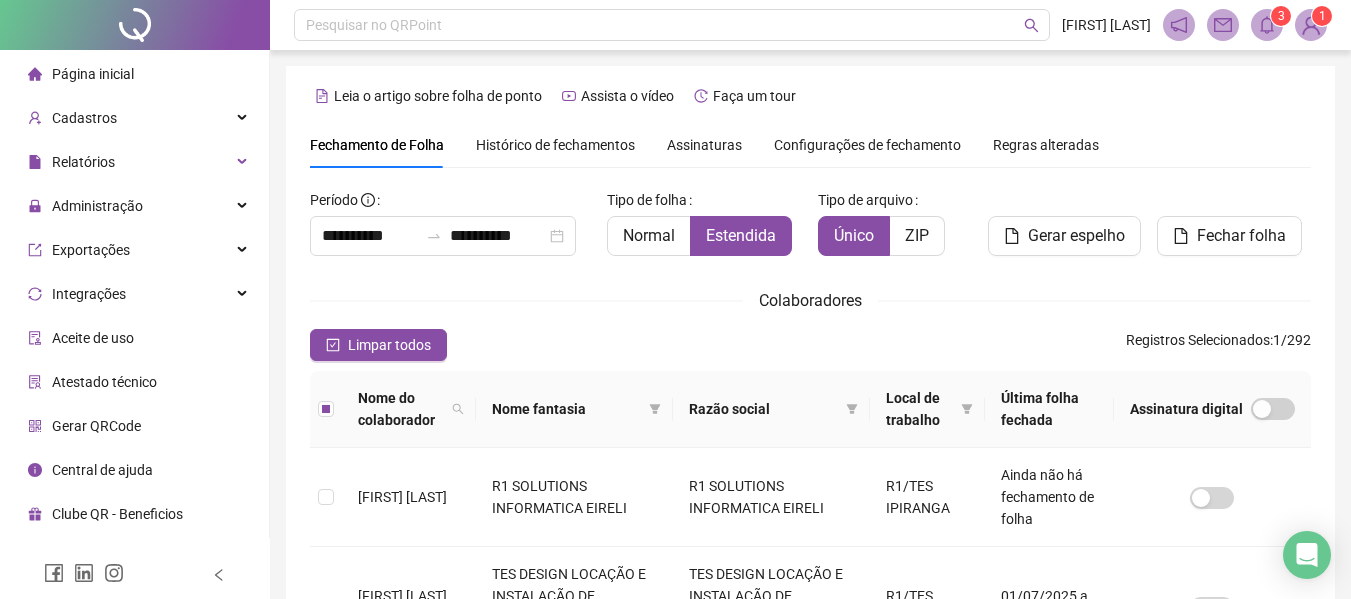 scroll, scrollTop: 110, scrollLeft: 0, axis: vertical 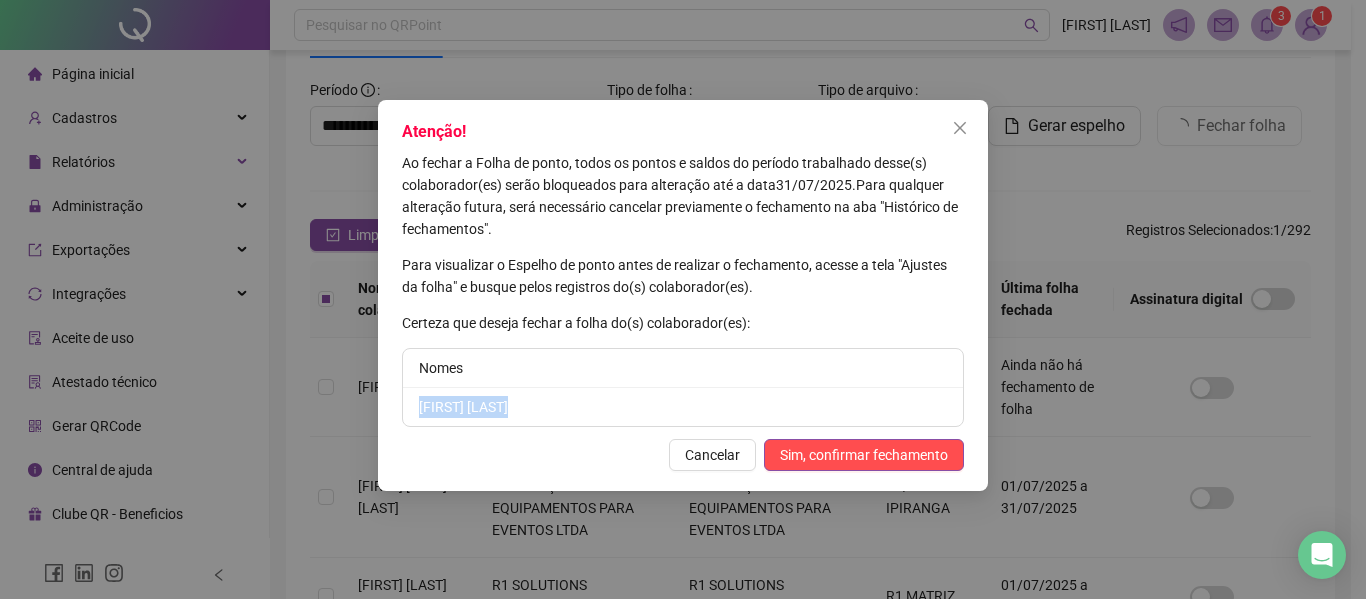click on "Atenção! Ao fechar a Folha de ponto, todos os pontos e saldos do período trabalhado desse(s)
colaborador(es) serão bloqueados para alteração até a data  31/07/2025 .  Para qualquer alteração futura, será necessário cancelar previamente o fechamento na aba
"Histórico de fechamentos". Para visualizar o Espelho de ponto antes de realizar o fechamento, acesse a tela "Ajustes da
folha" e busque pelos registros do(s) colaborador(es). Certeza que deseja fechar a folha do(s) colaborador(es): Nomes YASMIN MARQUES Cancelar Sim, confirmar fechamento" at bounding box center (683, 299) 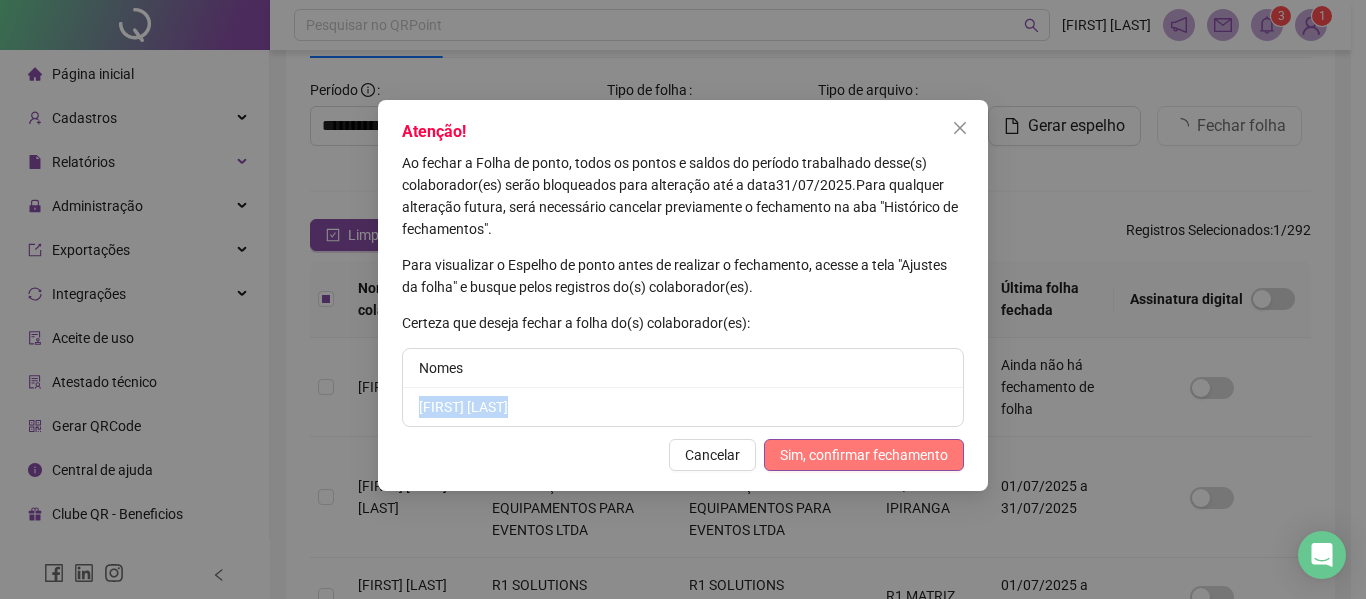click on "Sim, confirmar fechamento" at bounding box center (864, 455) 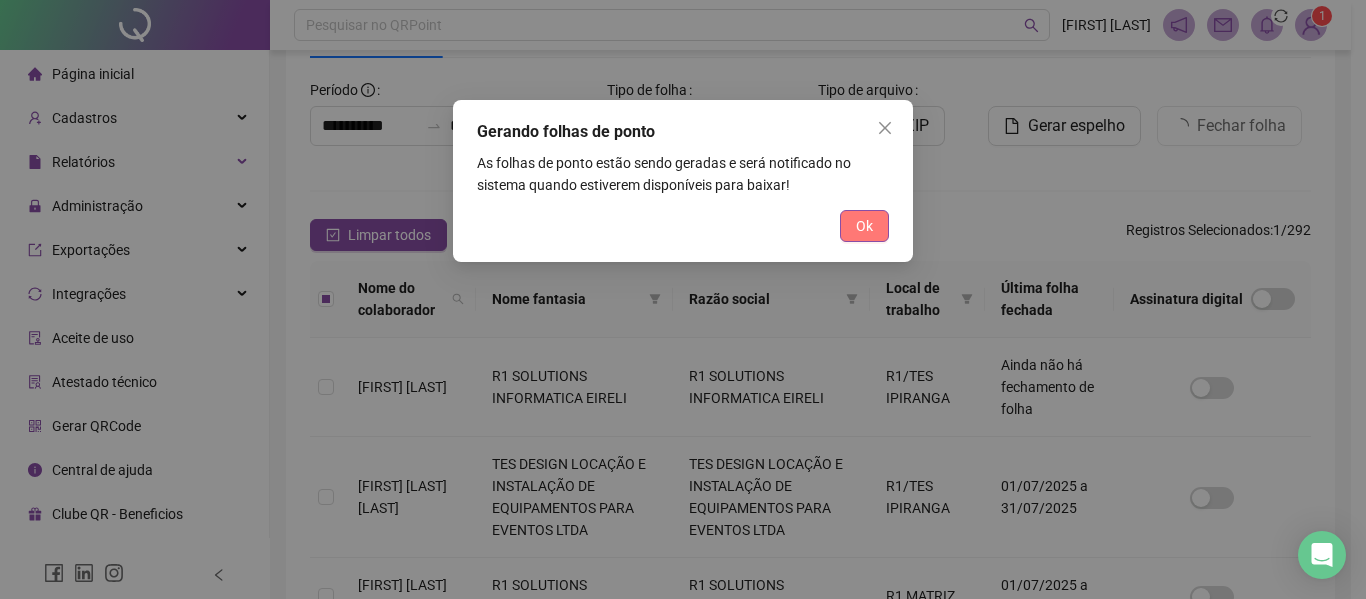click on "Ok" at bounding box center (864, 226) 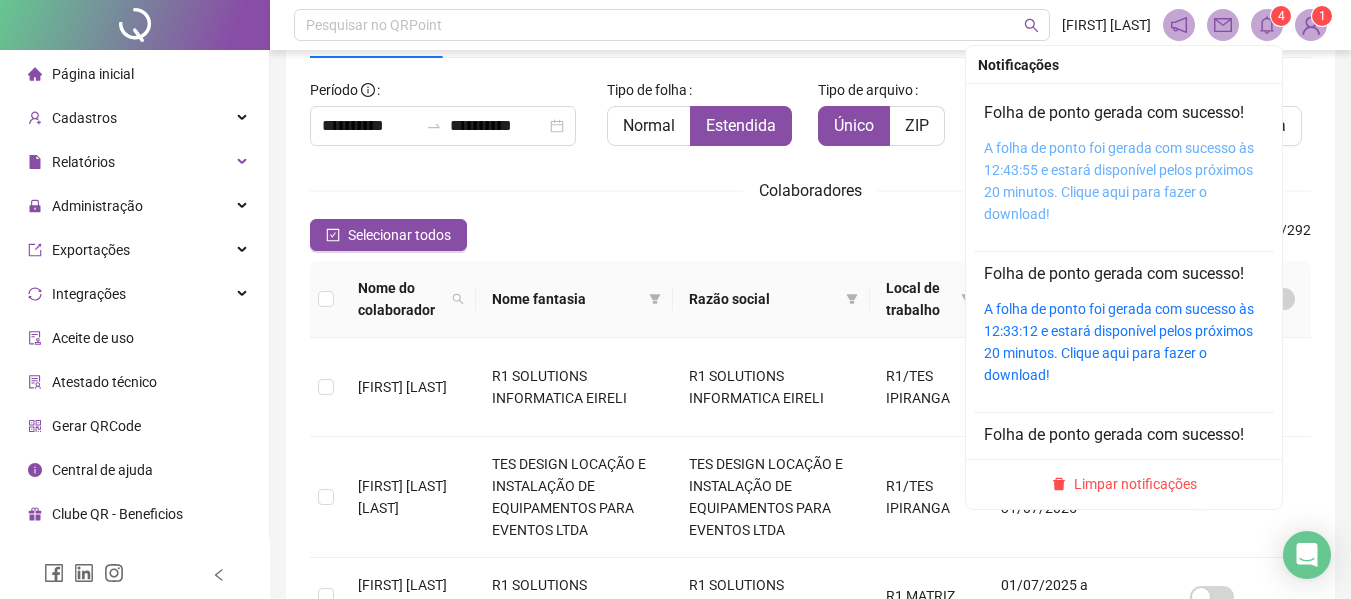 click on "A folha de ponto foi gerada com sucesso às 12:43:55 e estará disponível pelos próximos 20 minutos.
Clique aqui para fazer o download!" at bounding box center (1119, 181) 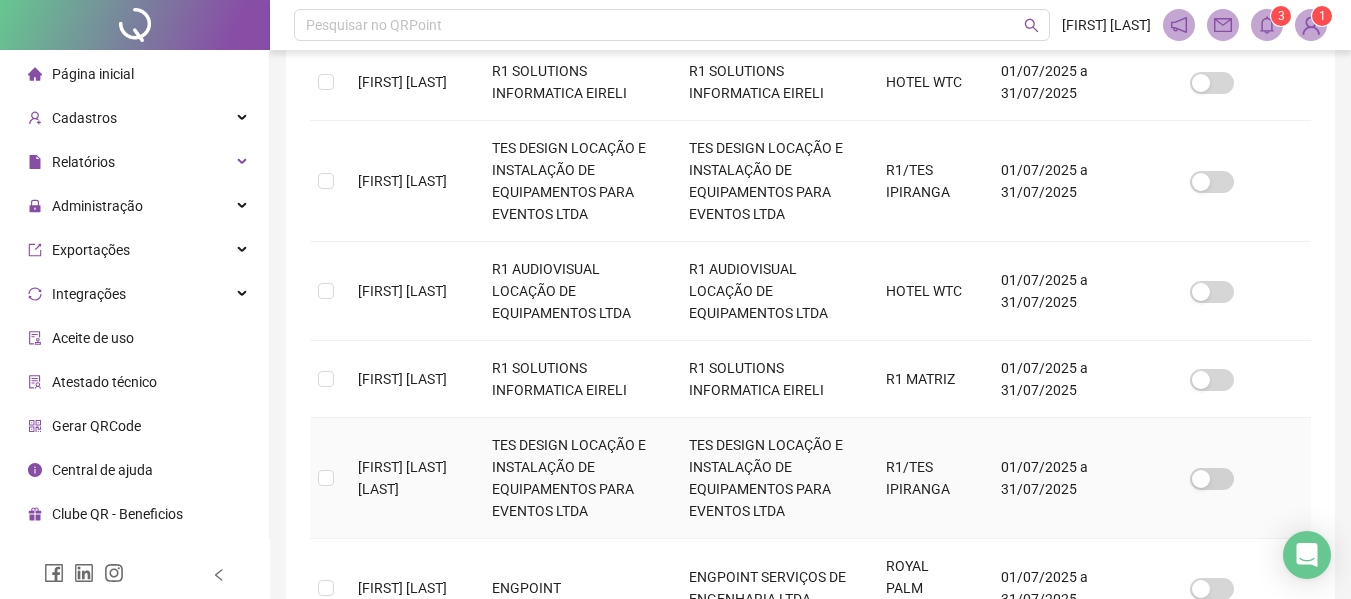 scroll, scrollTop: 1010, scrollLeft: 0, axis: vertical 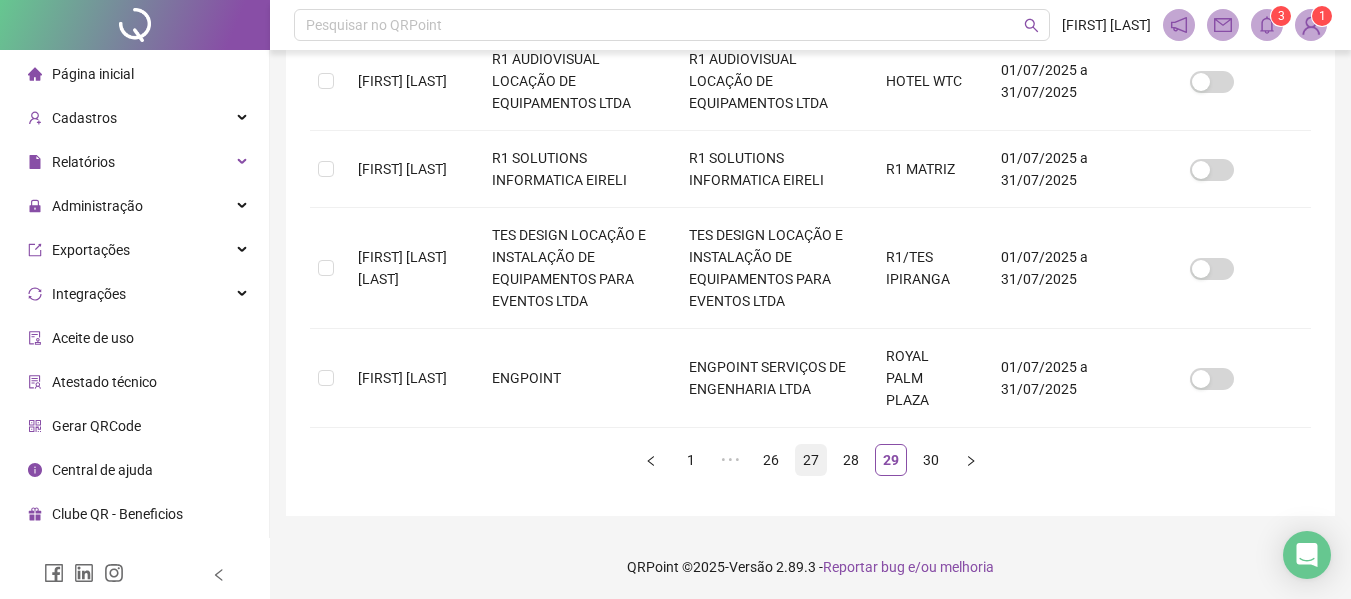 click on "27" at bounding box center (811, 460) 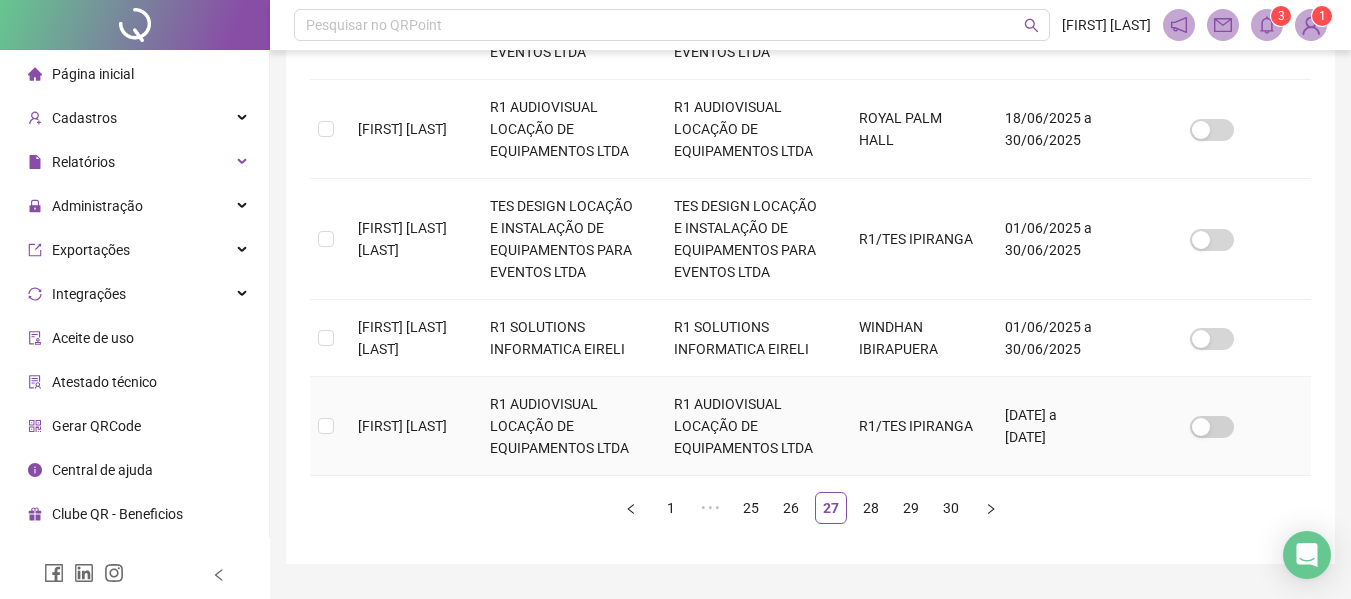 scroll, scrollTop: 1079, scrollLeft: 0, axis: vertical 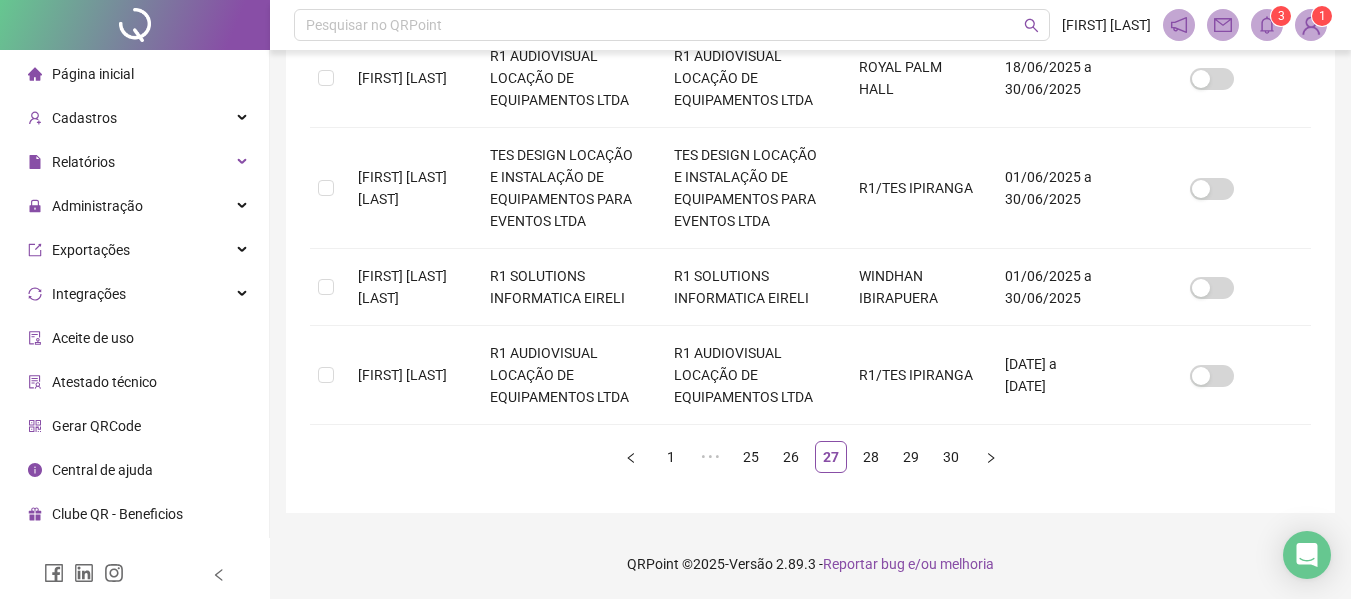 click on "Nome do colaborador Nome fantasia Razão social Local de trabalho Última folha fechada Assinatura digital               THAMIRES MARIANE DA COSTA R1 SOLUTIONS INFORMATICA EIRELI R1 SOLUTIONS INFORMATICA EIRELI R1/TES IPIRANGA Ainda não há fechamento de folha THAUANE LEAL FIGUEIRA R2C EVENTOS LTDA  R2C EVENTOS LTDA CENTRO DE CONVENÇÕES REBOUÇAS ( CCR ) 01/06/2025 a 30/06/2025 THAYNARA MARTINS FERREIRA R1 SOLUTIONS EVENTOS EIRELI ME R1 SOLUTIONS EVENTOS EIRELI ME TIVOLI 01/08/2024 a 31/08/2024 THIAGO TORRALVO VILA NOVA PEREIRA R1 AUDIOVISUAL LOCAÇÃO DE EQUIPAMENTOS LTDA R1 AUDIOVISUAL LOCAÇÃO DE EQUIPAMENTOS LTDA TIVOLI 01/07/2025 a 31/07/2025 VALDINEI SANTANA SA R2C EVENTOS LTDA  R2C EVENTOS LTDA ROYAL PALM HALL 01/07/2025 a 31/07/2025 VALMIR LEITE FERNANDES  TES DESIGN LOCAÇÃO E INSTALAÇÃO DE EQUIPAMENTOS PARA EVENTOS LTDA TES DESIGN LOCAÇÃO E INSTALAÇÃO DE EQUIPAMENTOS PARA EVENTOS LTDA R1/TES IPIRANGA 01/07/2025 a 31/07/2025 VANESSA GERMANO DA COSTA ROYAL PALM HALL R1/TES IPIRANGA 1" at bounding box center [810, -85] 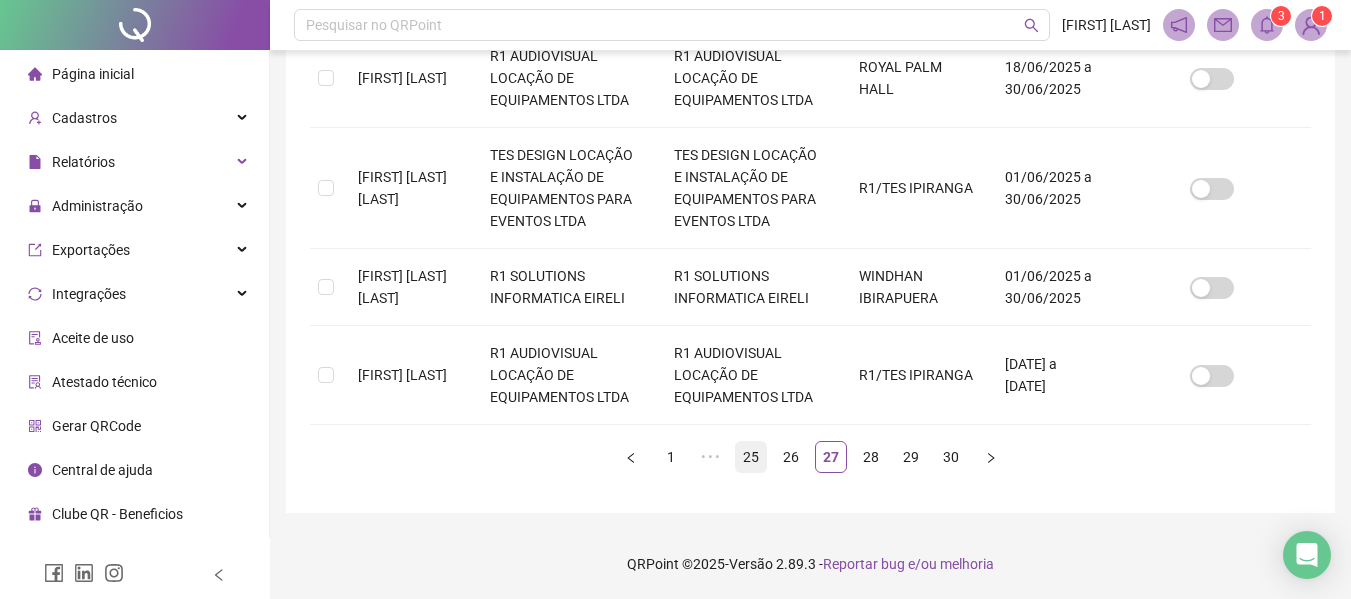 click on "25" at bounding box center (751, 457) 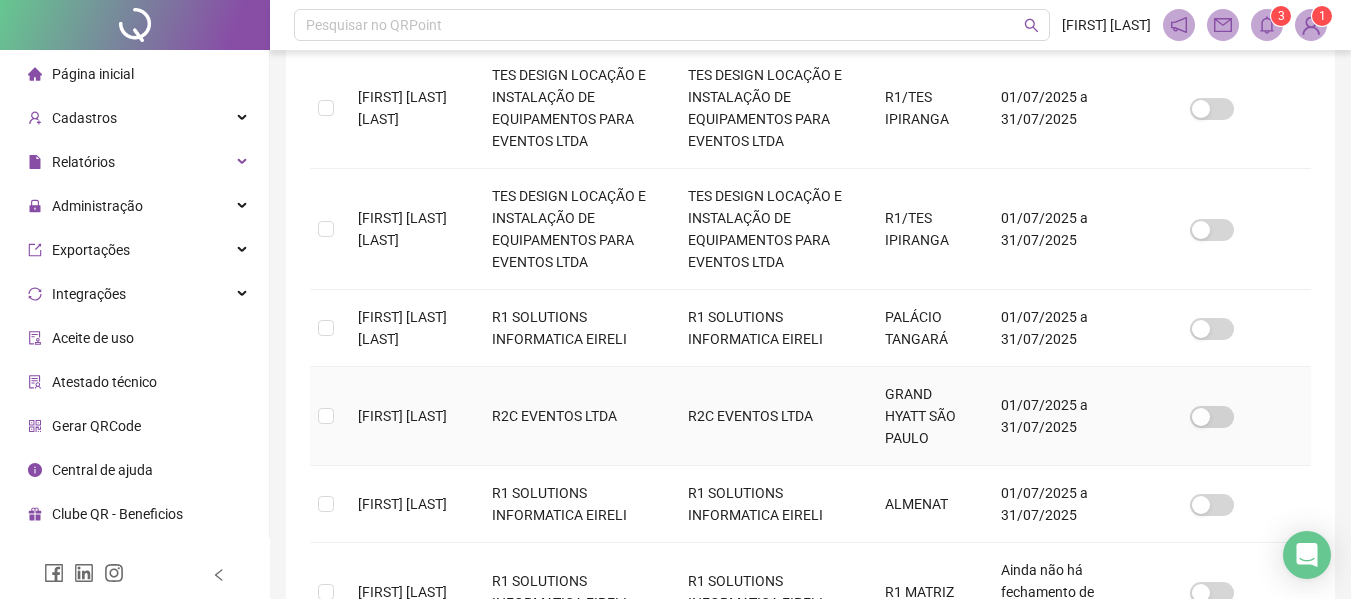 scroll, scrollTop: 1013, scrollLeft: 0, axis: vertical 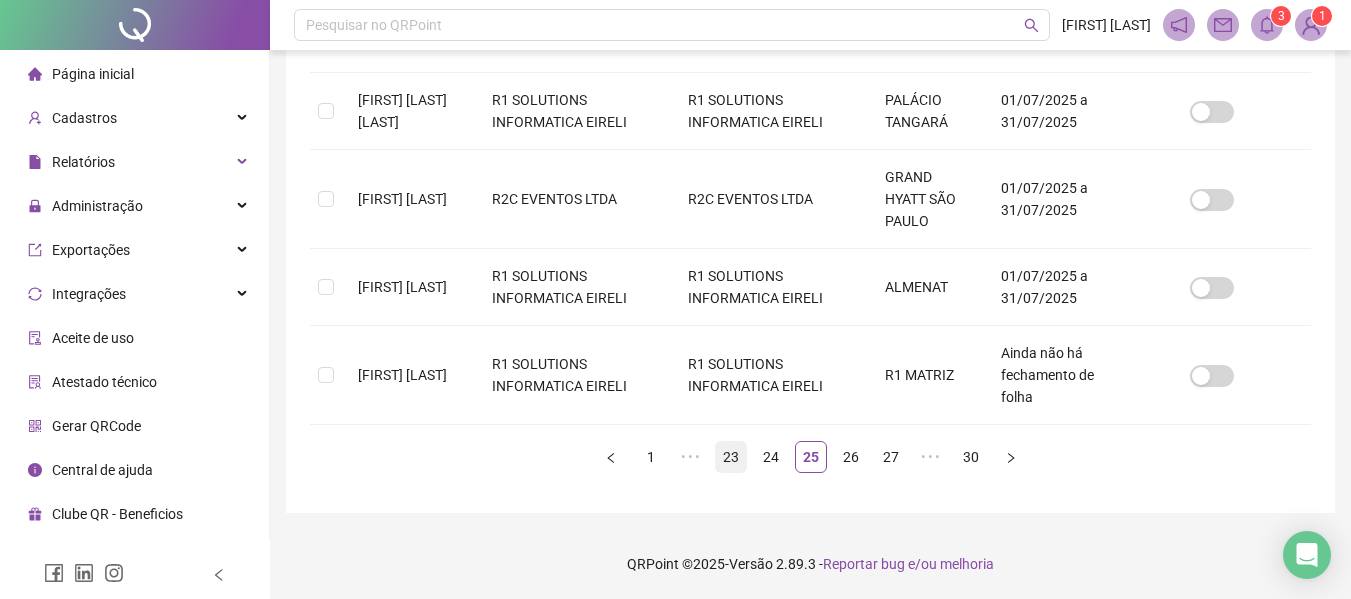 click on "23" at bounding box center [731, 457] 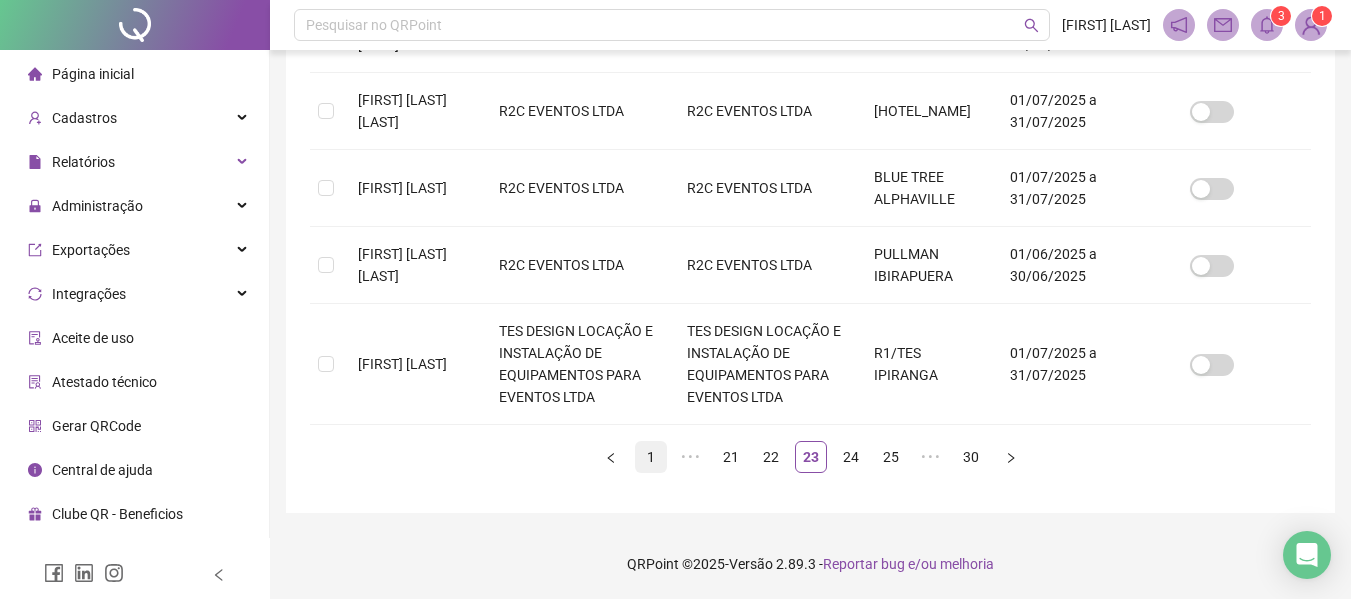 click on "1" at bounding box center (651, 457) 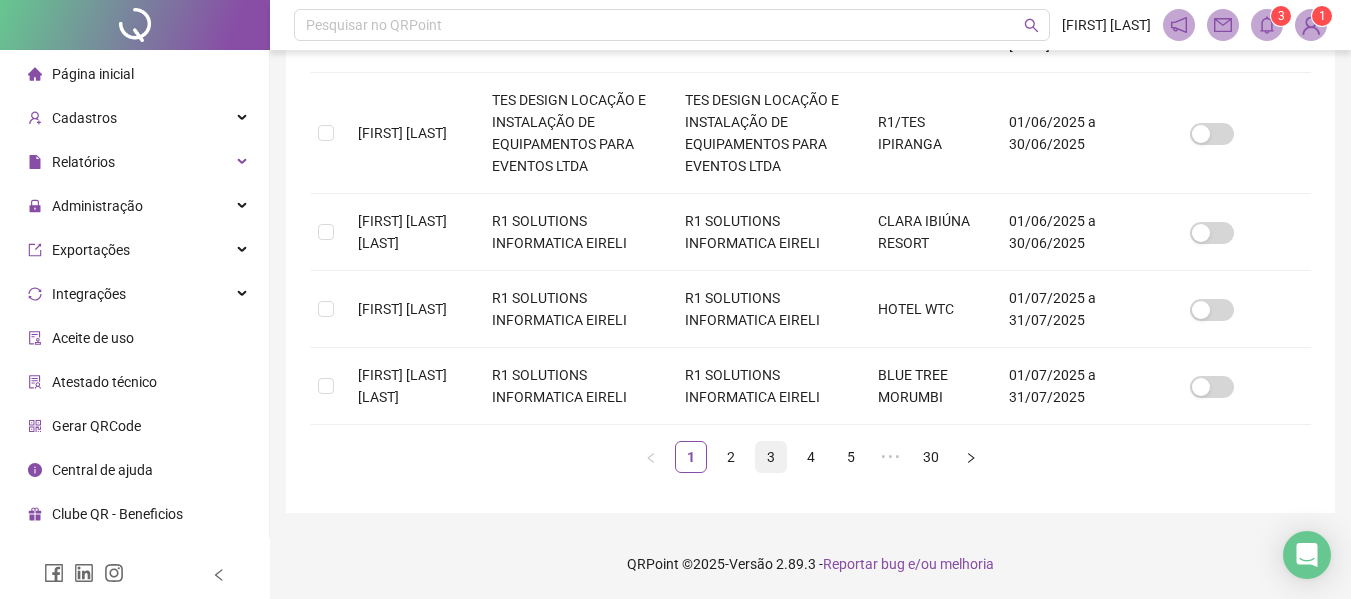 click on "3" at bounding box center [771, 457] 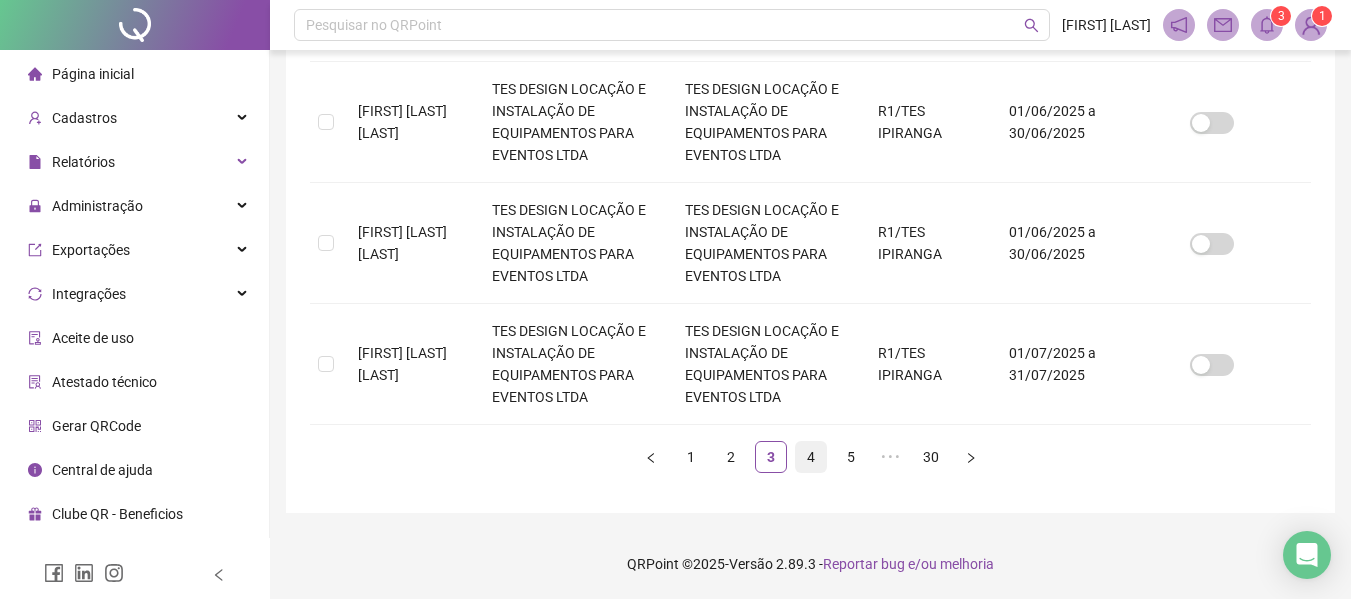 click on "4" at bounding box center (811, 457) 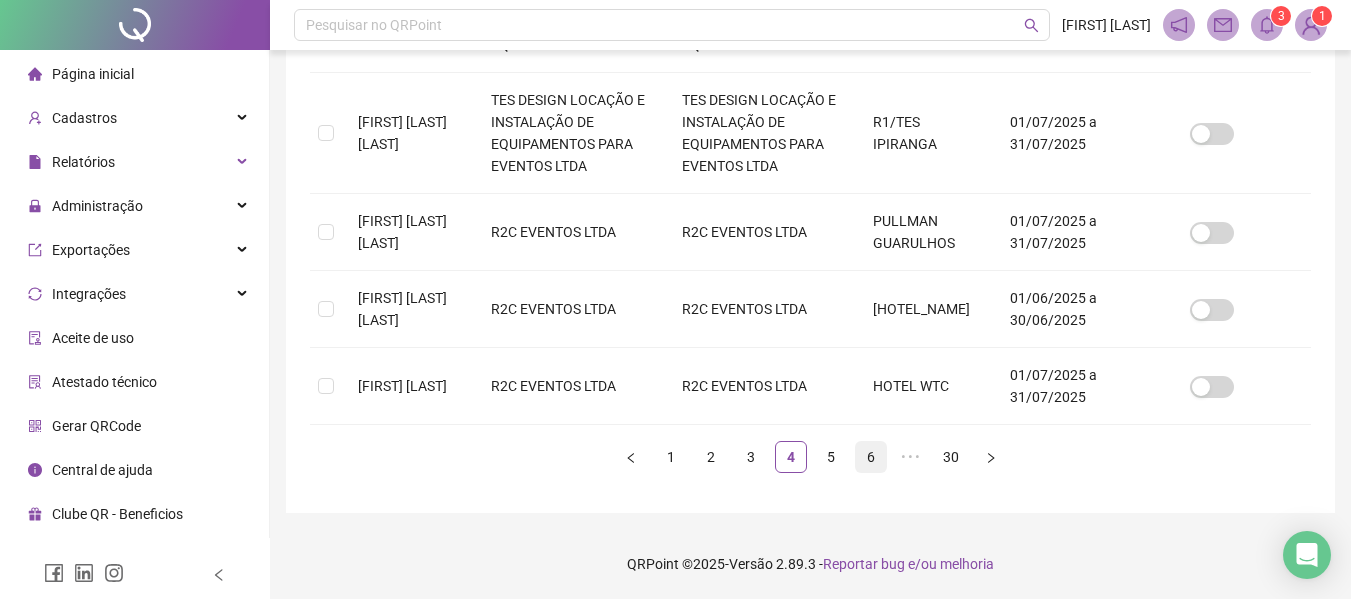 click on "6" at bounding box center [871, 457] 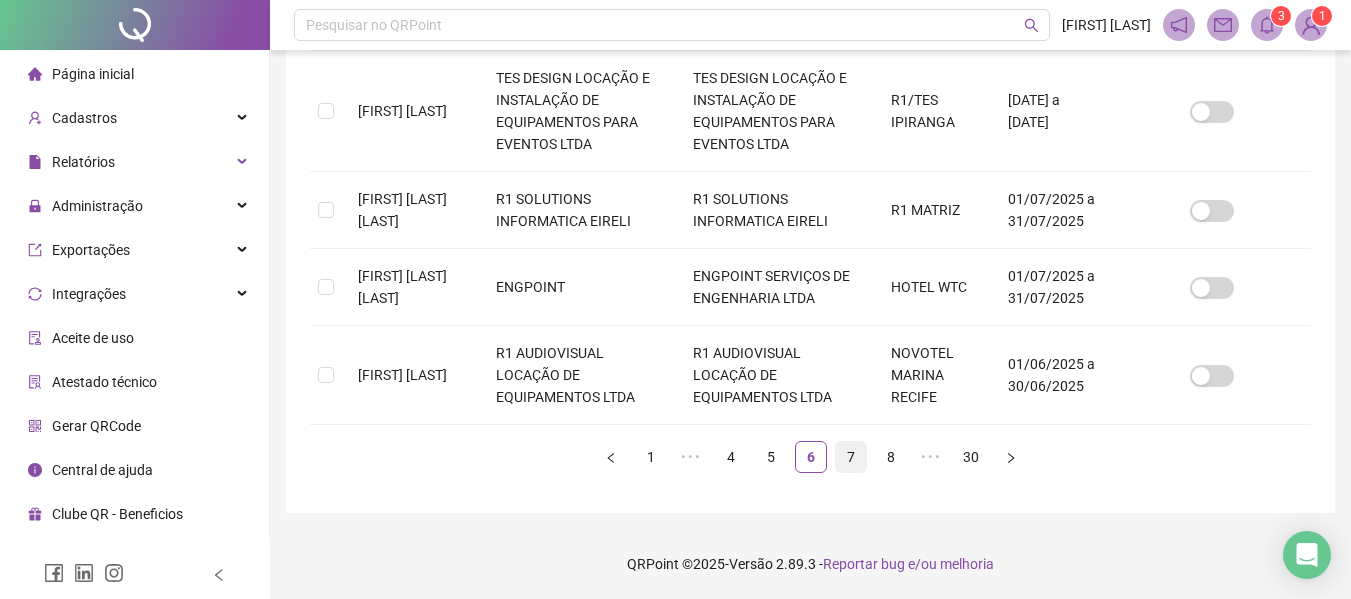 click on "7" at bounding box center [851, 457] 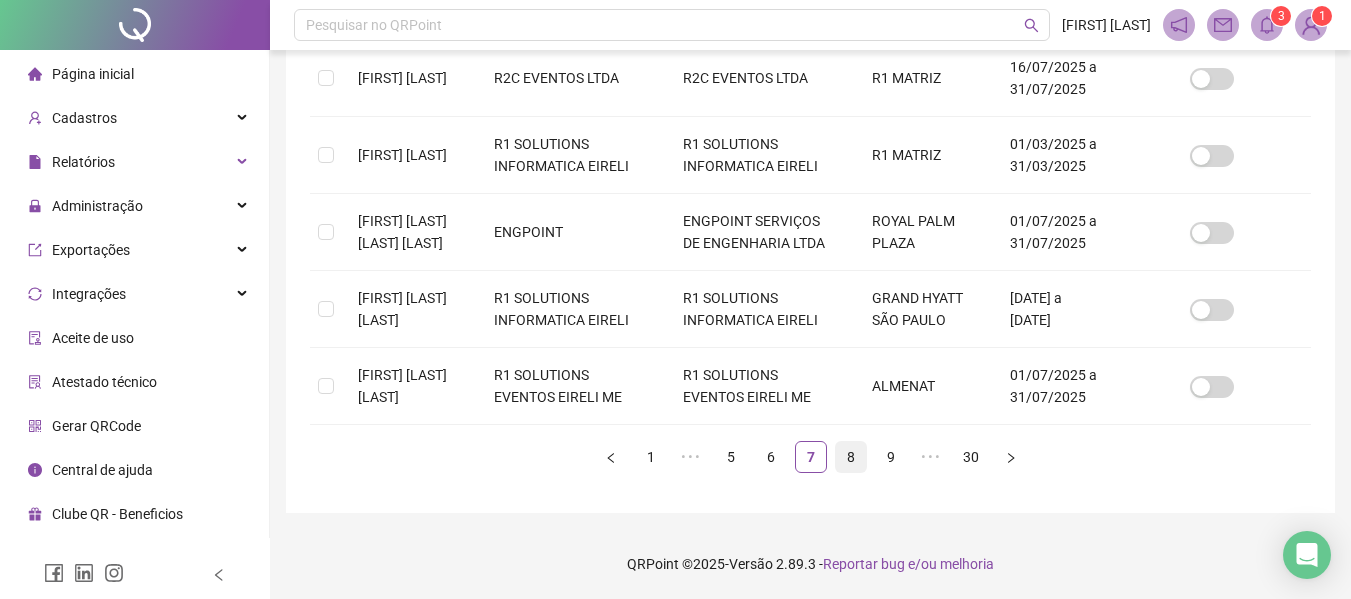 click on "8" at bounding box center (851, 457) 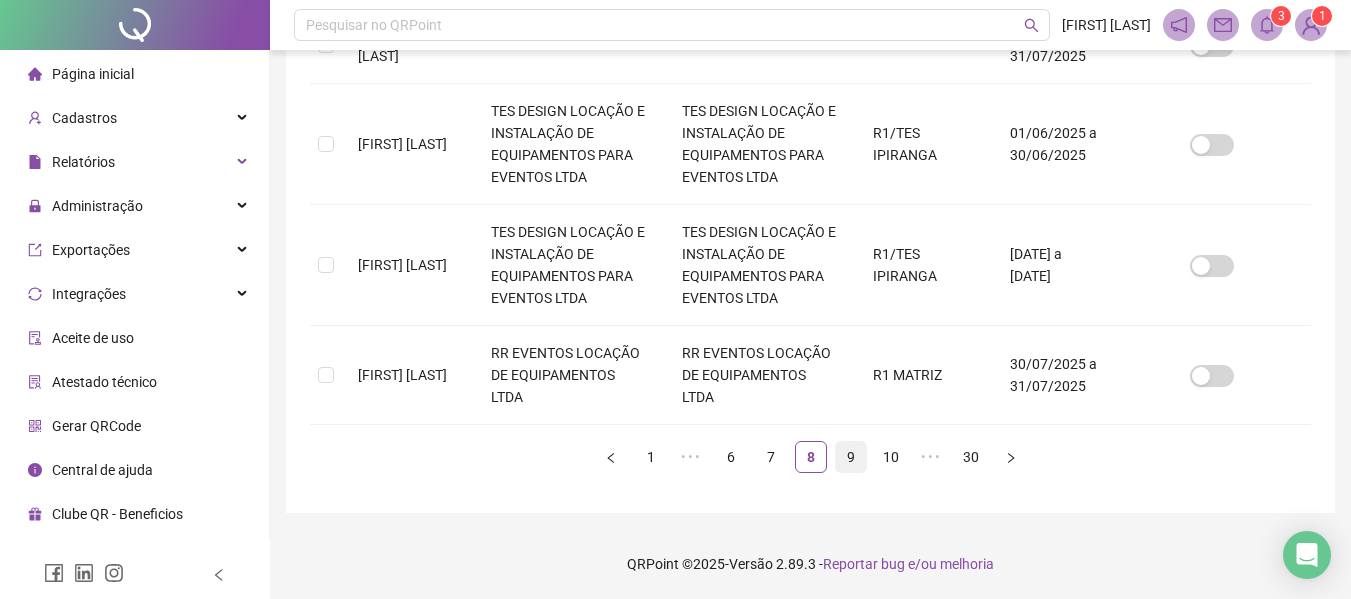 click on "9" at bounding box center (851, 457) 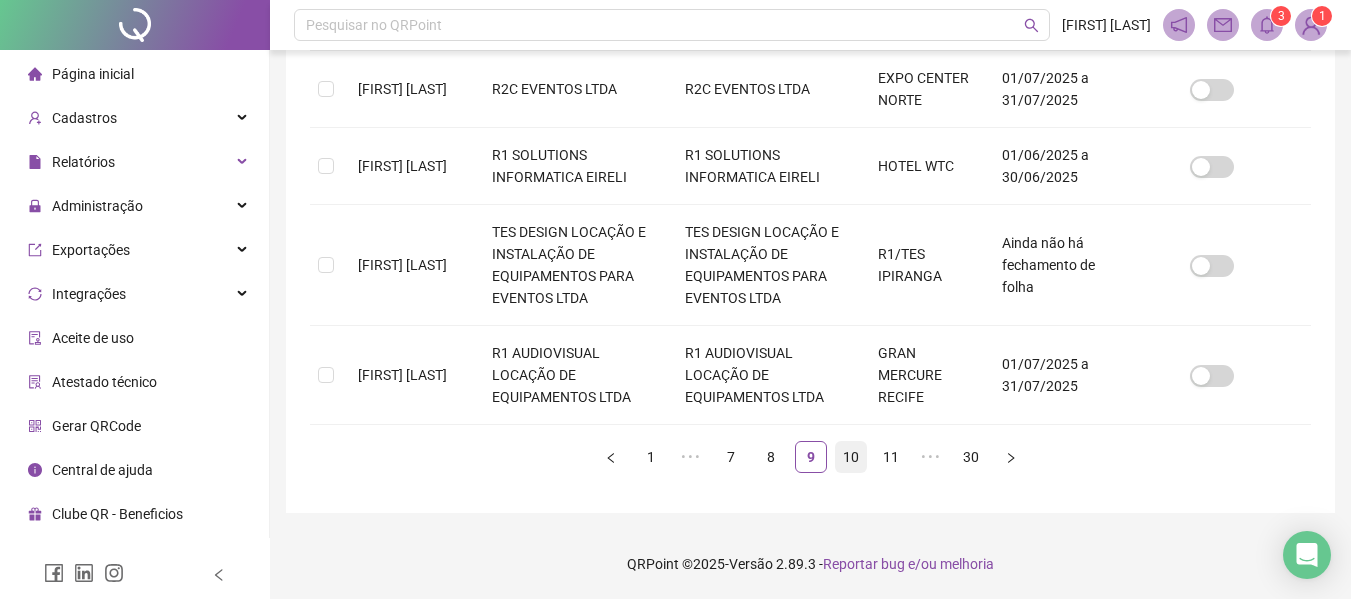 click on "10" at bounding box center (851, 457) 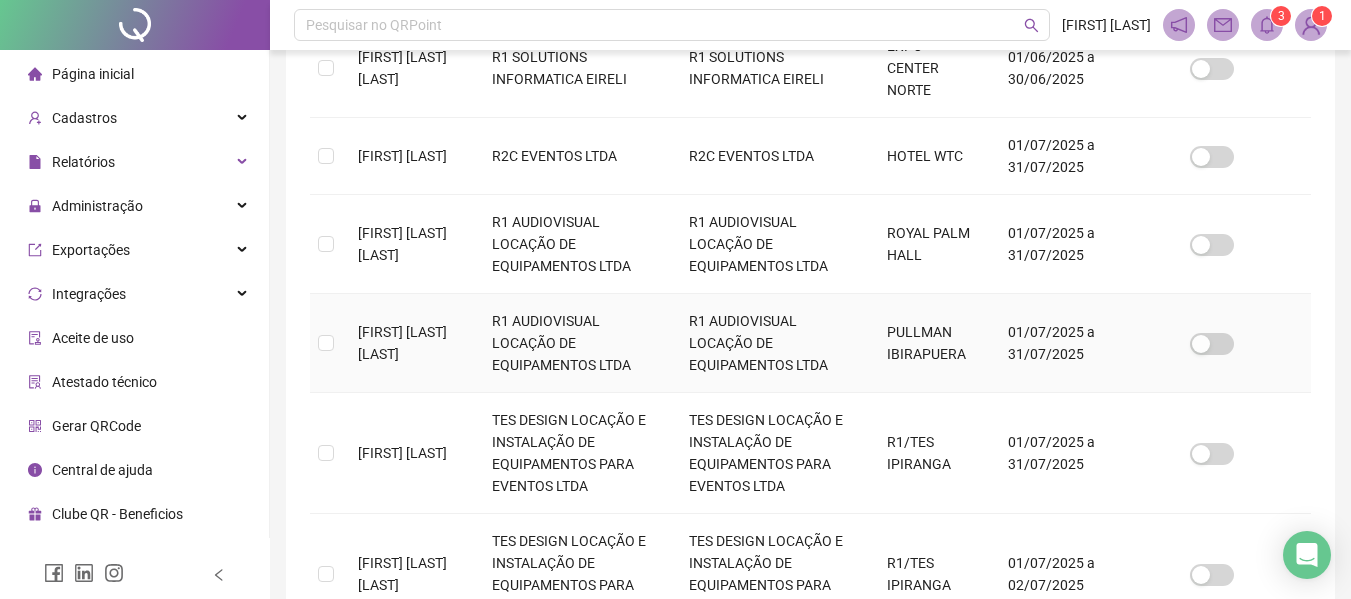 scroll, scrollTop: 1035, scrollLeft: 0, axis: vertical 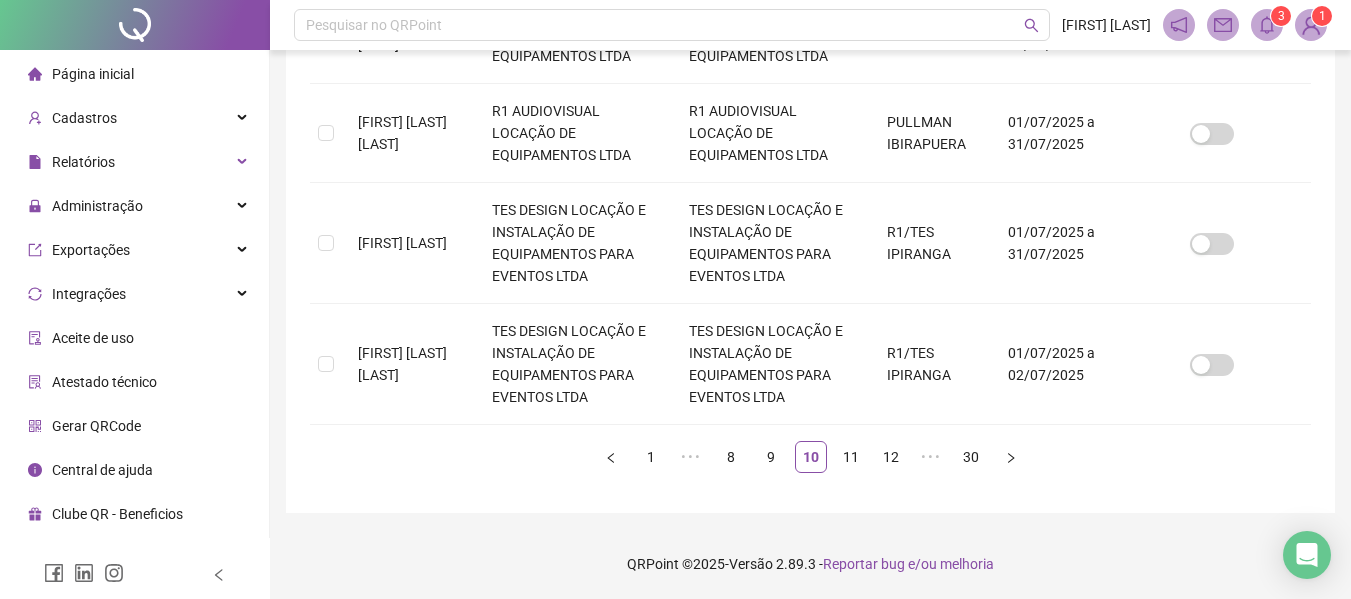 click on "1 ••• 8 9 10 11 12 ••• 30" at bounding box center (810, 457) 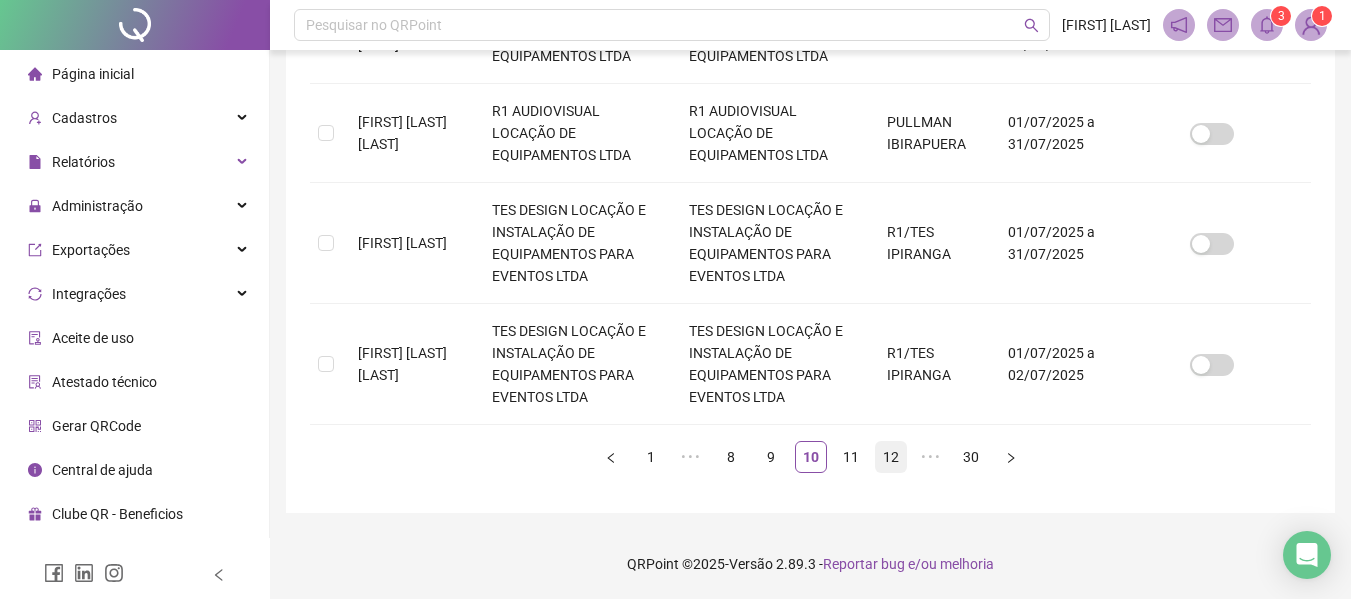 click on "12" at bounding box center (891, 457) 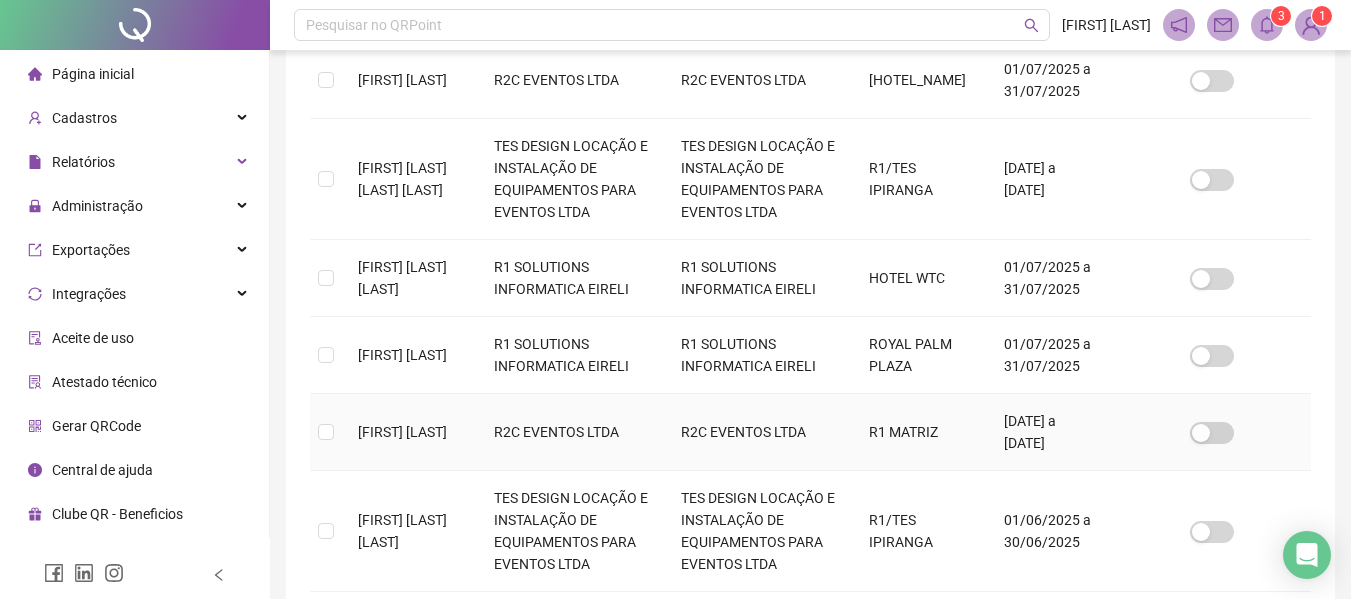 scroll, scrollTop: 947, scrollLeft: 0, axis: vertical 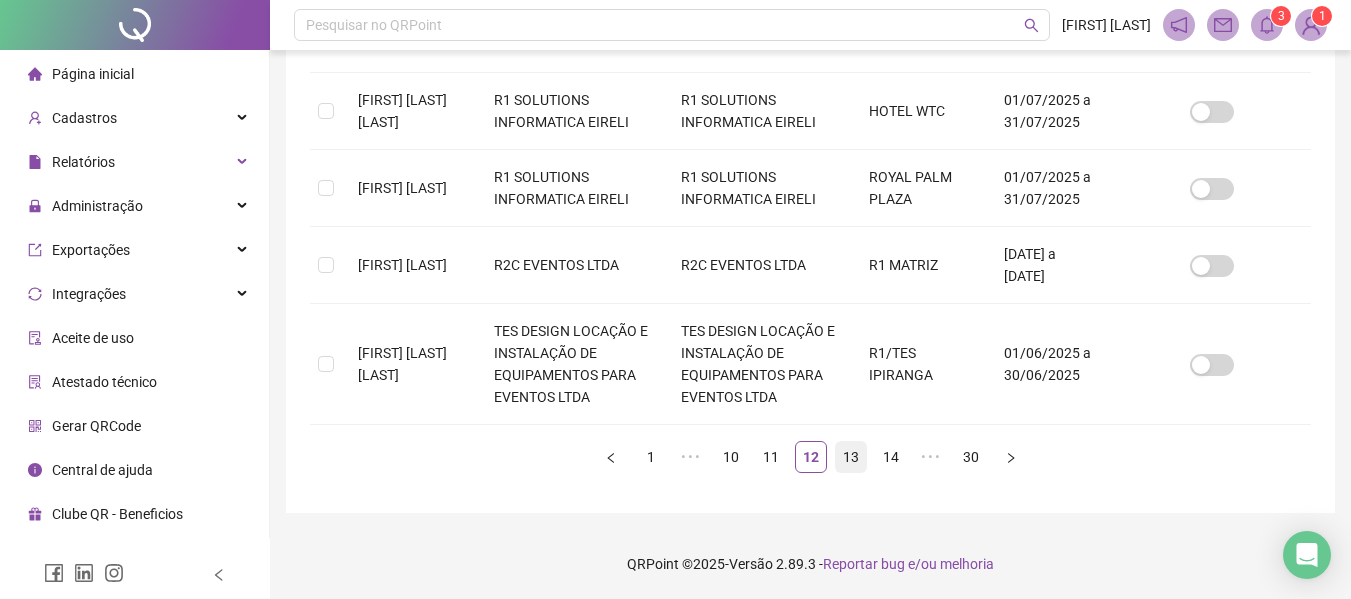 click on "13" at bounding box center [851, 457] 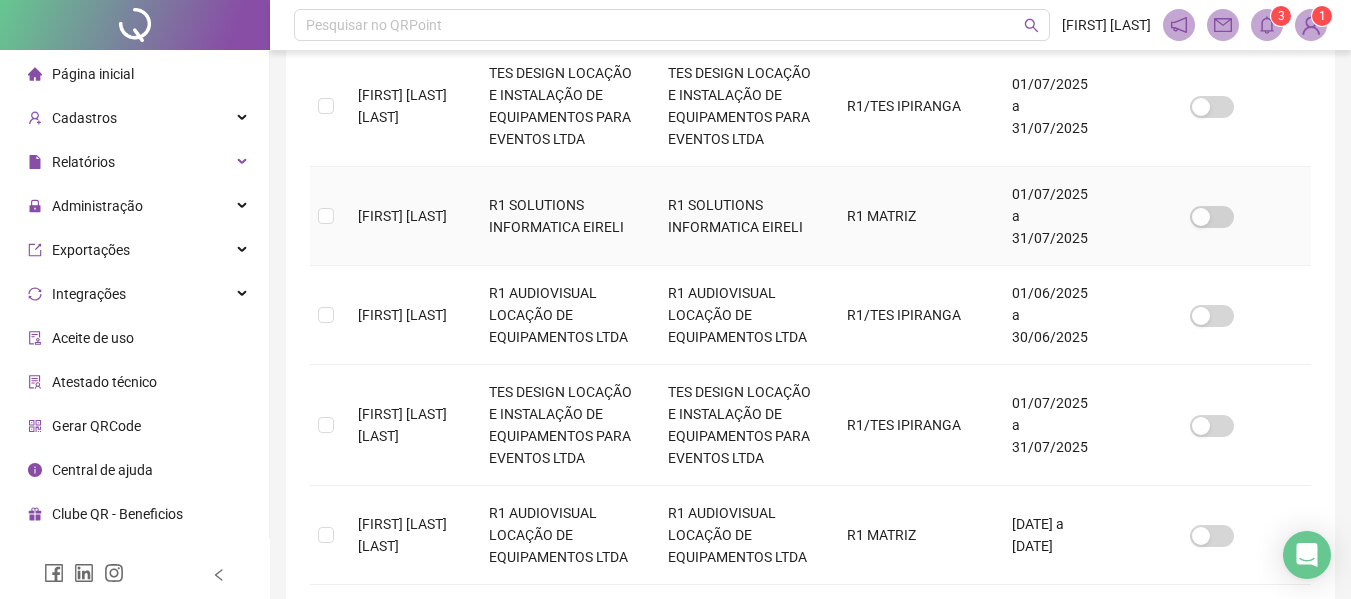 scroll, scrollTop: 1079, scrollLeft: 0, axis: vertical 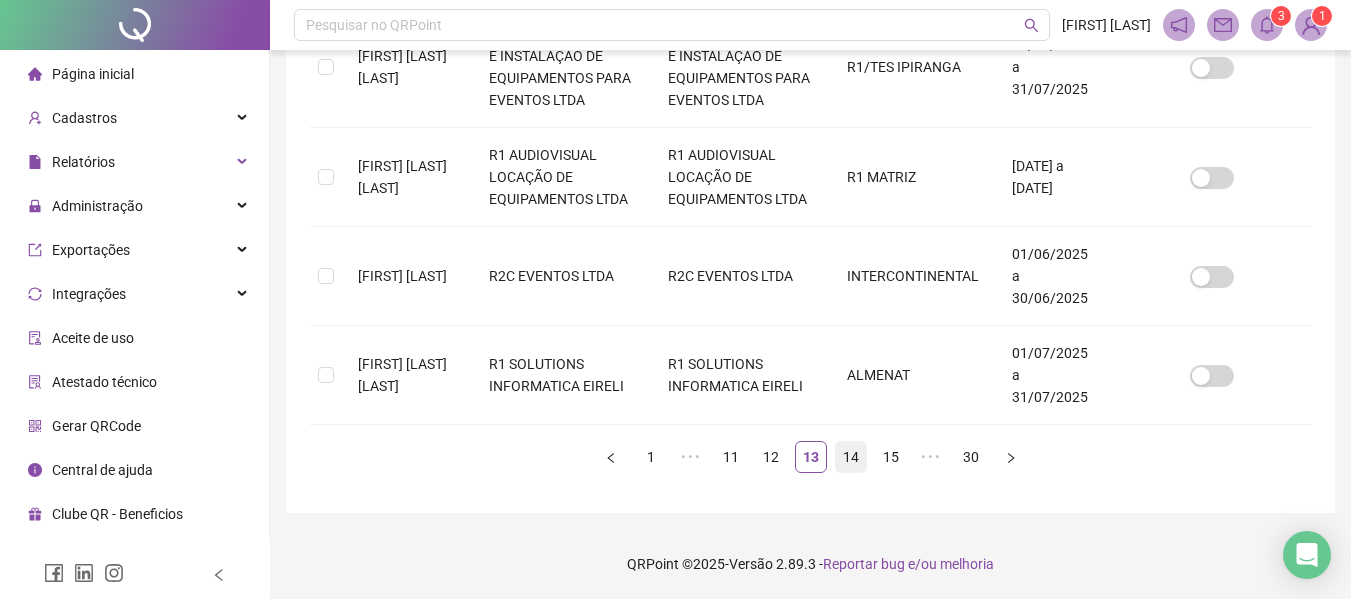 click on "14" at bounding box center [851, 457] 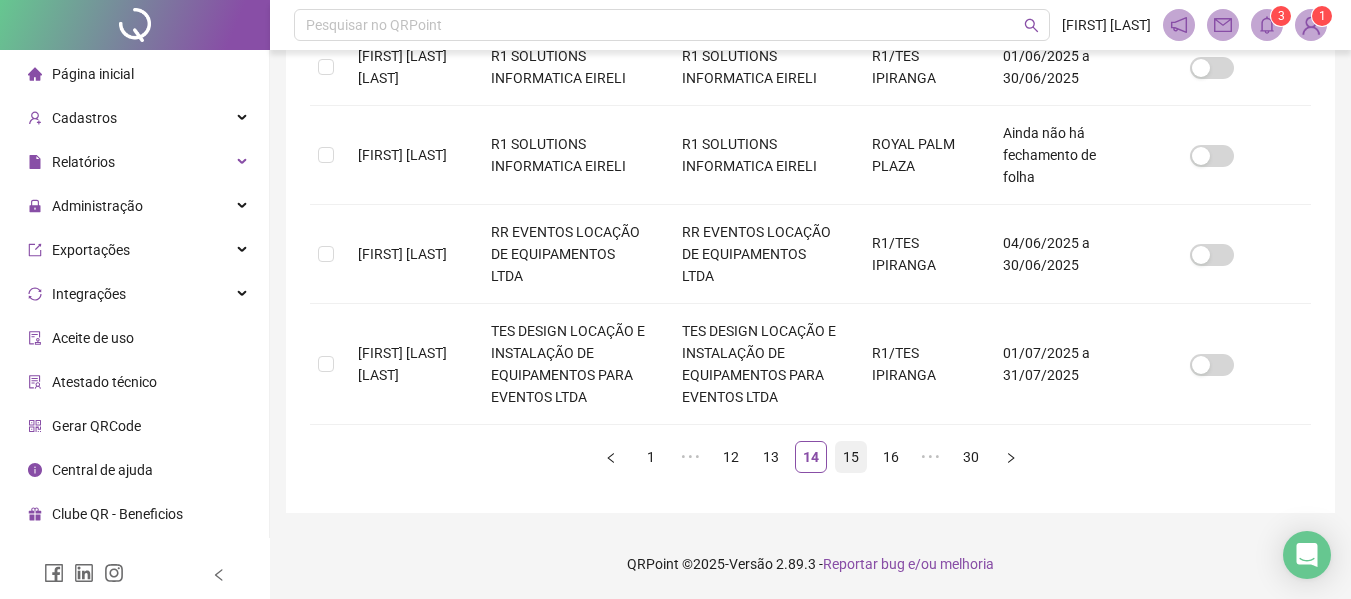 click on "15" at bounding box center [851, 457] 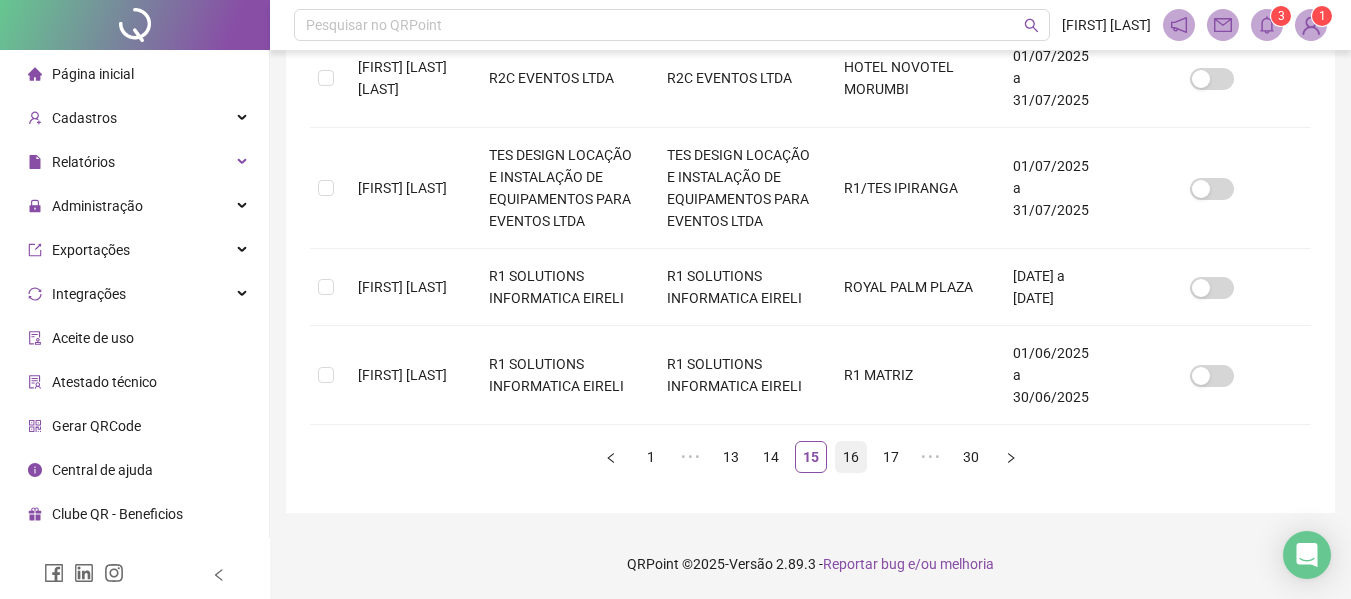 click on "16" at bounding box center (851, 457) 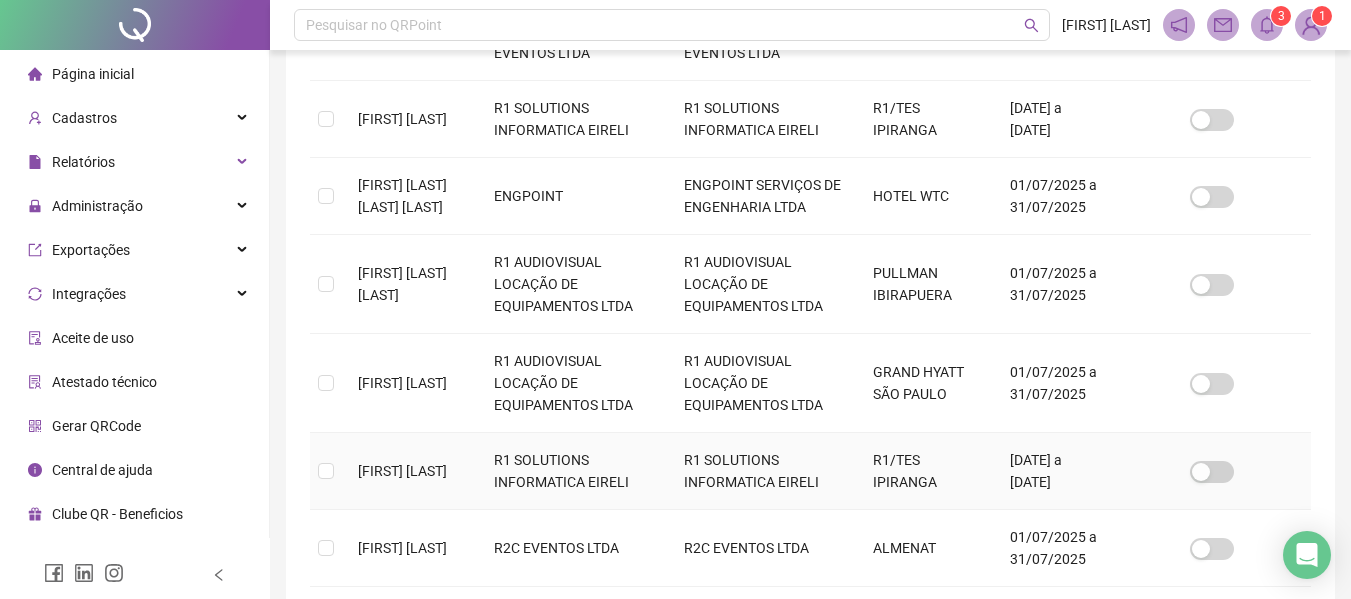 scroll, scrollTop: 969, scrollLeft: 0, axis: vertical 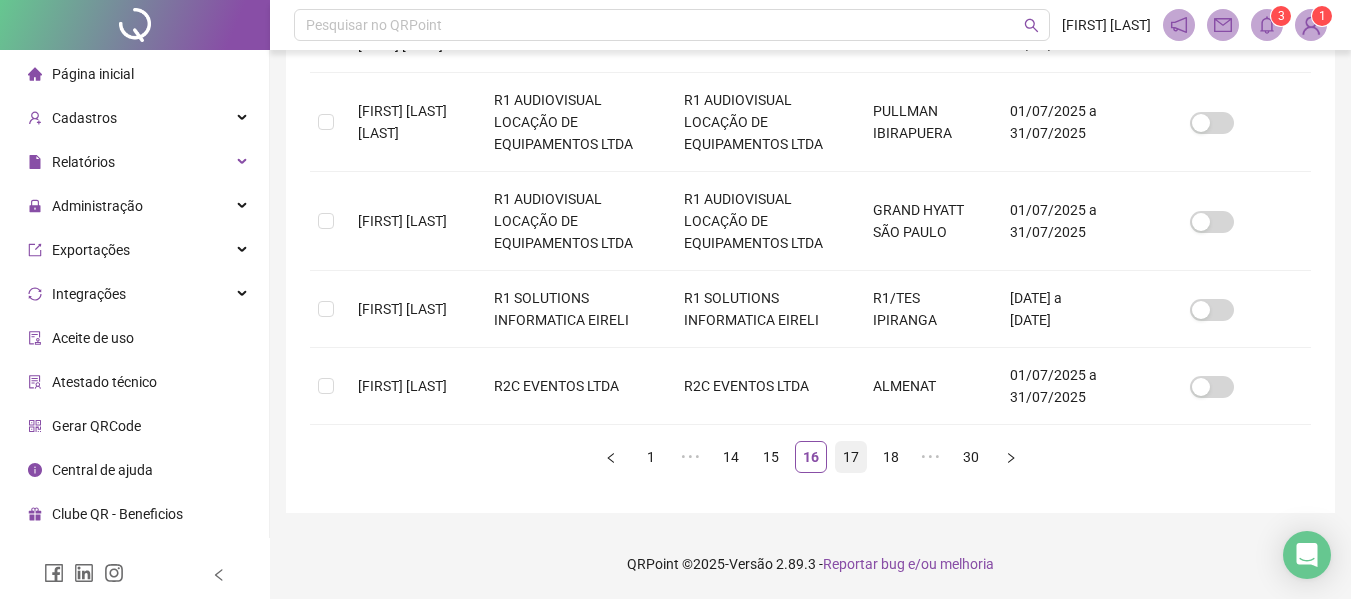 click on "17" at bounding box center [851, 457] 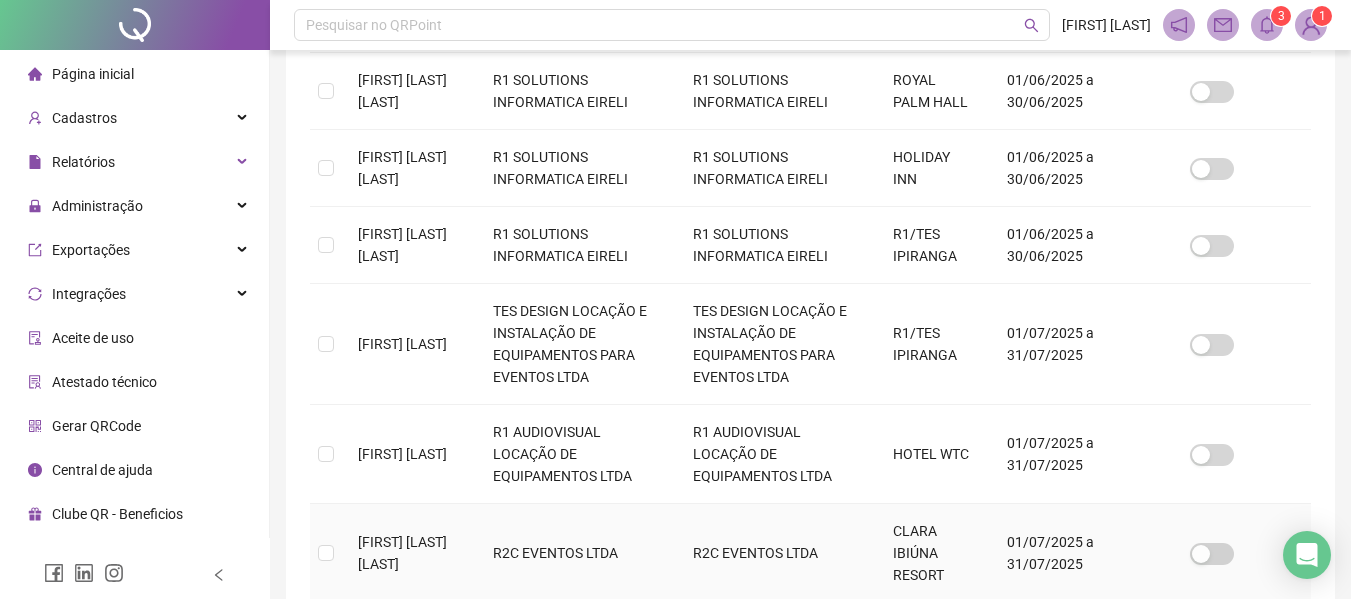 scroll, scrollTop: 910, scrollLeft: 0, axis: vertical 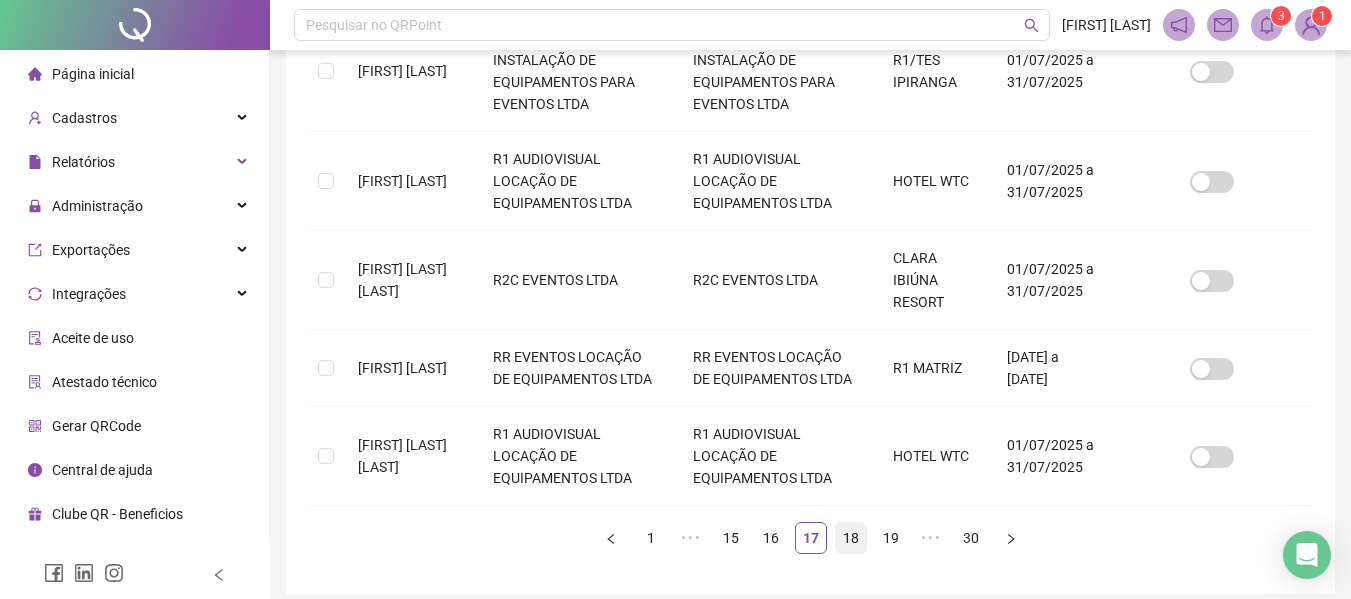 click on "18" at bounding box center [851, 538] 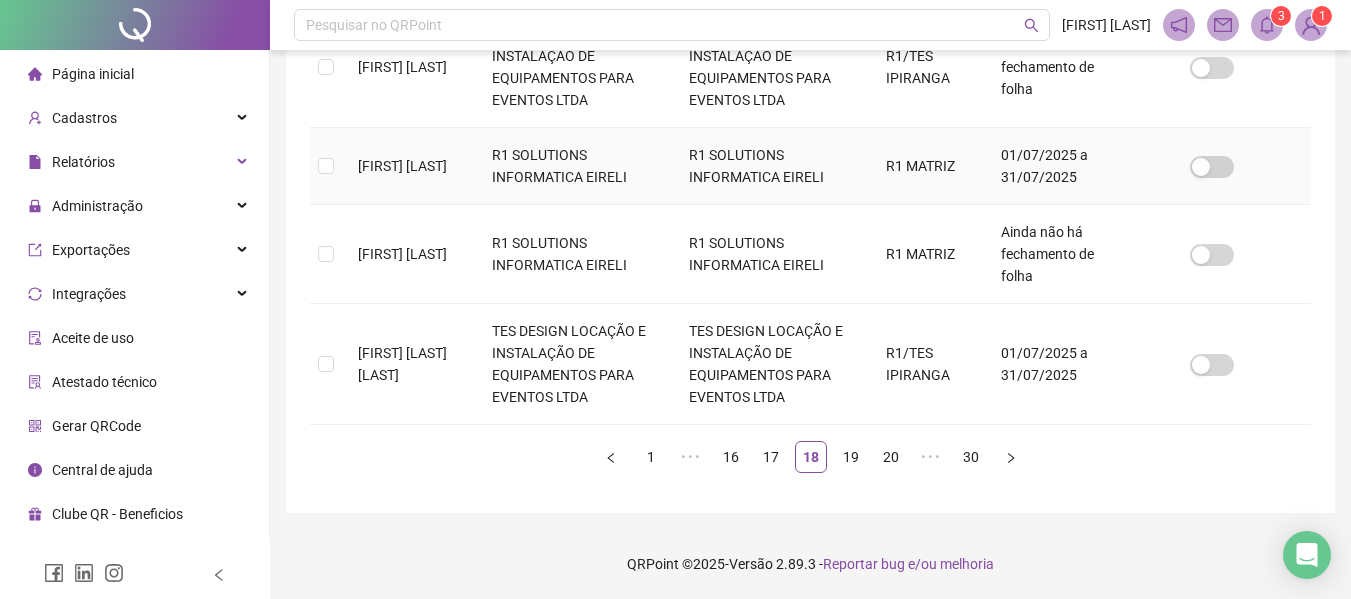 scroll, scrollTop: 1035, scrollLeft: 0, axis: vertical 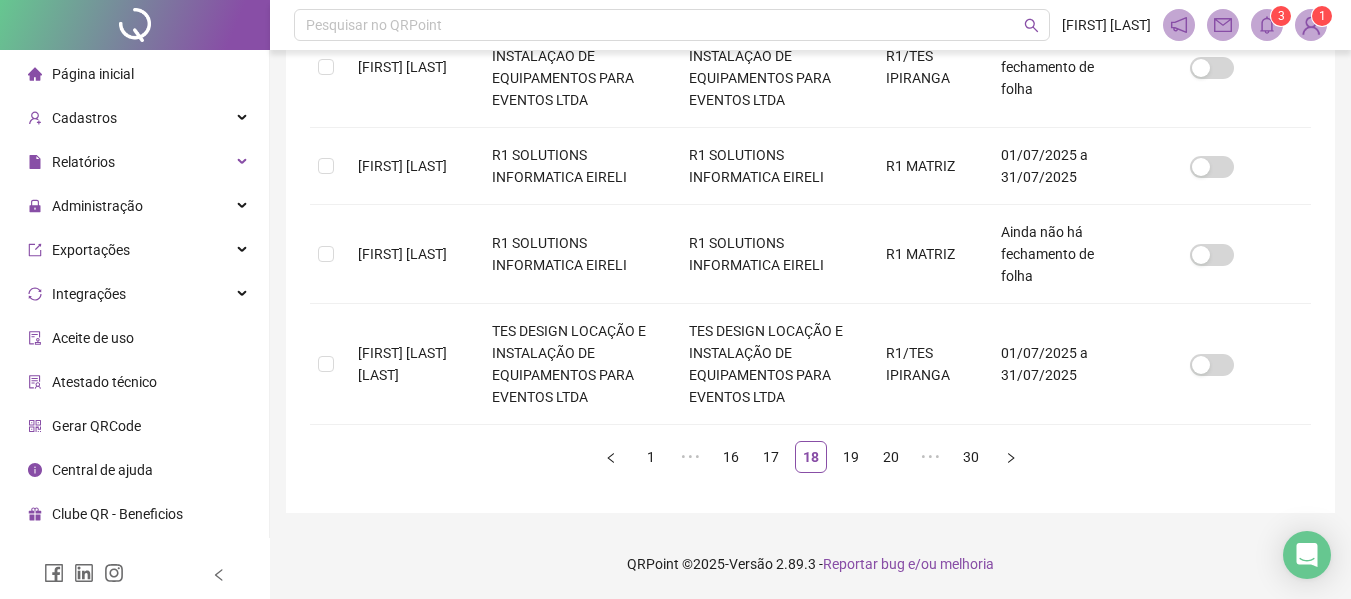 click on "1 ••• 16 17 18 19 20 ••• 30" at bounding box center [810, 457] 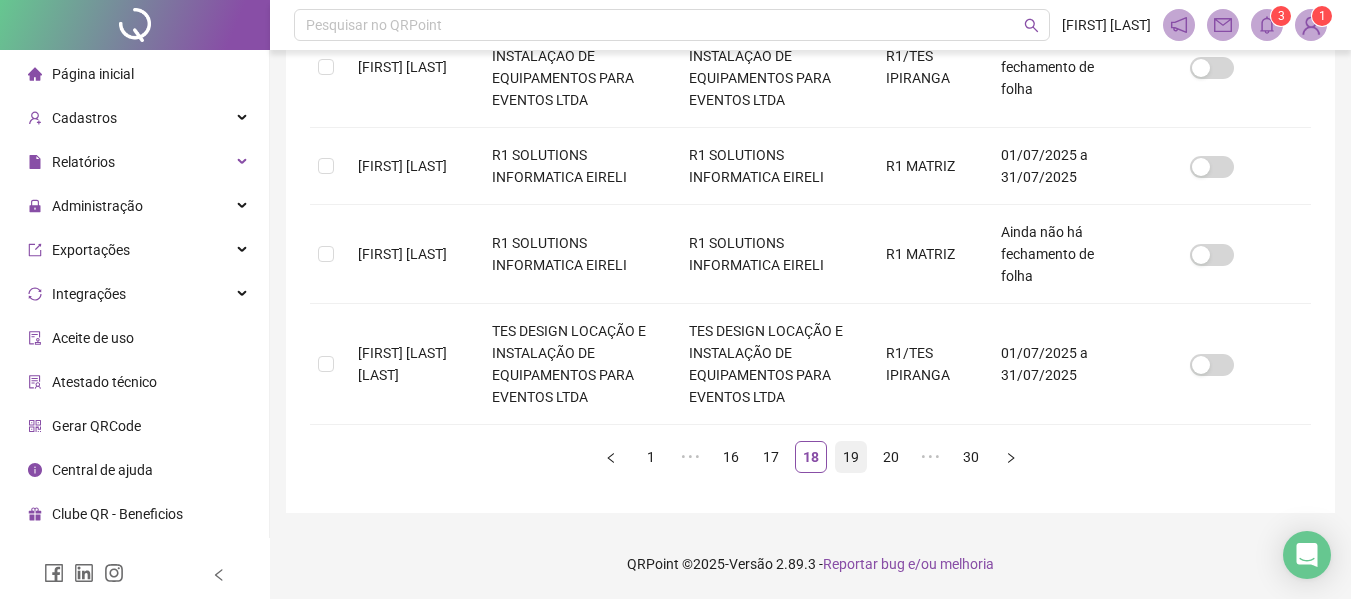 click on "19" at bounding box center (851, 457) 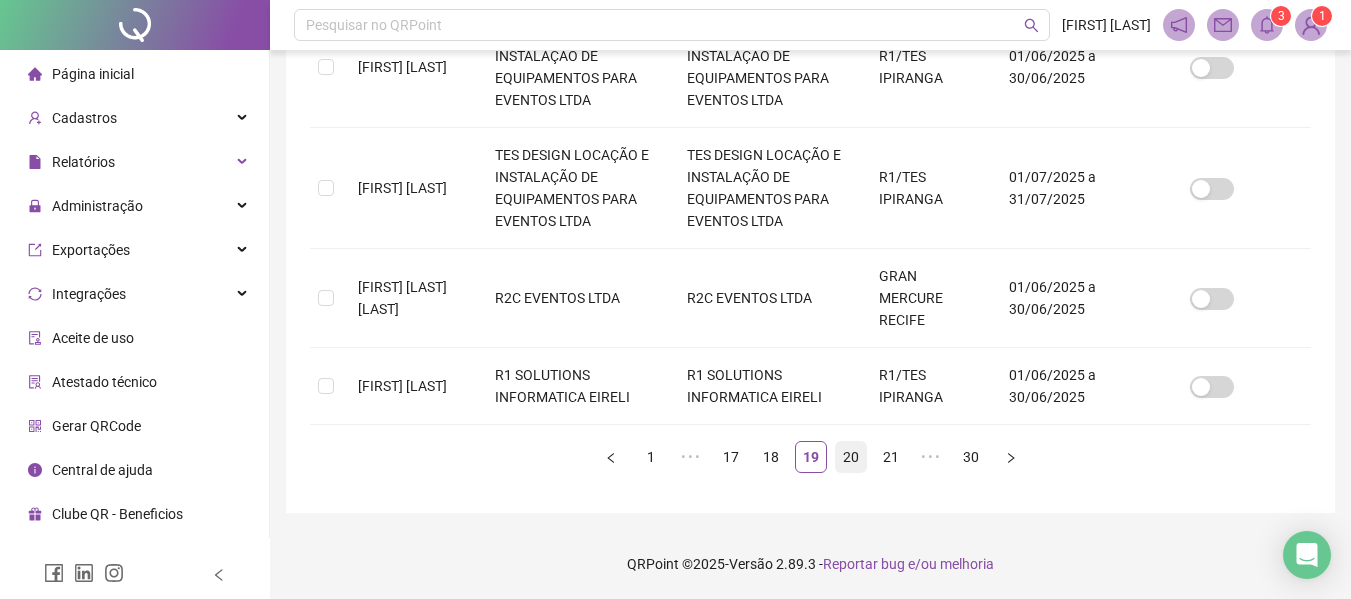 click on "20" at bounding box center (851, 457) 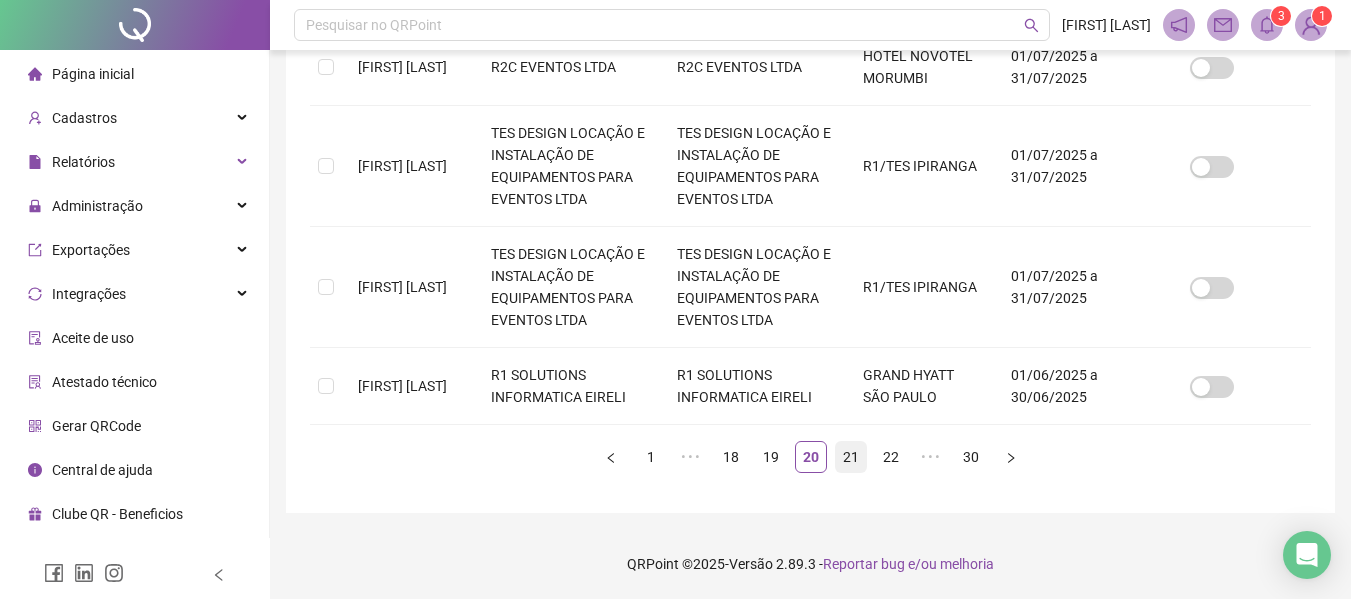 click on "21" at bounding box center (851, 457) 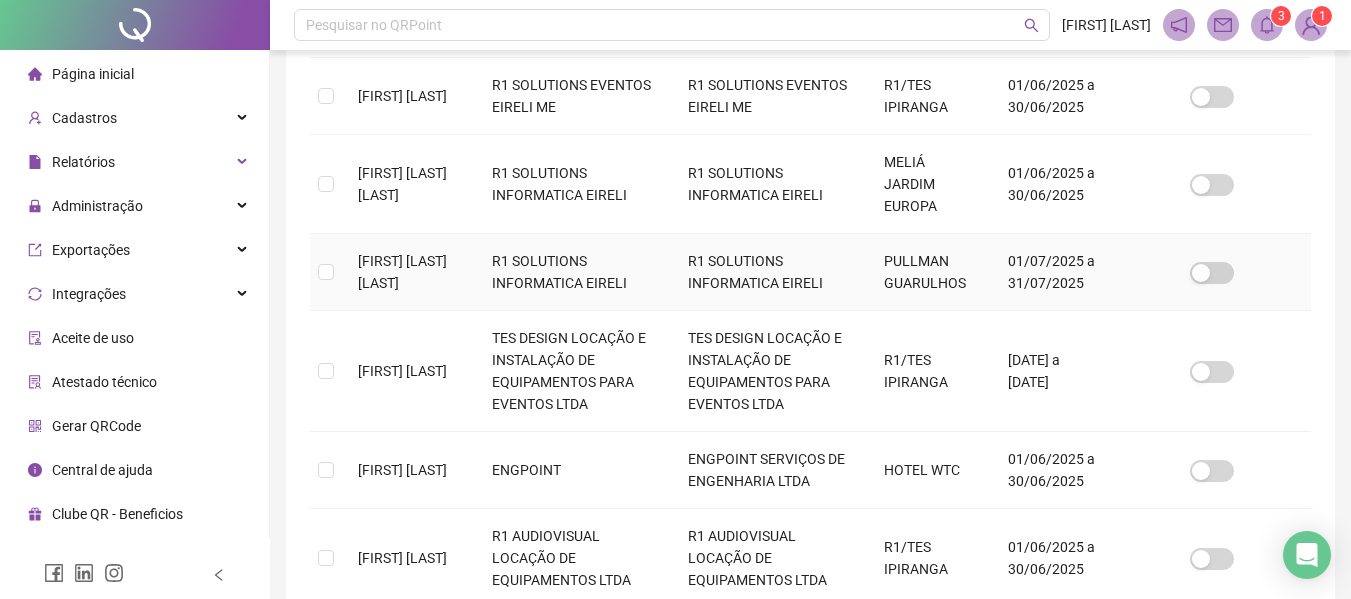 scroll, scrollTop: 991, scrollLeft: 0, axis: vertical 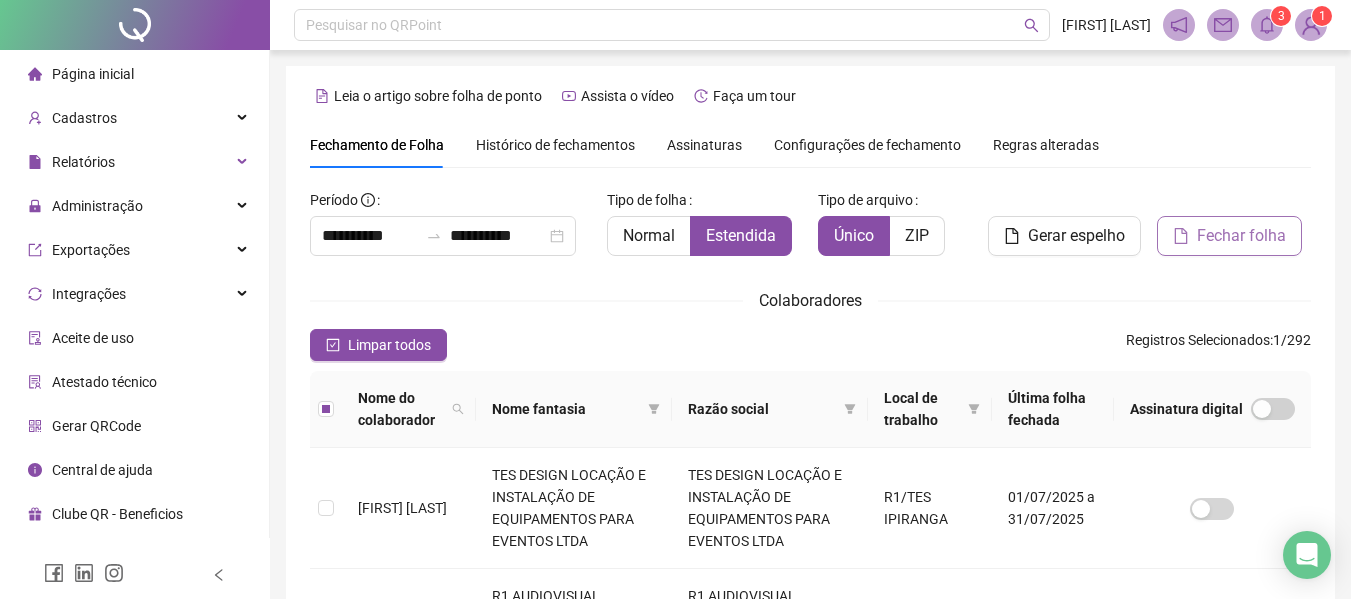 click on "Fechar folha" at bounding box center [1241, 236] 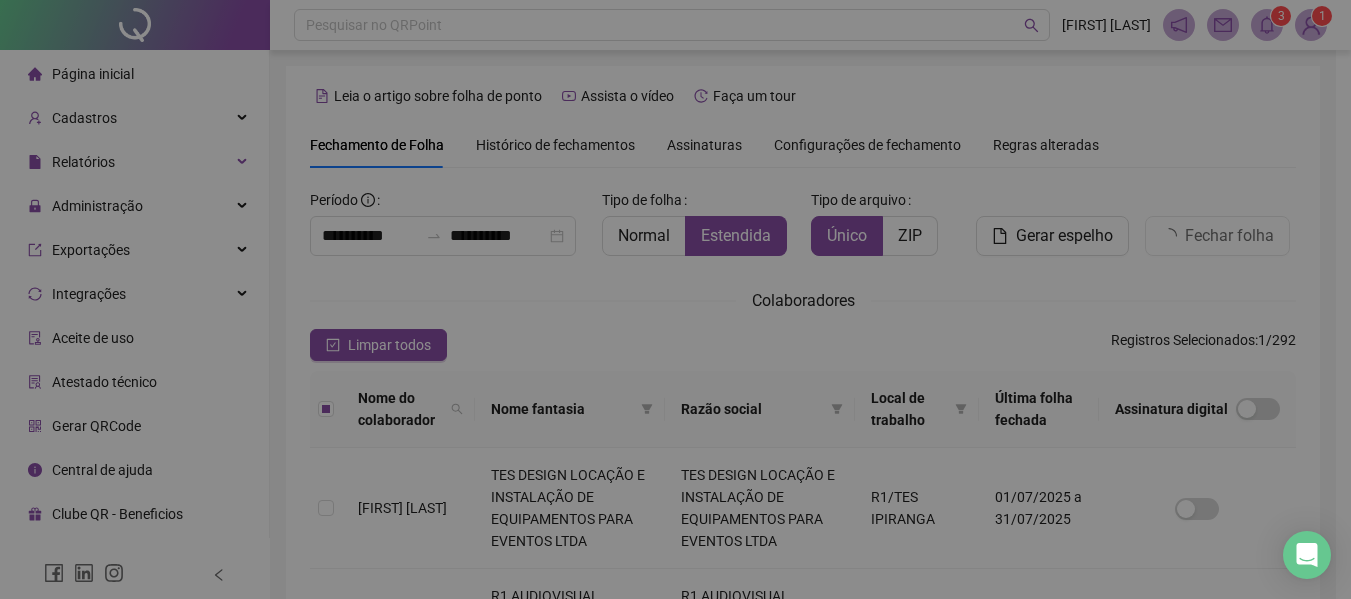 scroll, scrollTop: 110, scrollLeft: 0, axis: vertical 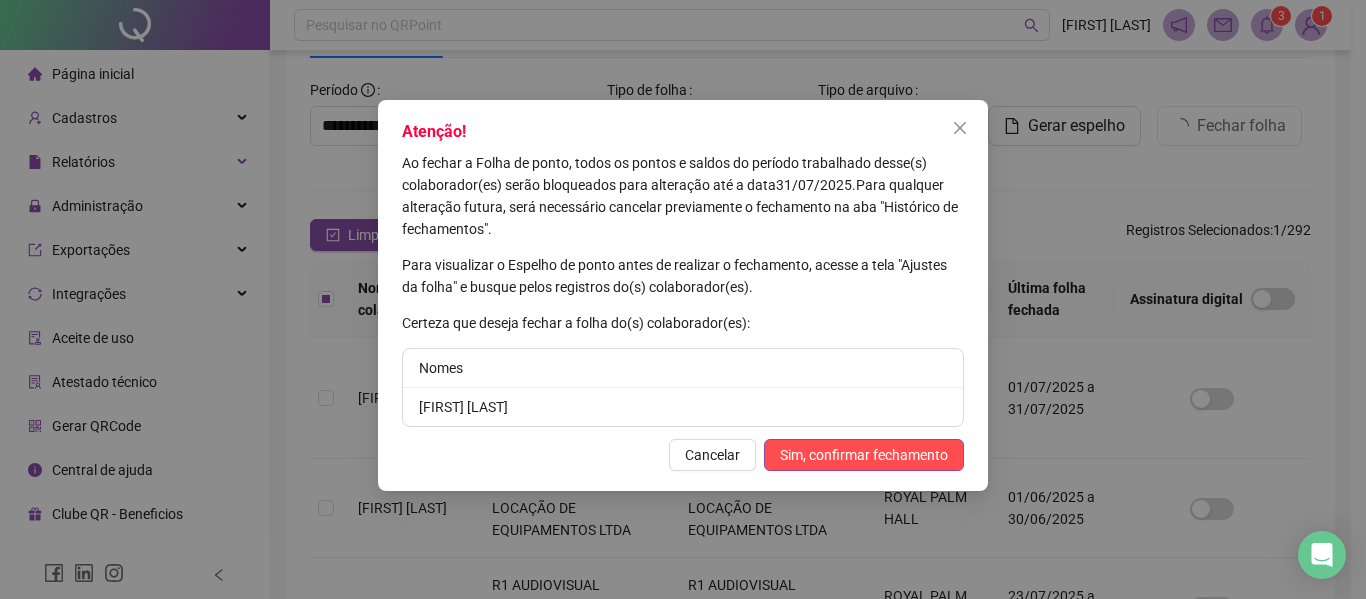 drag, startPoint x: 533, startPoint y: 411, endPoint x: 663, endPoint y: 435, distance: 132.19682 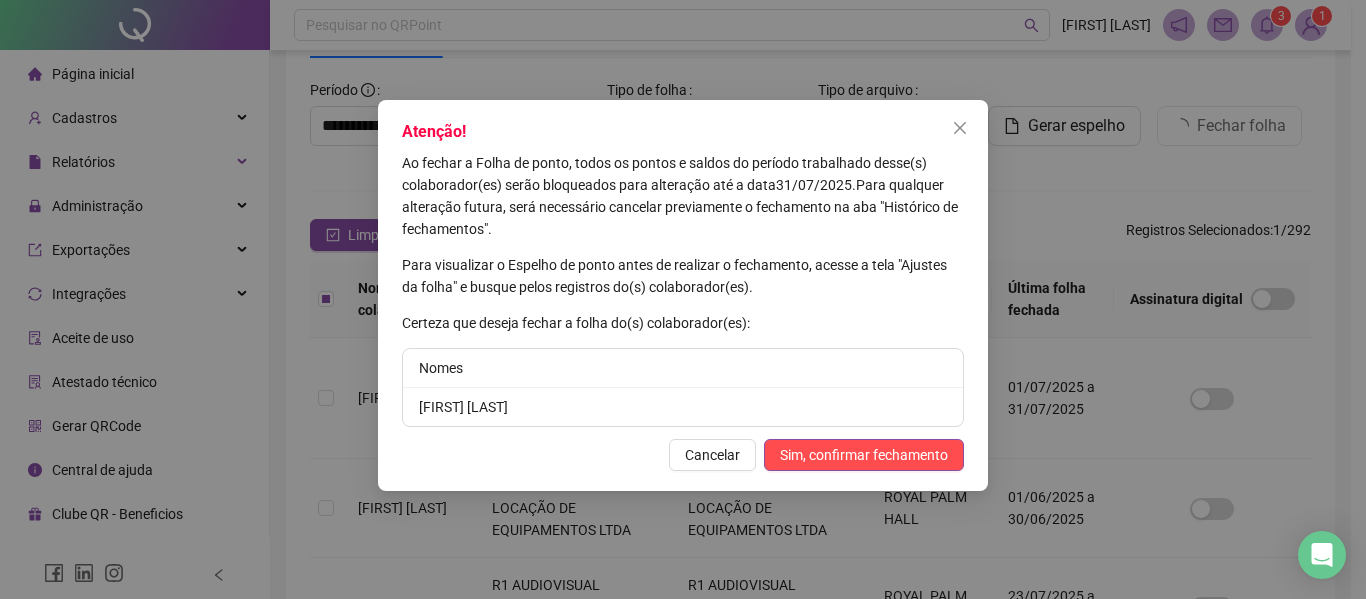 click on "Sim, confirmar fechamento" at bounding box center [864, 455] 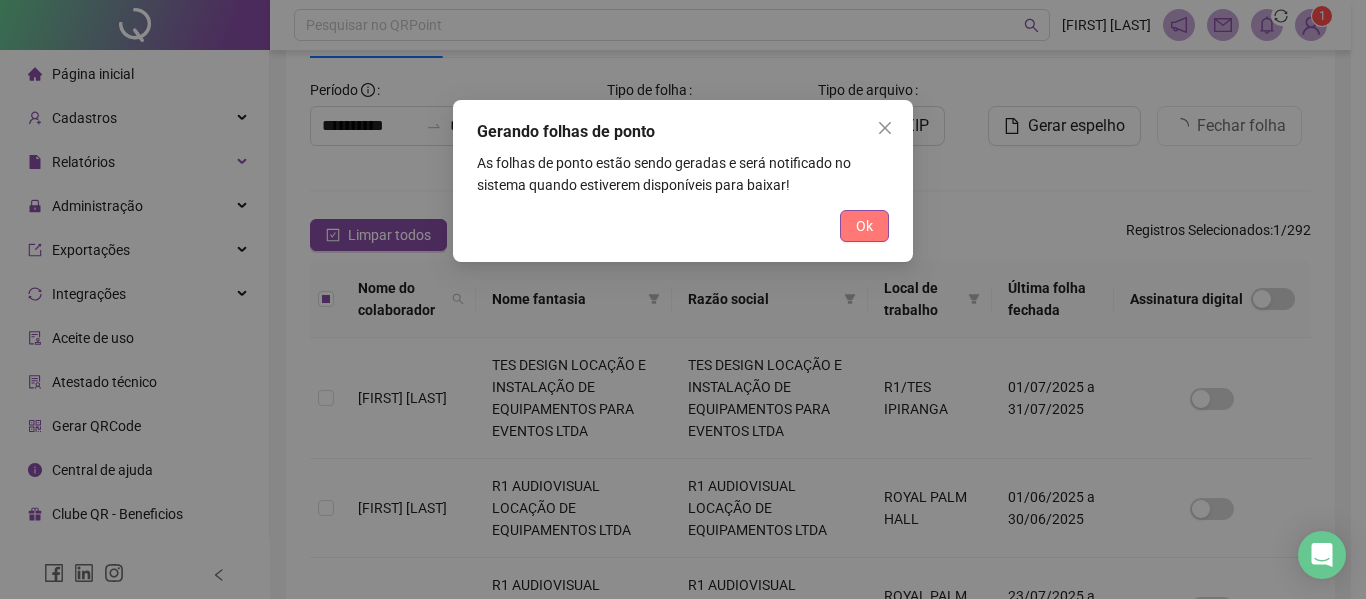 click on "Ok" at bounding box center (864, 226) 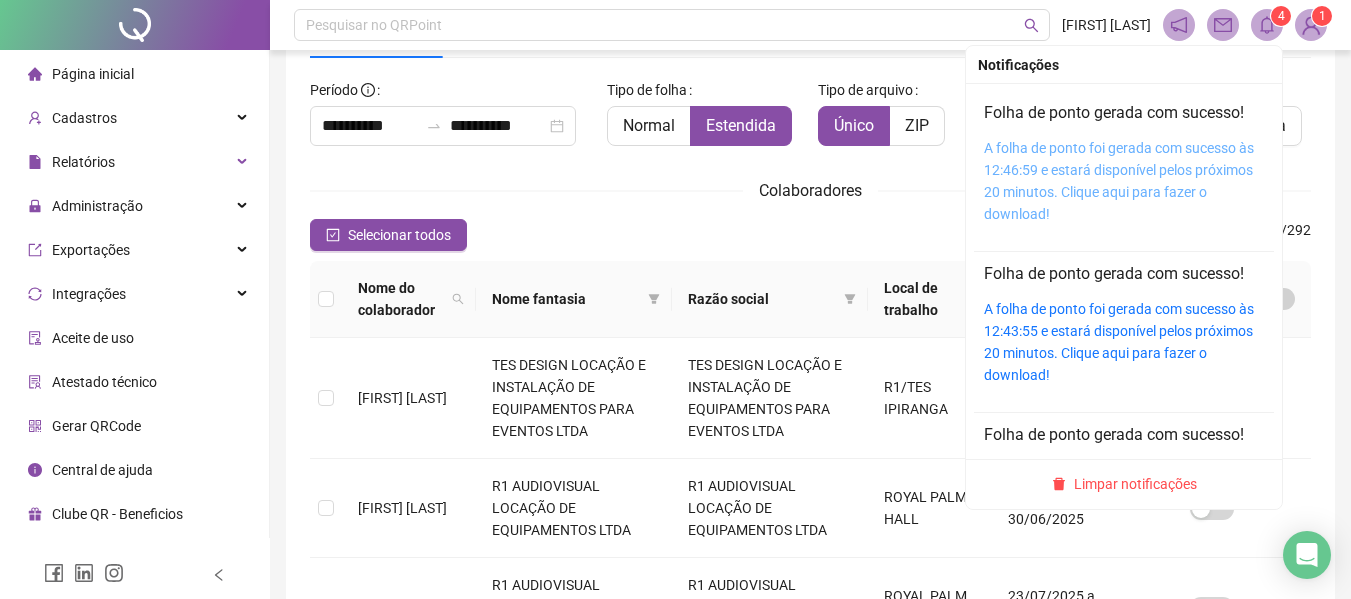 click on "A folha de ponto foi gerada com sucesso às 12:46:59 e estará disponível pelos próximos 20 minutos.
Clique aqui para fazer o download!" at bounding box center [1119, 181] 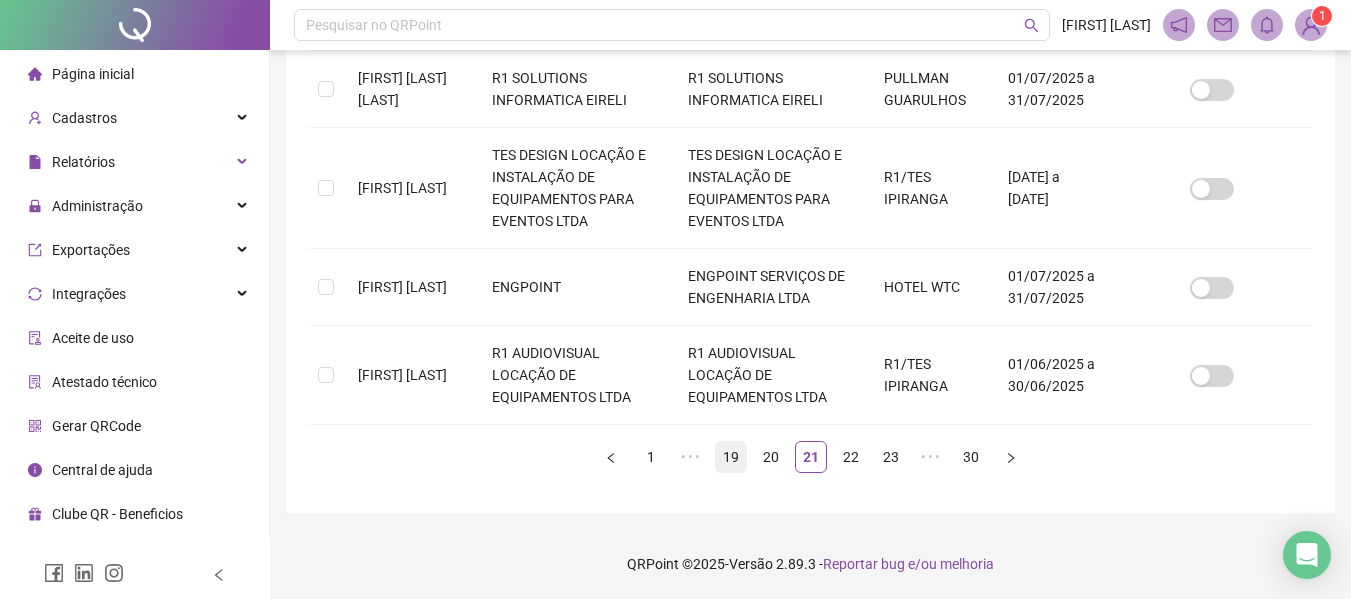 click on "19" at bounding box center [731, 457] 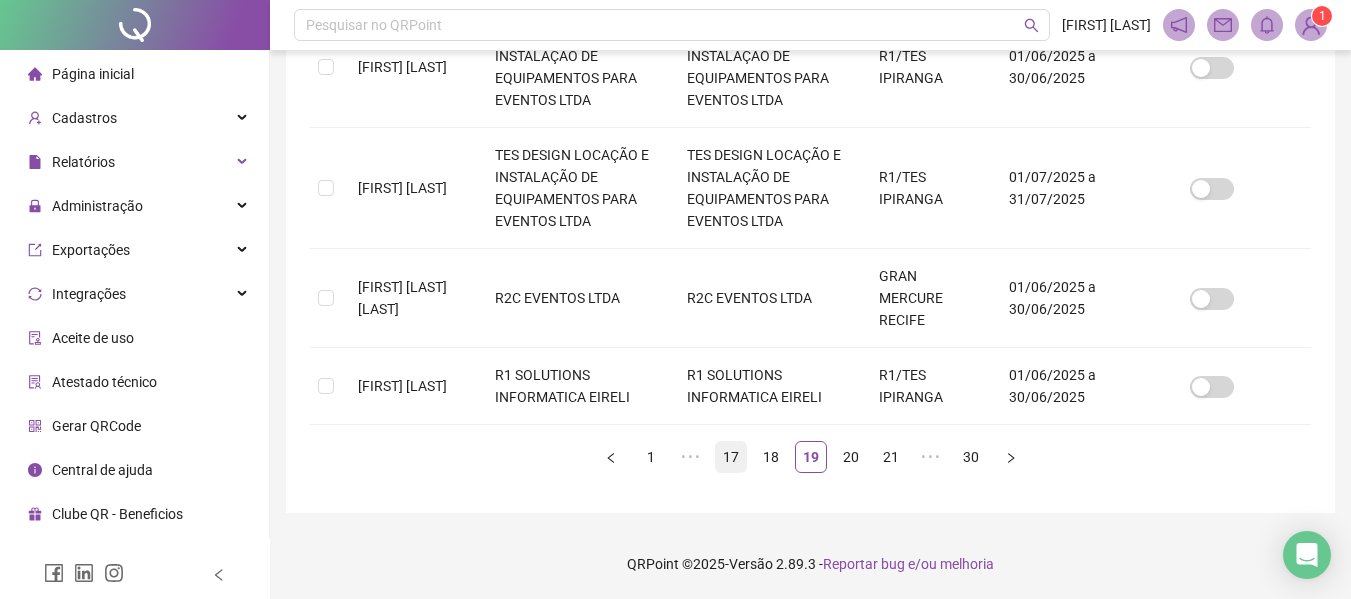 click on "17" at bounding box center [731, 457] 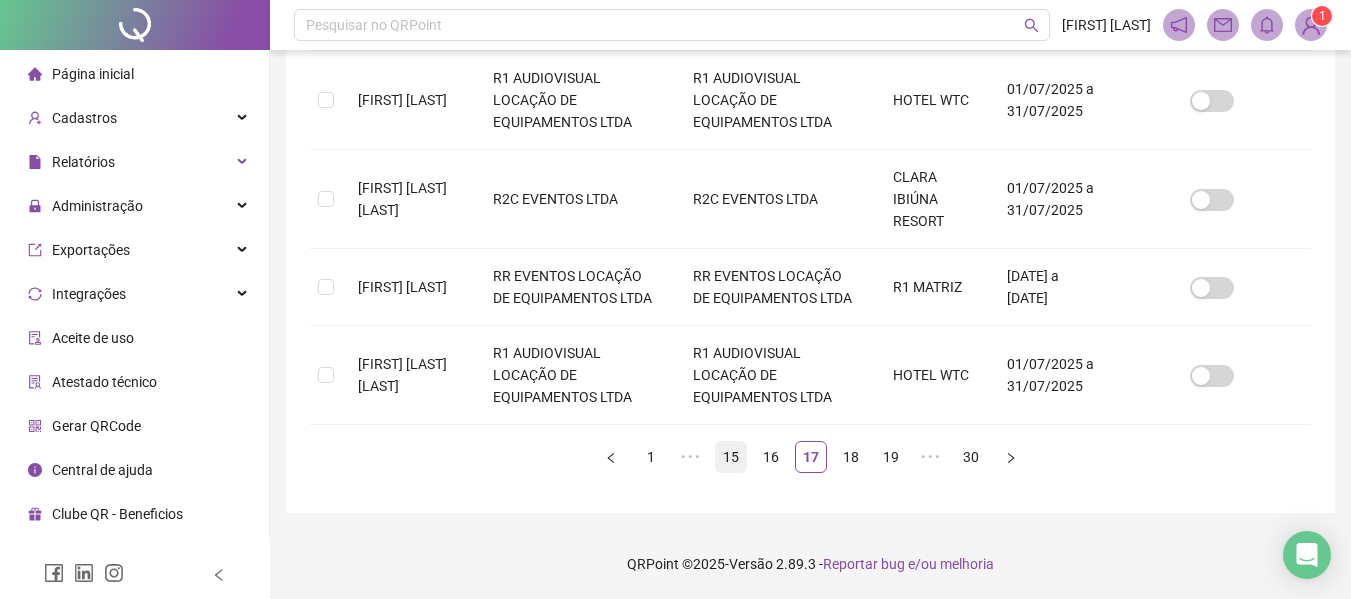 click on "15" at bounding box center [731, 457] 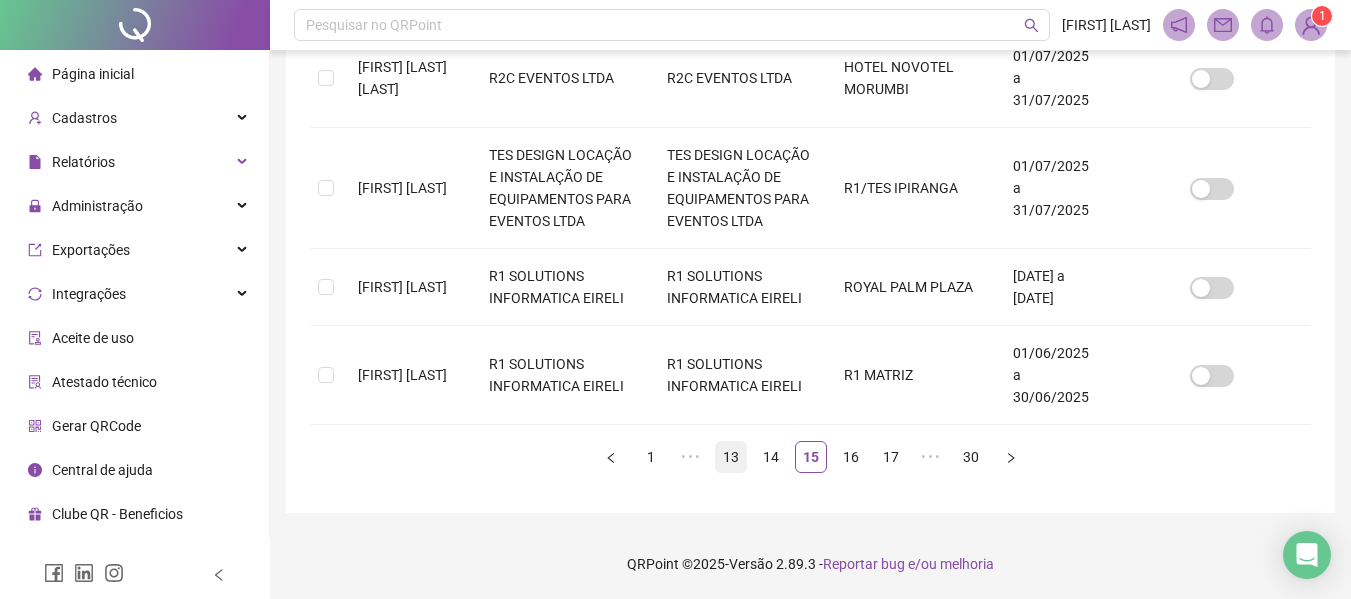 click on "13" at bounding box center (731, 457) 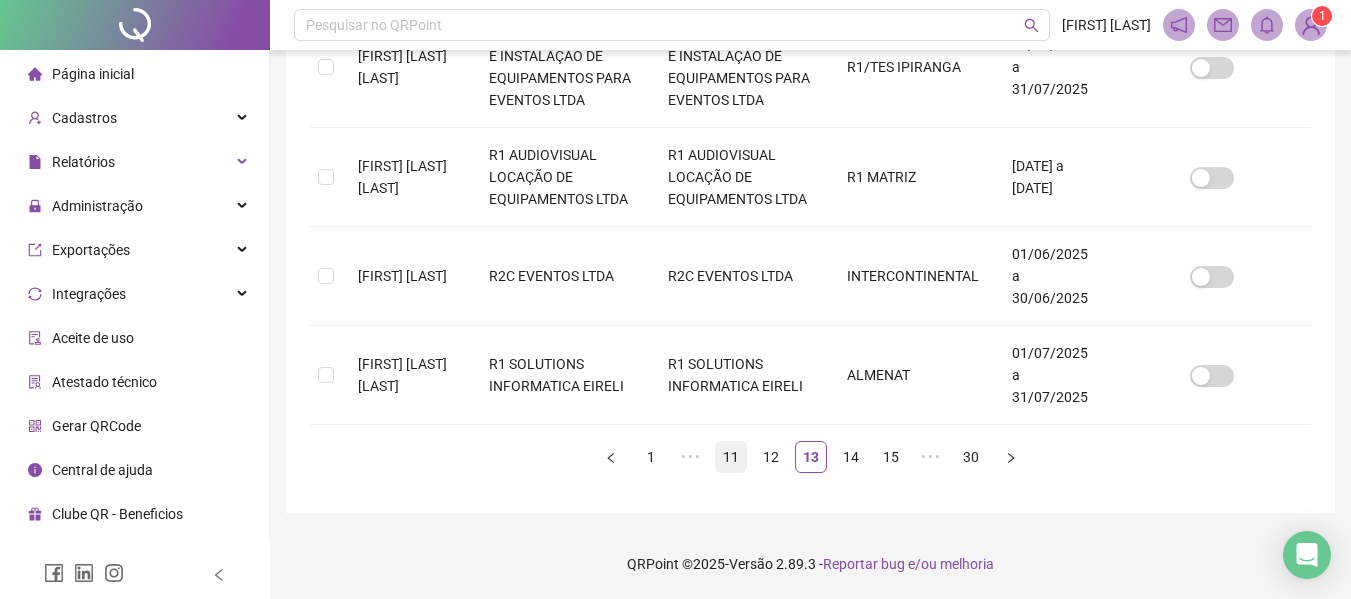 click on "11" at bounding box center [731, 457] 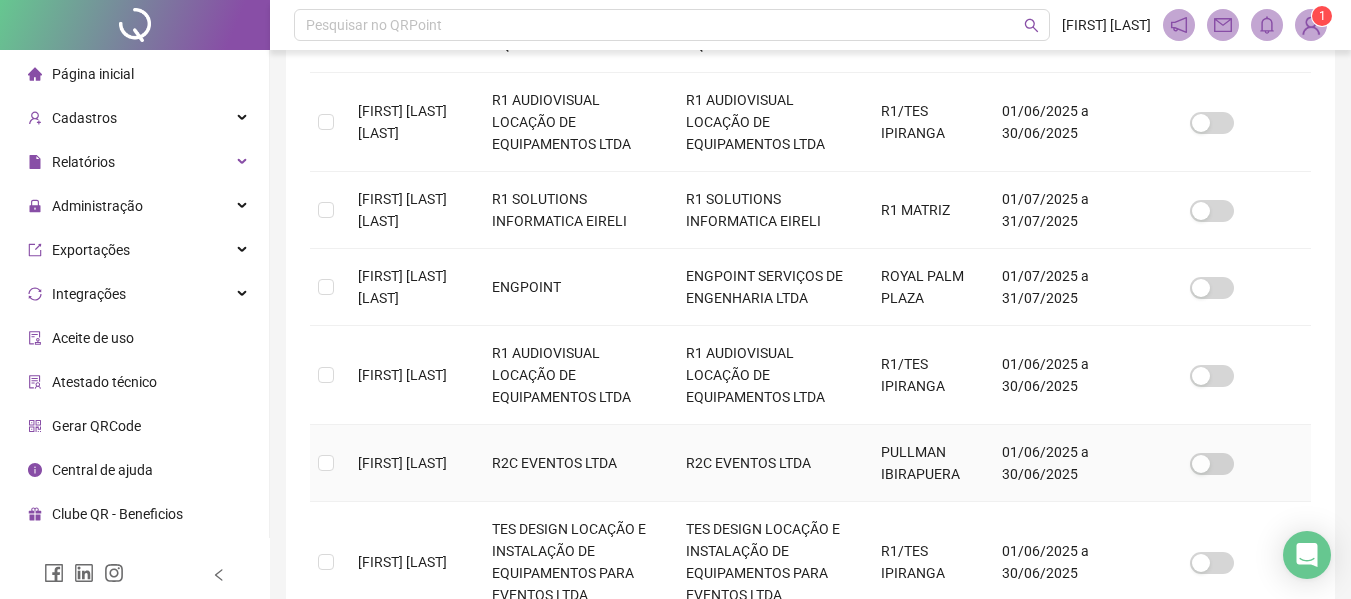 scroll, scrollTop: 369, scrollLeft: 0, axis: vertical 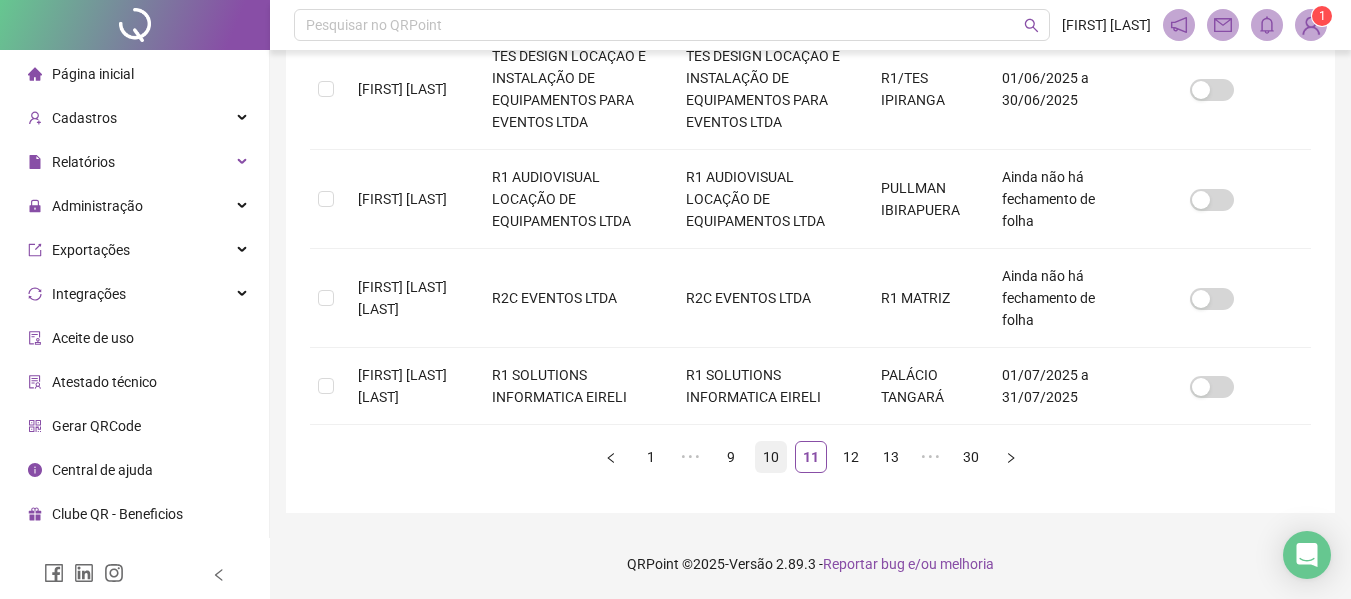 click on "10" at bounding box center [771, 457] 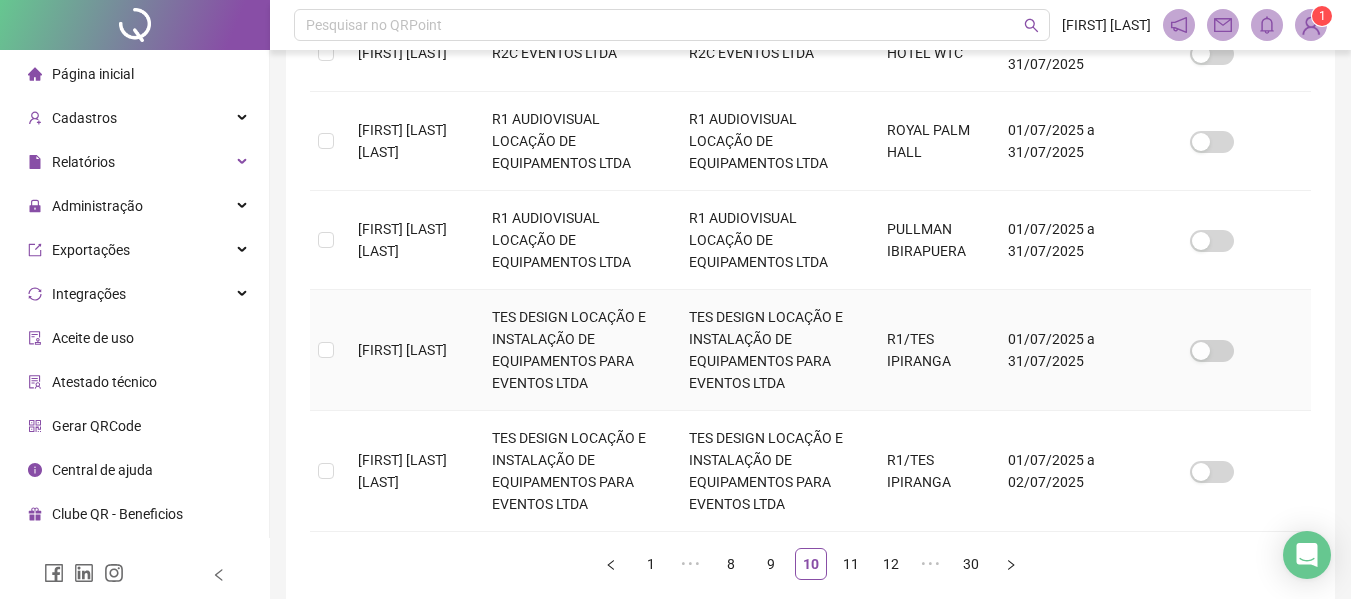 scroll, scrollTop: 1010, scrollLeft: 0, axis: vertical 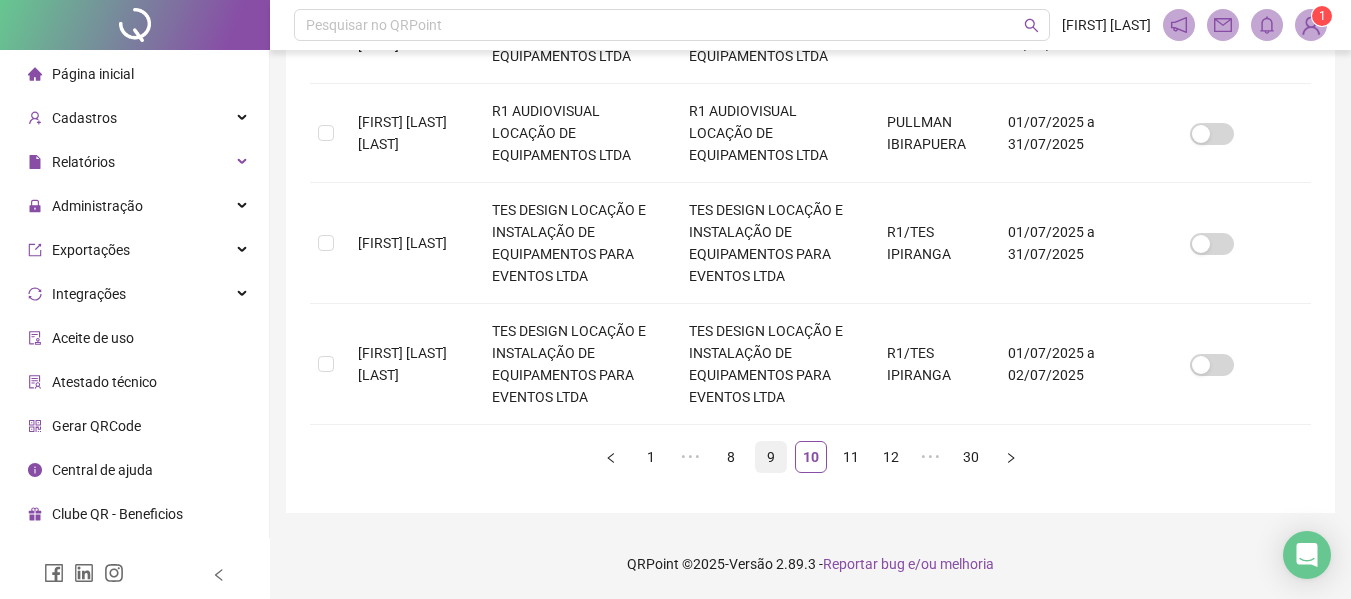click on "9" at bounding box center (771, 457) 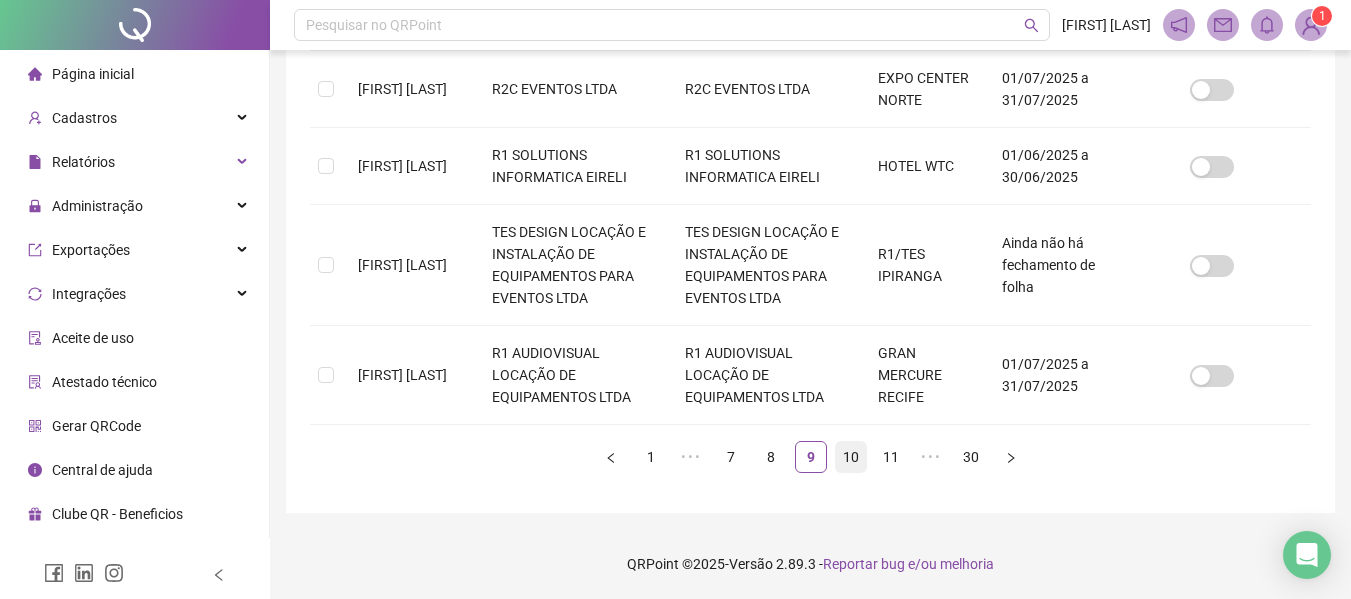 click on "10" at bounding box center (851, 457) 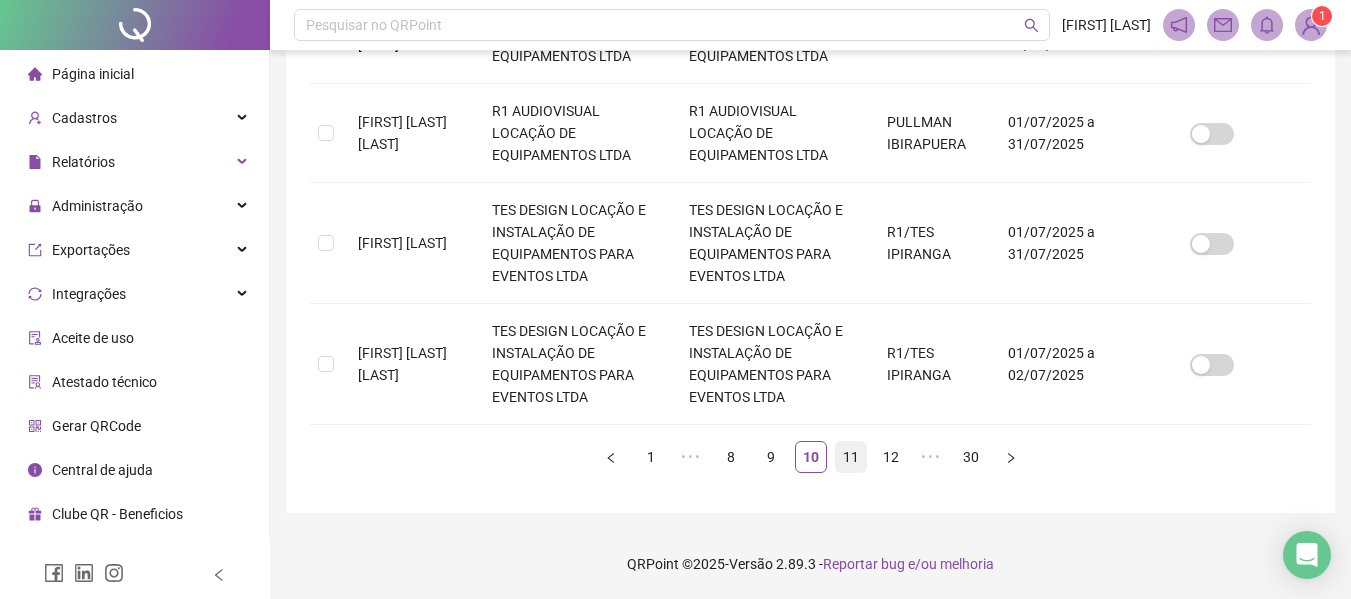click on "11" at bounding box center [851, 457] 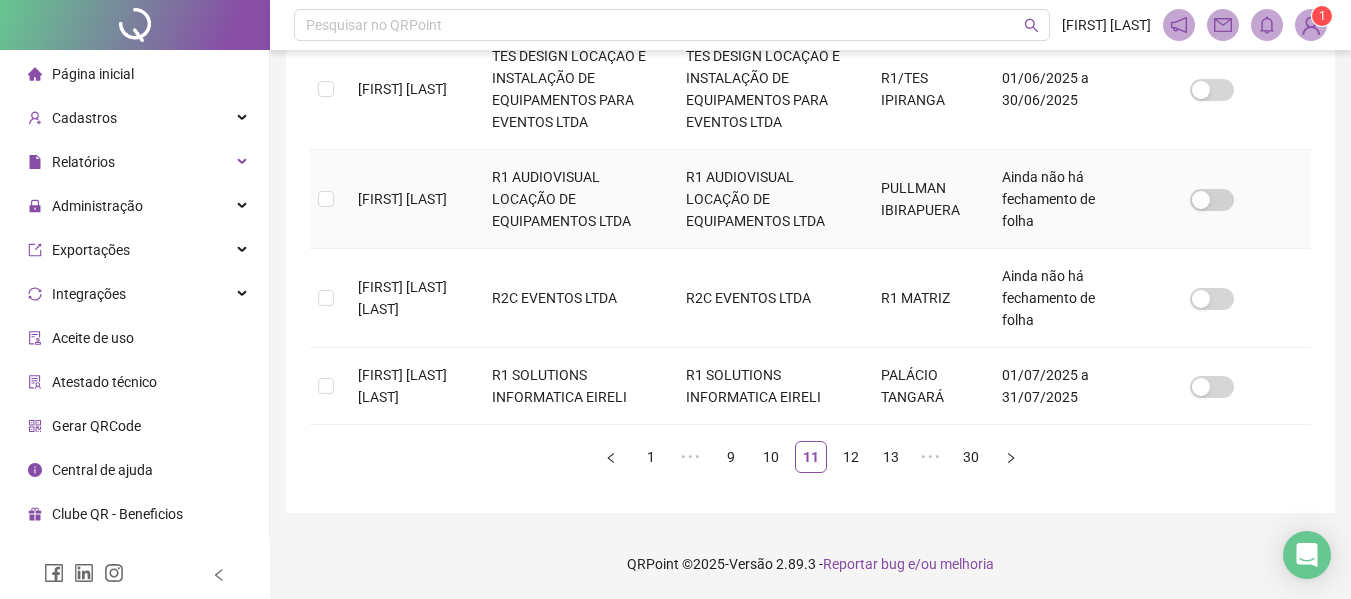 scroll, scrollTop: 969, scrollLeft: 0, axis: vertical 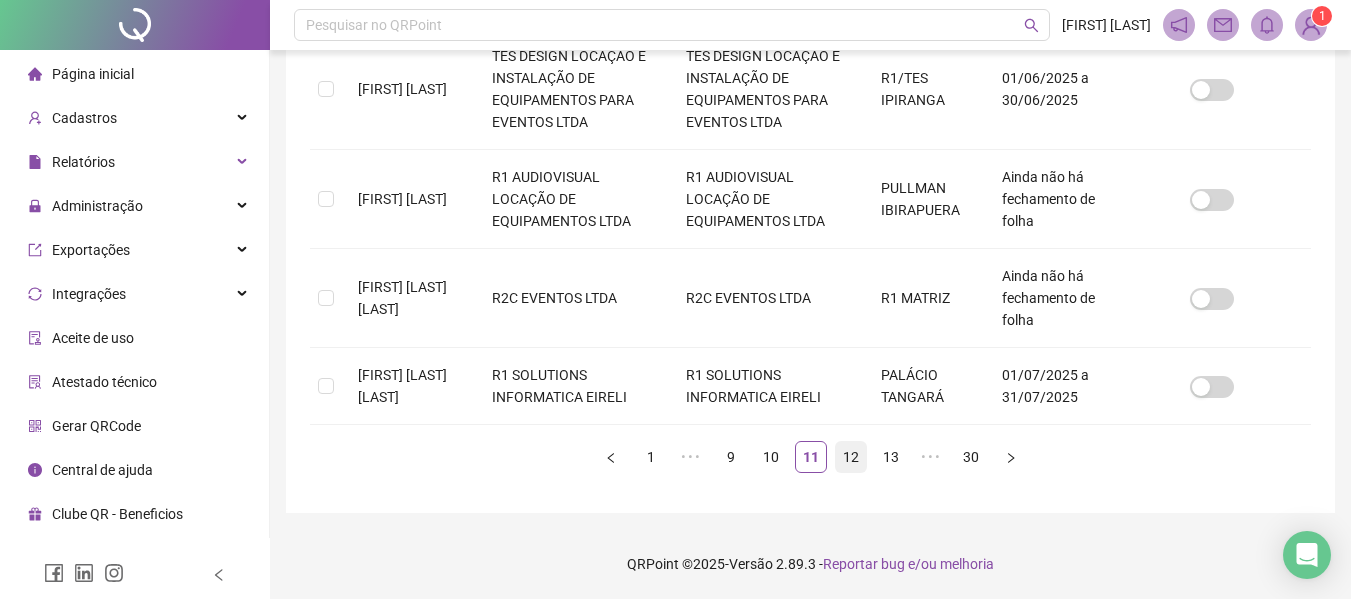 click on "12" at bounding box center (851, 457) 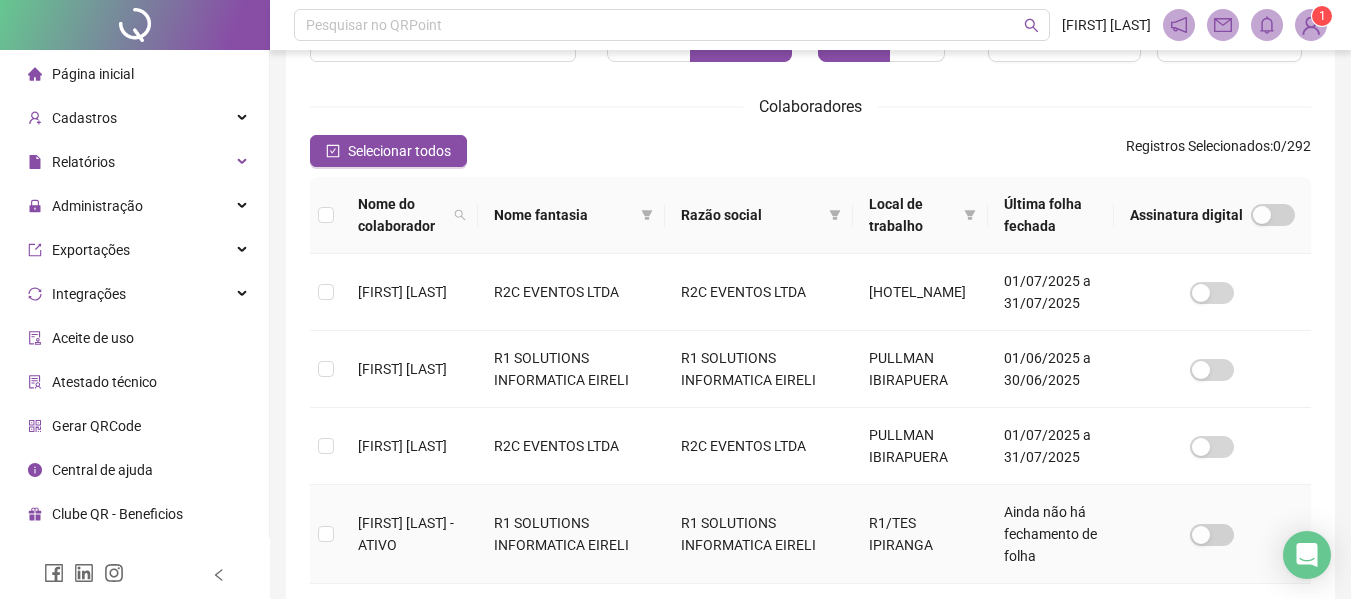 scroll, scrollTop: 310, scrollLeft: 0, axis: vertical 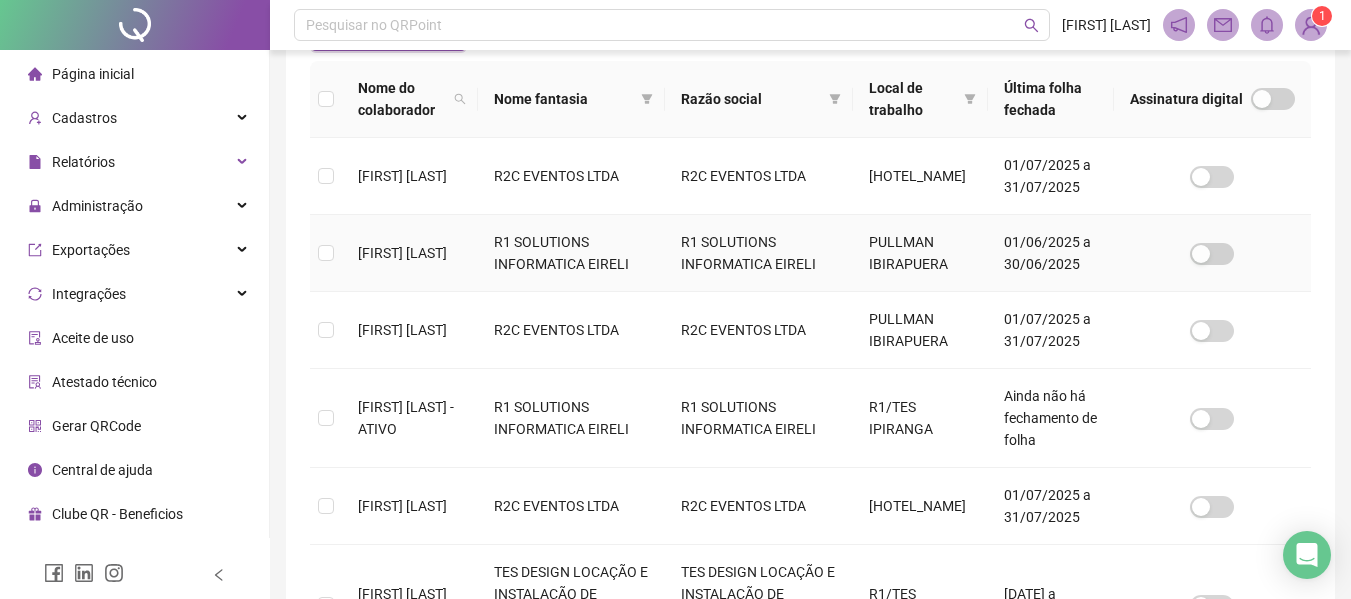 click at bounding box center [326, 253] 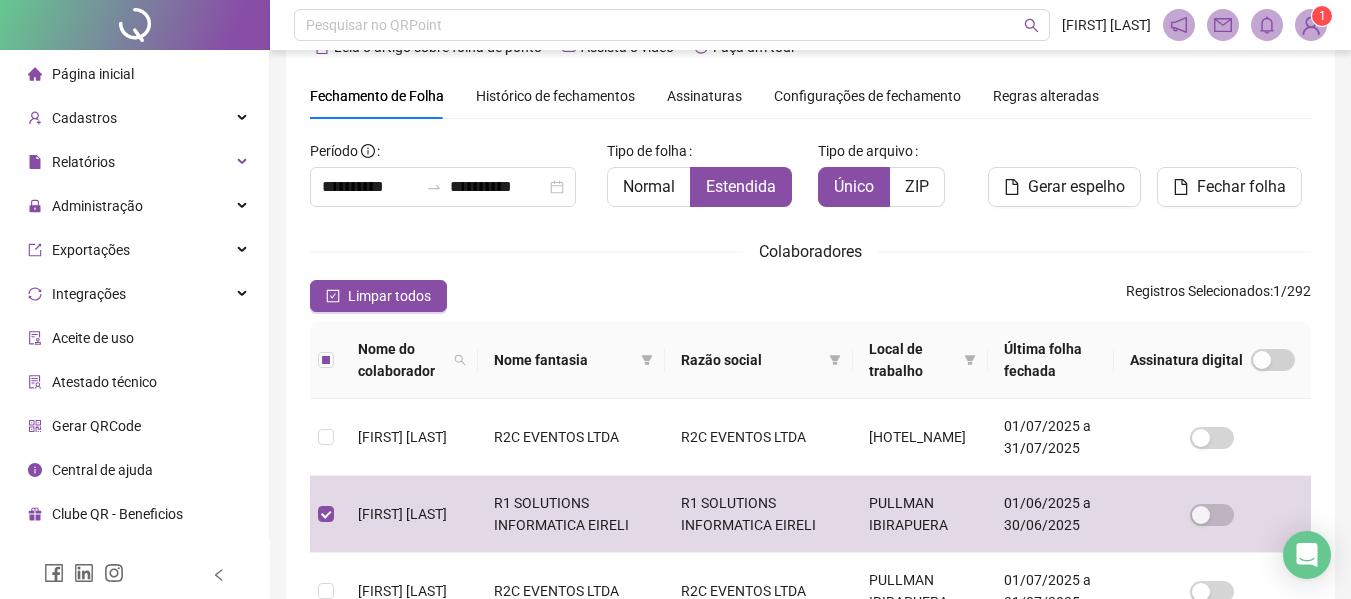 scroll, scrollTop: 0, scrollLeft: 0, axis: both 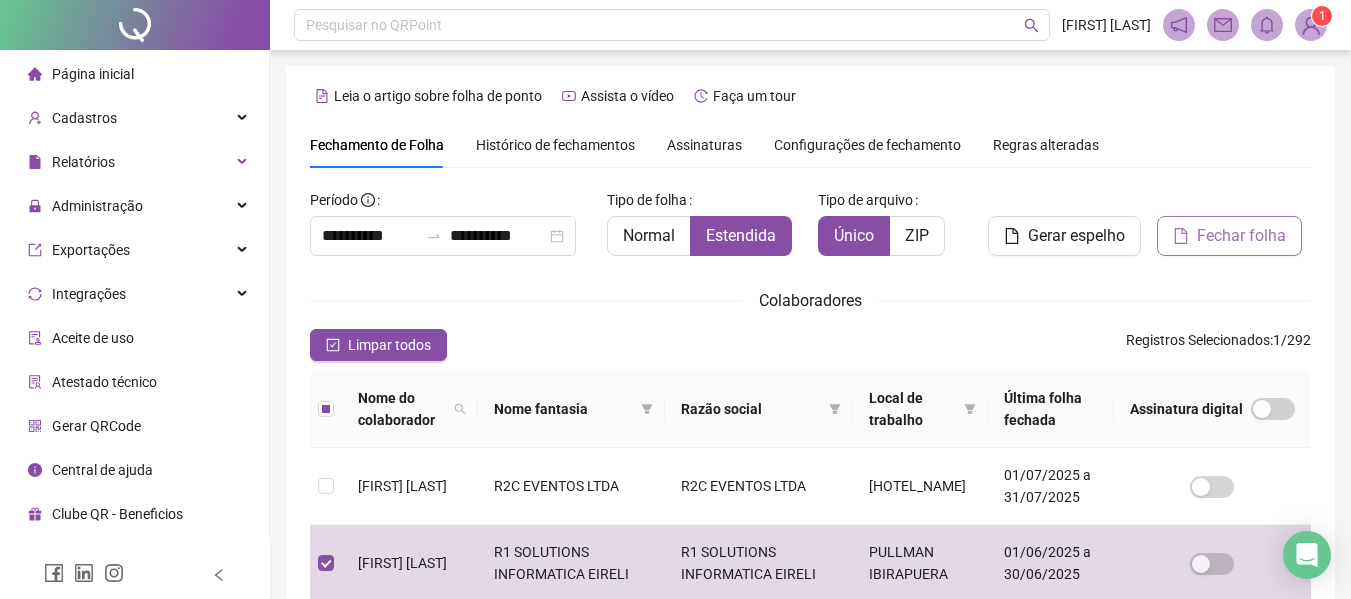 click on "Fechar folha" at bounding box center [1241, 236] 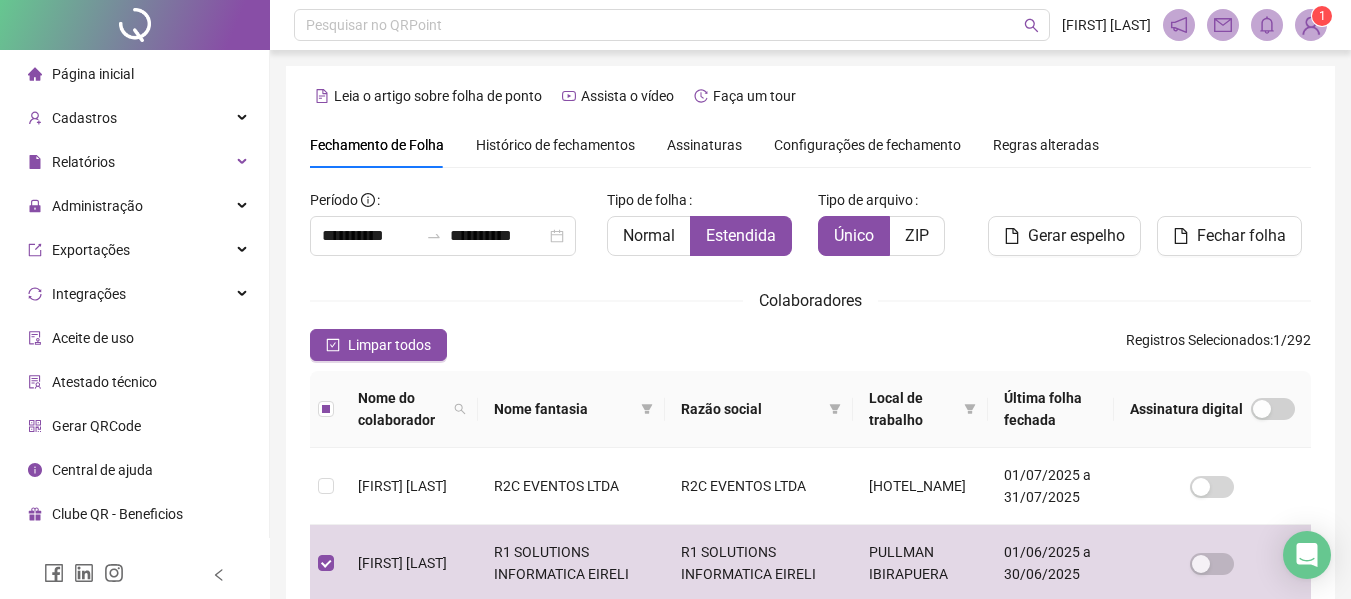 scroll, scrollTop: 110, scrollLeft: 0, axis: vertical 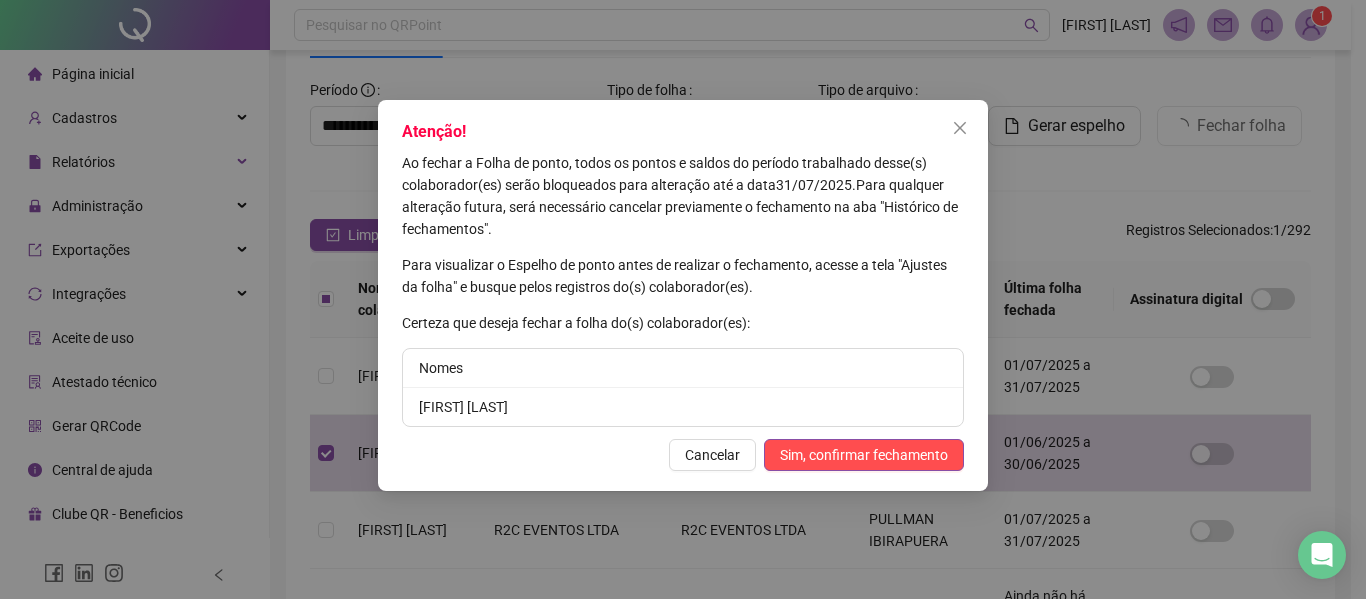 drag, startPoint x: 554, startPoint y: 412, endPoint x: 322, endPoint y: 412, distance: 232 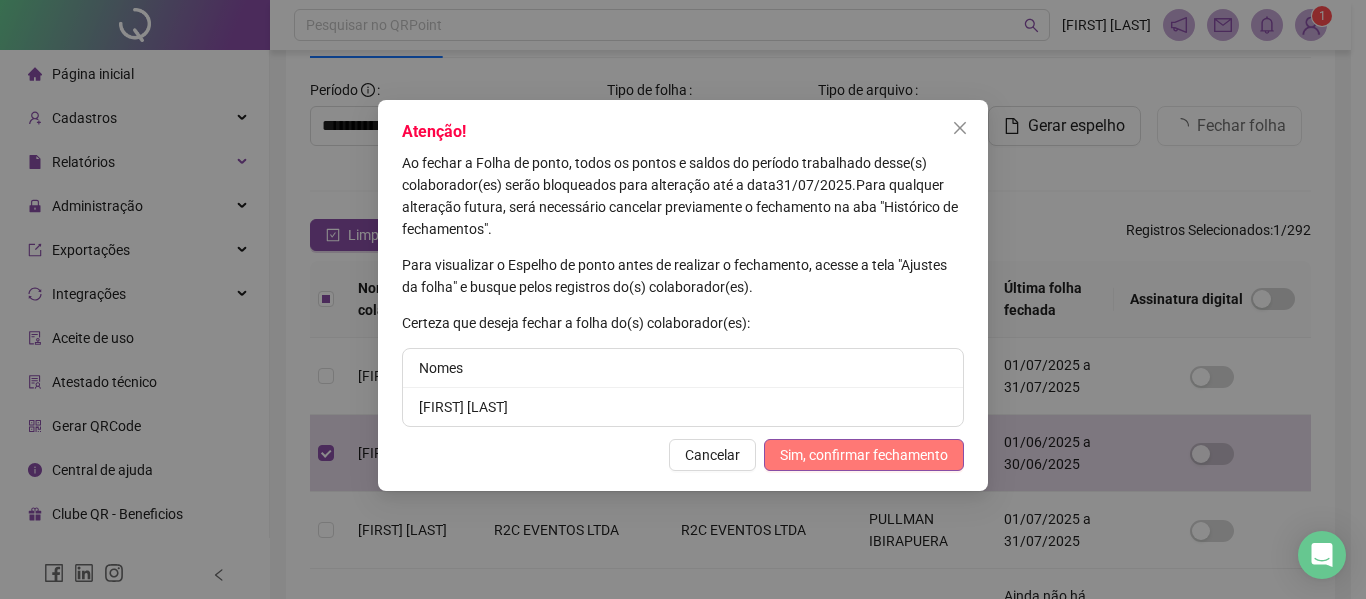 click on "Sim, confirmar fechamento" at bounding box center (864, 455) 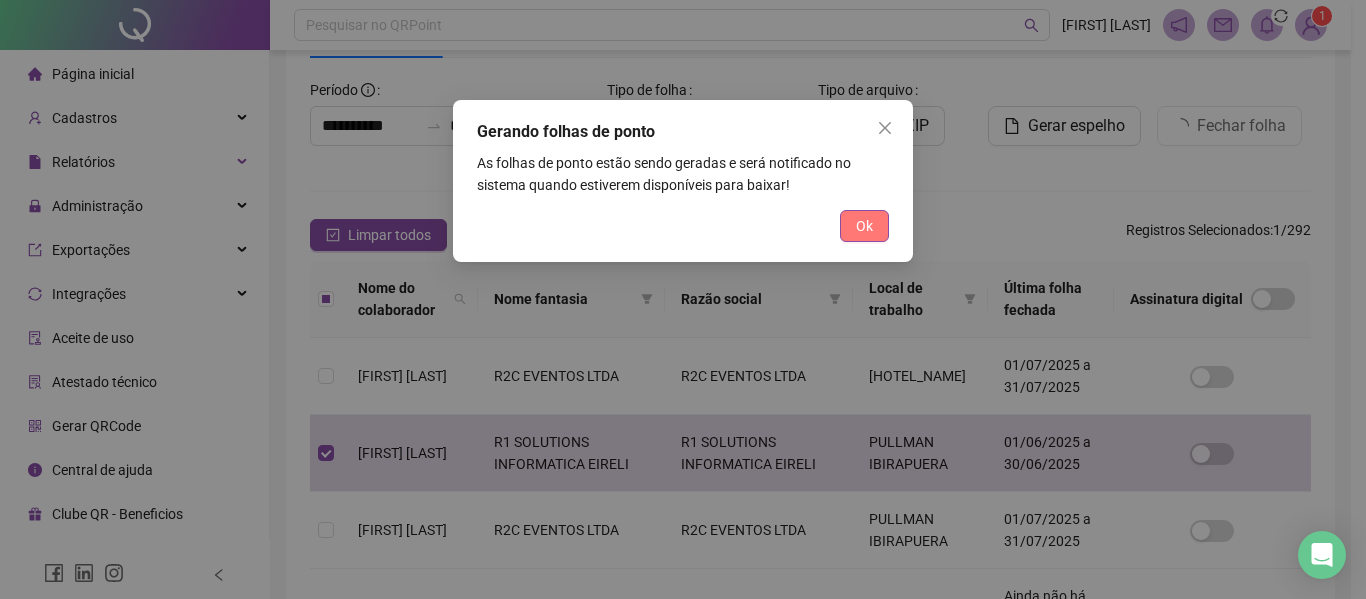click on "Ok" at bounding box center [864, 226] 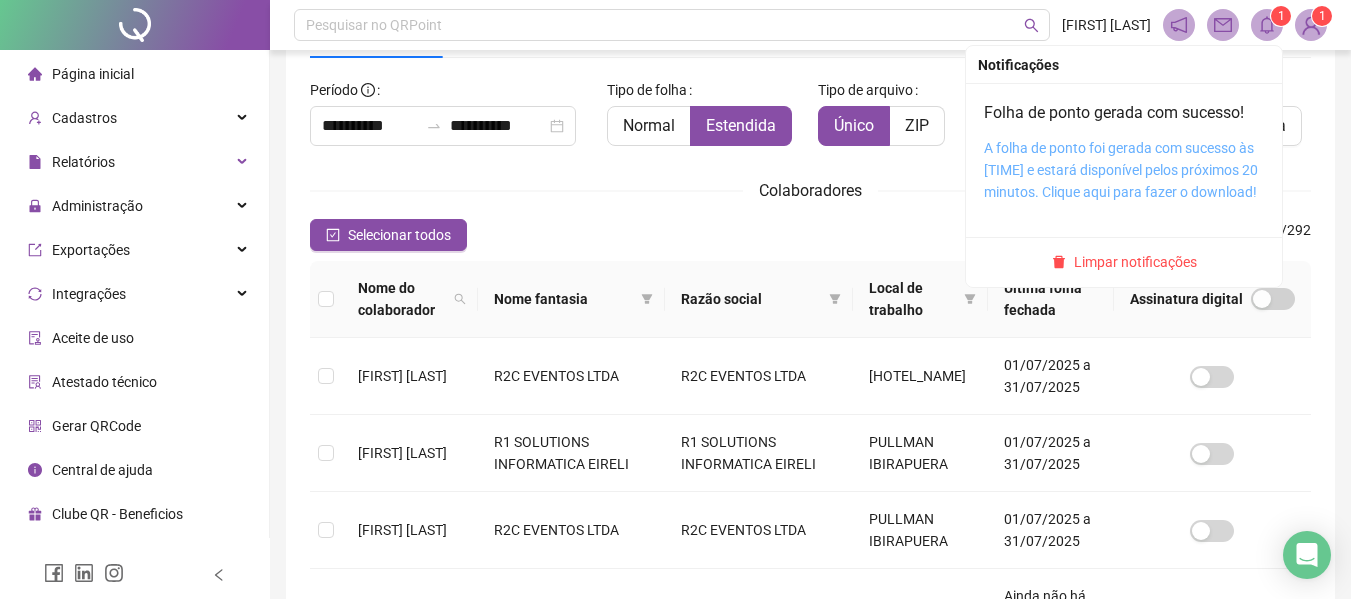 click on "A folha de ponto foi gerada com sucesso às 13:09:24 e estará disponível pelos próximos 20 minutos.
Clique aqui para fazer o download!" at bounding box center [1121, 170] 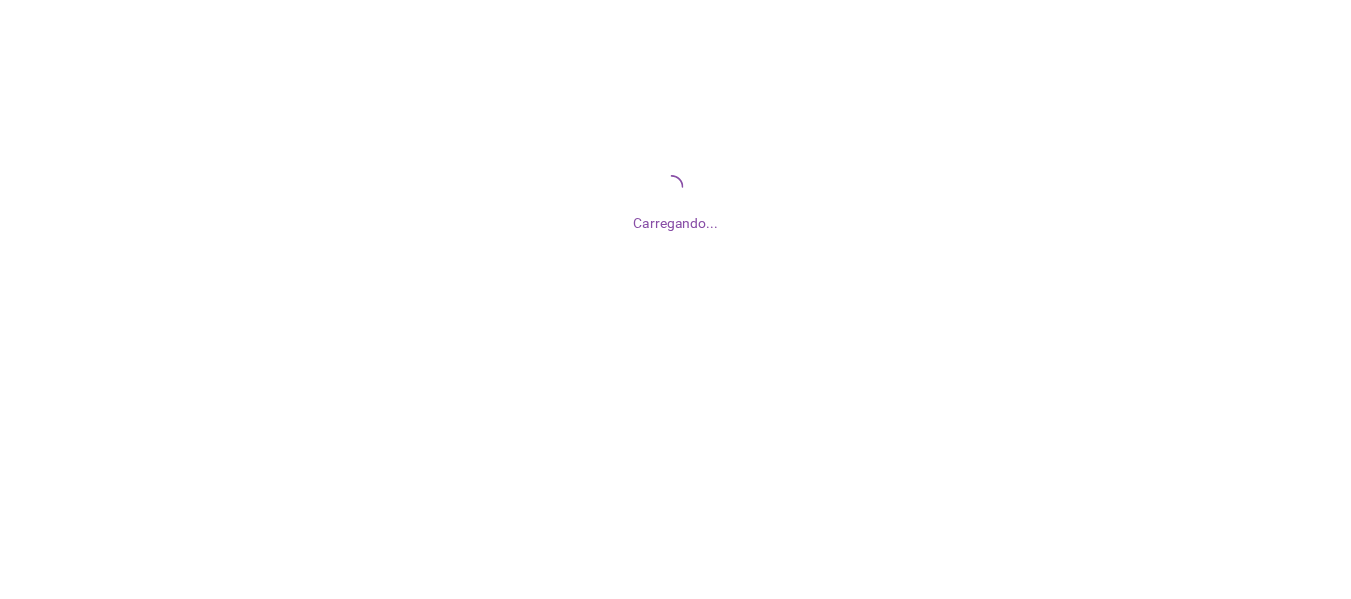 scroll, scrollTop: 0, scrollLeft: 0, axis: both 